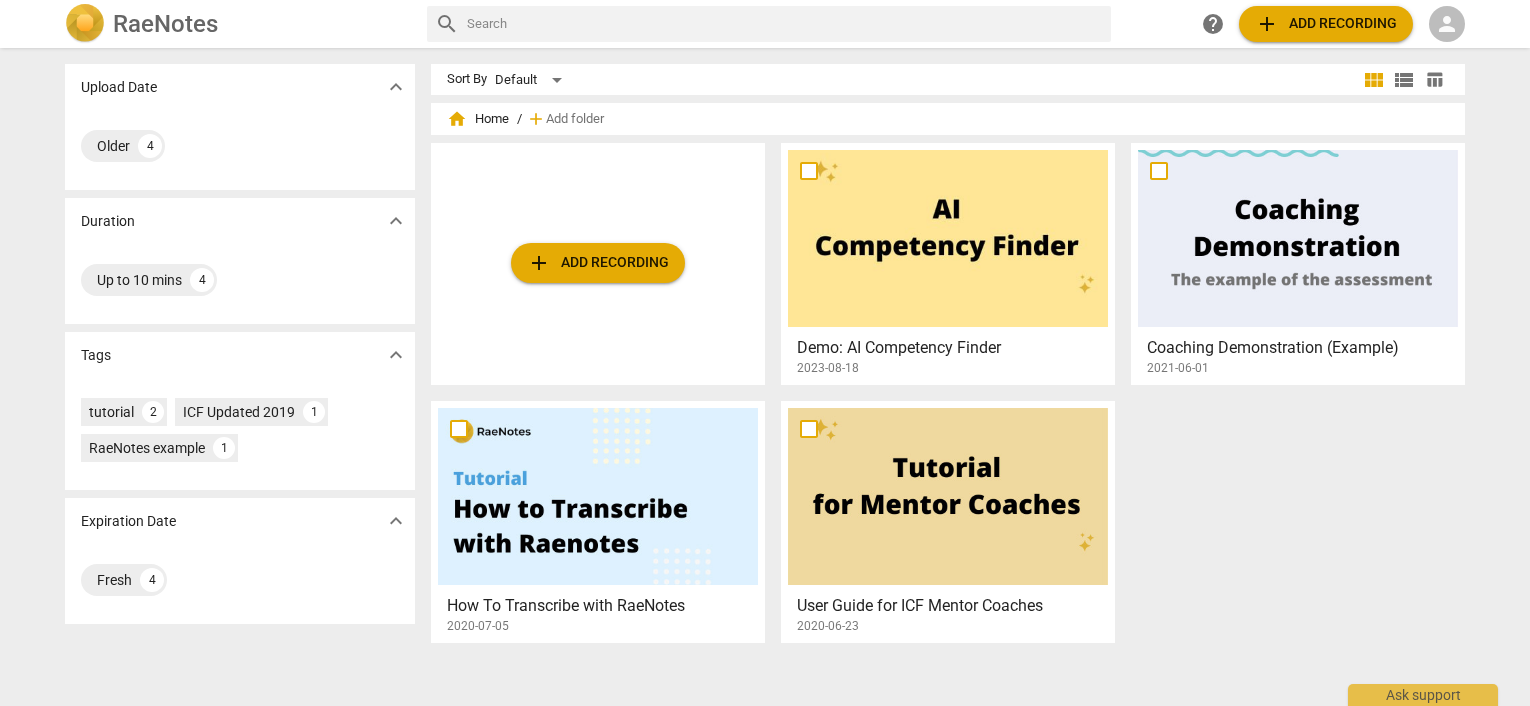 scroll, scrollTop: 0, scrollLeft: 0, axis: both 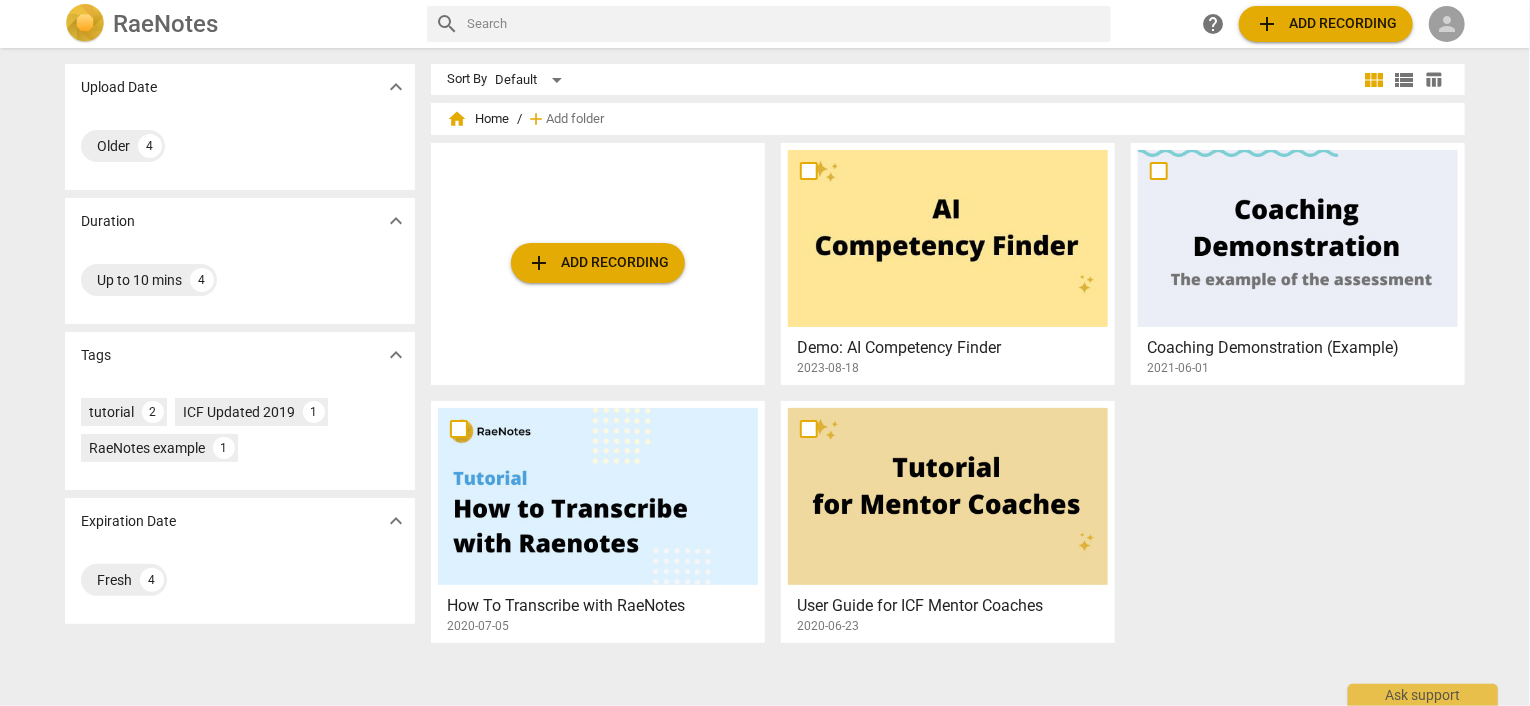 click on "person" at bounding box center [1447, 24] 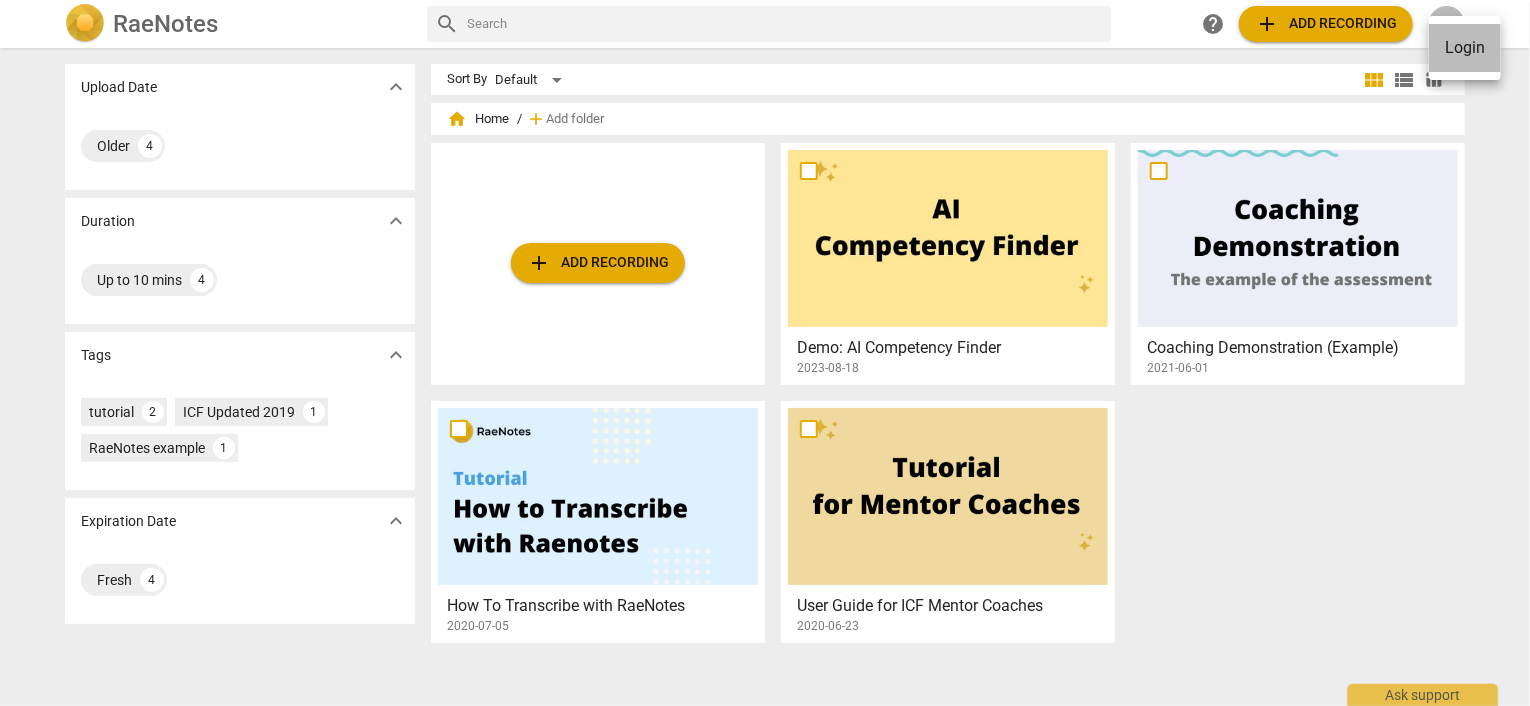click on "Login" at bounding box center (1465, 48) 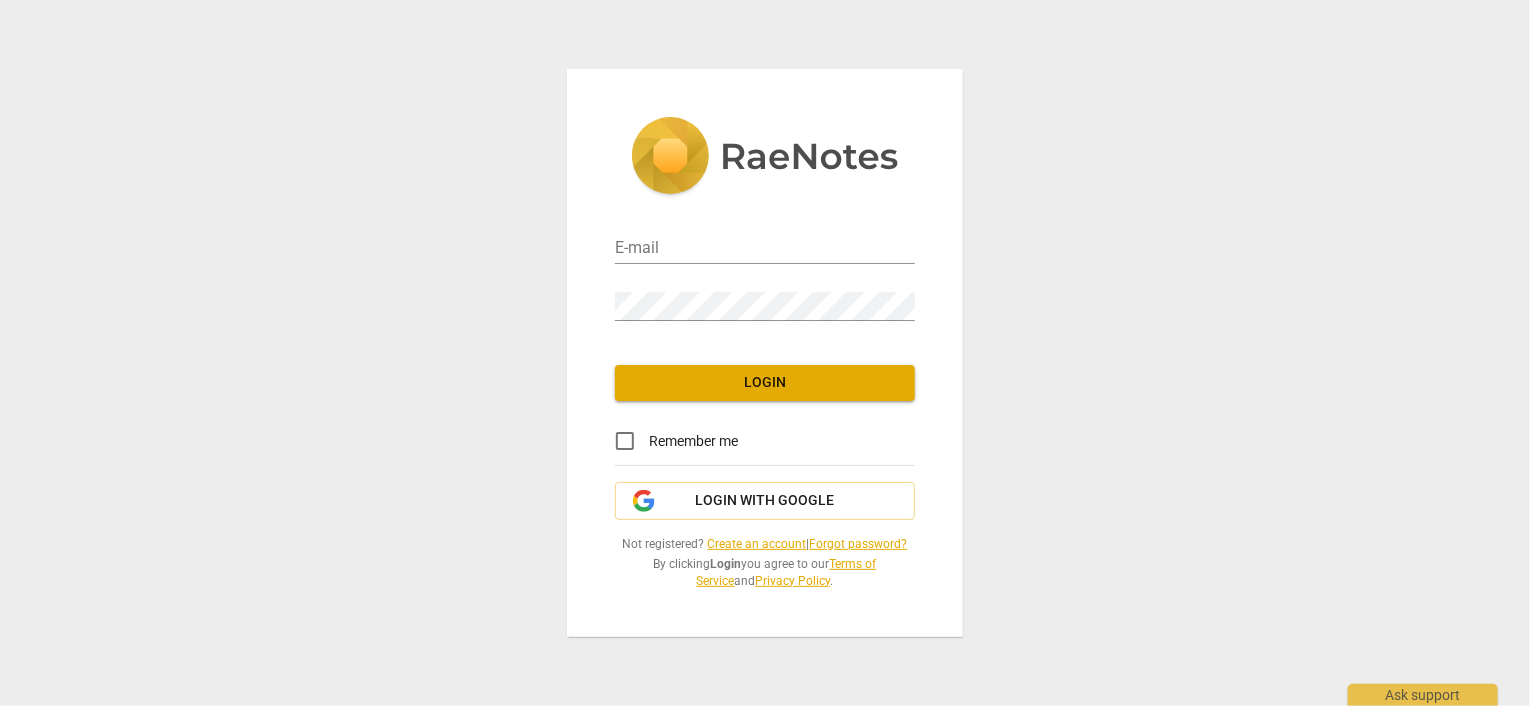 type on "[EMAIL]" 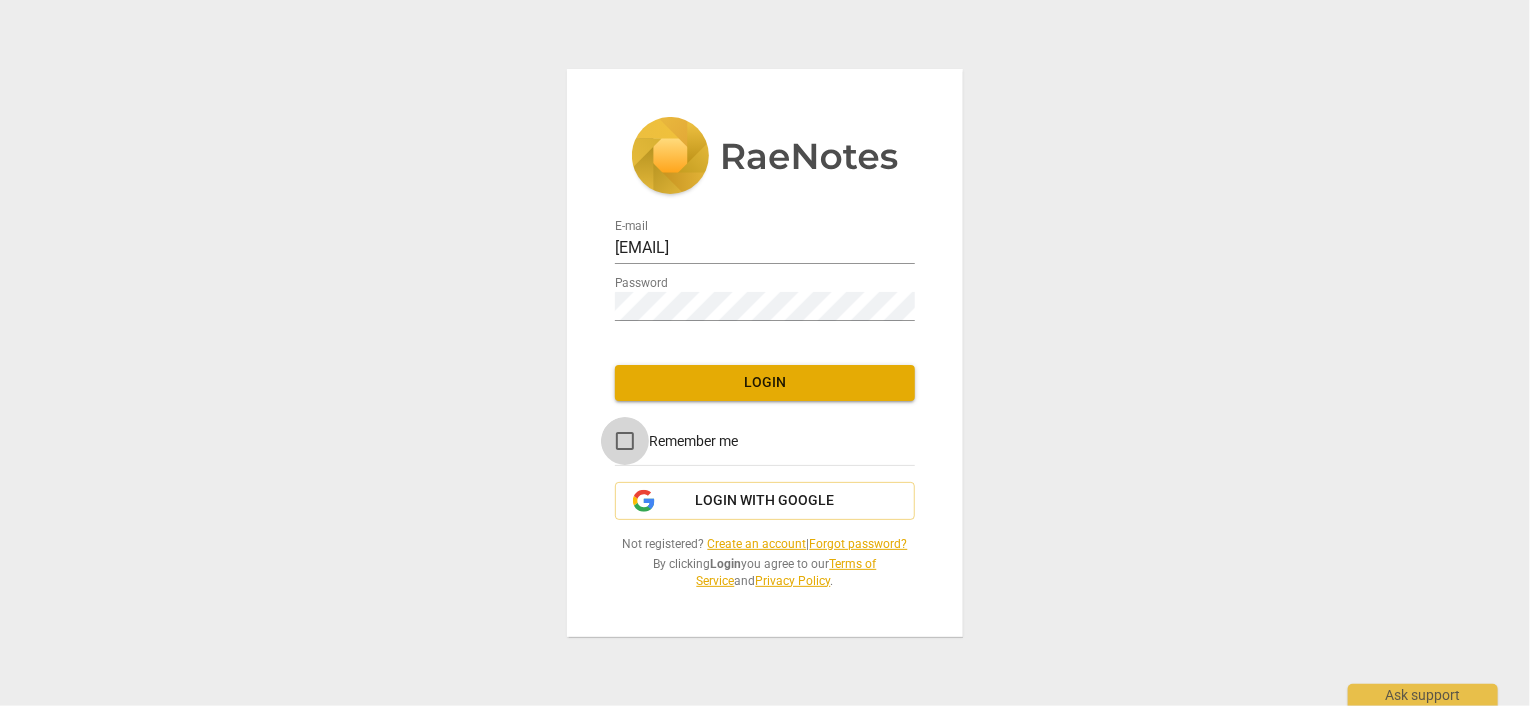 click on "Remember me" at bounding box center [625, 441] 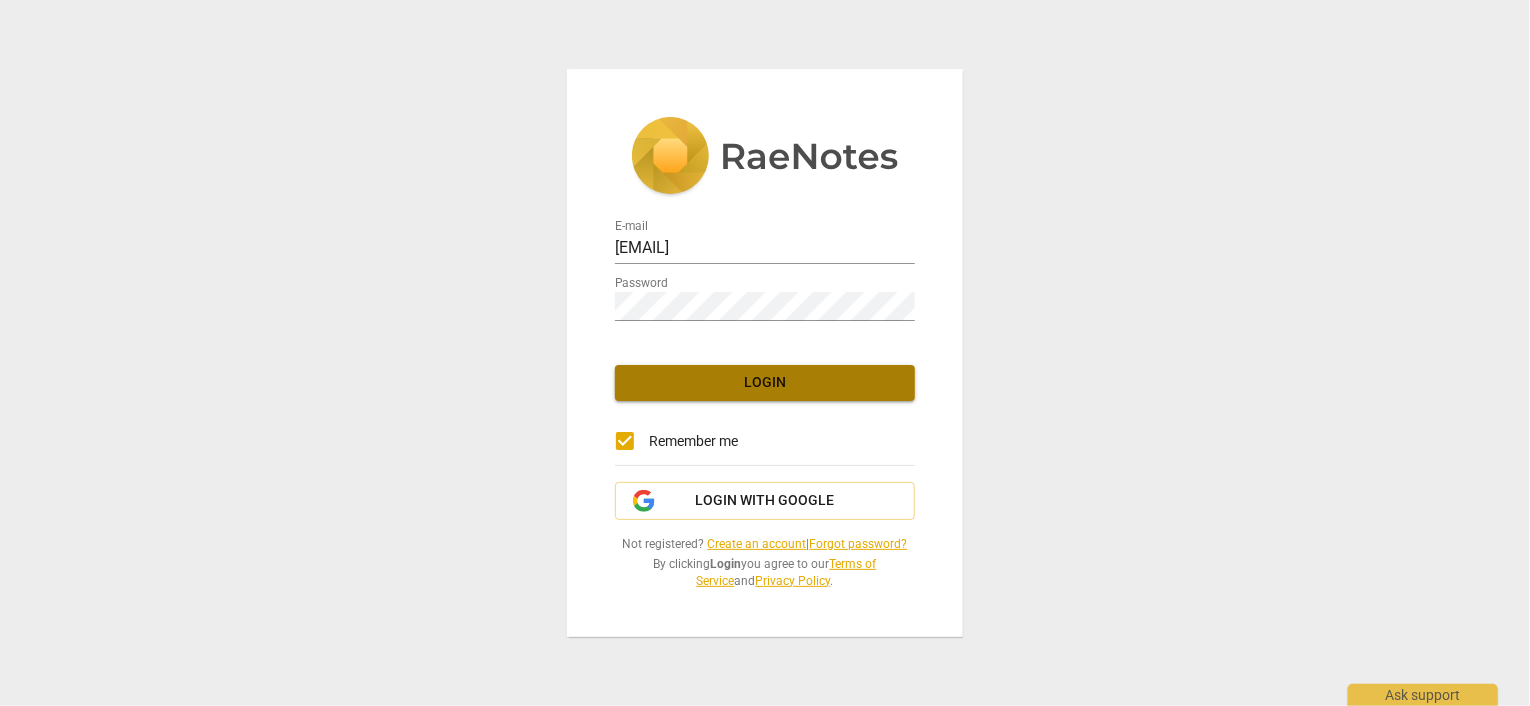 click on "Login" at bounding box center [765, 383] 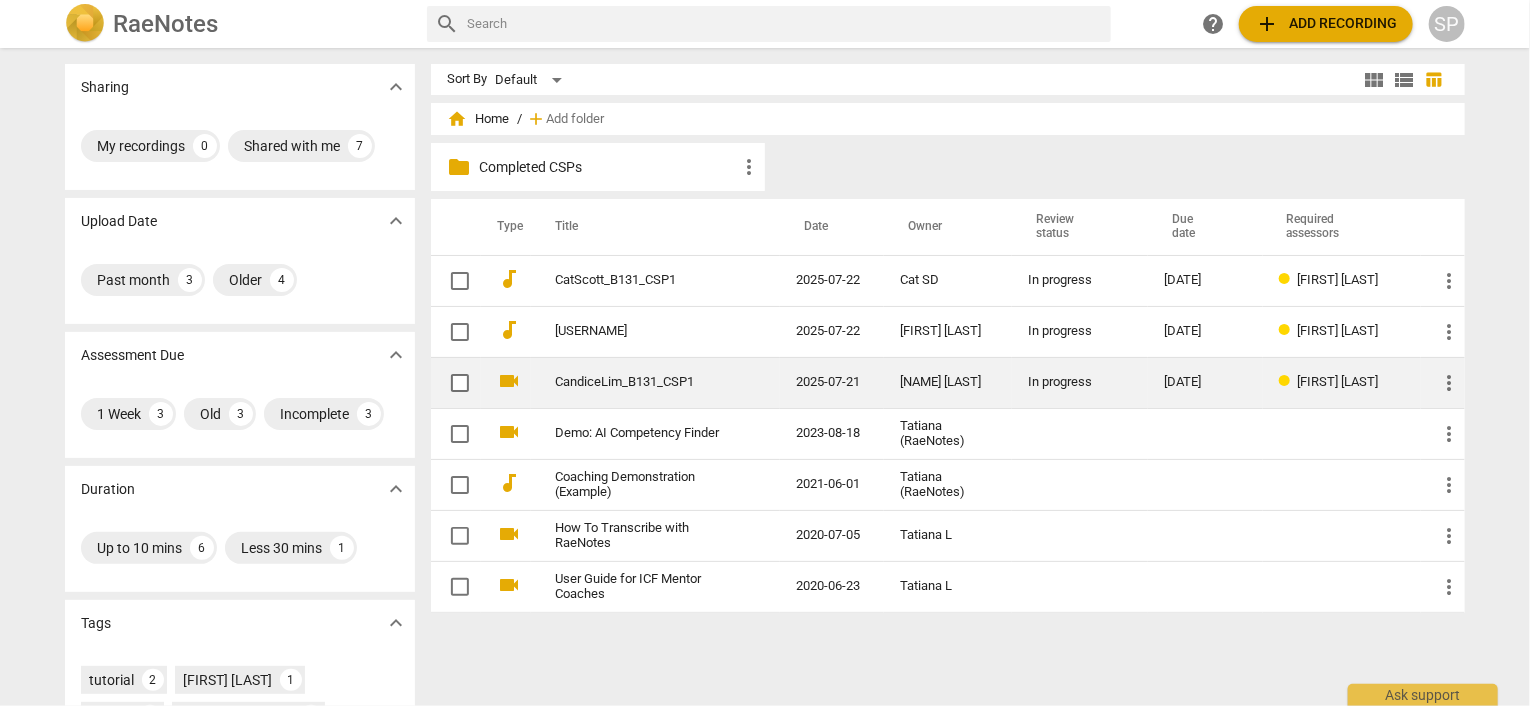 click on "CandiceLim_B131_CSP1" at bounding box center (639, 382) 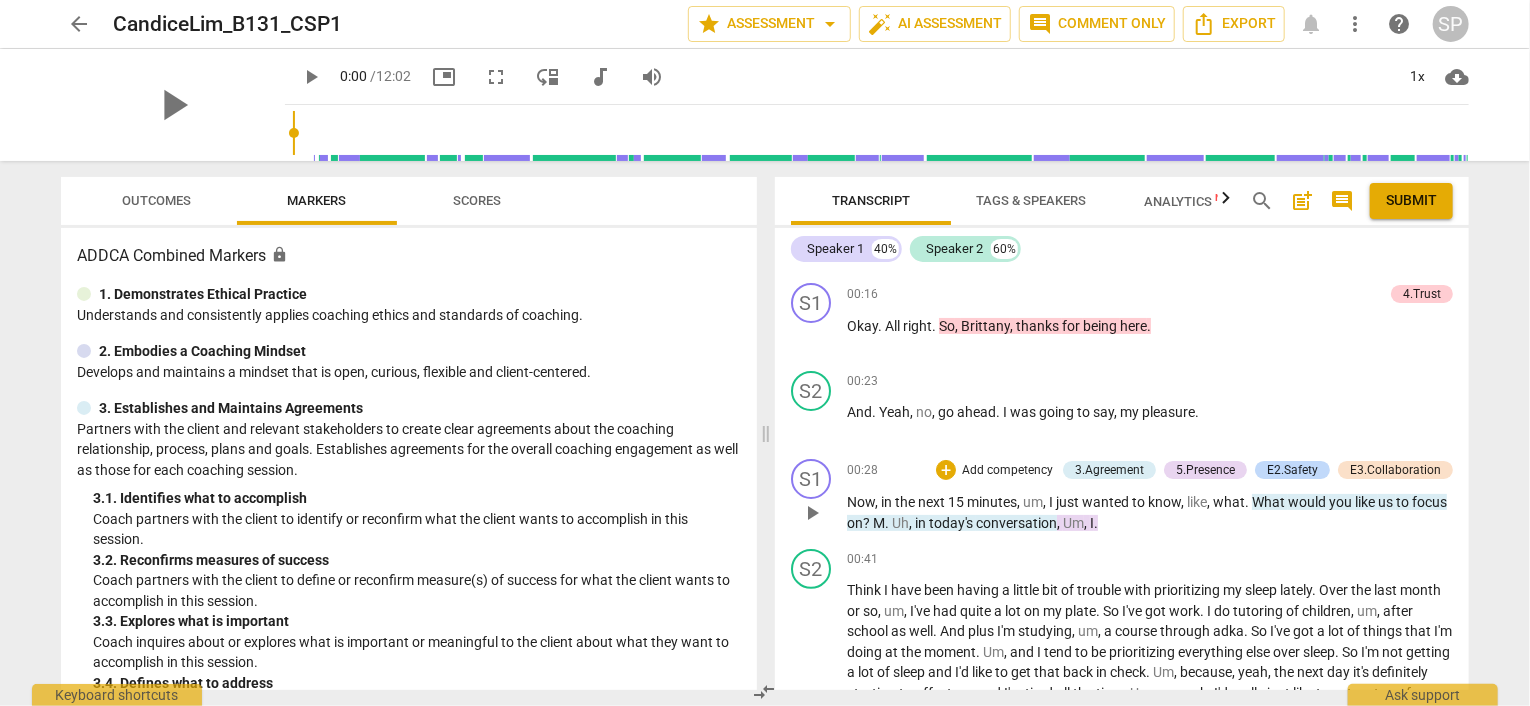 scroll, scrollTop: 200, scrollLeft: 0, axis: vertical 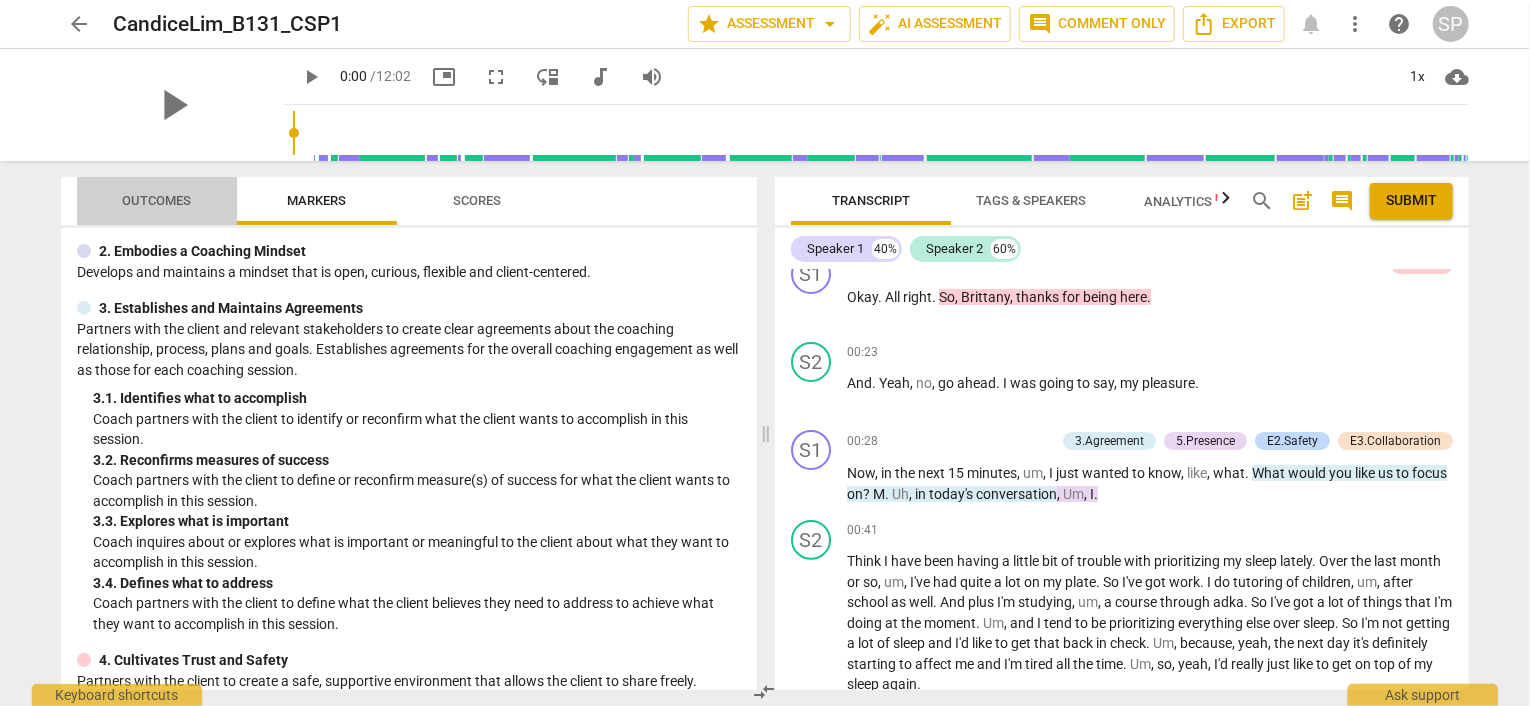 click on "Outcomes" at bounding box center (157, 200) 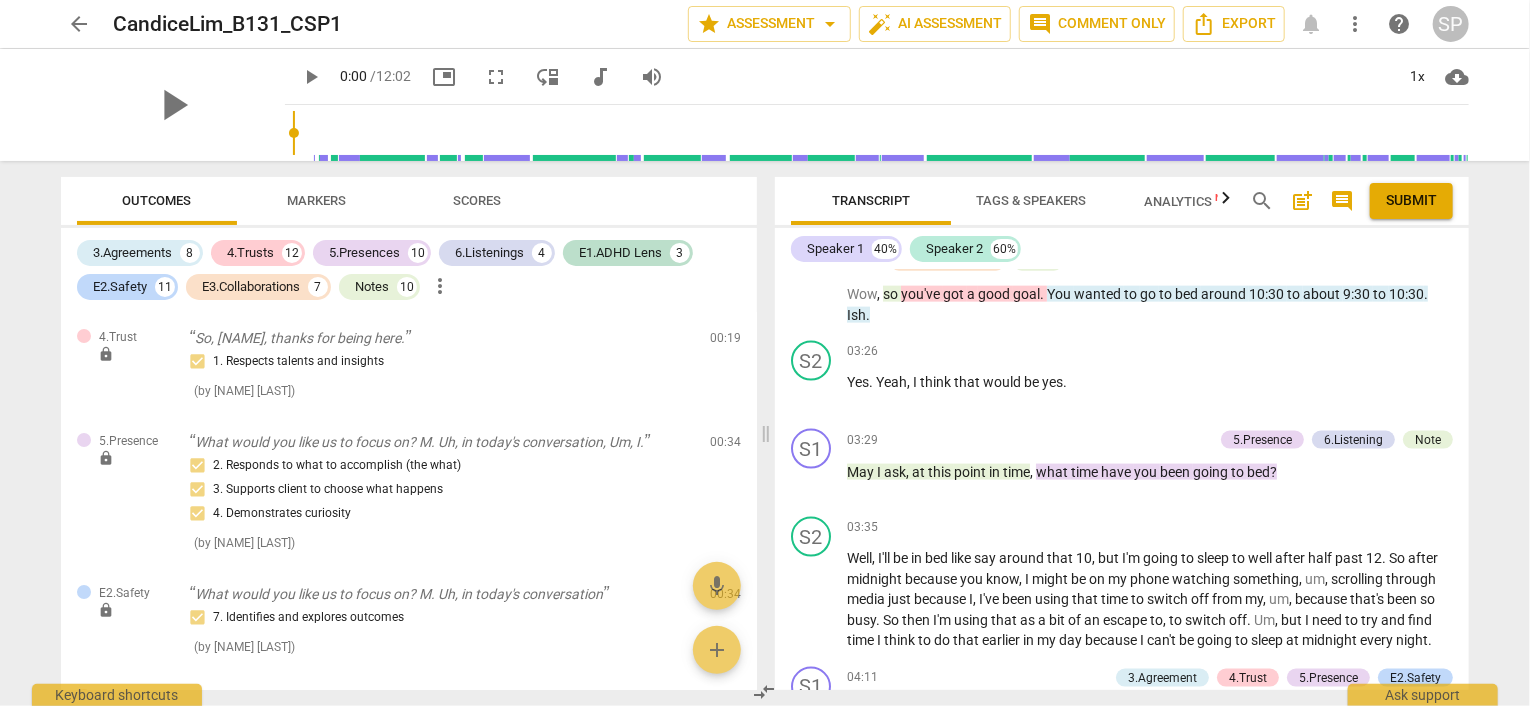 scroll, scrollTop: 1400, scrollLeft: 0, axis: vertical 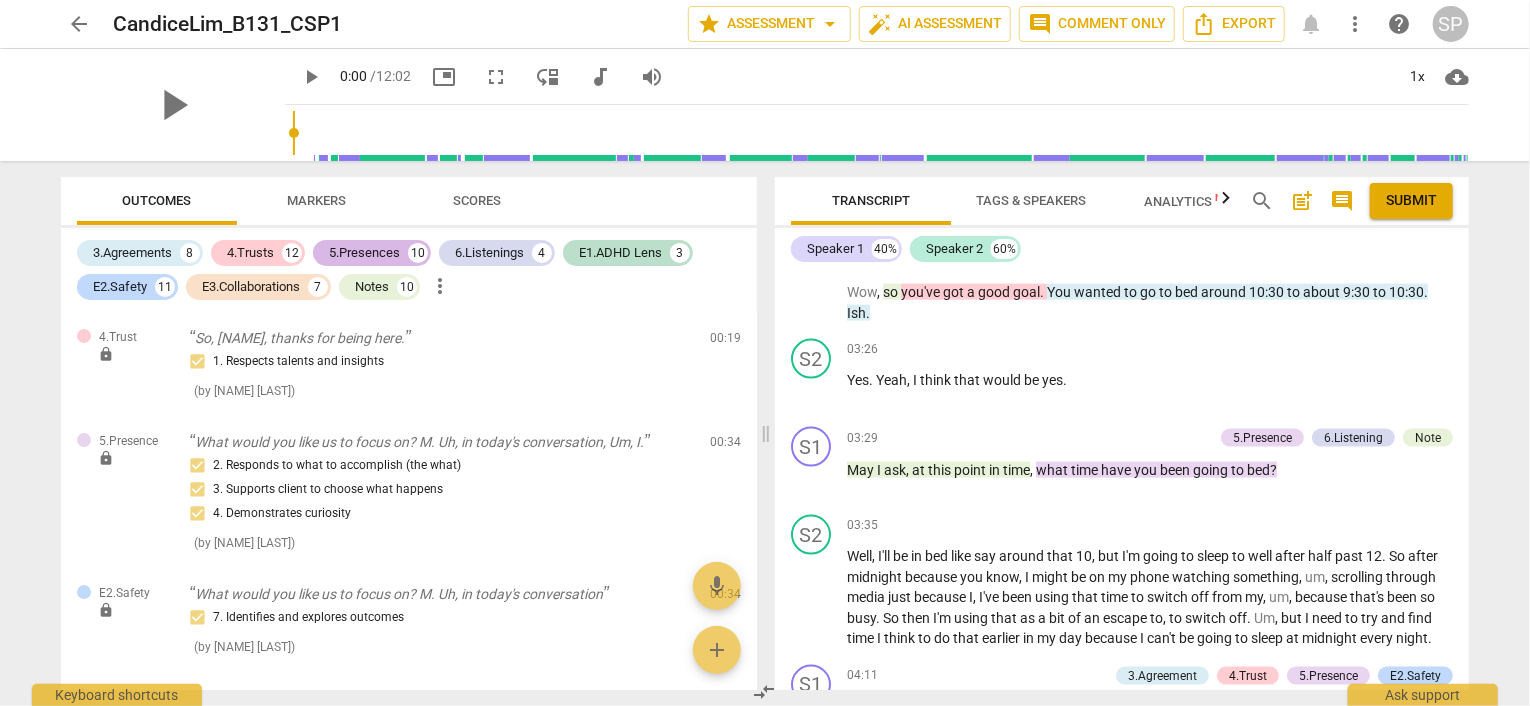 click on "5.Presences" at bounding box center [364, 253] 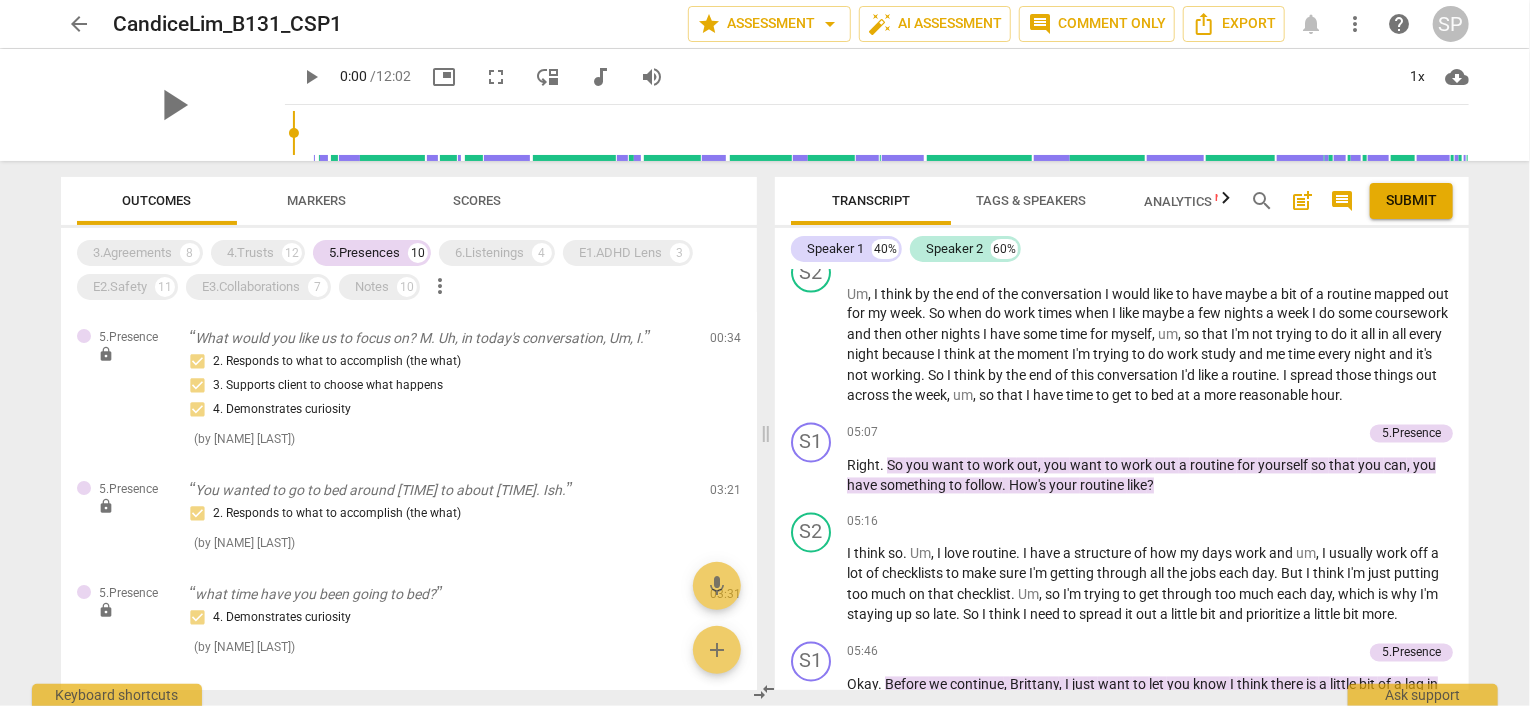 scroll, scrollTop: 1884, scrollLeft: 0, axis: vertical 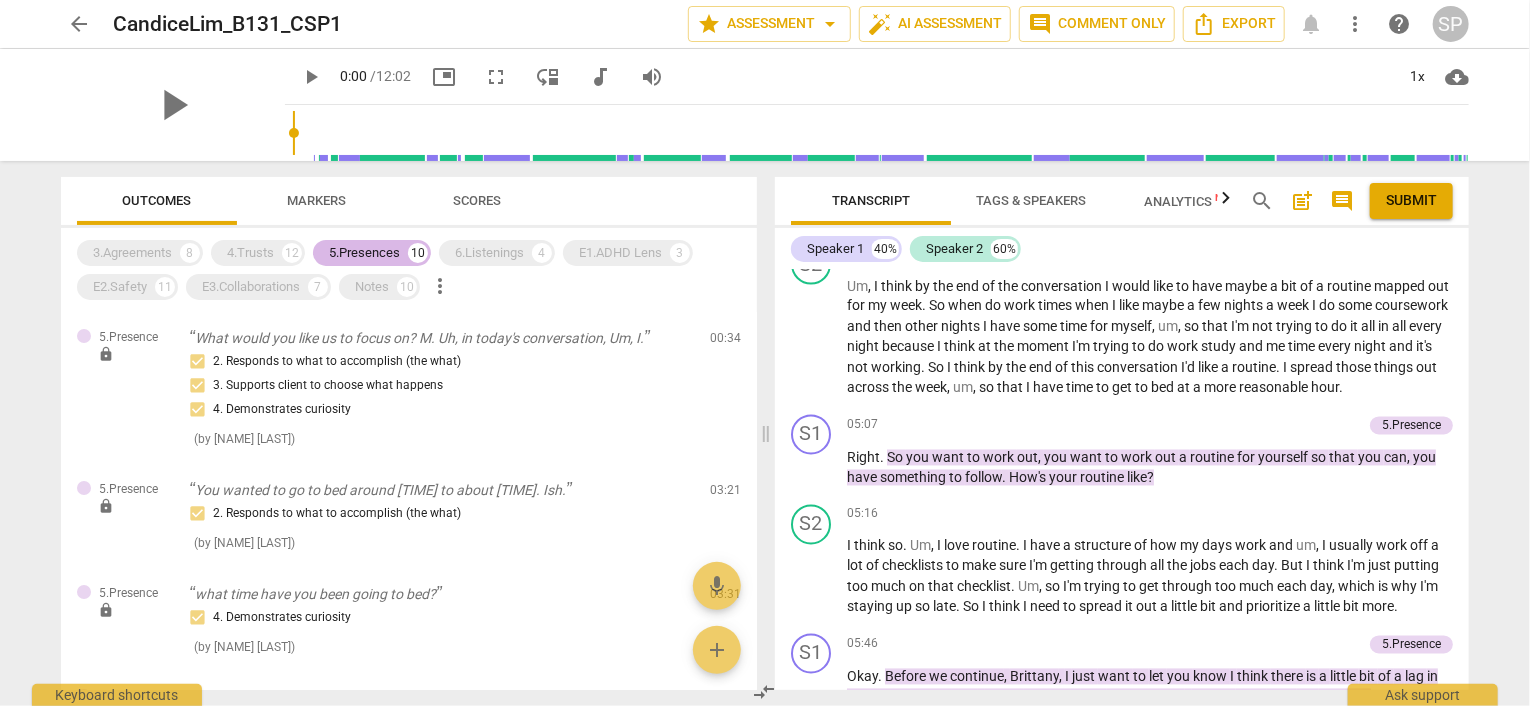 click on "5.Presences" at bounding box center (364, 253) 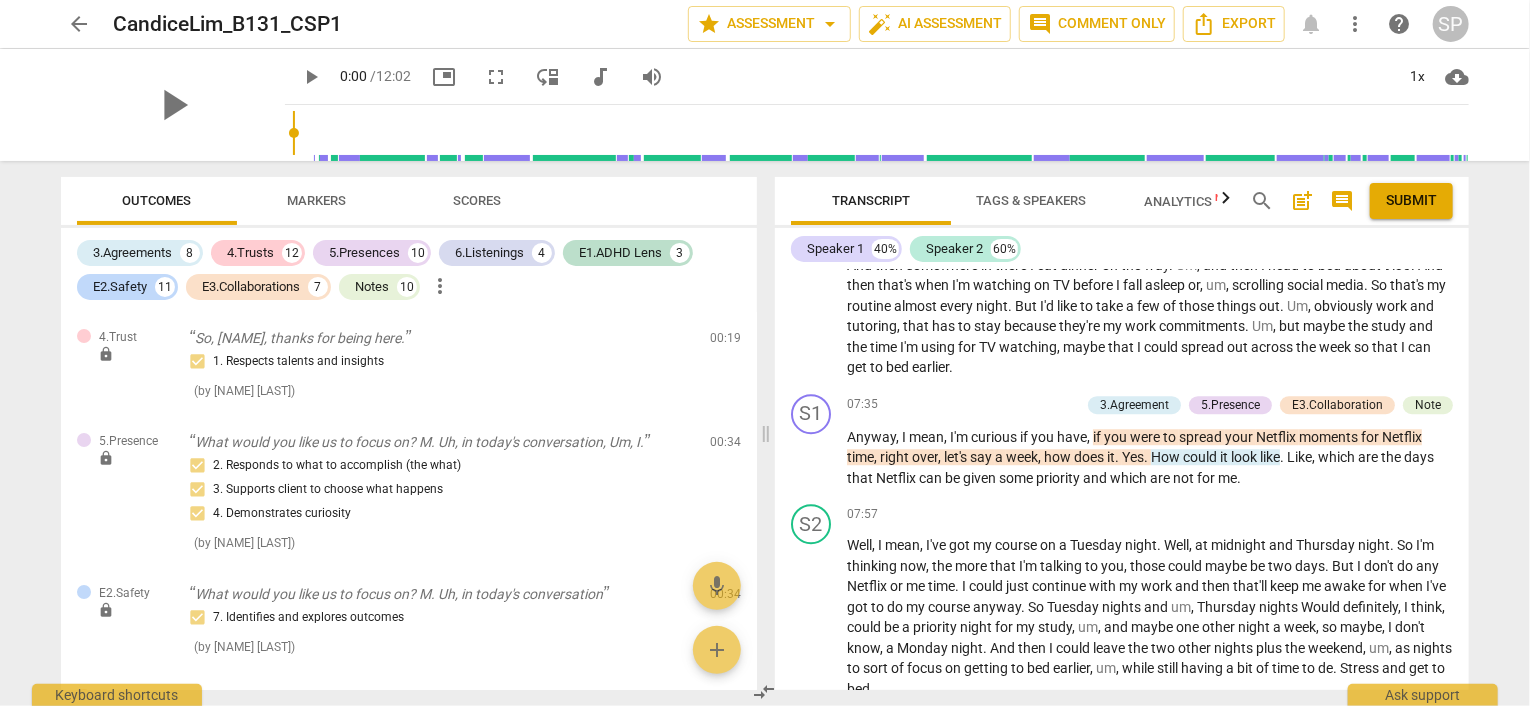 scroll, scrollTop: 2811, scrollLeft: 0, axis: vertical 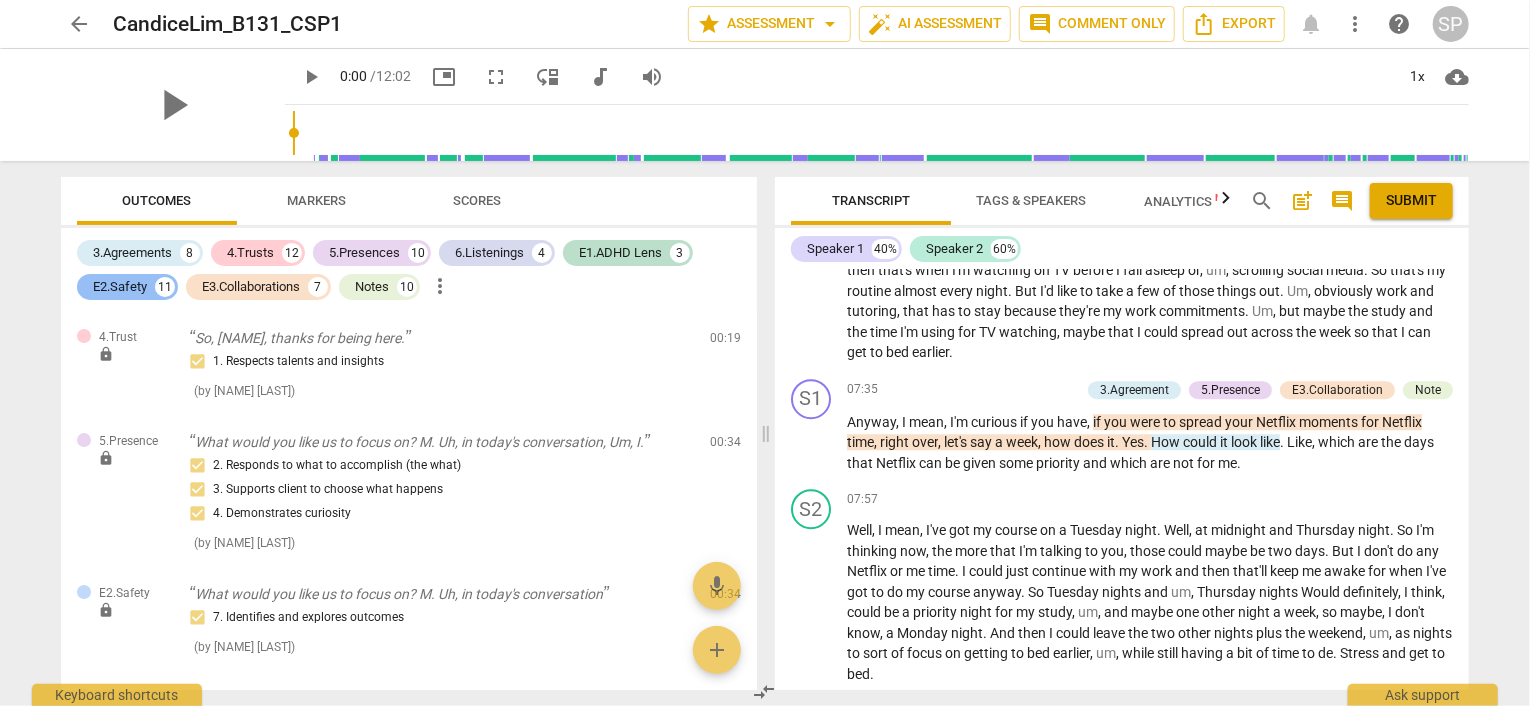 click on "E2.Safety" at bounding box center [120, 287] 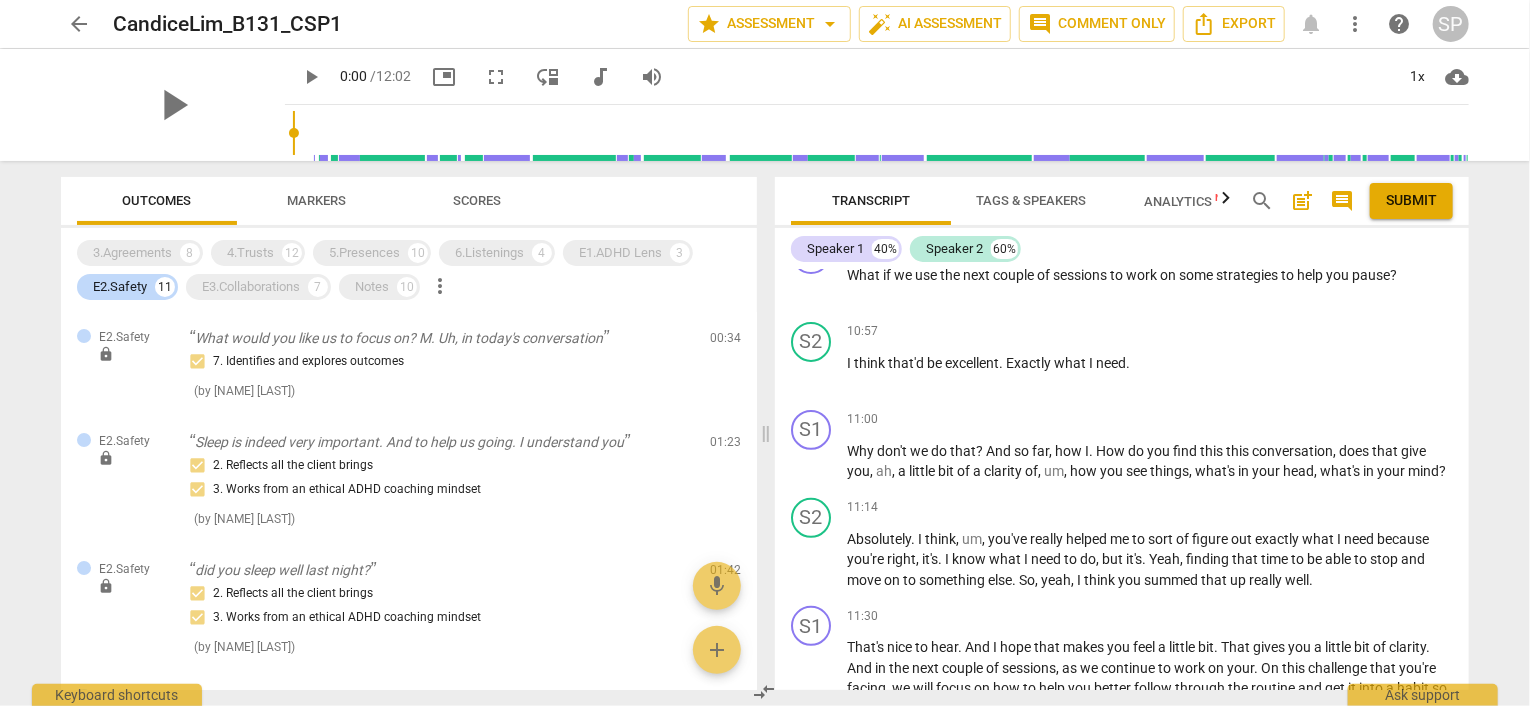scroll, scrollTop: 4143, scrollLeft: 0, axis: vertical 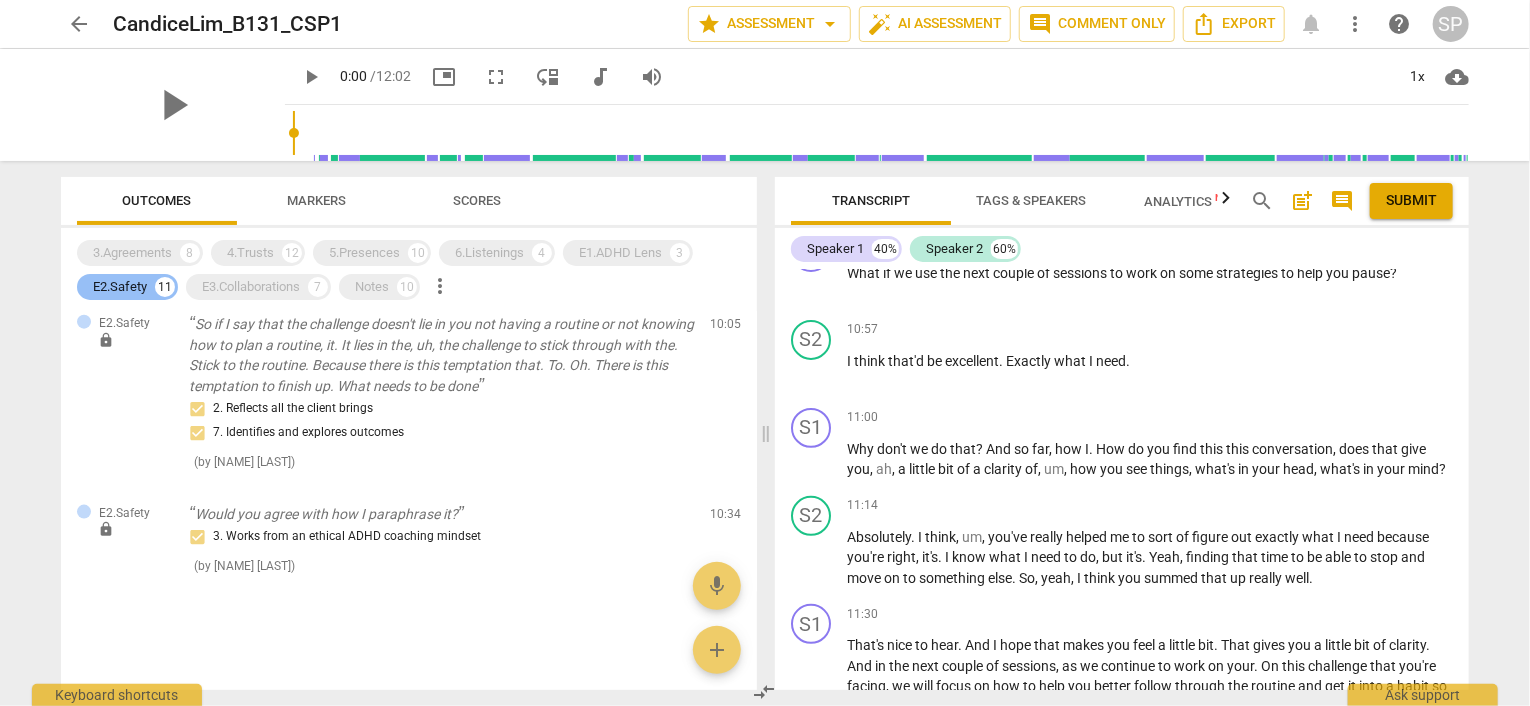 click on "E2.Safety" at bounding box center (120, 287) 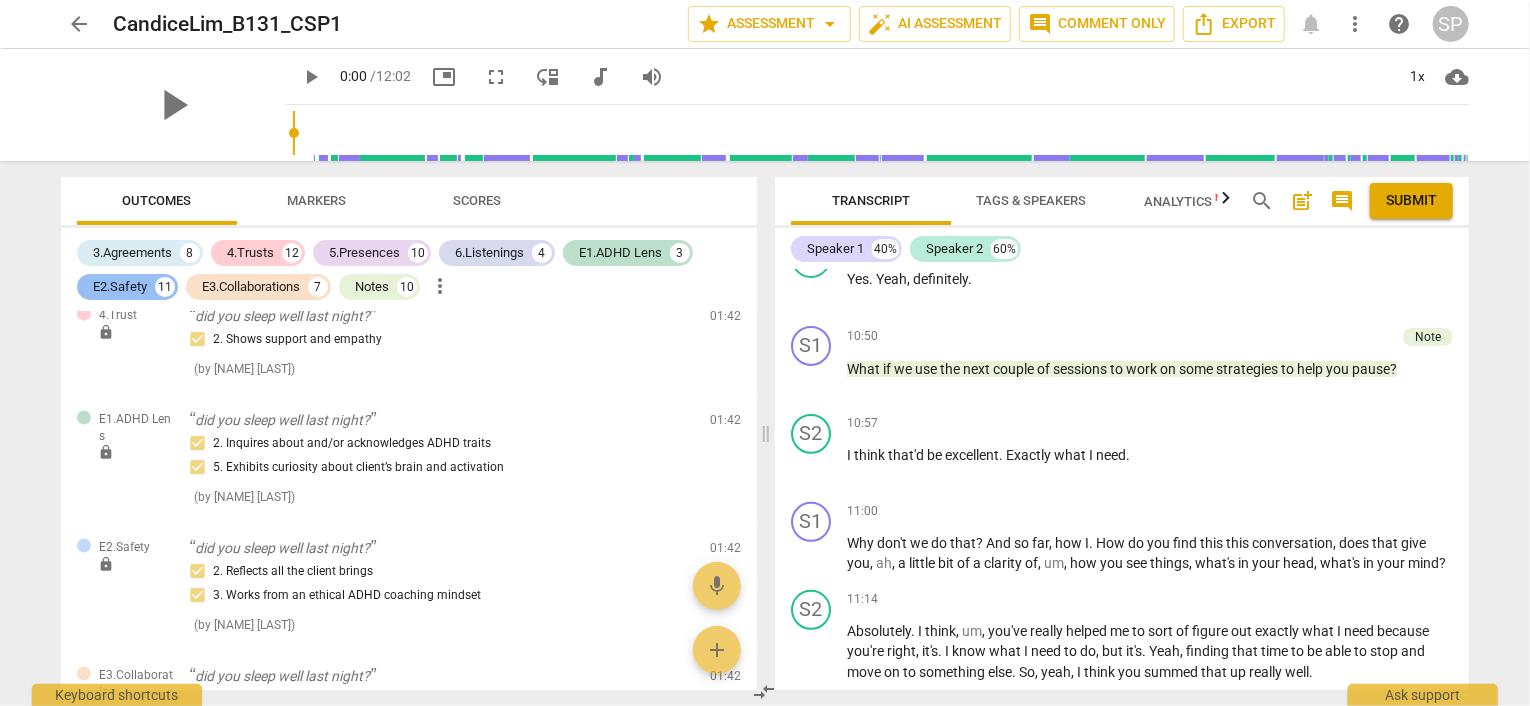 scroll, scrollTop: 7745, scrollLeft: 0, axis: vertical 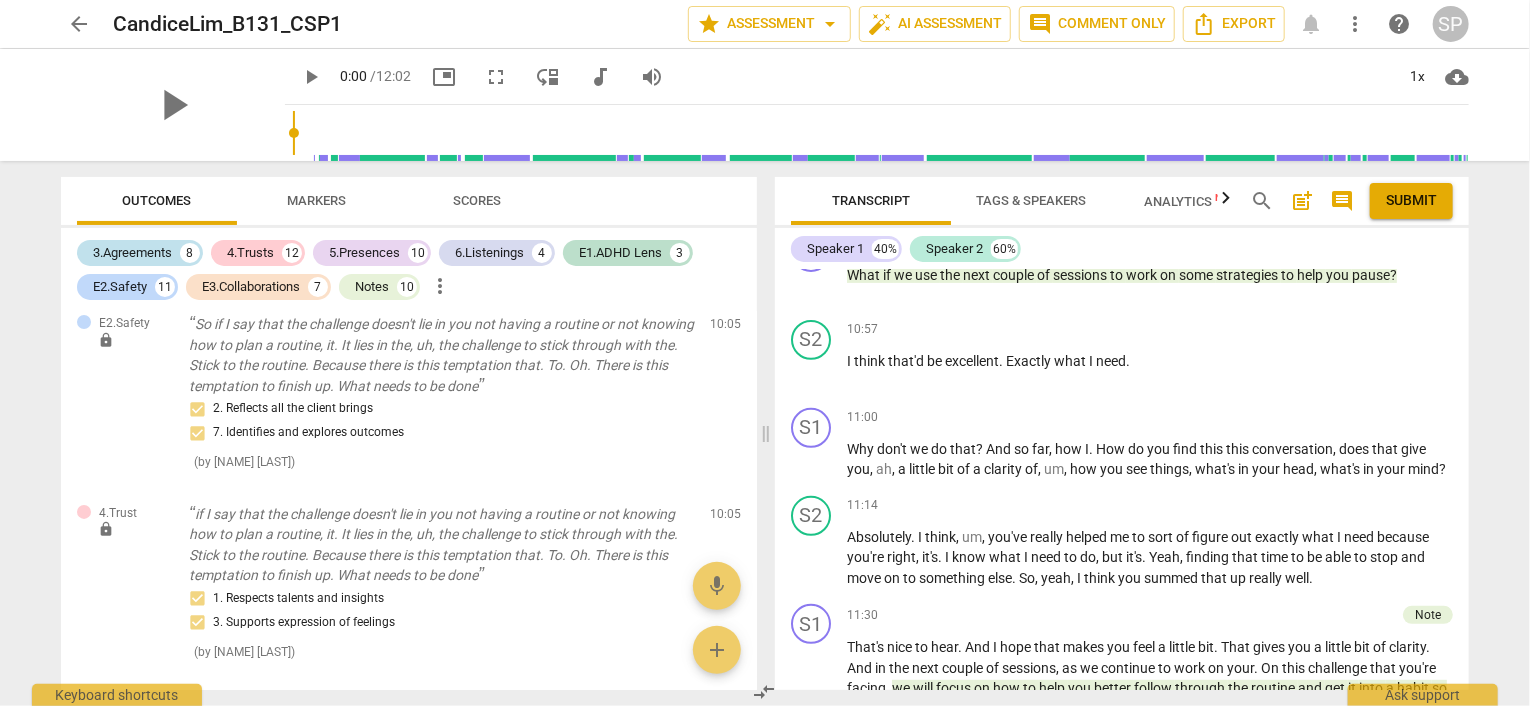 click on "3.Agreements" at bounding box center (132, 253) 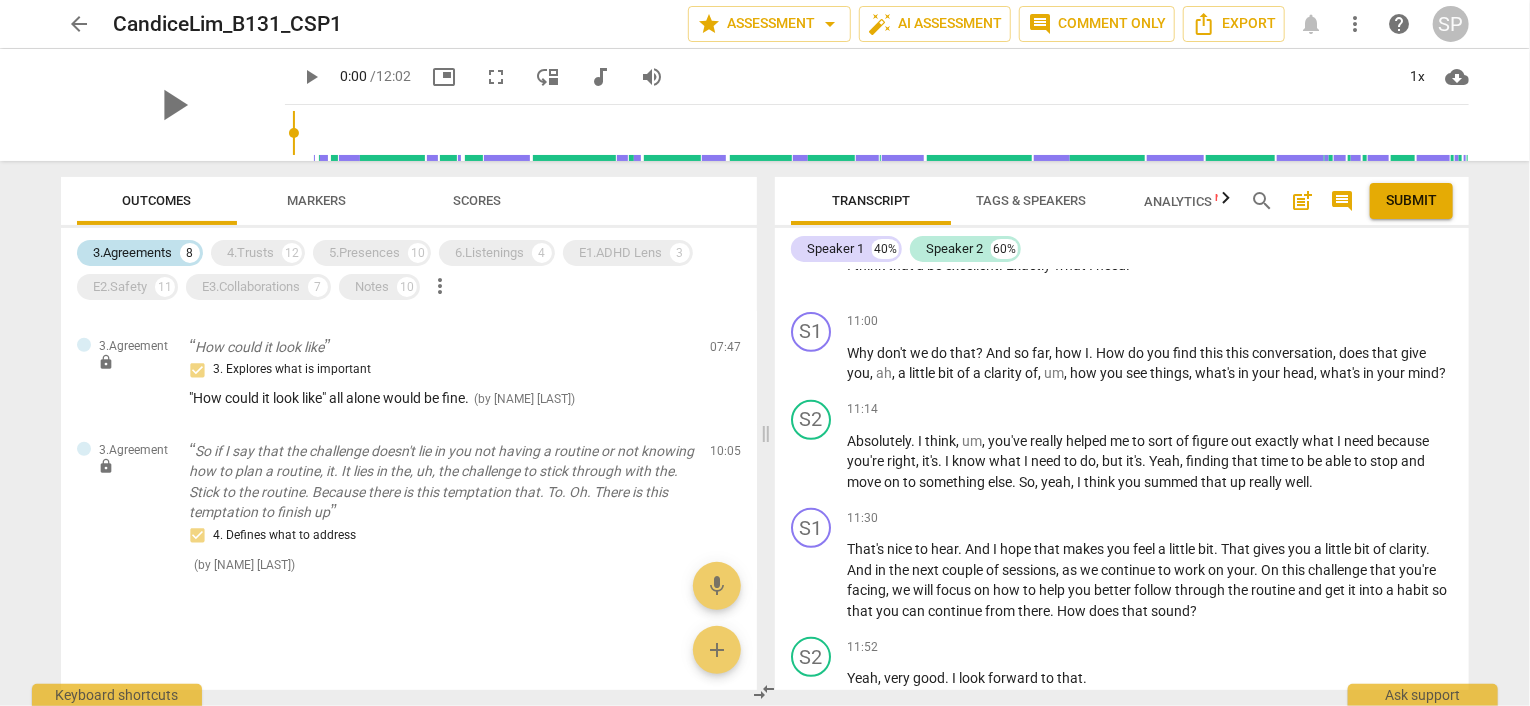scroll, scrollTop: 724, scrollLeft: 0, axis: vertical 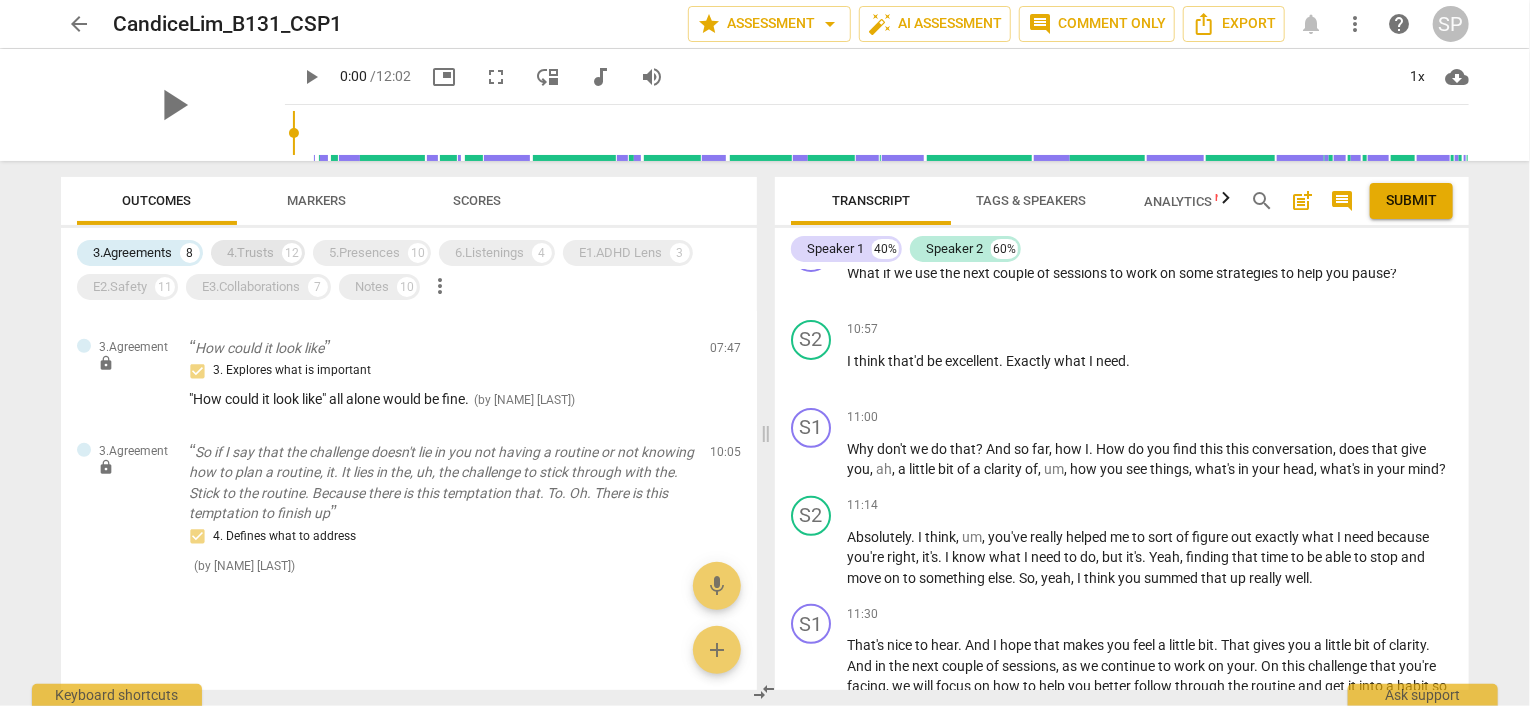 click on "4.Trusts" at bounding box center (250, 253) 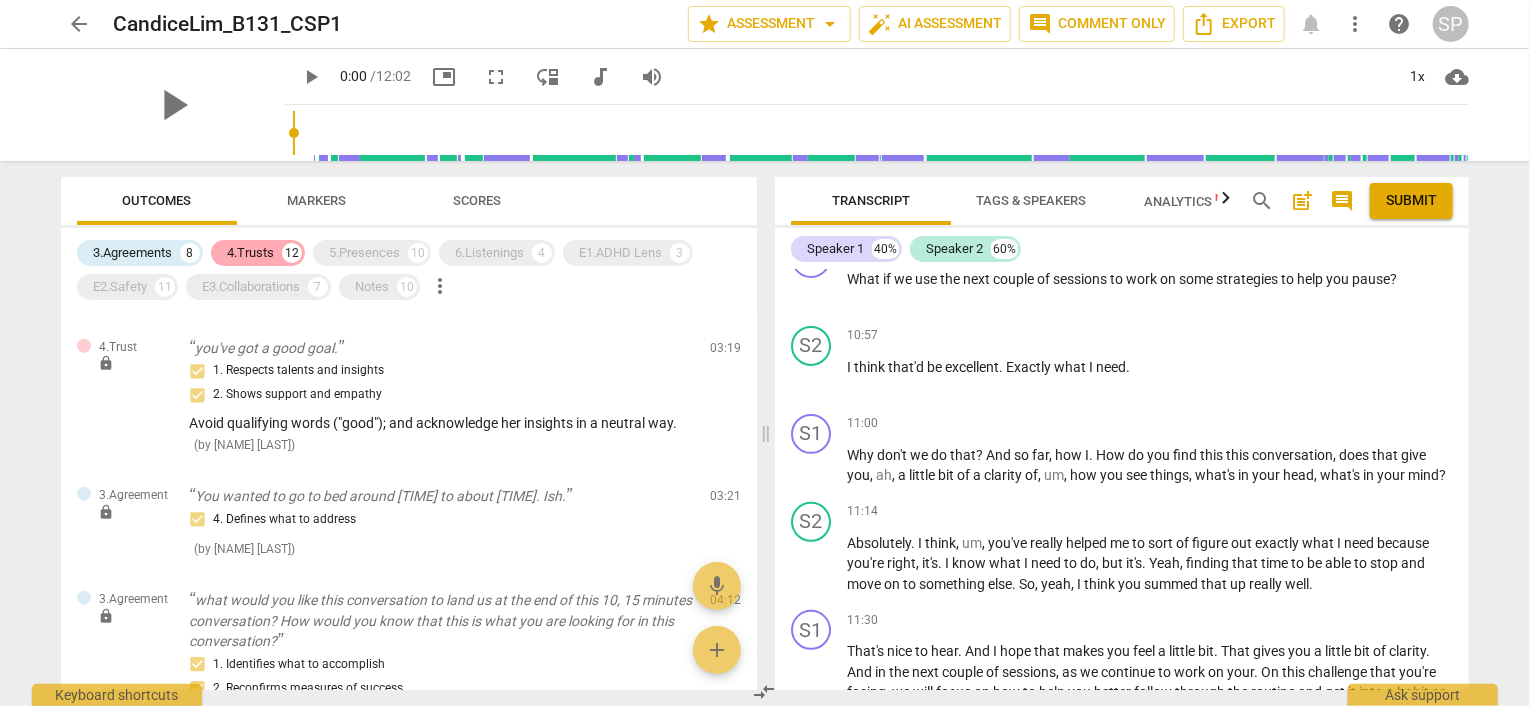 scroll, scrollTop: 1982, scrollLeft: 0, axis: vertical 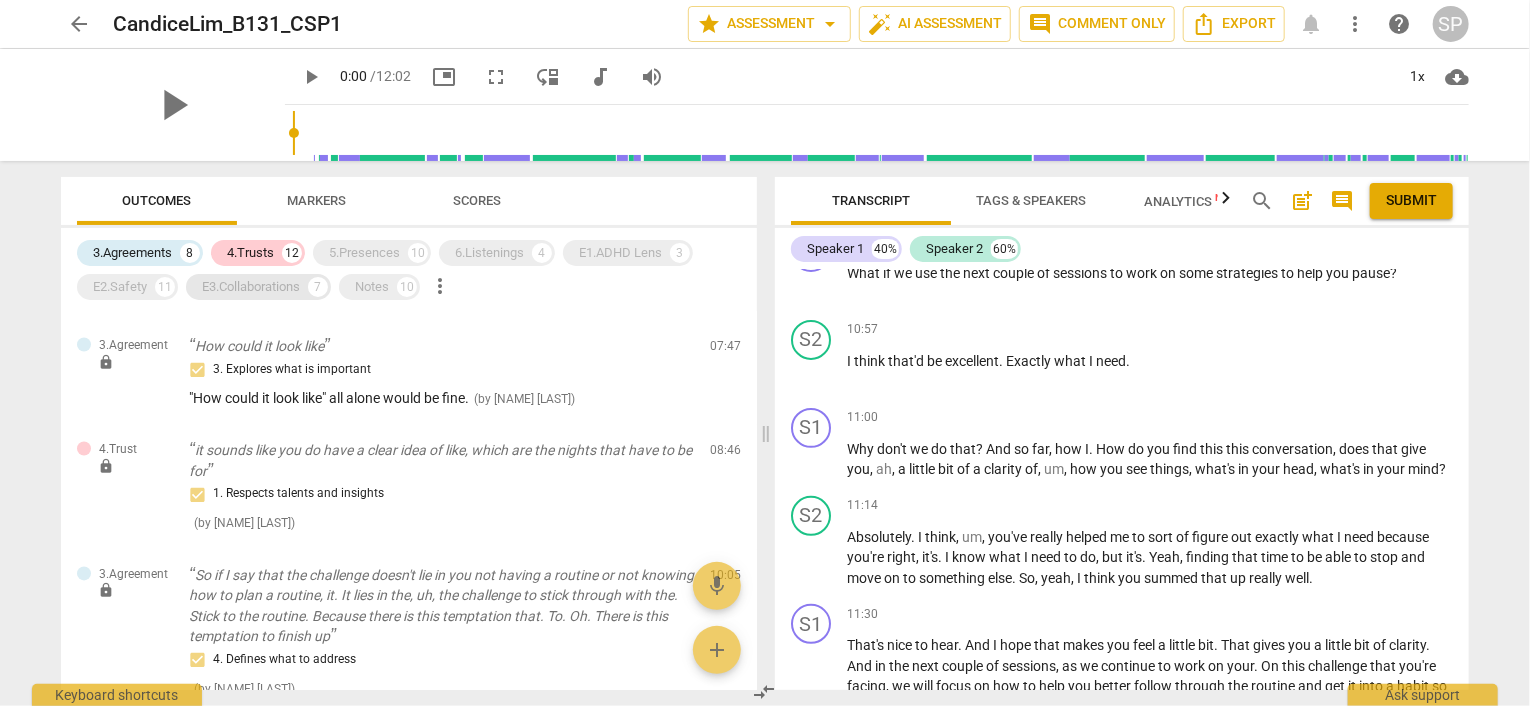 click on "E3.Collaborations" at bounding box center [251, 287] 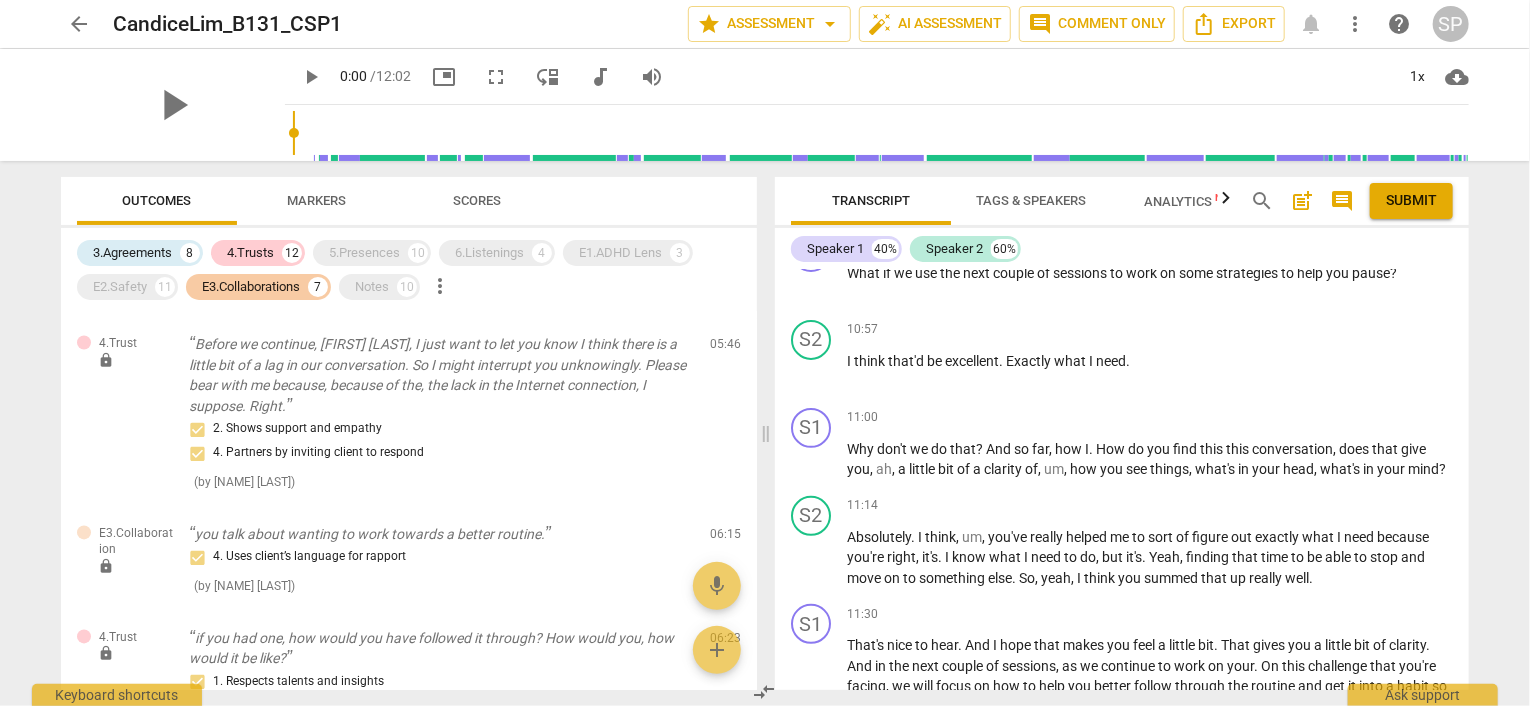 scroll, scrollTop: 2502, scrollLeft: 0, axis: vertical 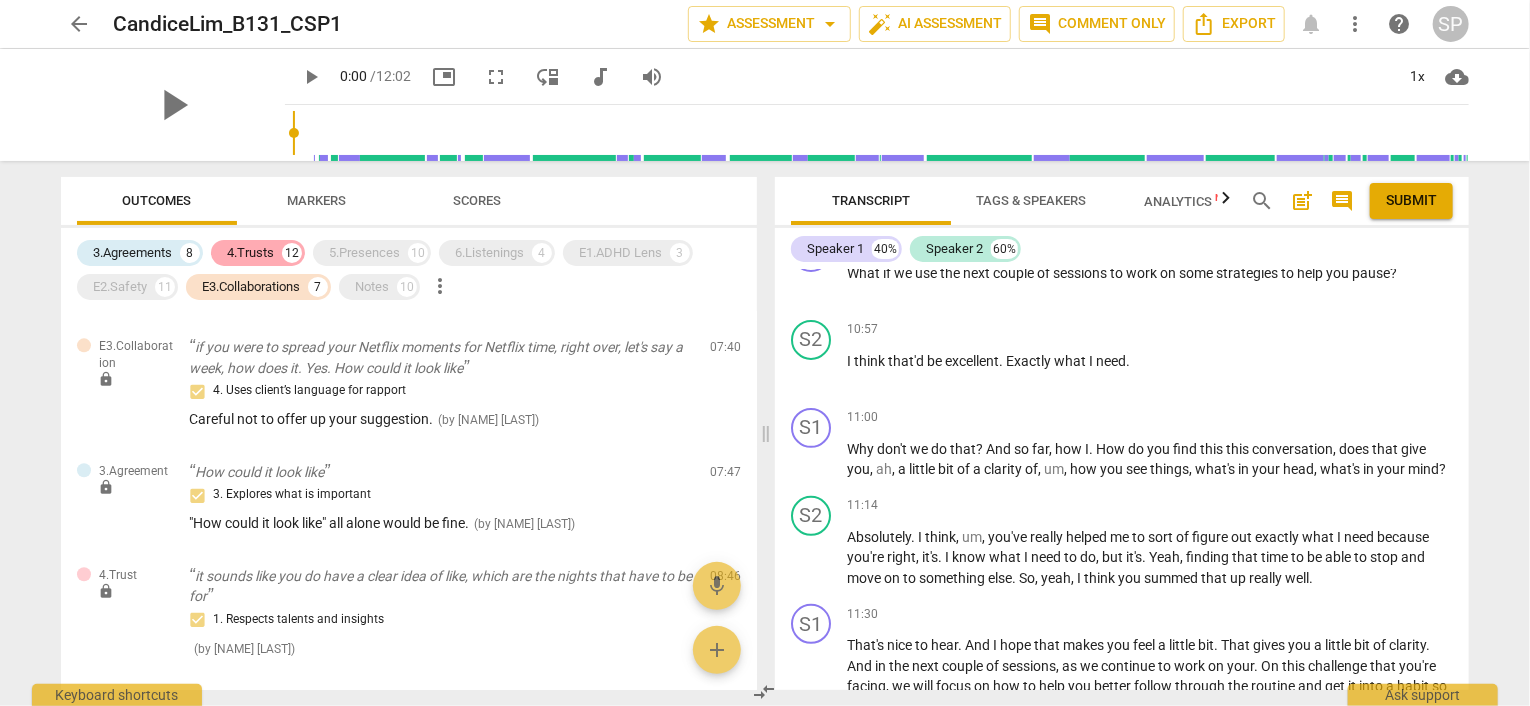 click on "4.Trusts" at bounding box center [250, 253] 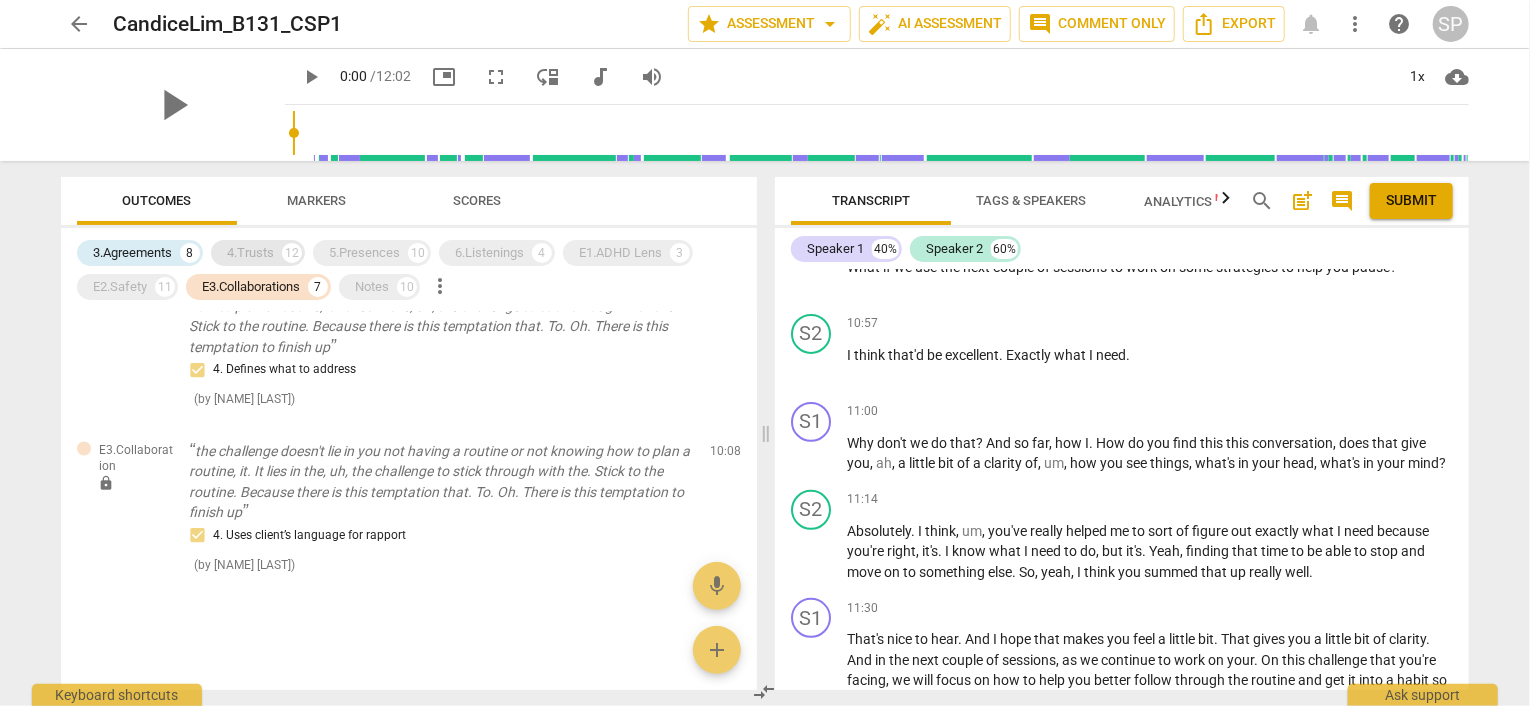 scroll, scrollTop: 1244, scrollLeft: 0, axis: vertical 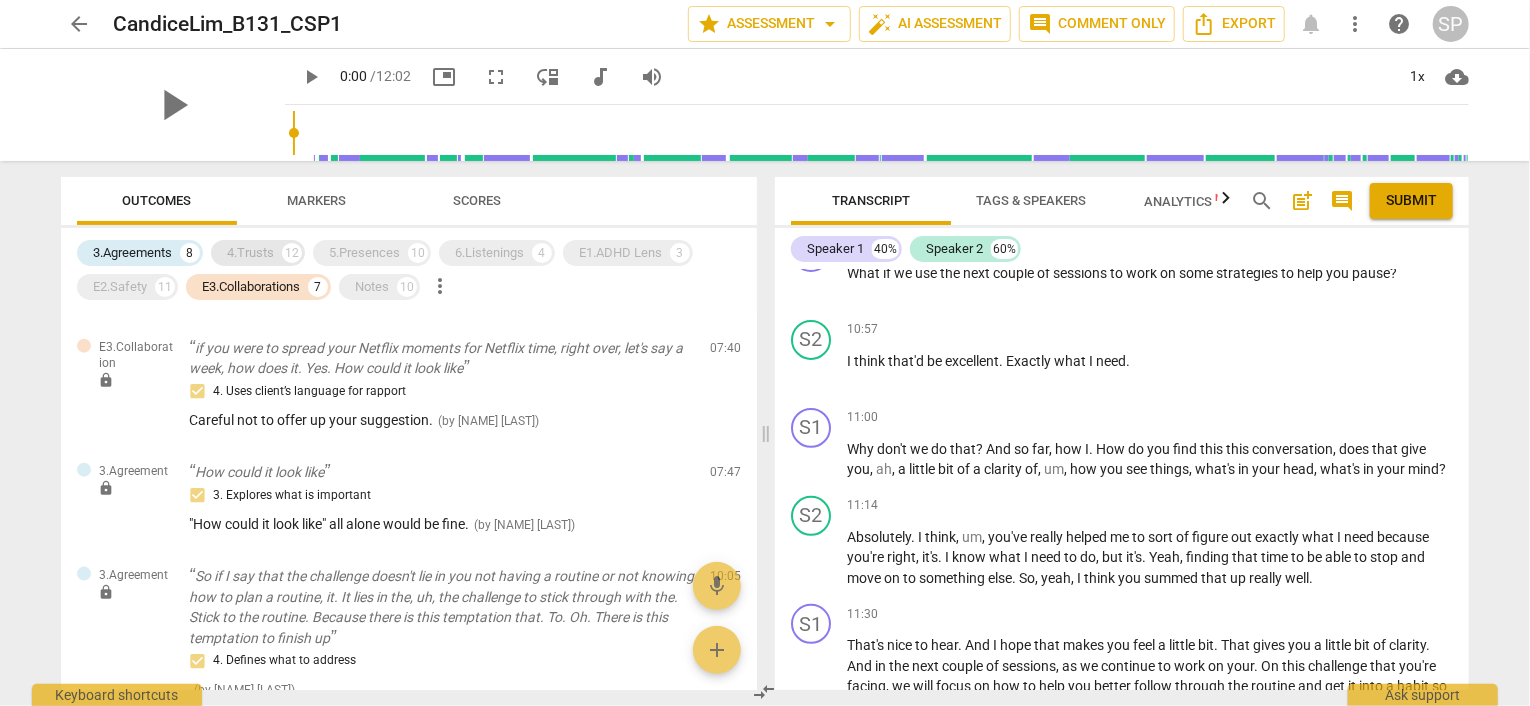 click on "4.Trusts" at bounding box center (250, 253) 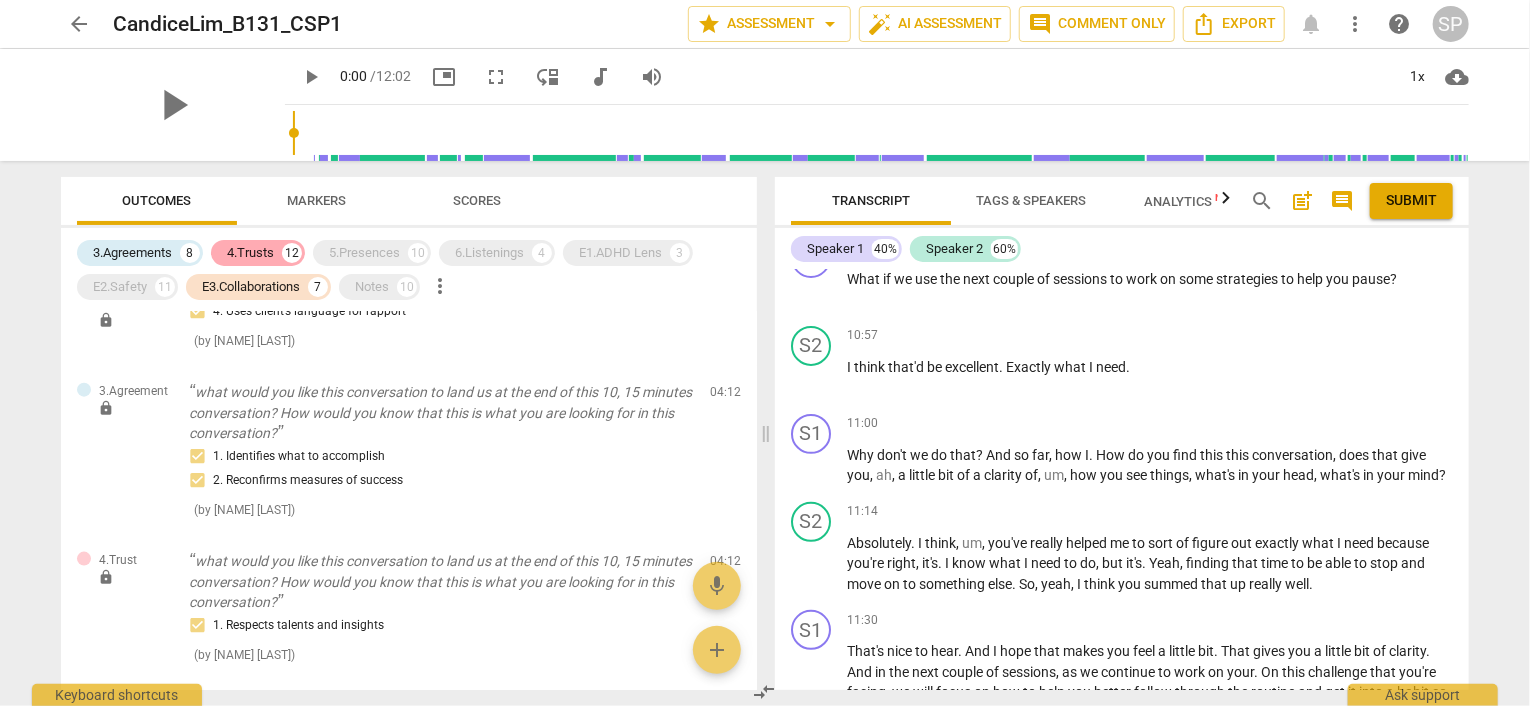 scroll, scrollTop: 2502, scrollLeft: 0, axis: vertical 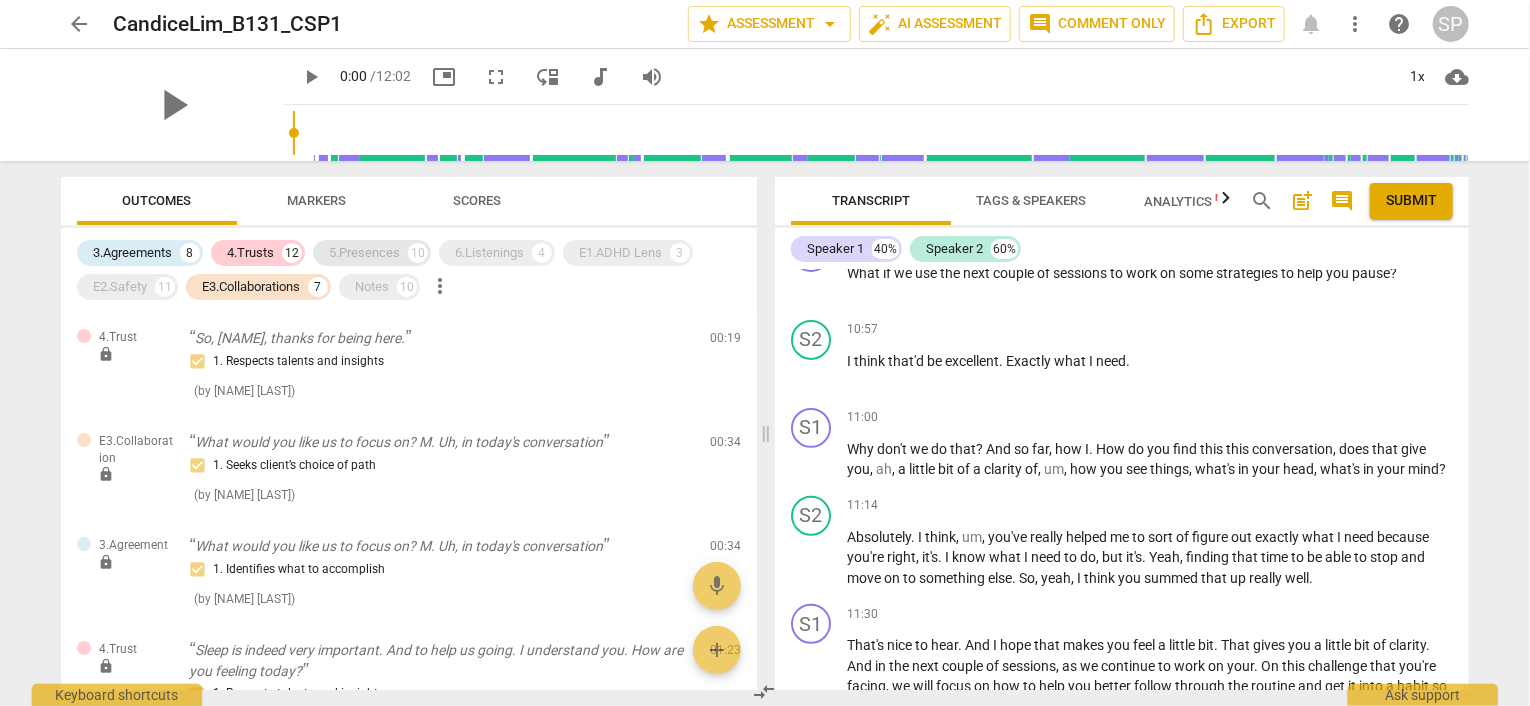 click on "5.Presences" at bounding box center (364, 253) 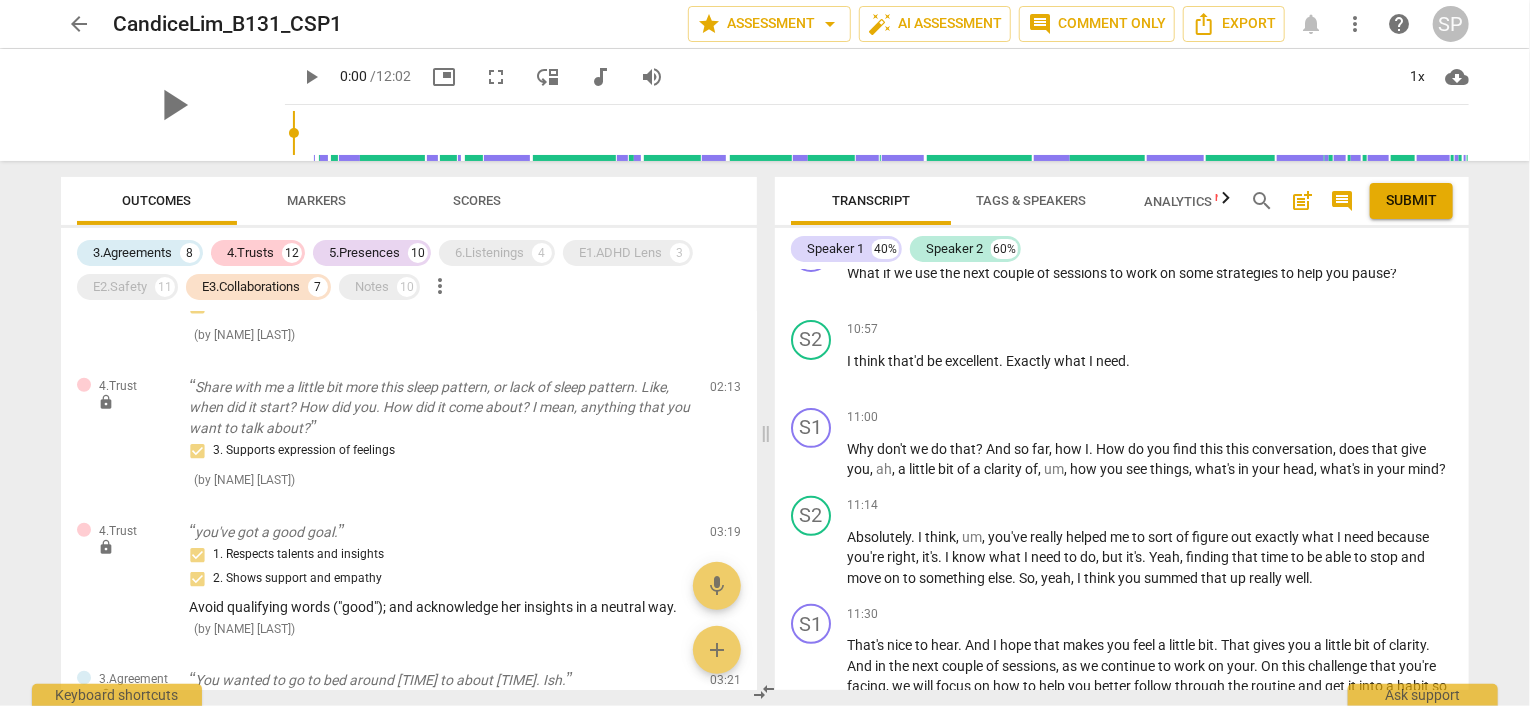 scroll, scrollTop: 1000, scrollLeft: 0, axis: vertical 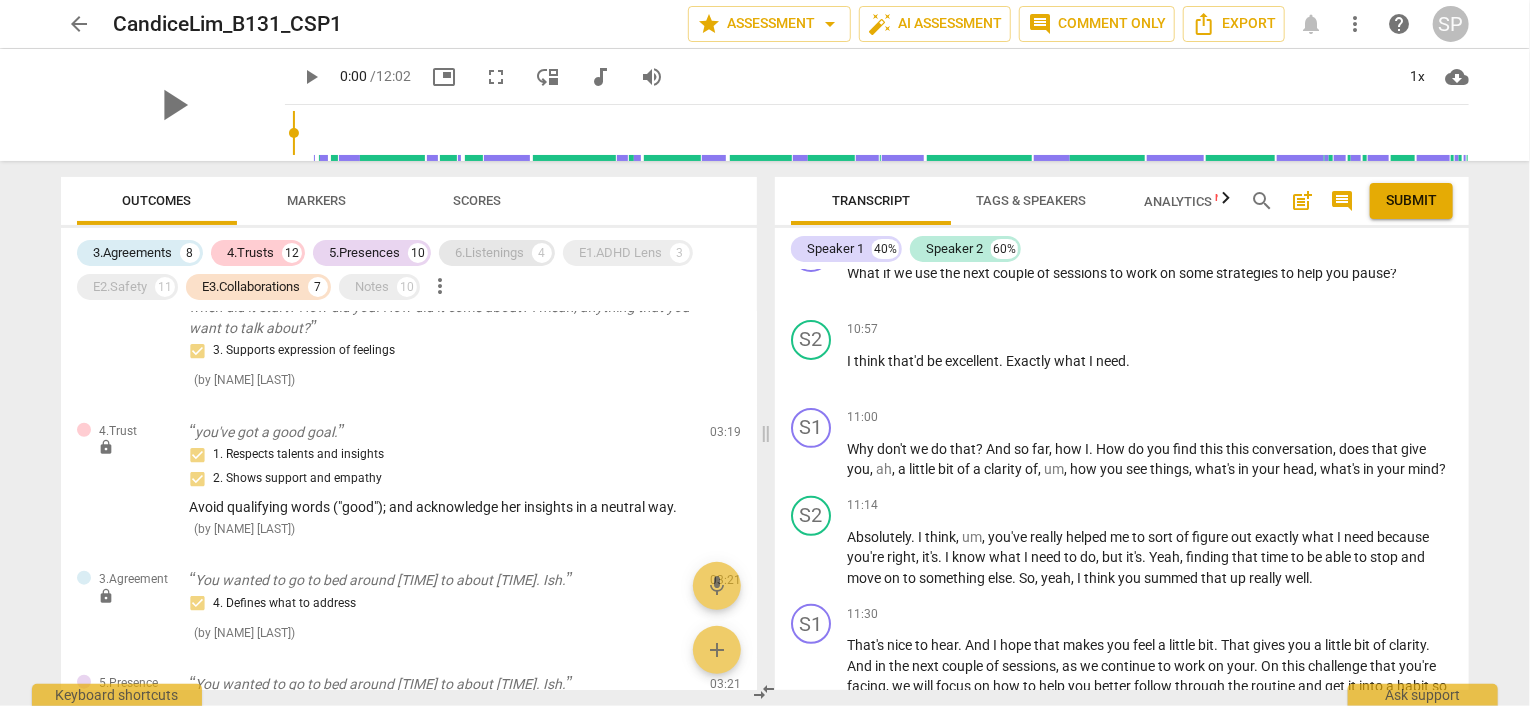 click on "6.Listenings" at bounding box center [489, 253] 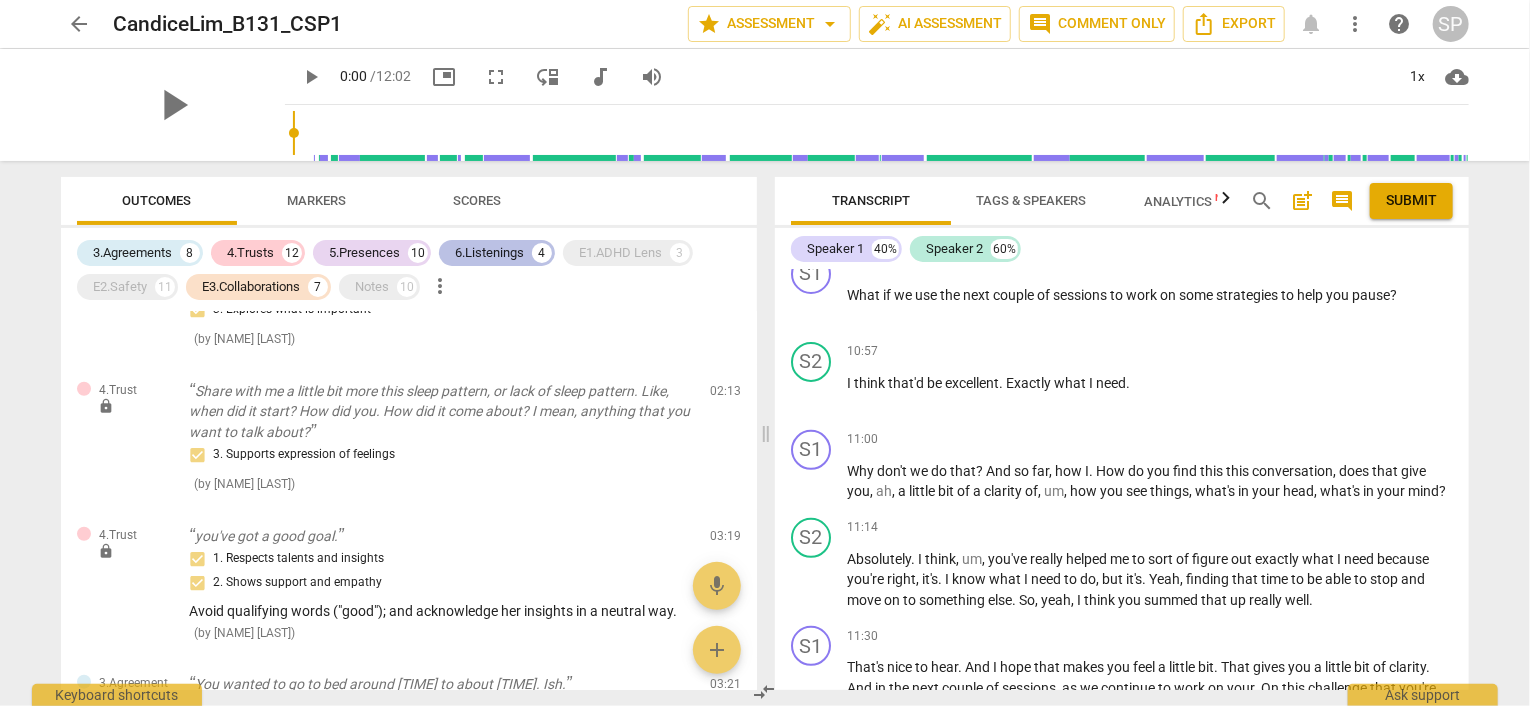 scroll, scrollTop: 1104, scrollLeft: 0, axis: vertical 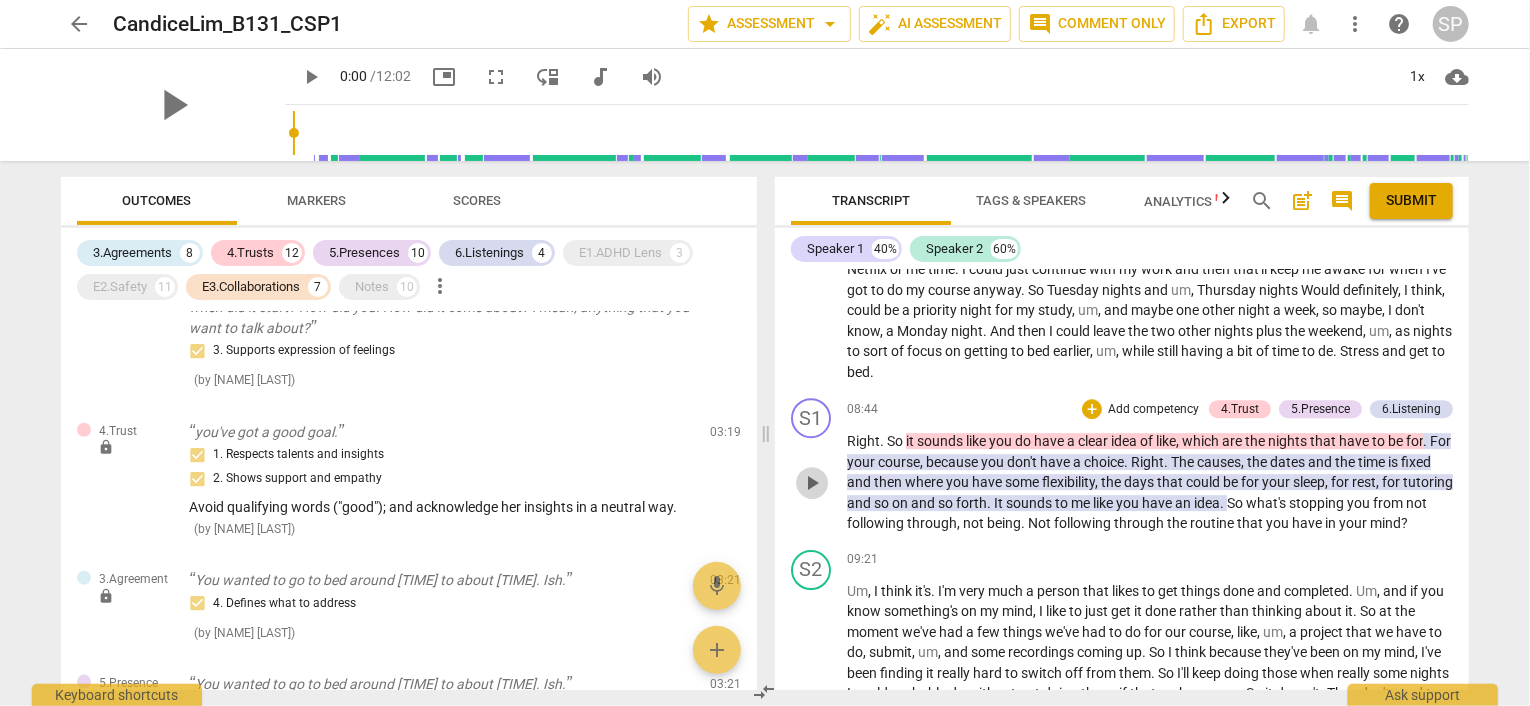 click on "play_arrow" at bounding box center (812, 483) 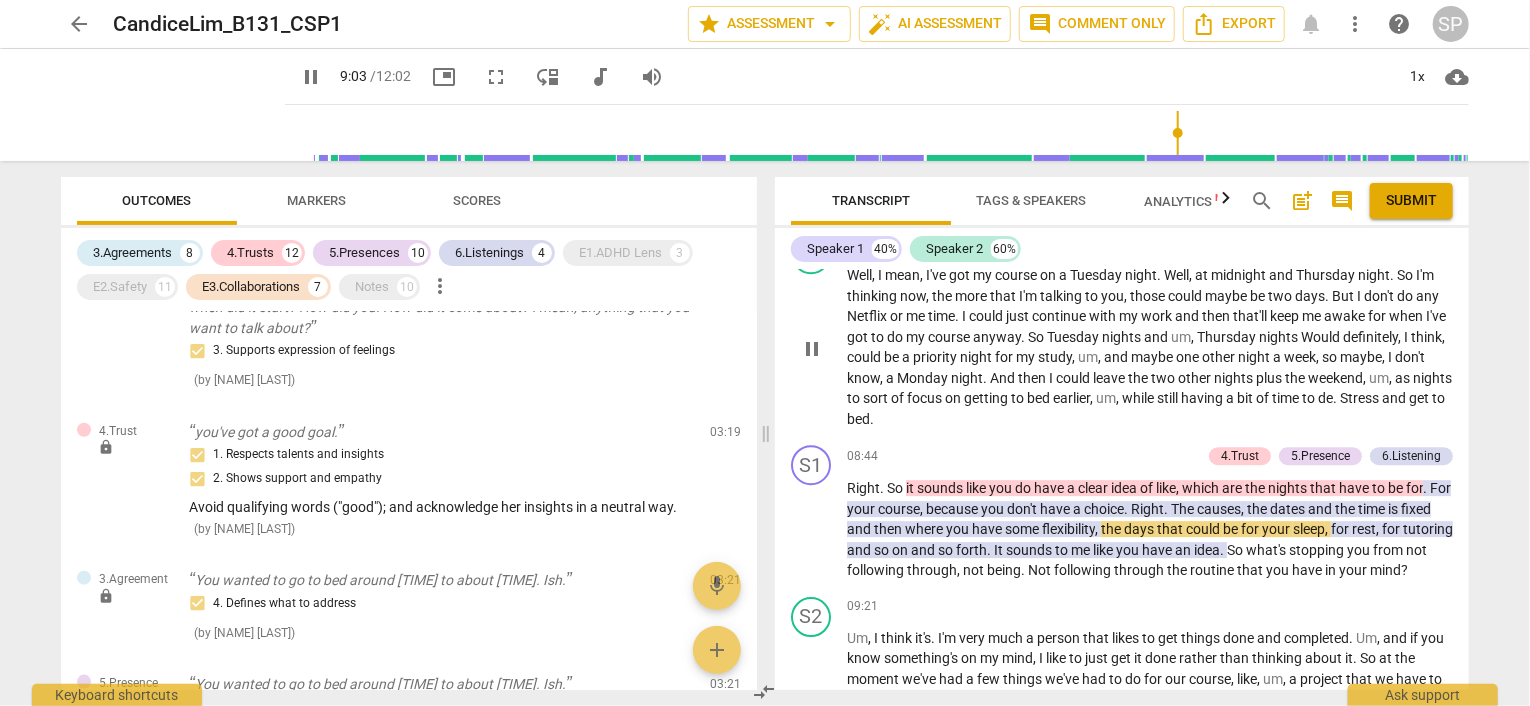 scroll, scrollTop: 3069, scrollLeft: 0, axis: vertical 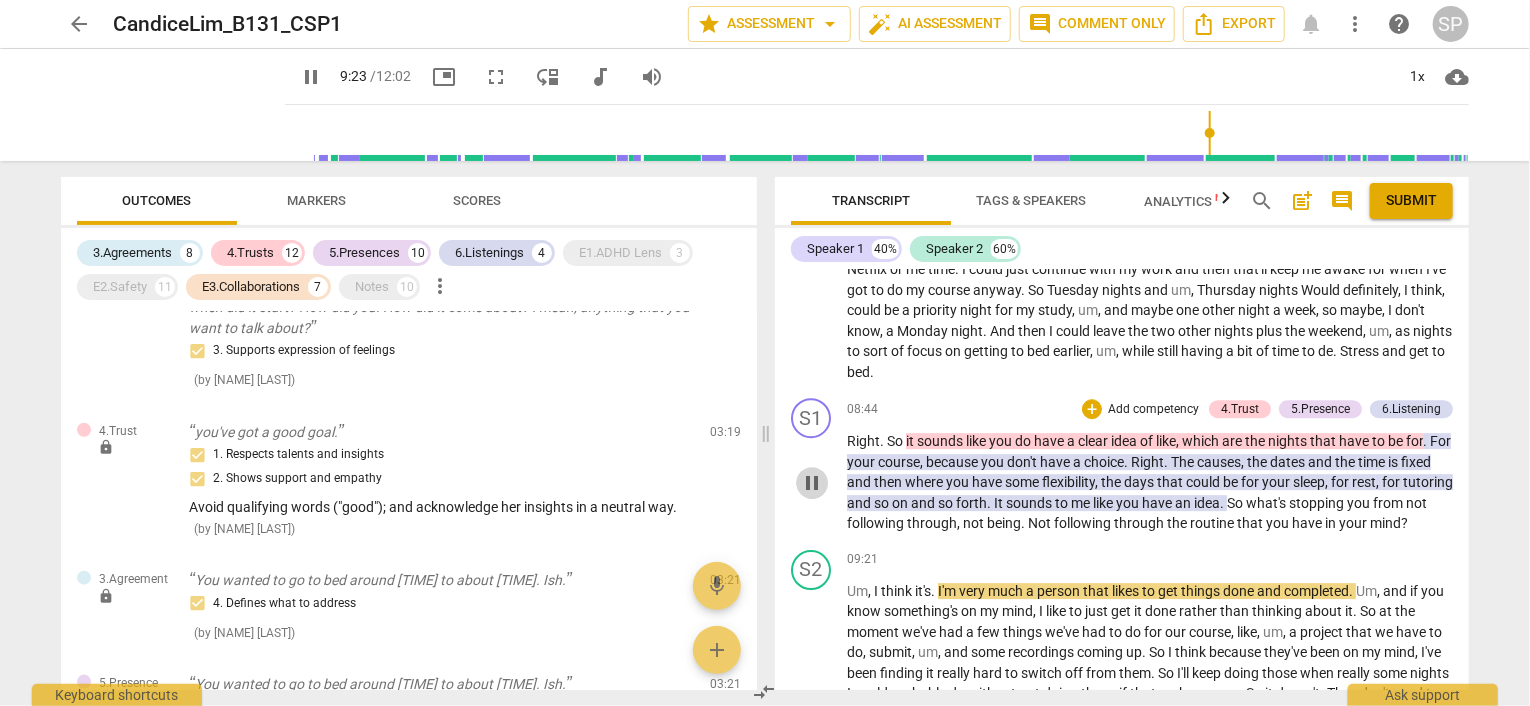 click on "pause" at bounding box center [812, 483] 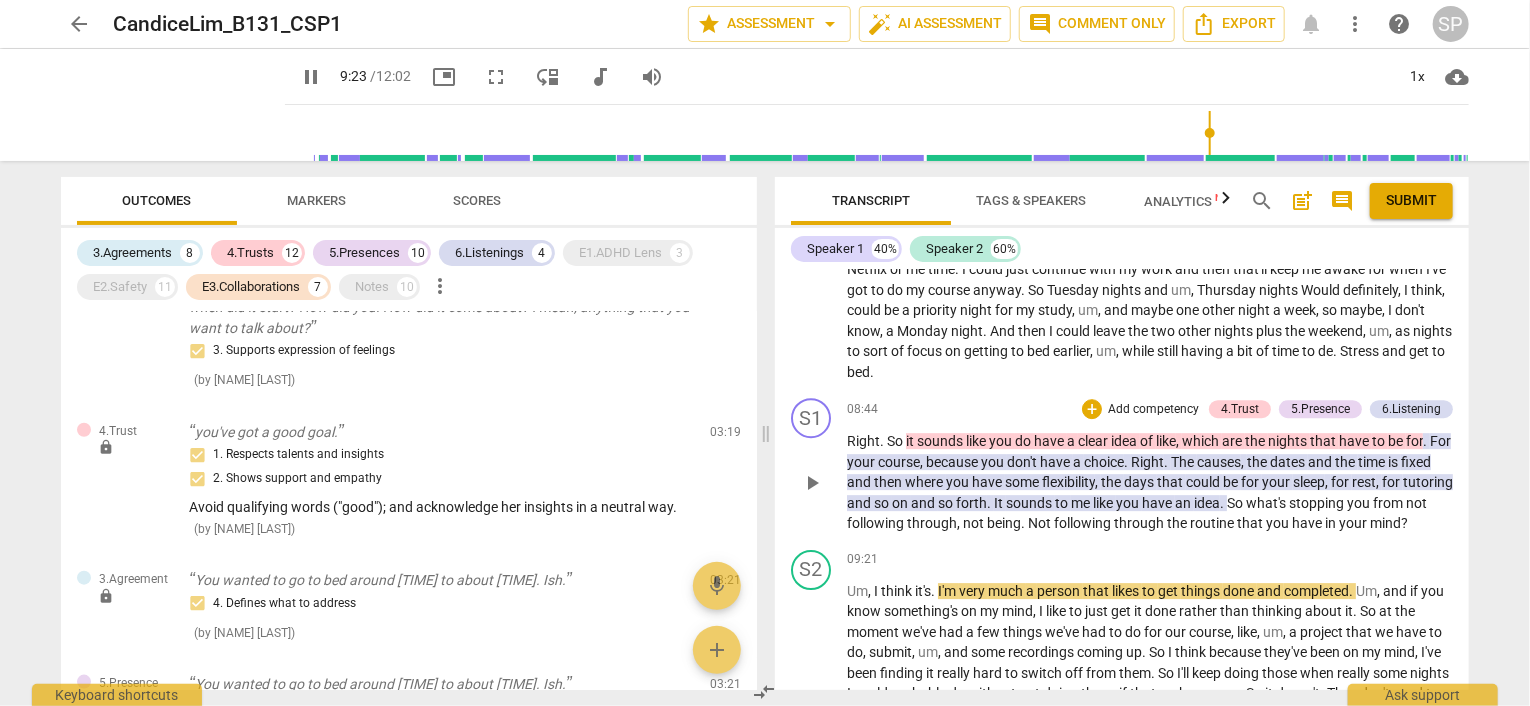 type on "563" 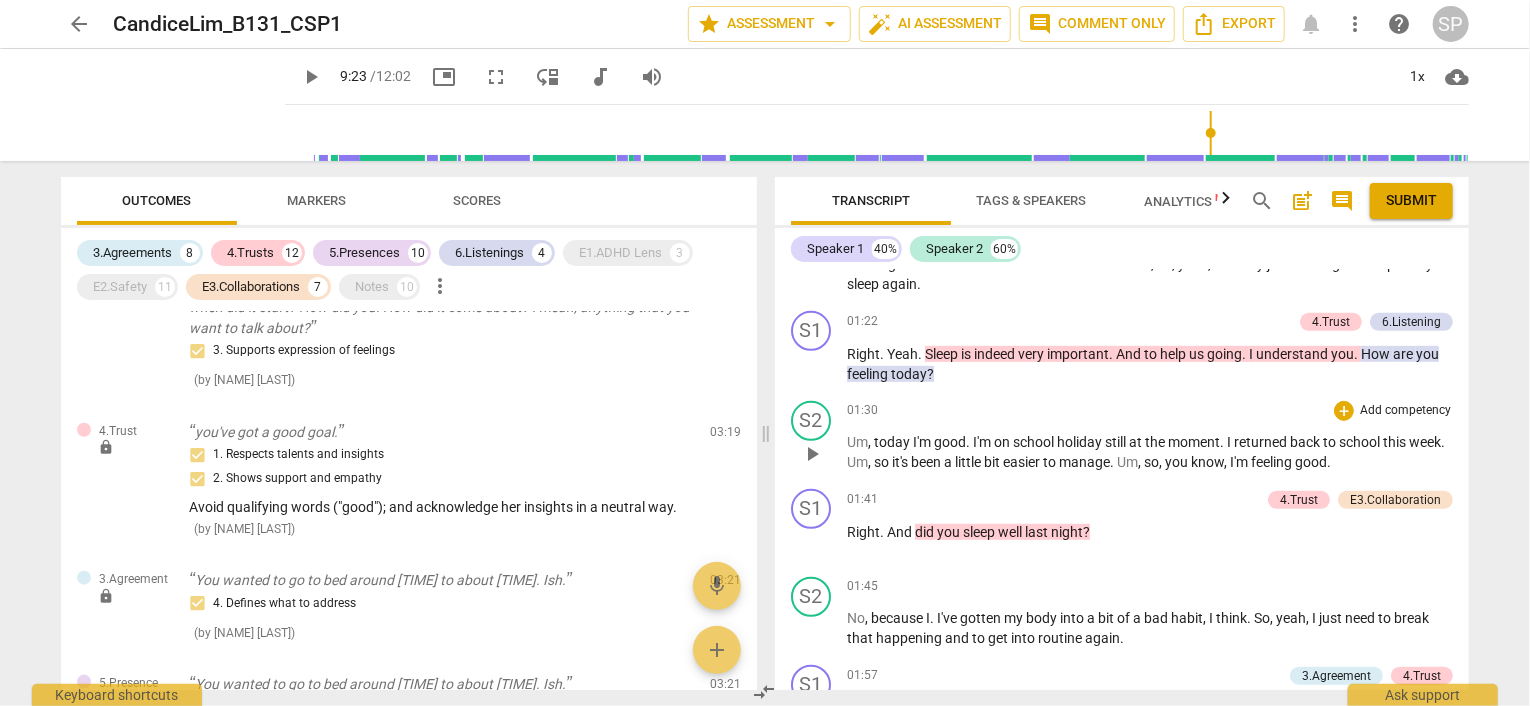 scroll, scrollTop: 800, scrollLeft: 0, axis: vertical 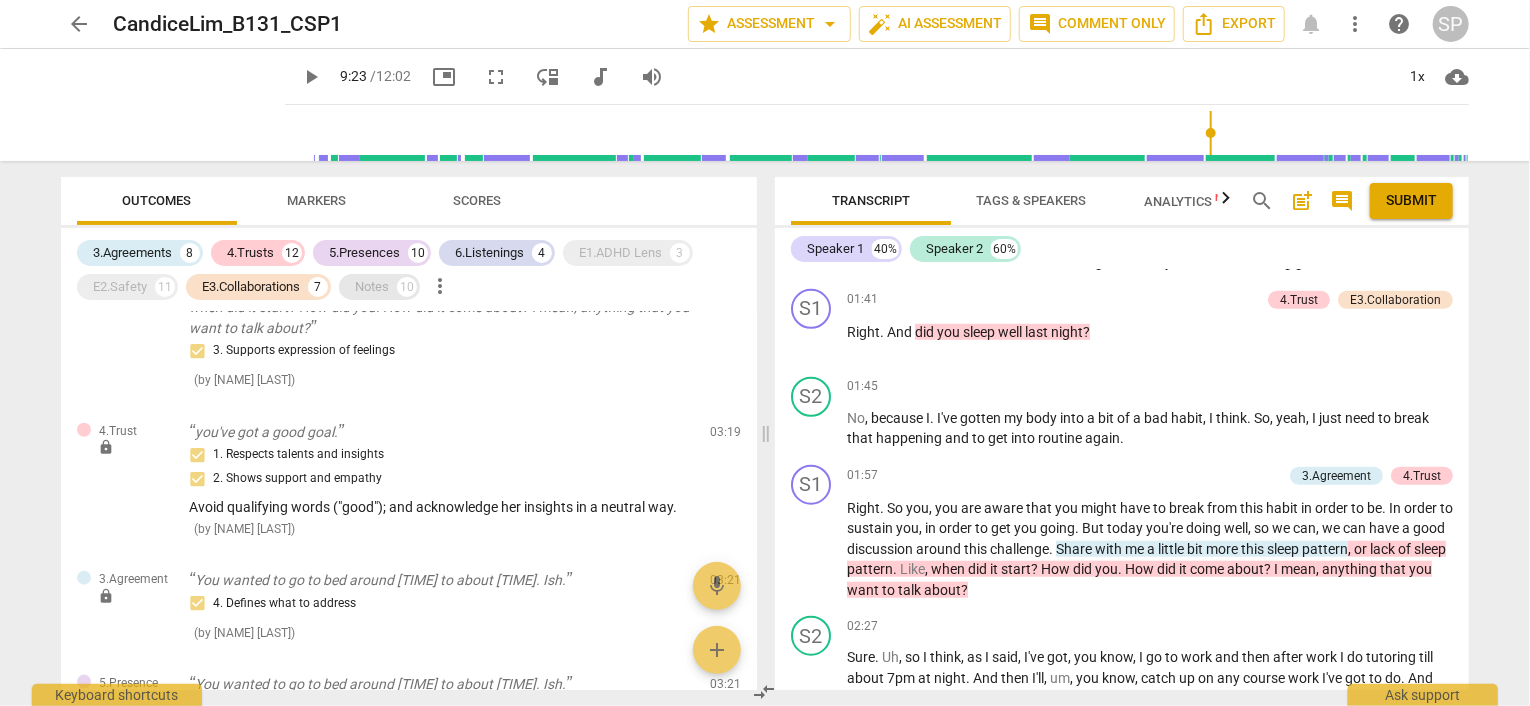 click on "Notes" at bounding box center (372, 287) 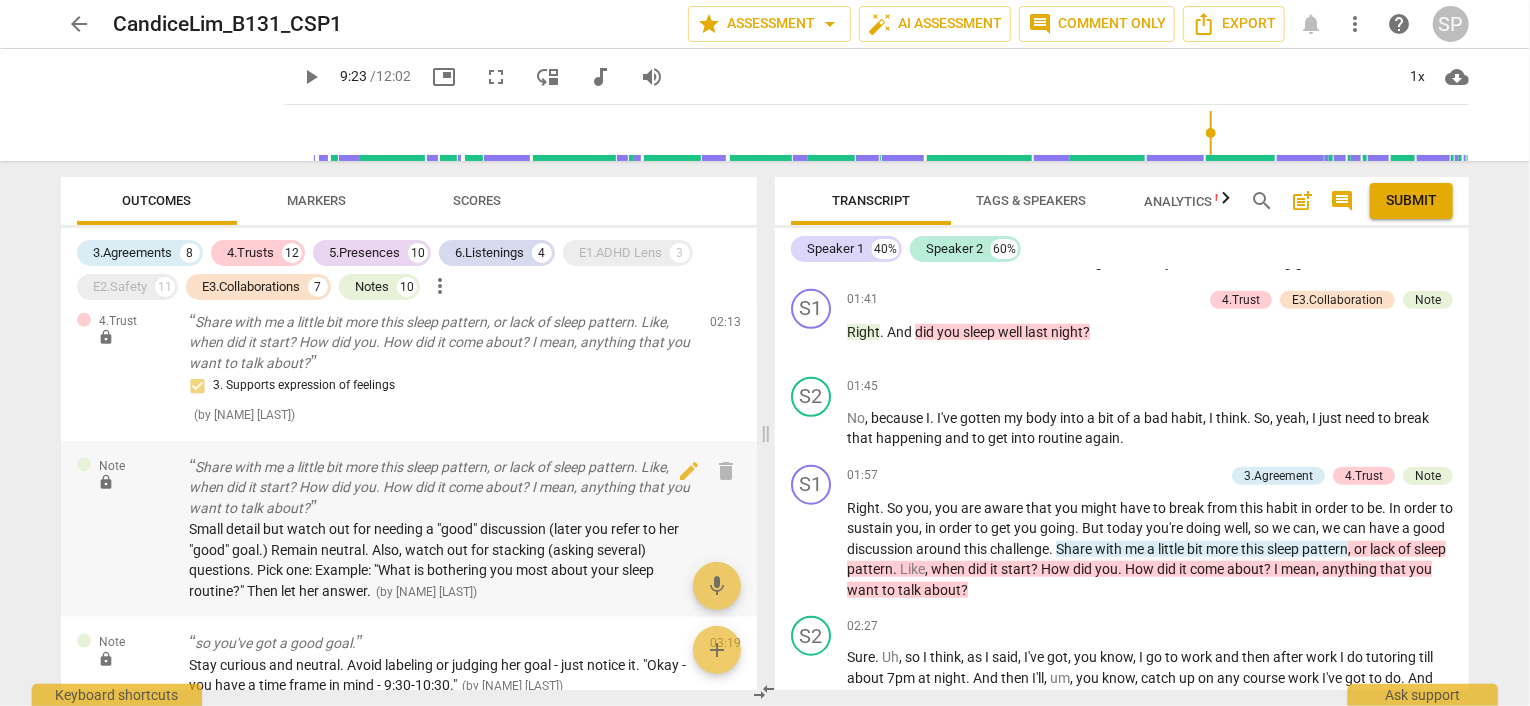 scroll, scrollTop: 1300, scrollLeft: 0, axis: vertical 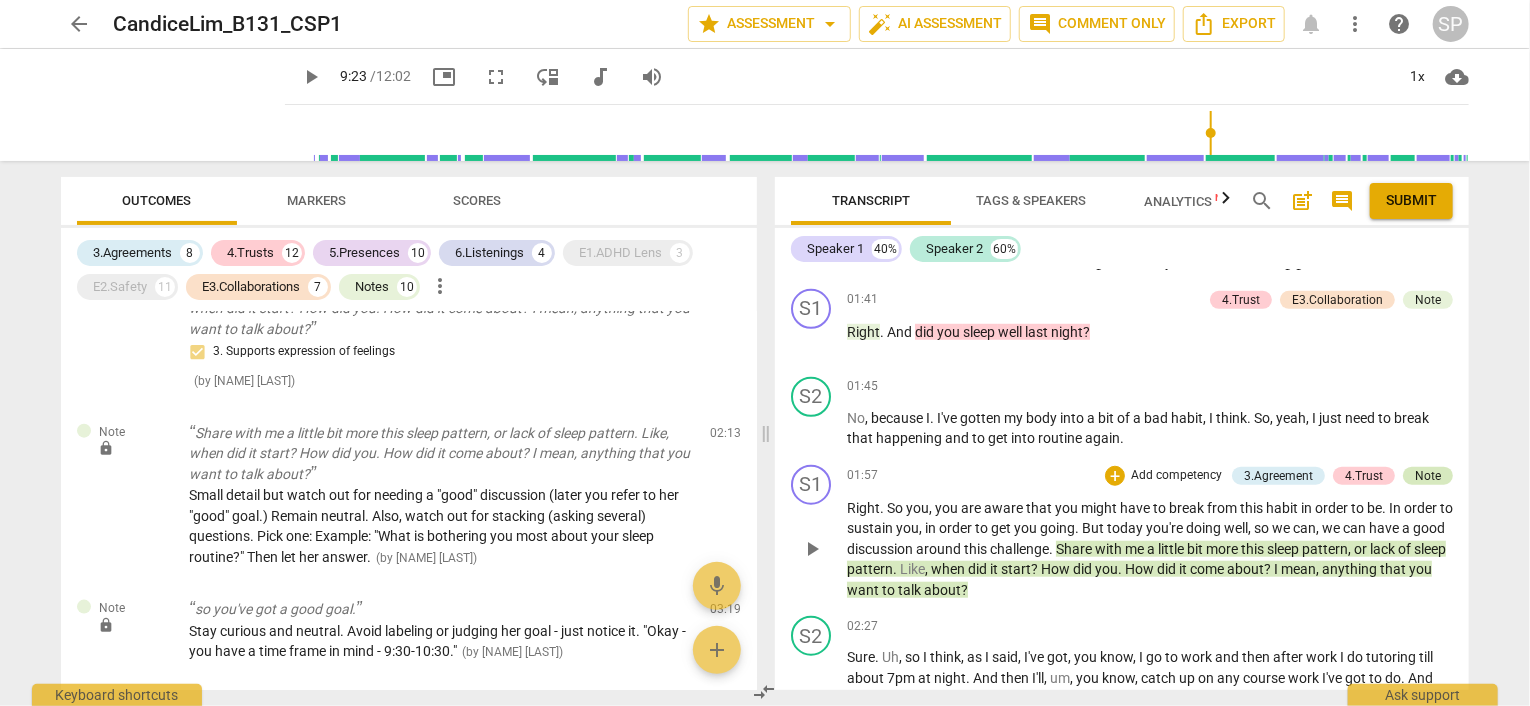 click on "Note" at bounding box center (1428, 476) 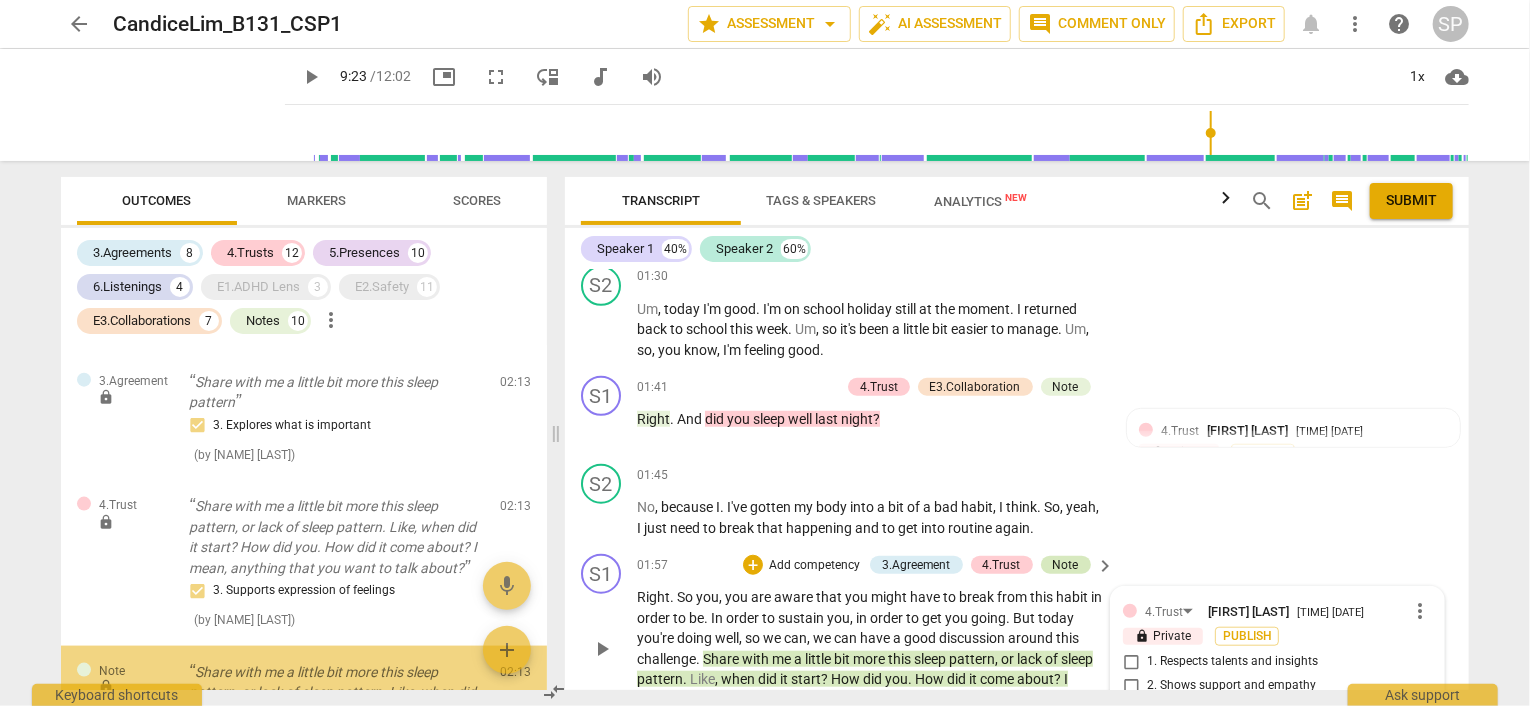 scroll, scrollTop: 1094, scrollLeft: 0, axis: vertical 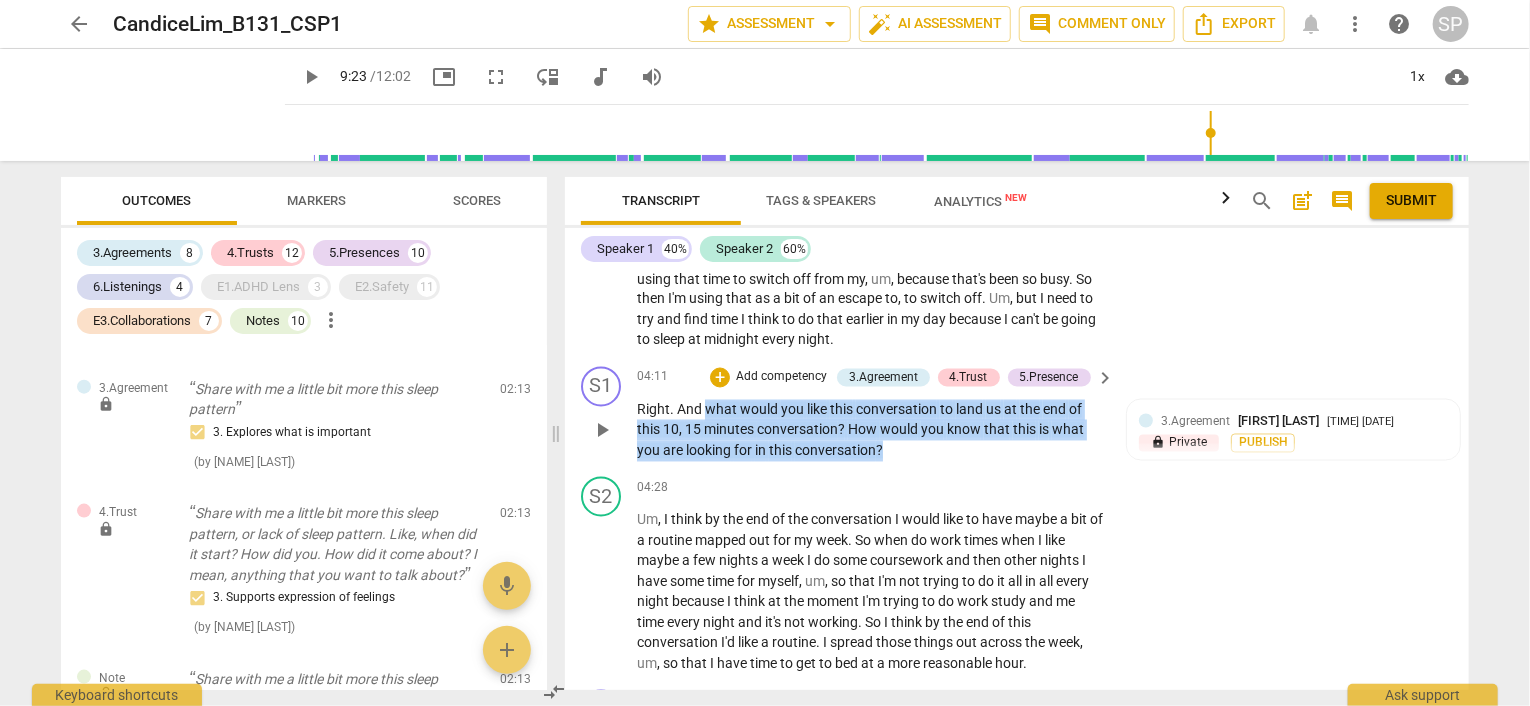 drag, startPoint x: 708, startPoint y: 396, endPoint x: 888, endPoint y: 461, distance: 191.37659 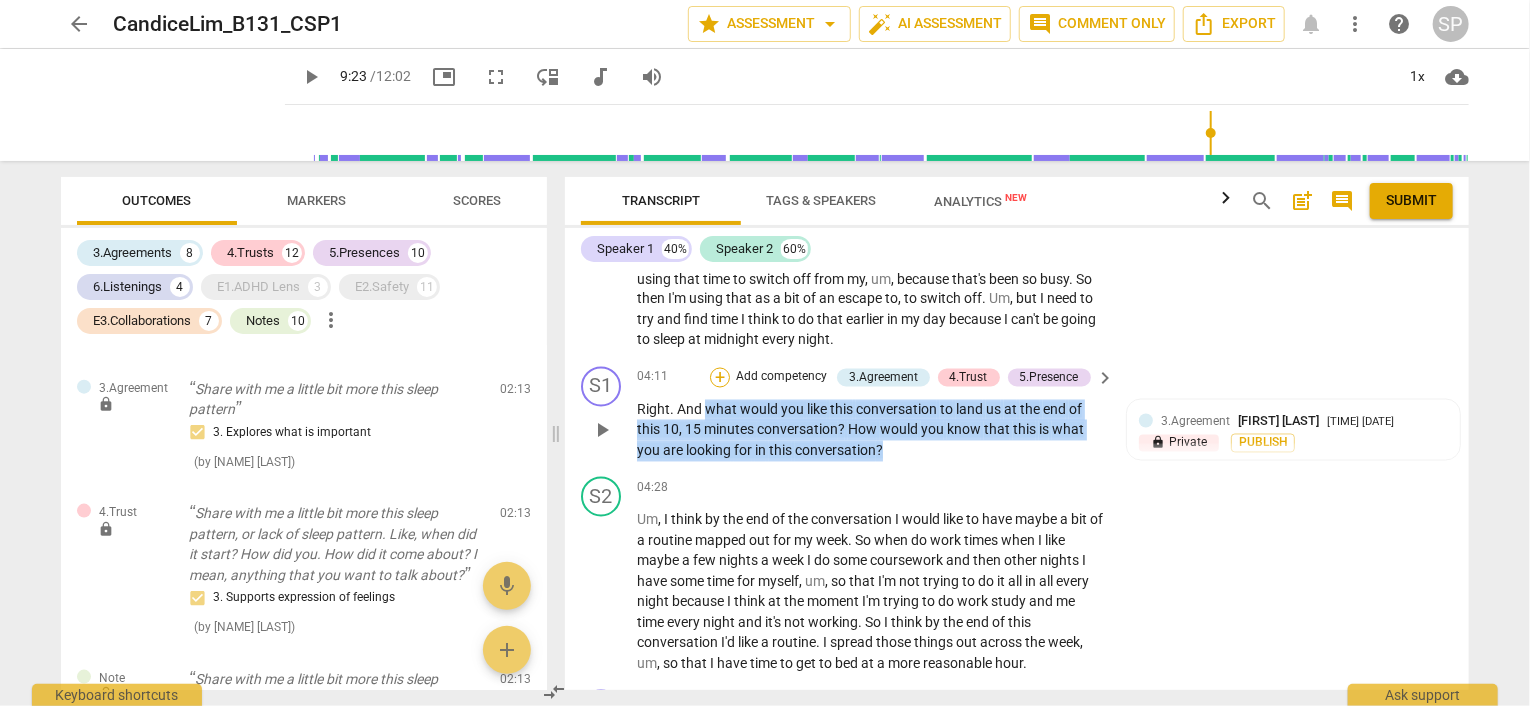 click on "+" at bounding box center (720, 378) 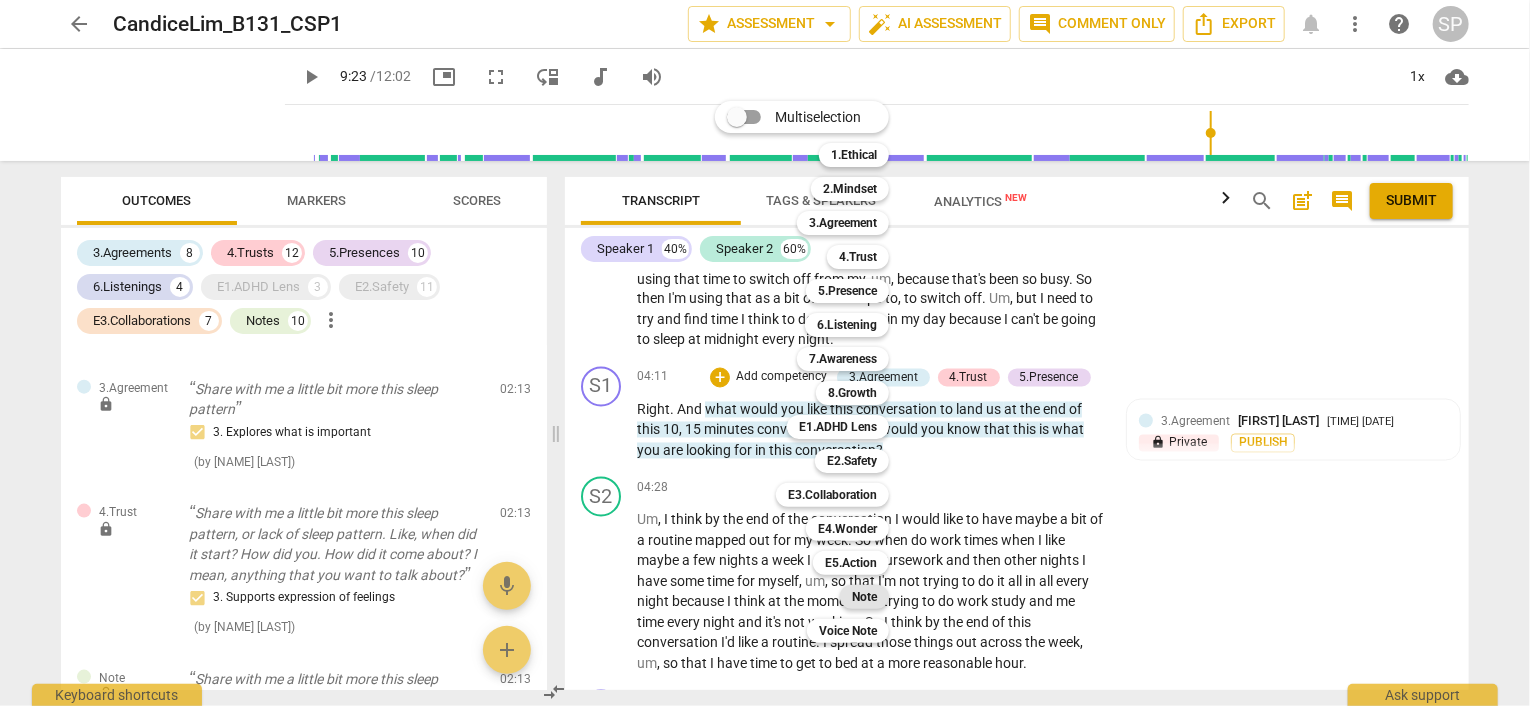 click on "Note" at bounding box center [864, 597] 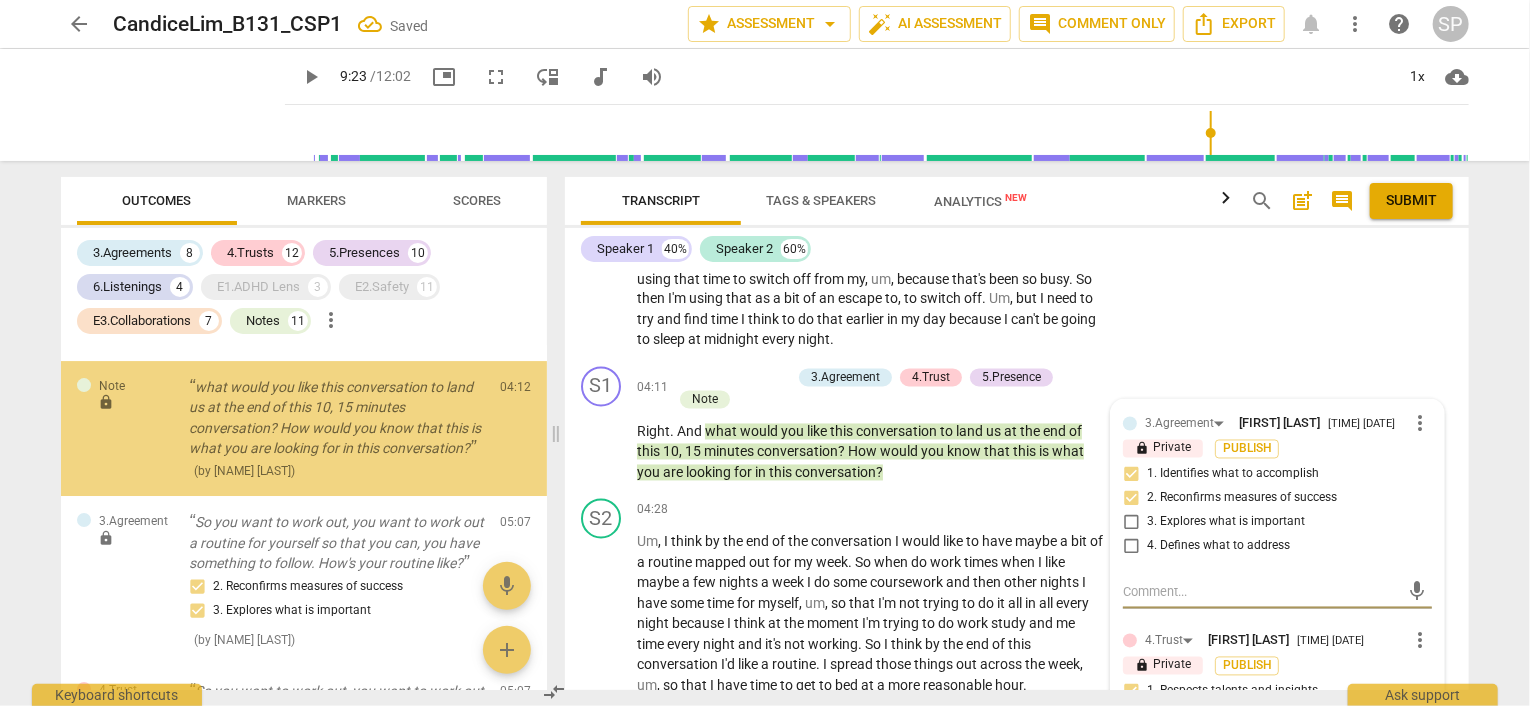 scroll, scrollTop: 3497, scrollLeft: 0, axis: vertical 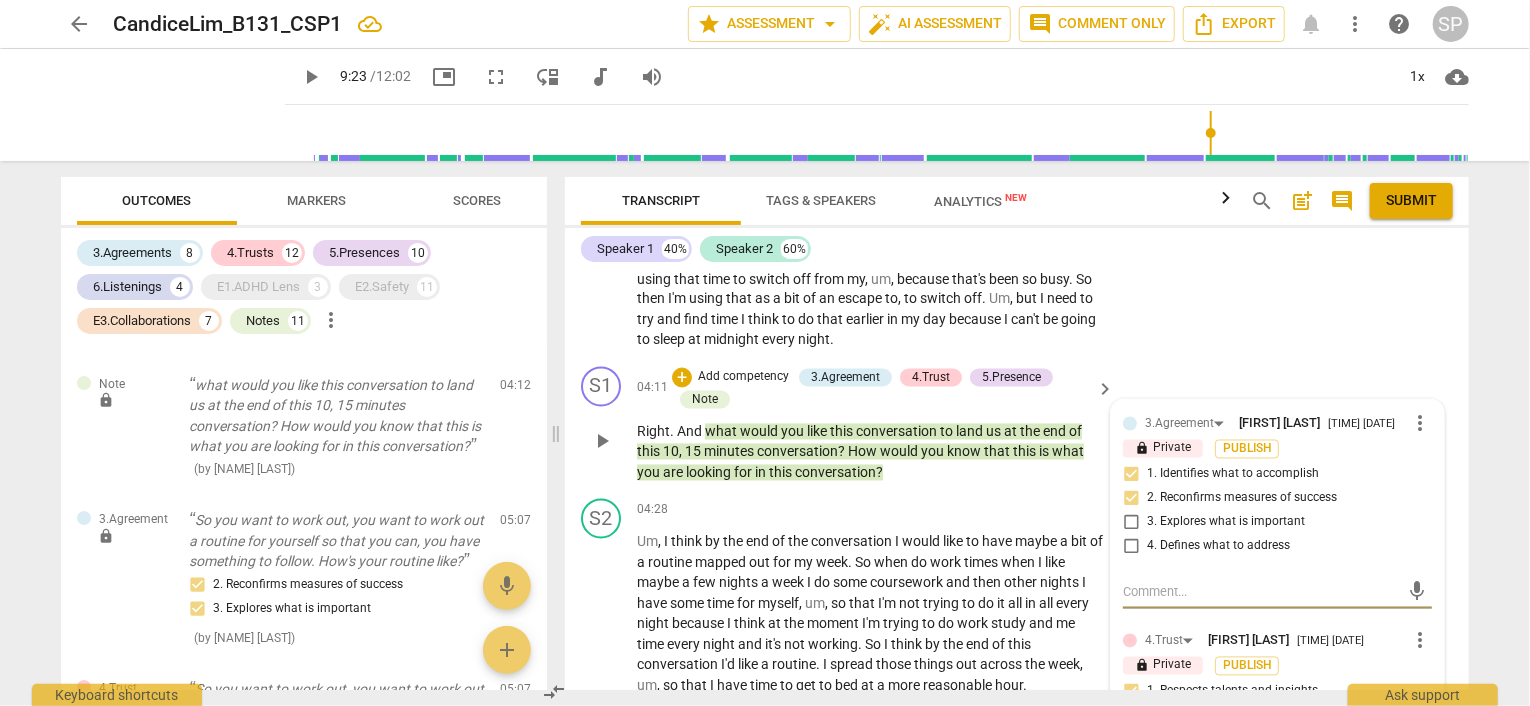 type on "2" 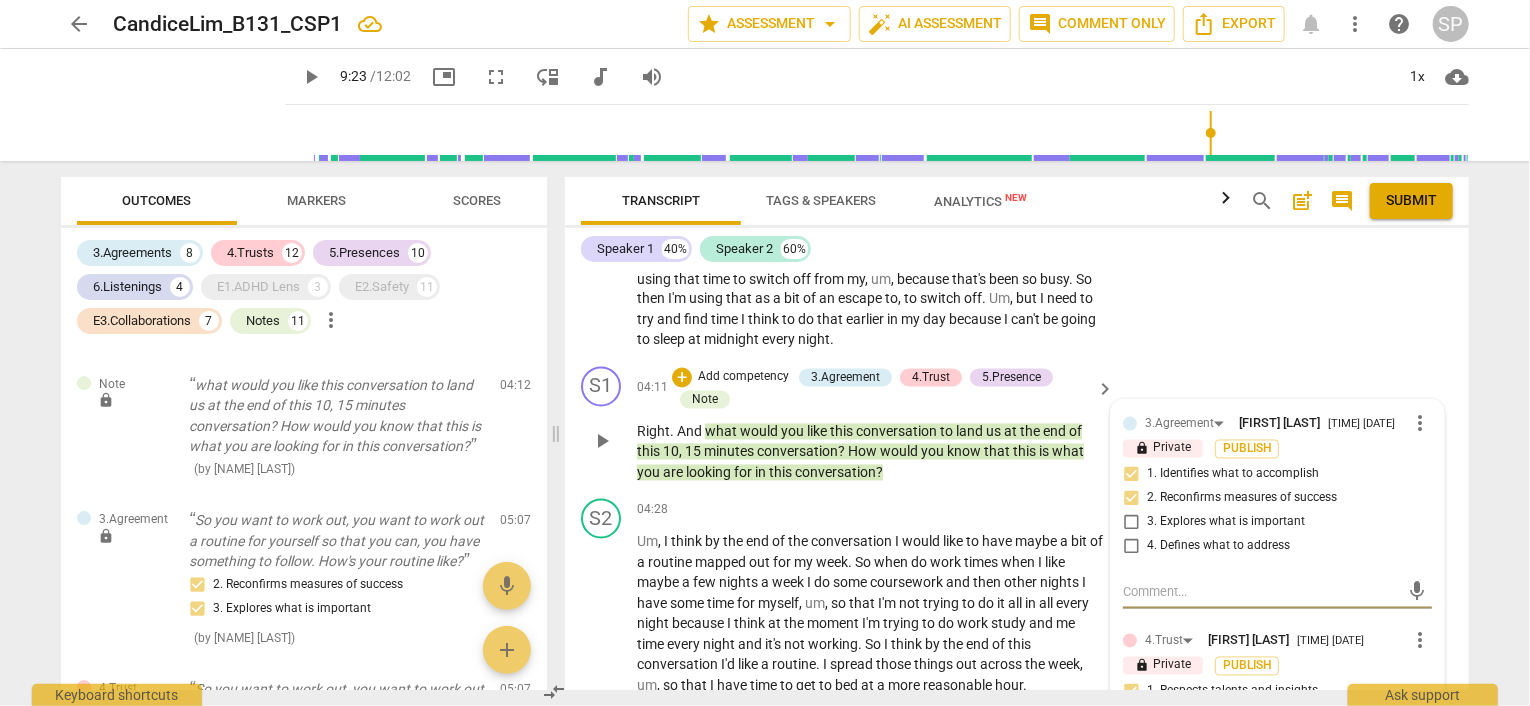 type on "2" 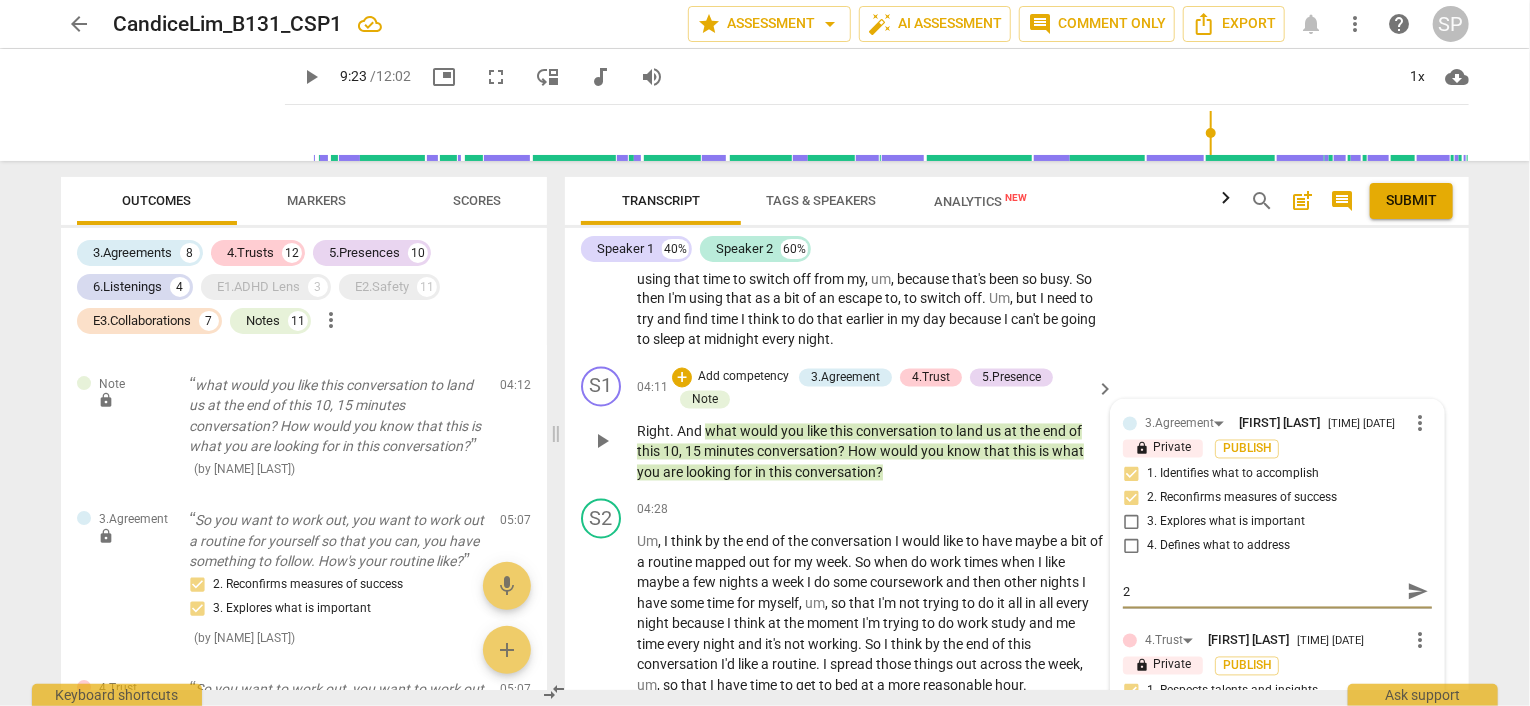 type on "2" 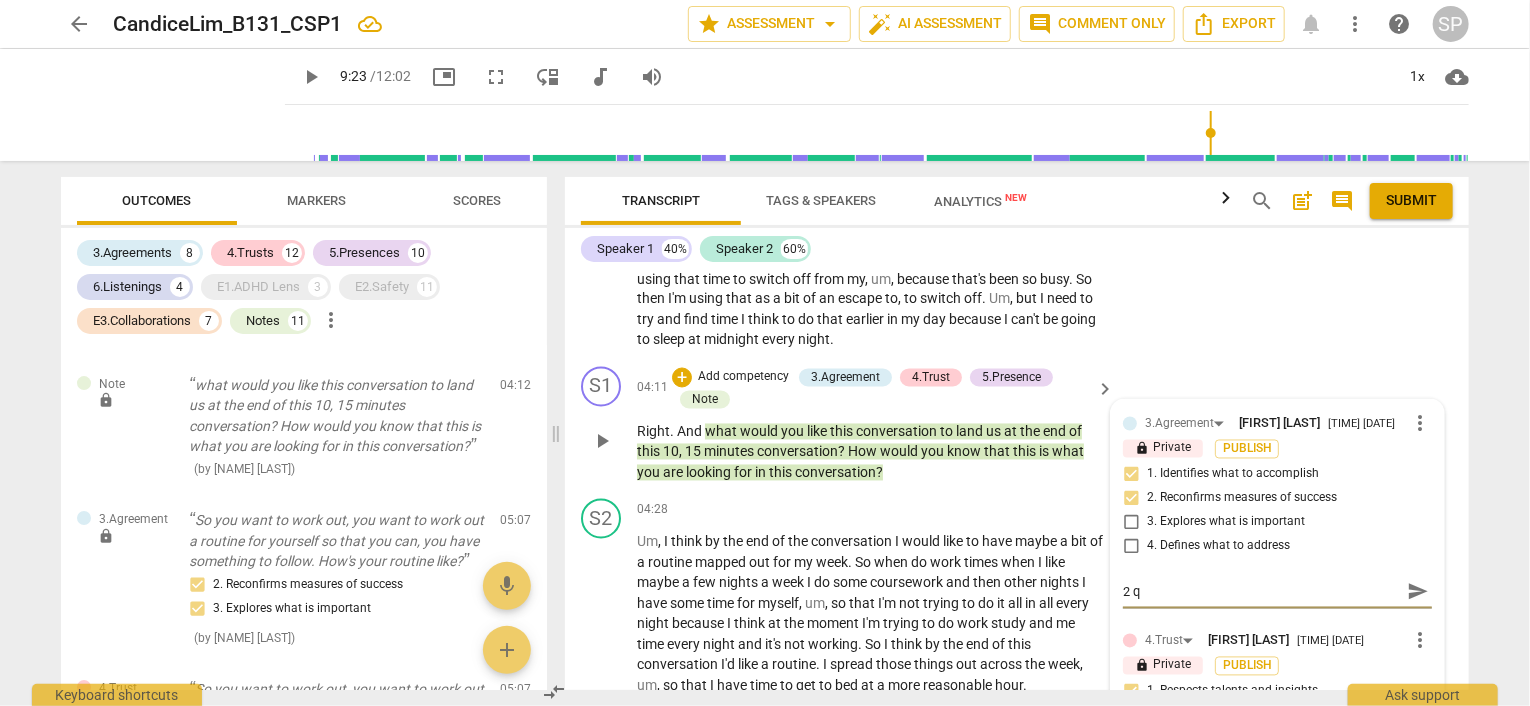 type on "2 qu" 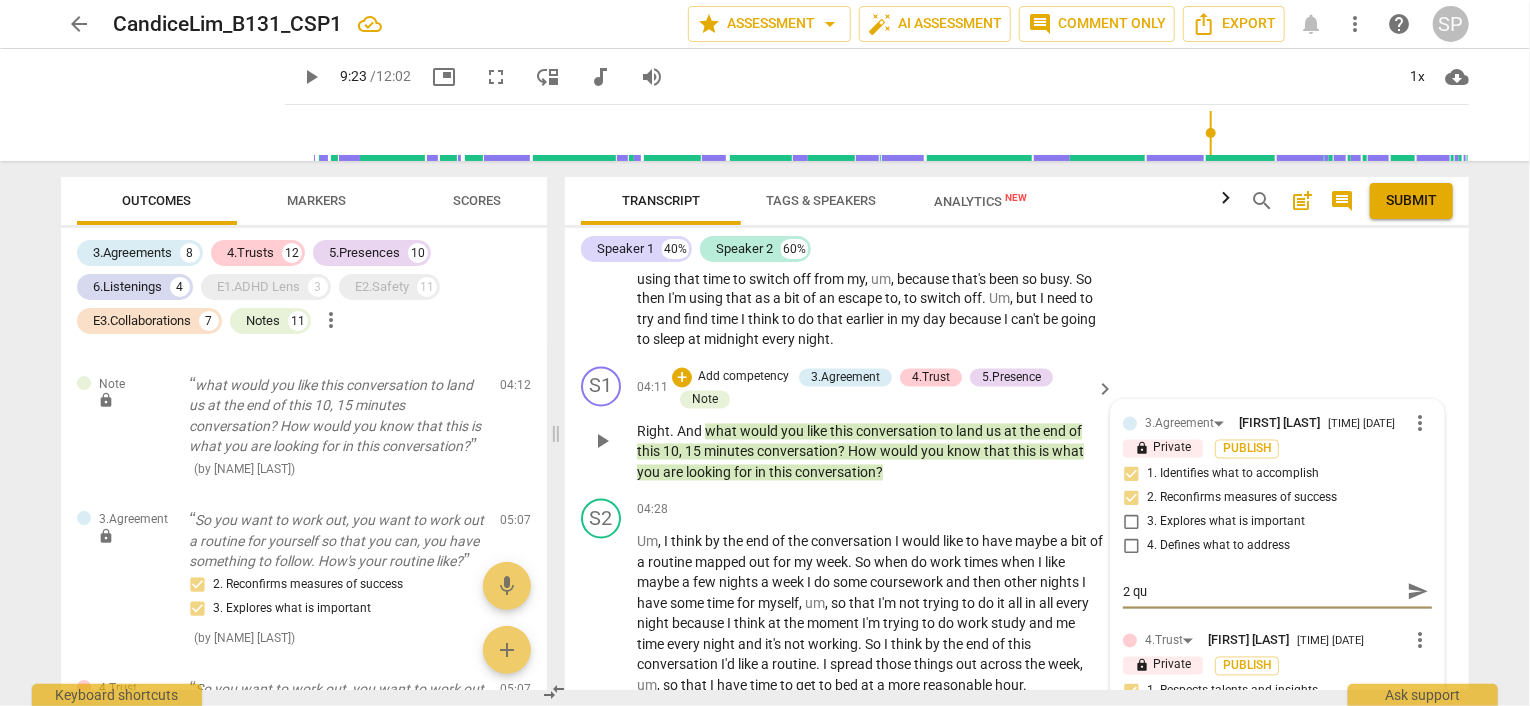 type on "2 que" 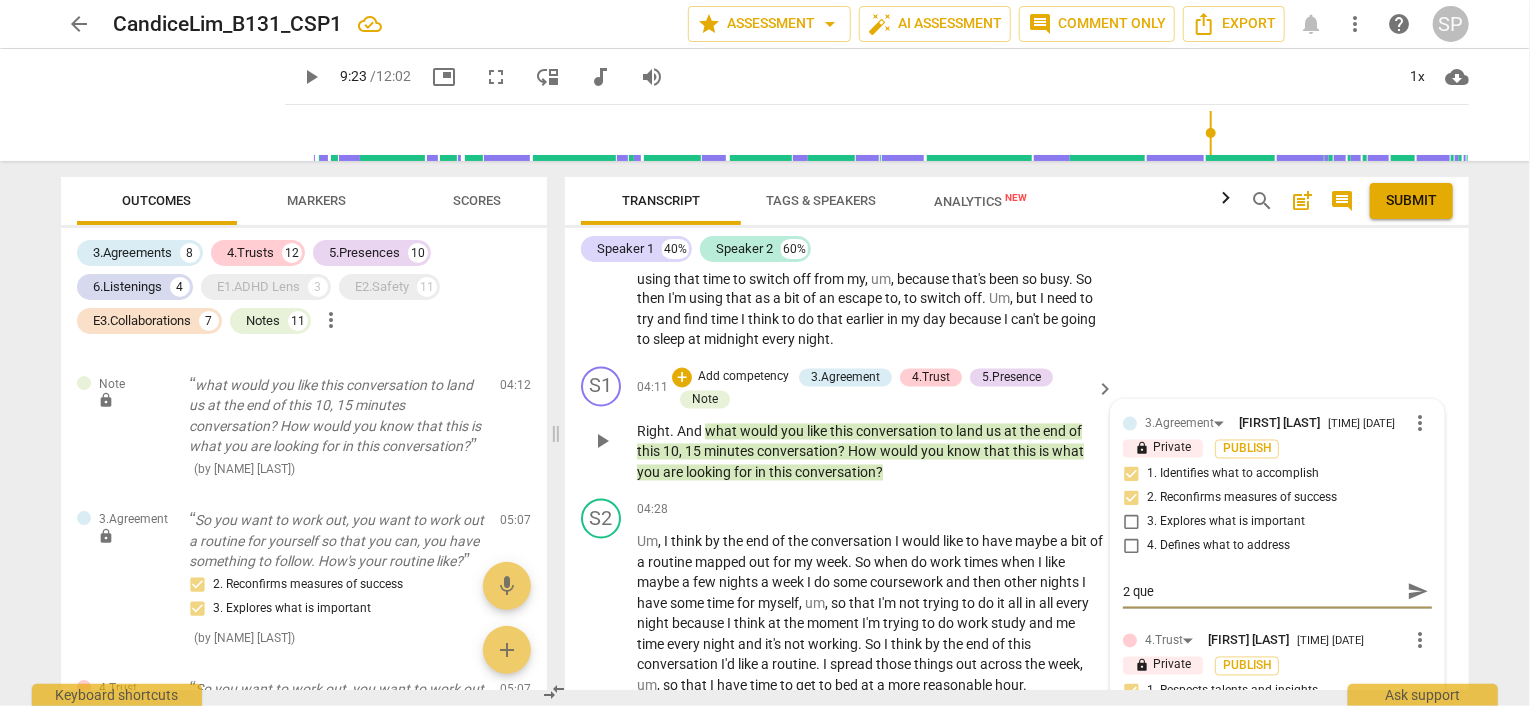 type on "2 ques" 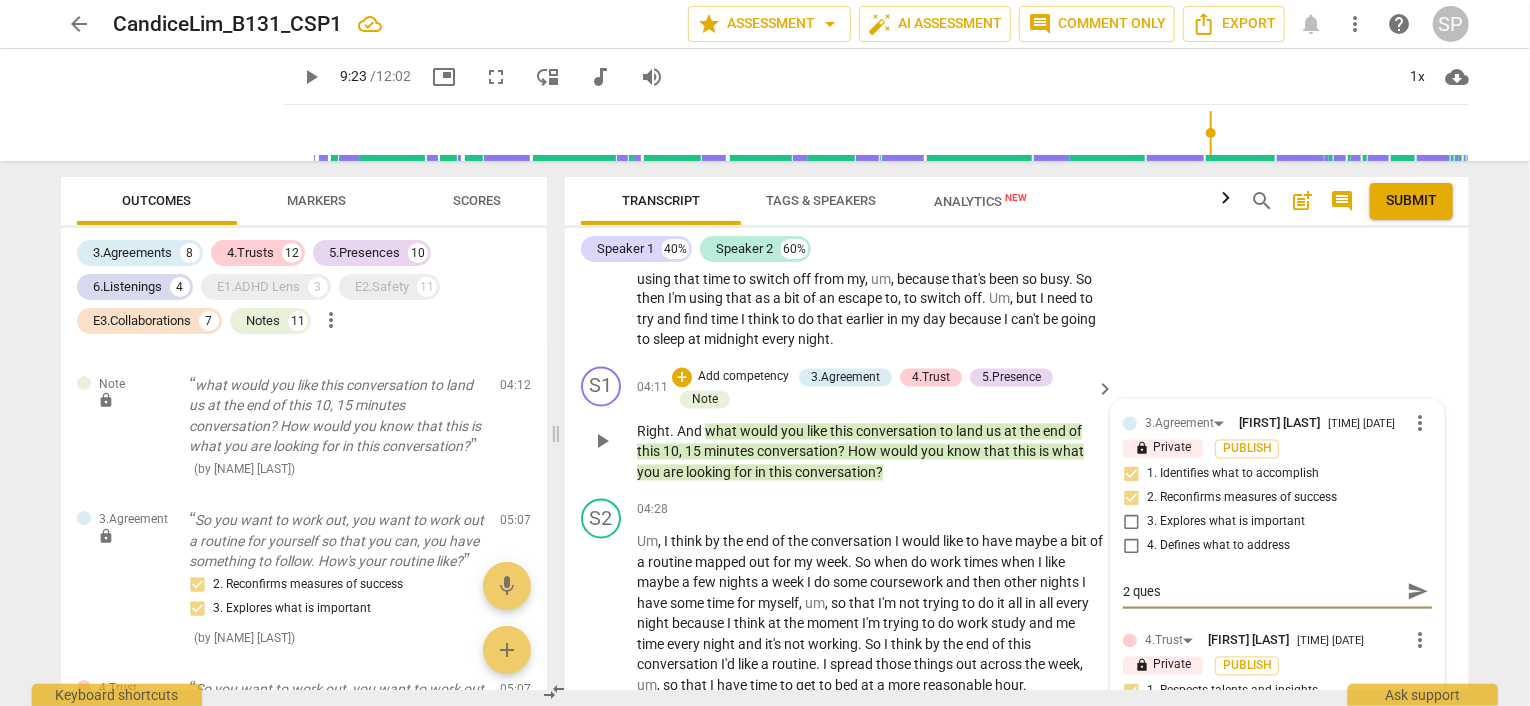type on "2 quest" 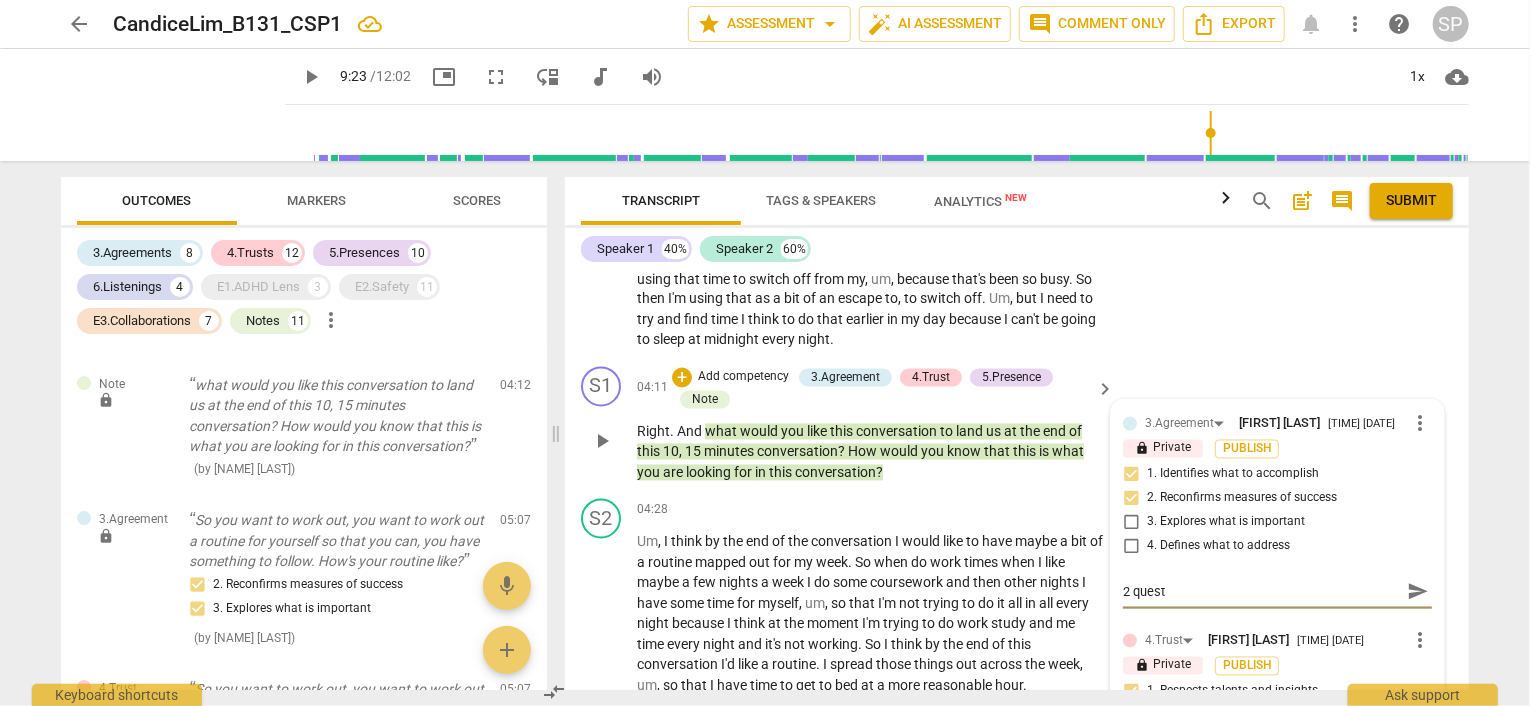 type on "2 questi" 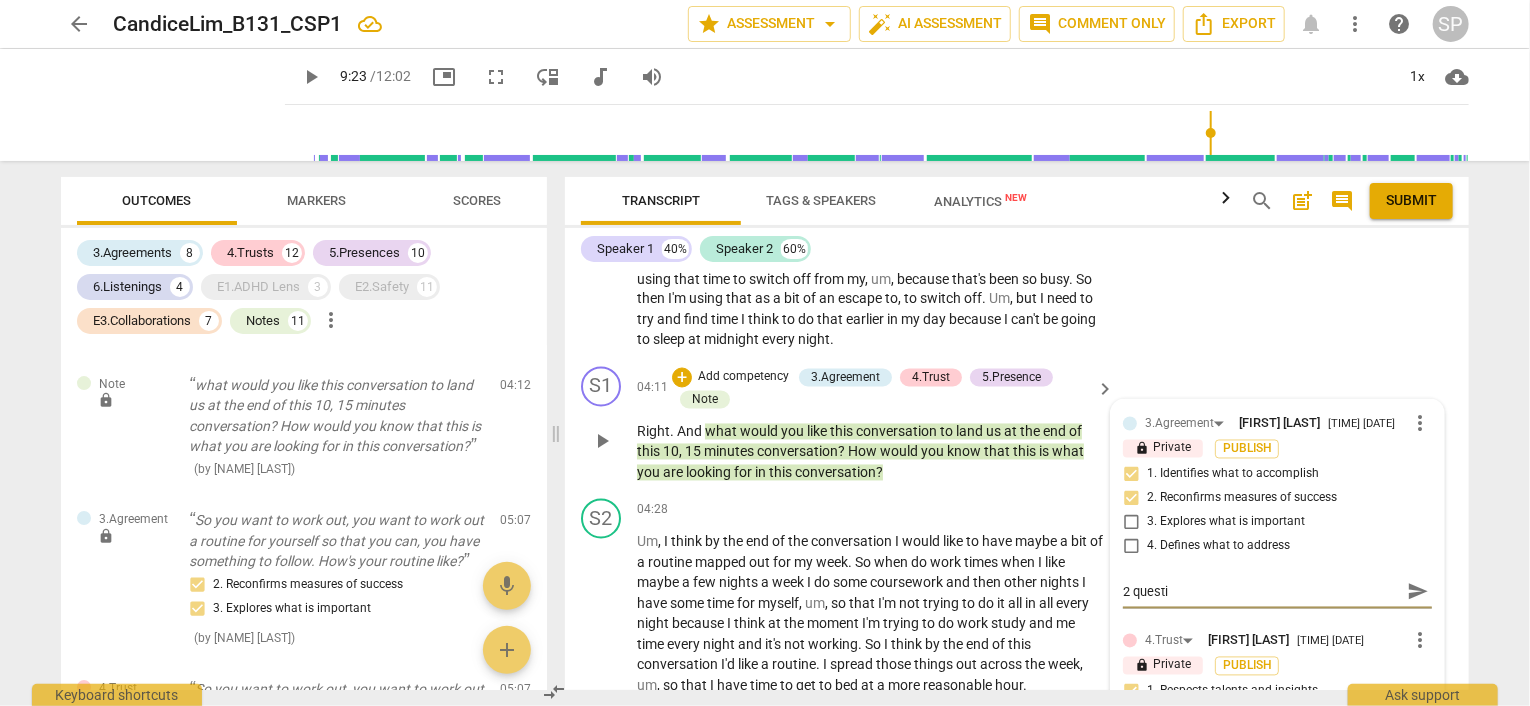 type on "2 questio" 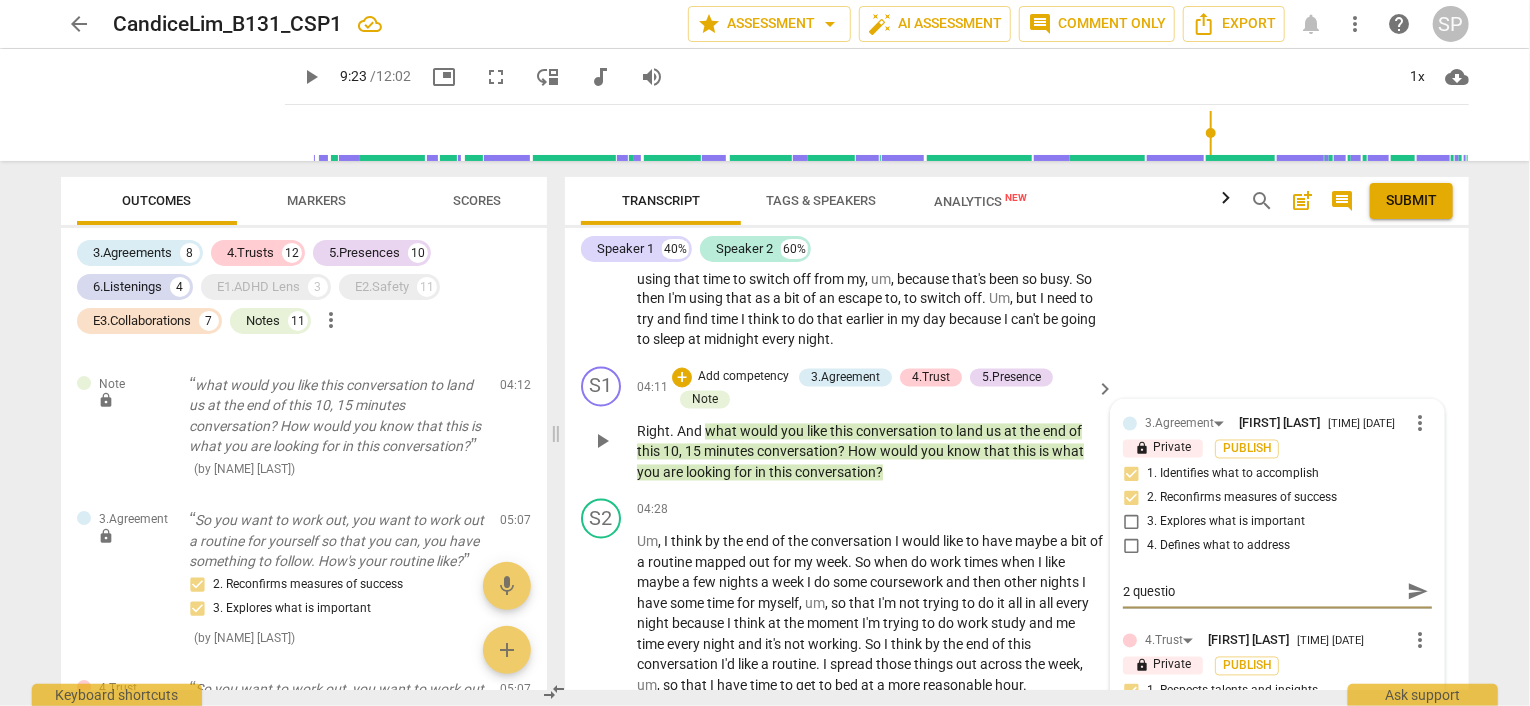 type on "2 question" 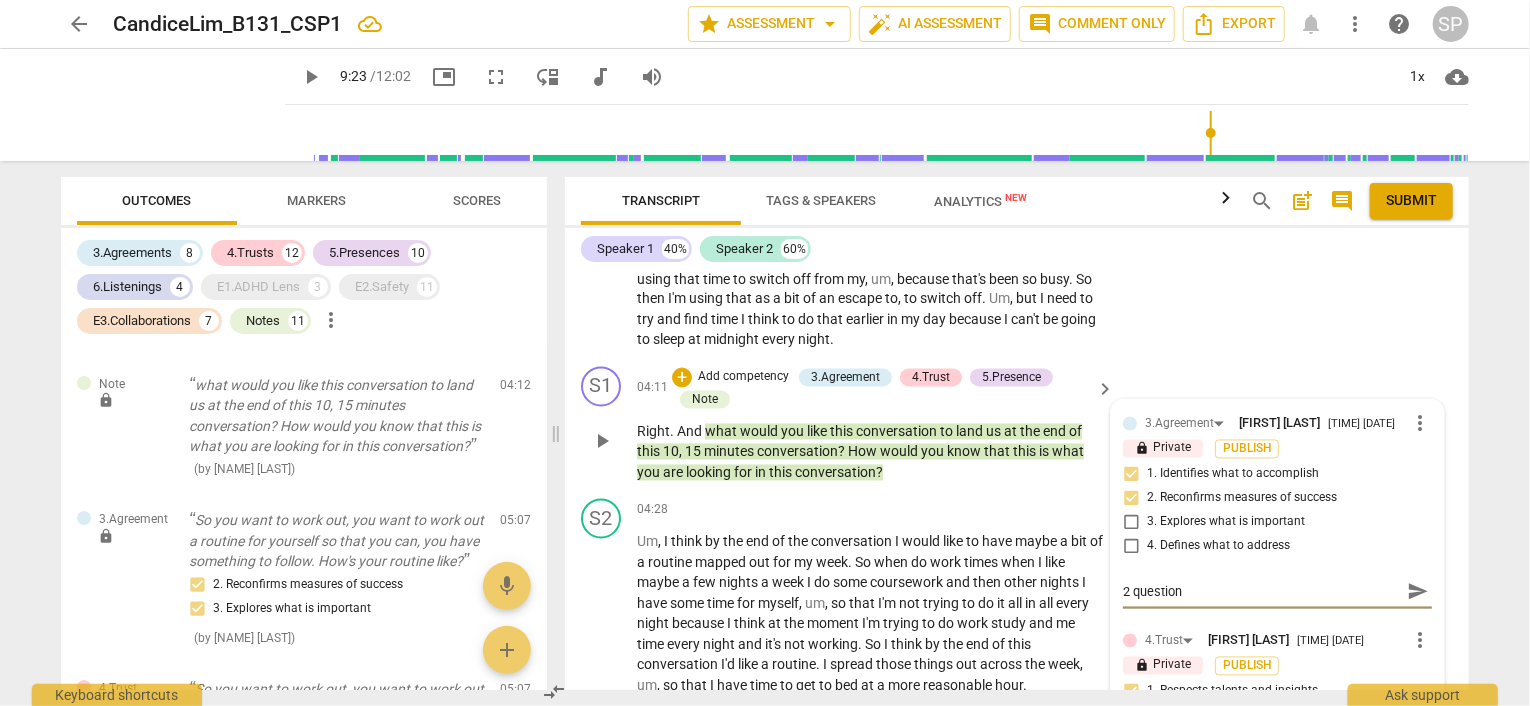type on "2 questions" 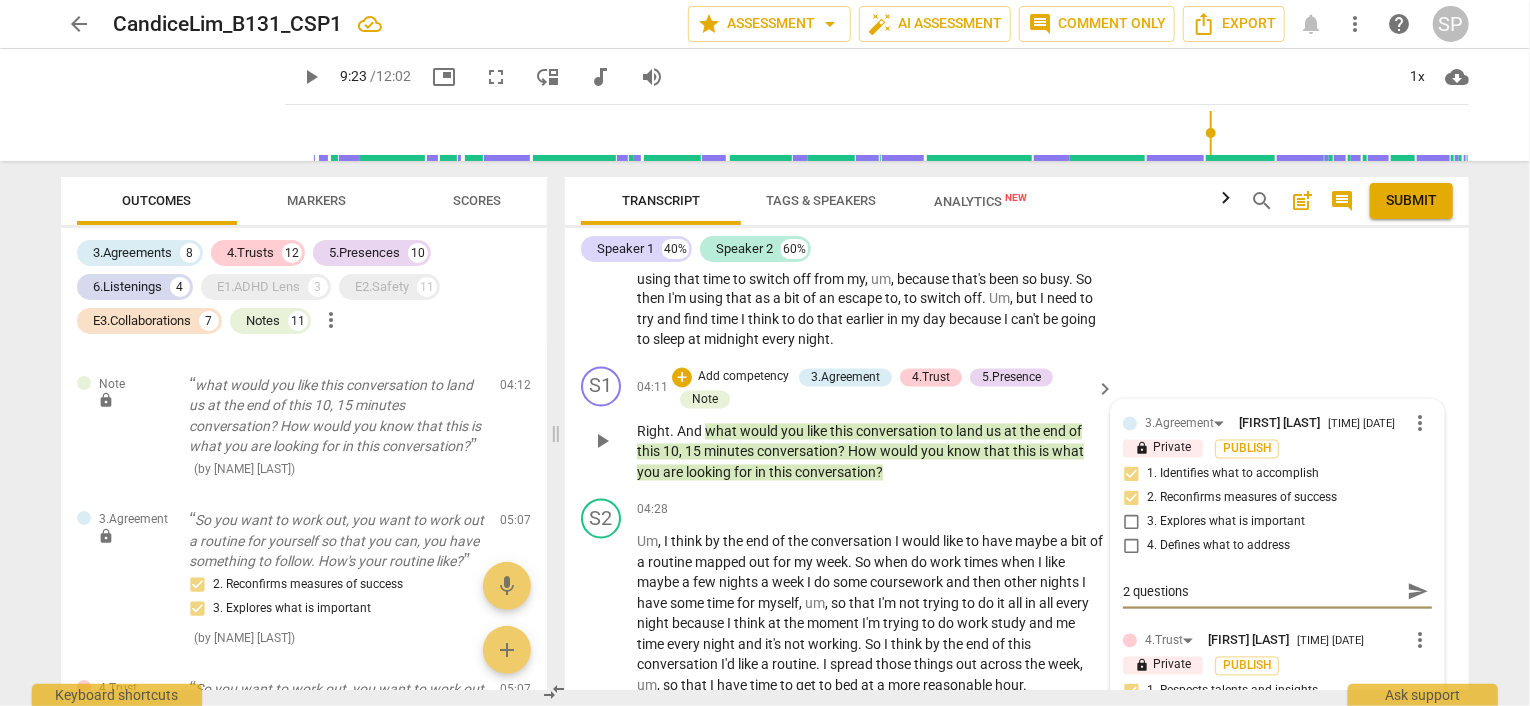 type on "2 questions" 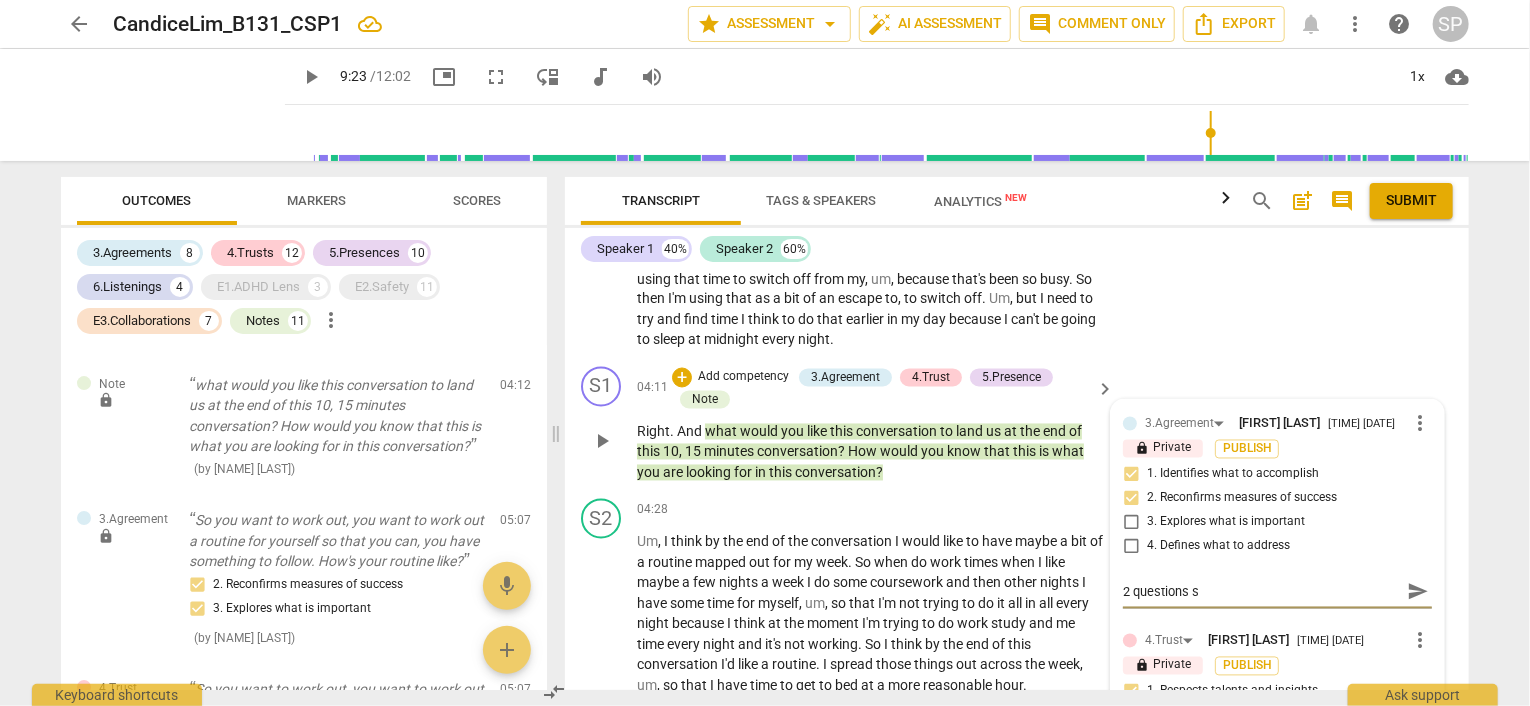 type on "2 questions st" 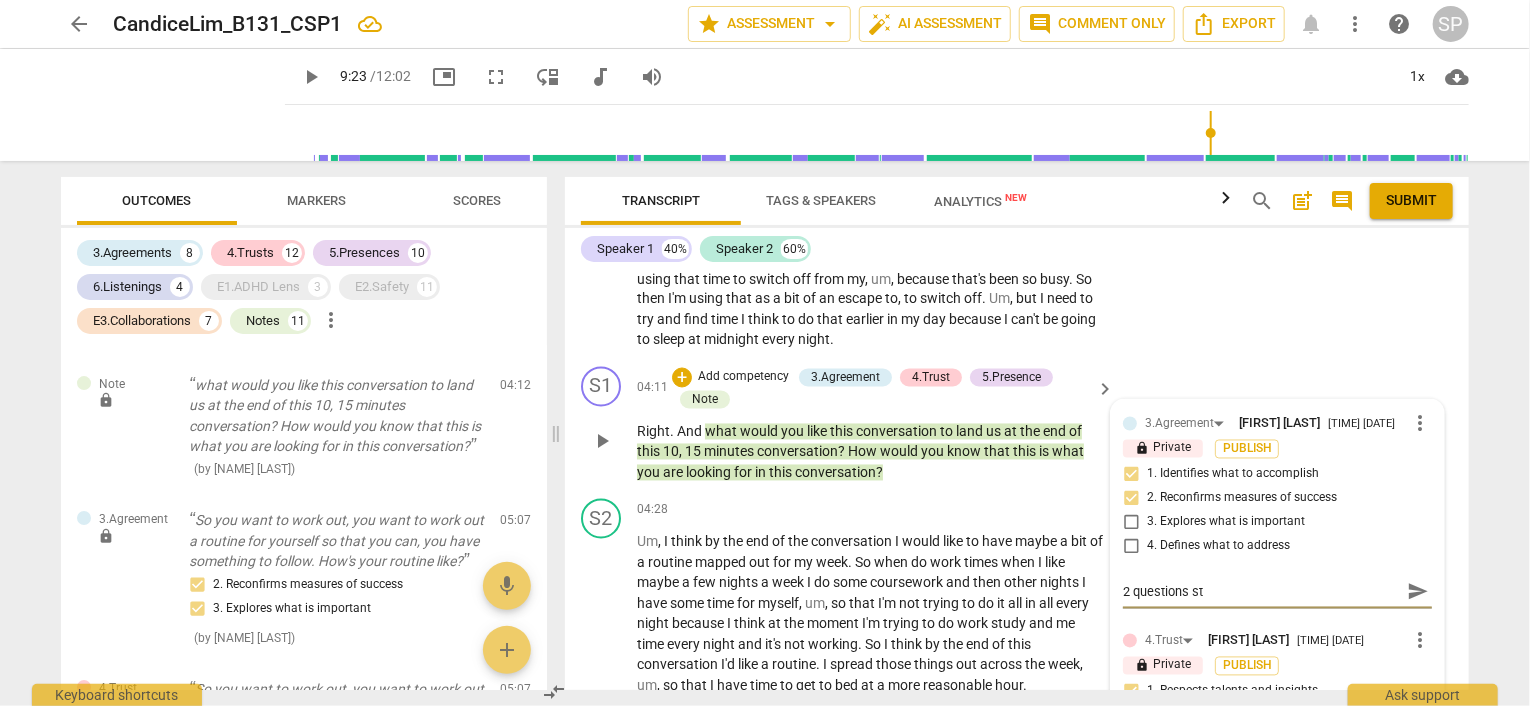 type on "2 questions sta" 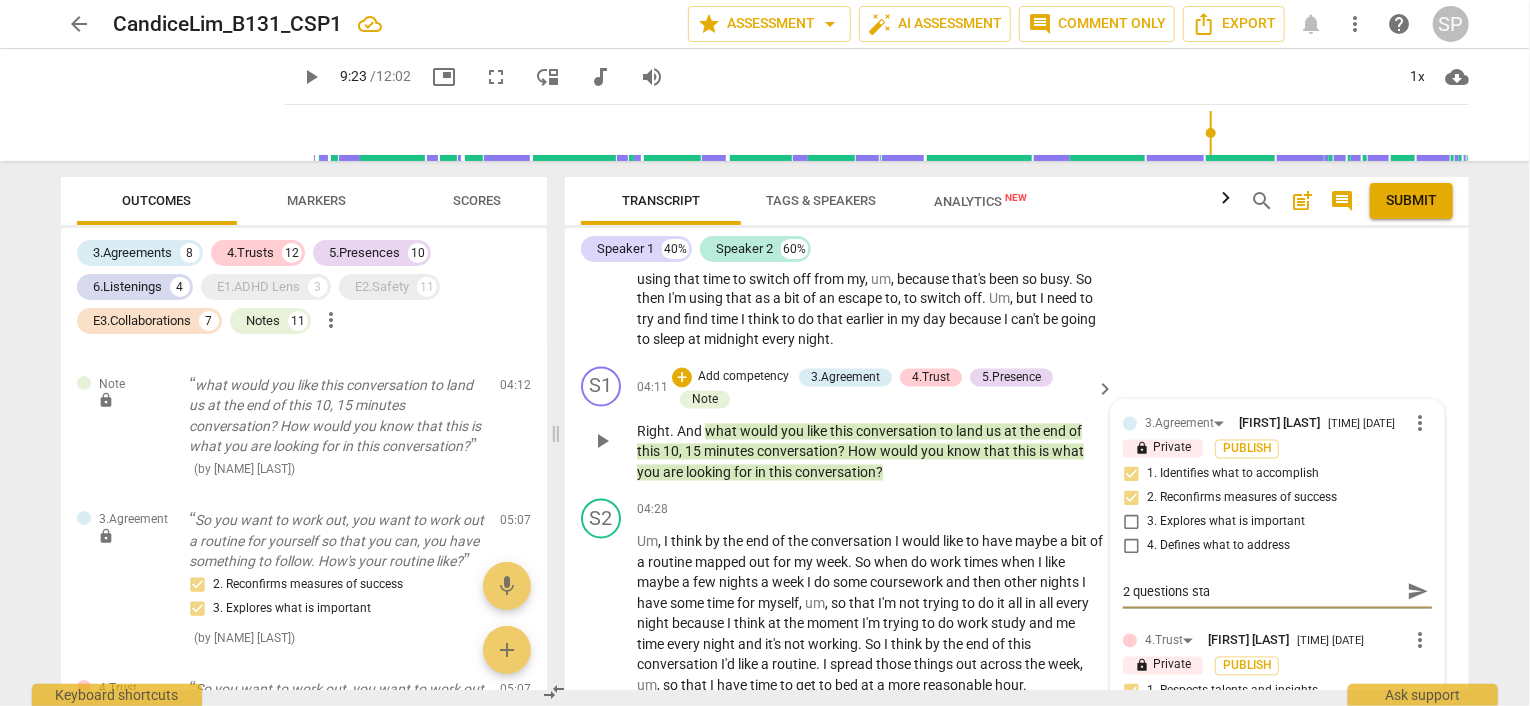 type on "2 questions stac" 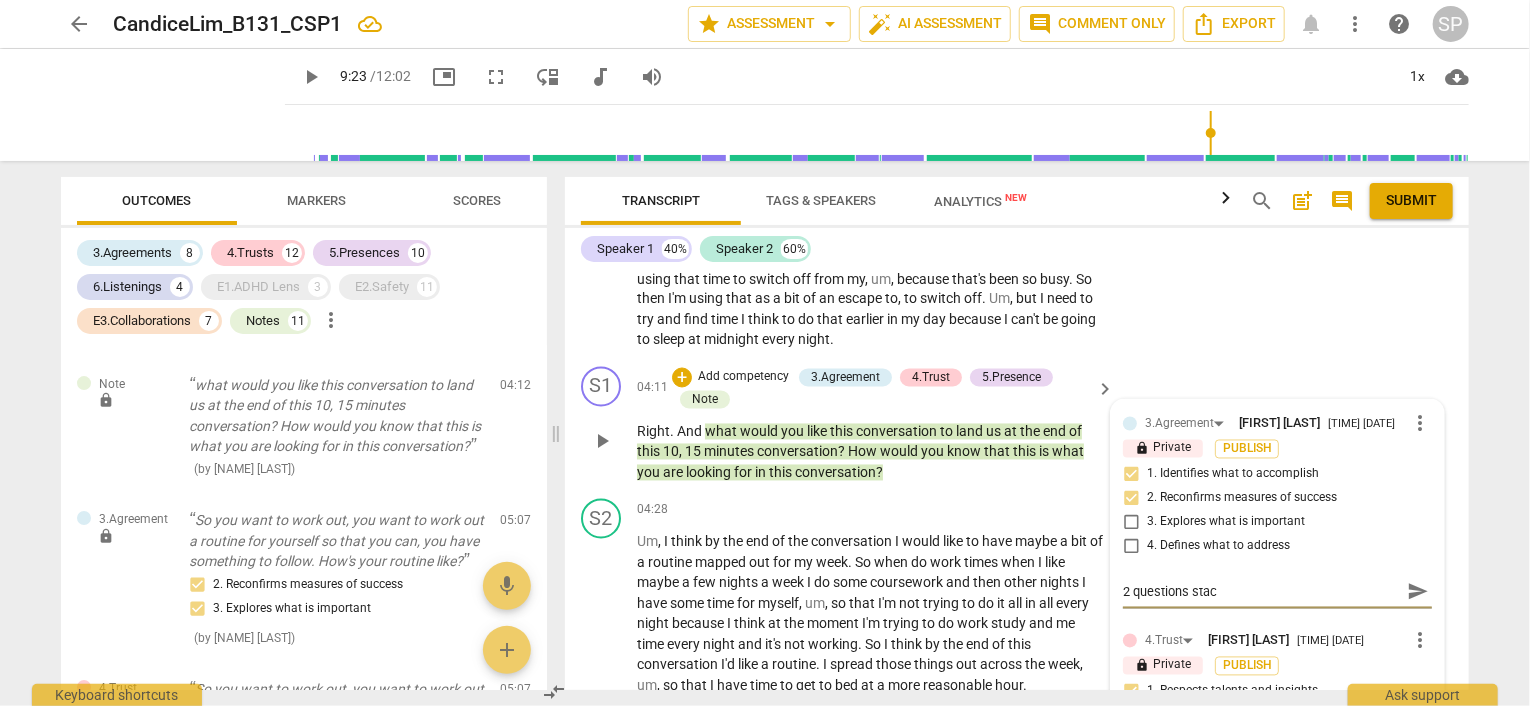 type on "2 questions stack" 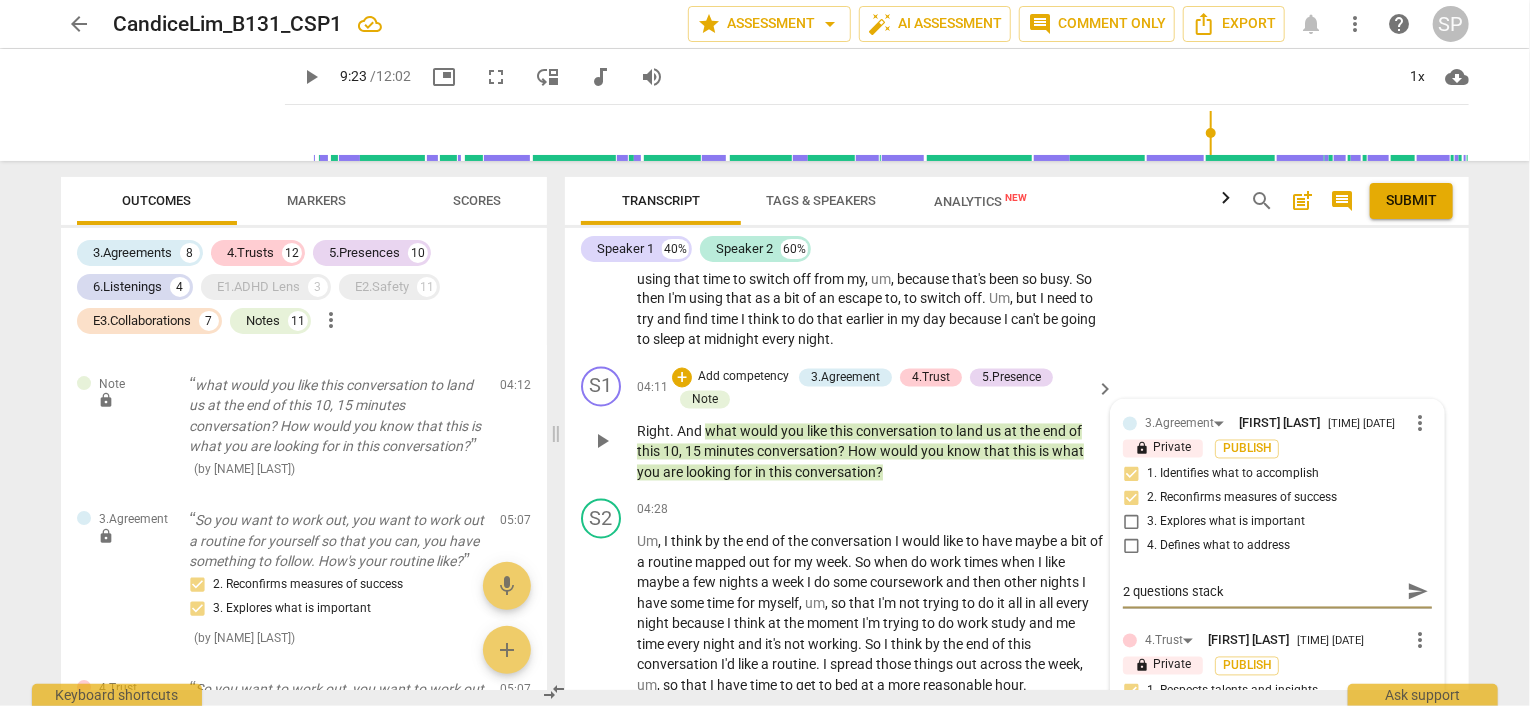 type on "2 questions stacke" 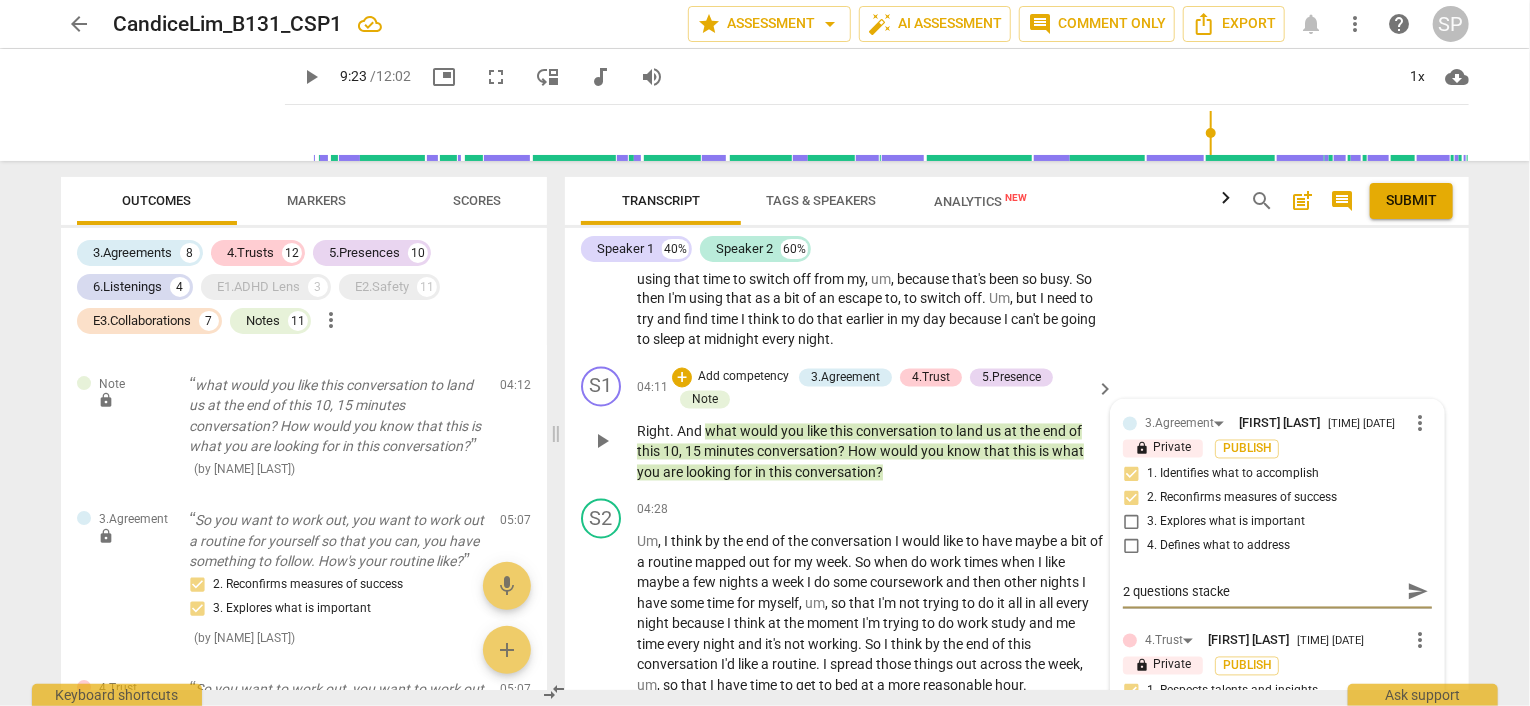 type on "2 questions stacked" 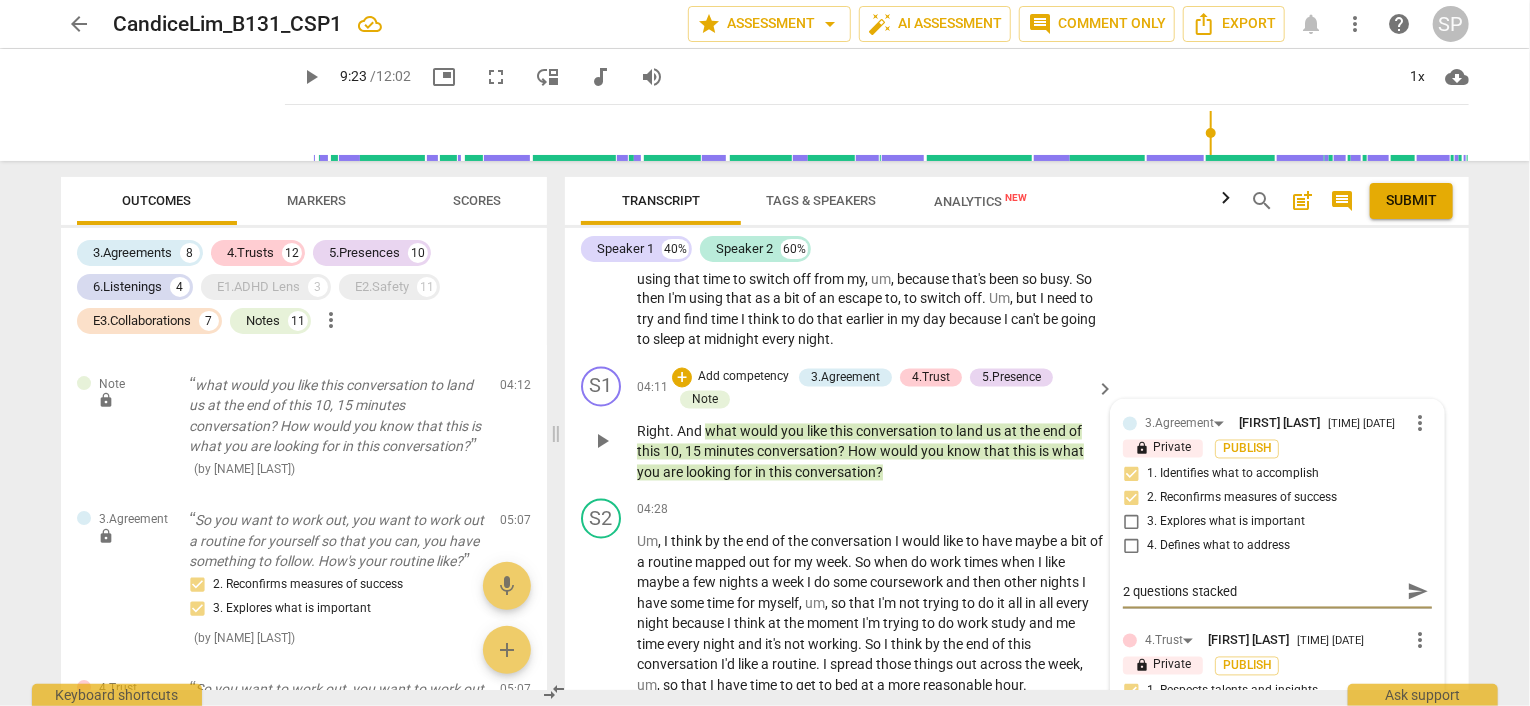 type on "2 questions stacked" 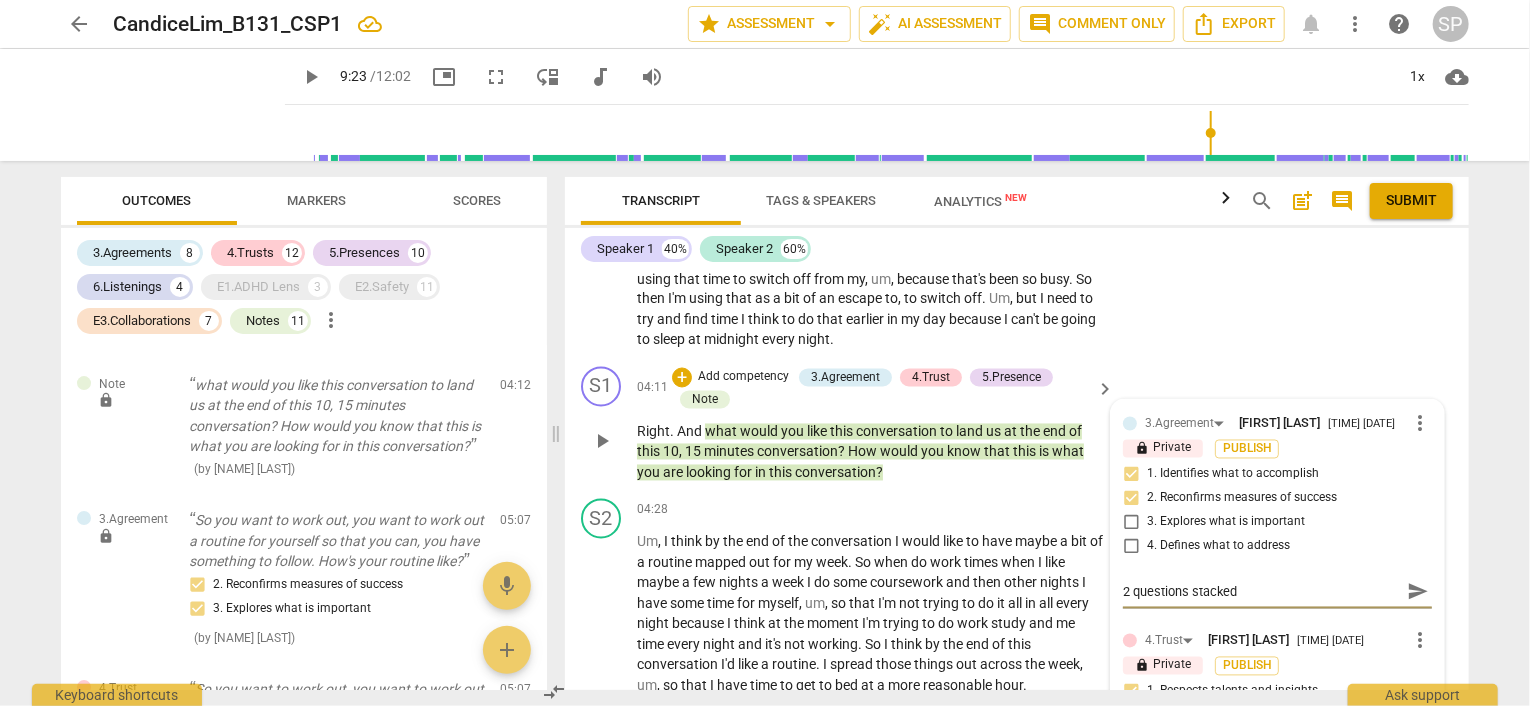 type on "2 questions stacked" 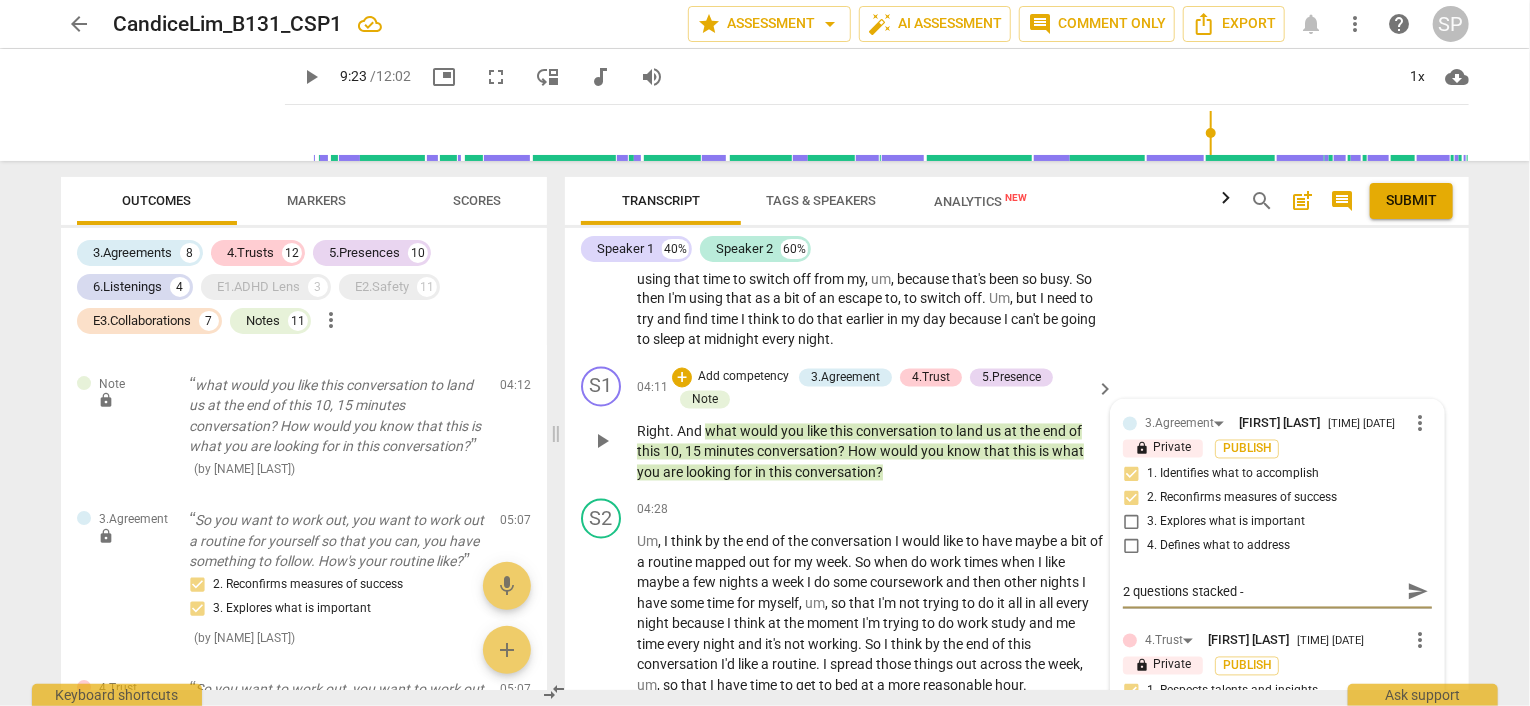 type on "2 questions stacked -" 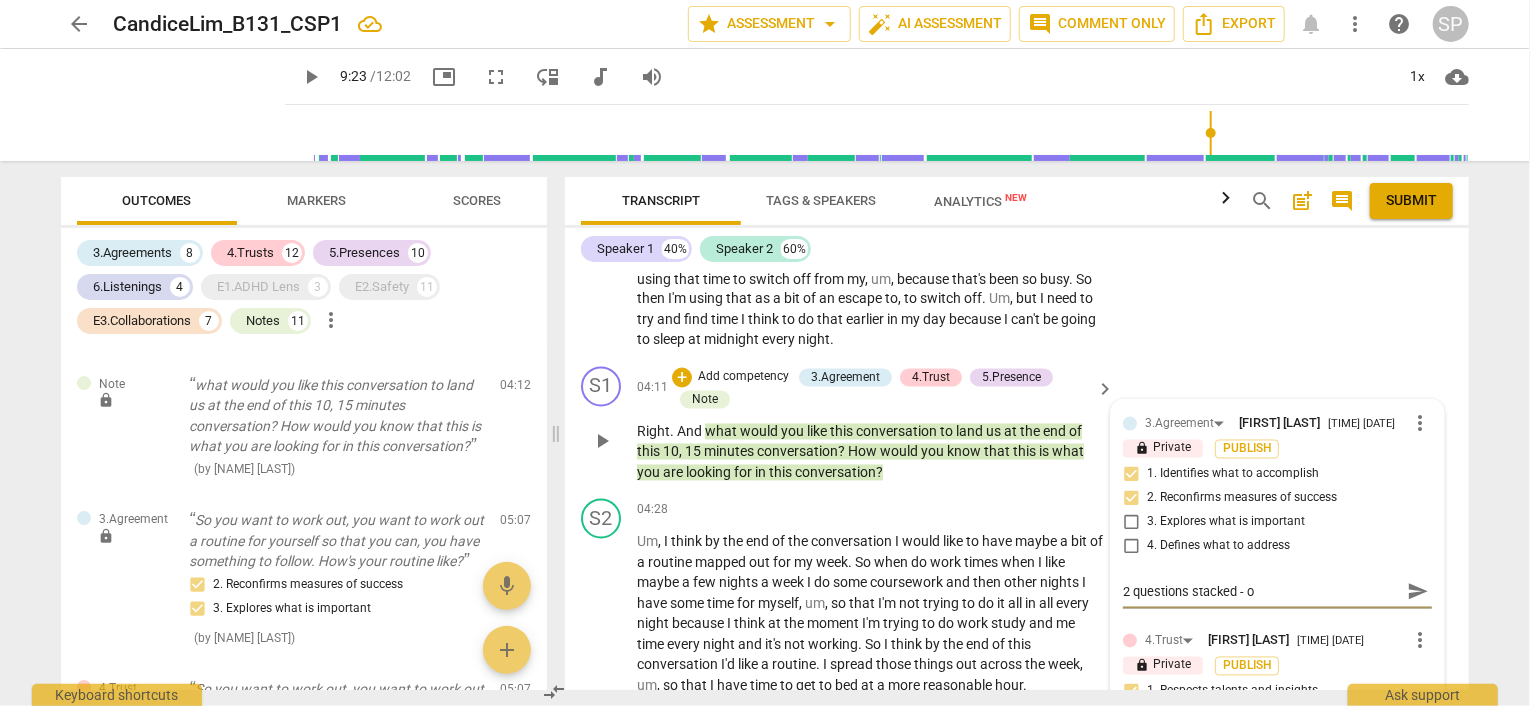 type on "2 questions stacked - ou" 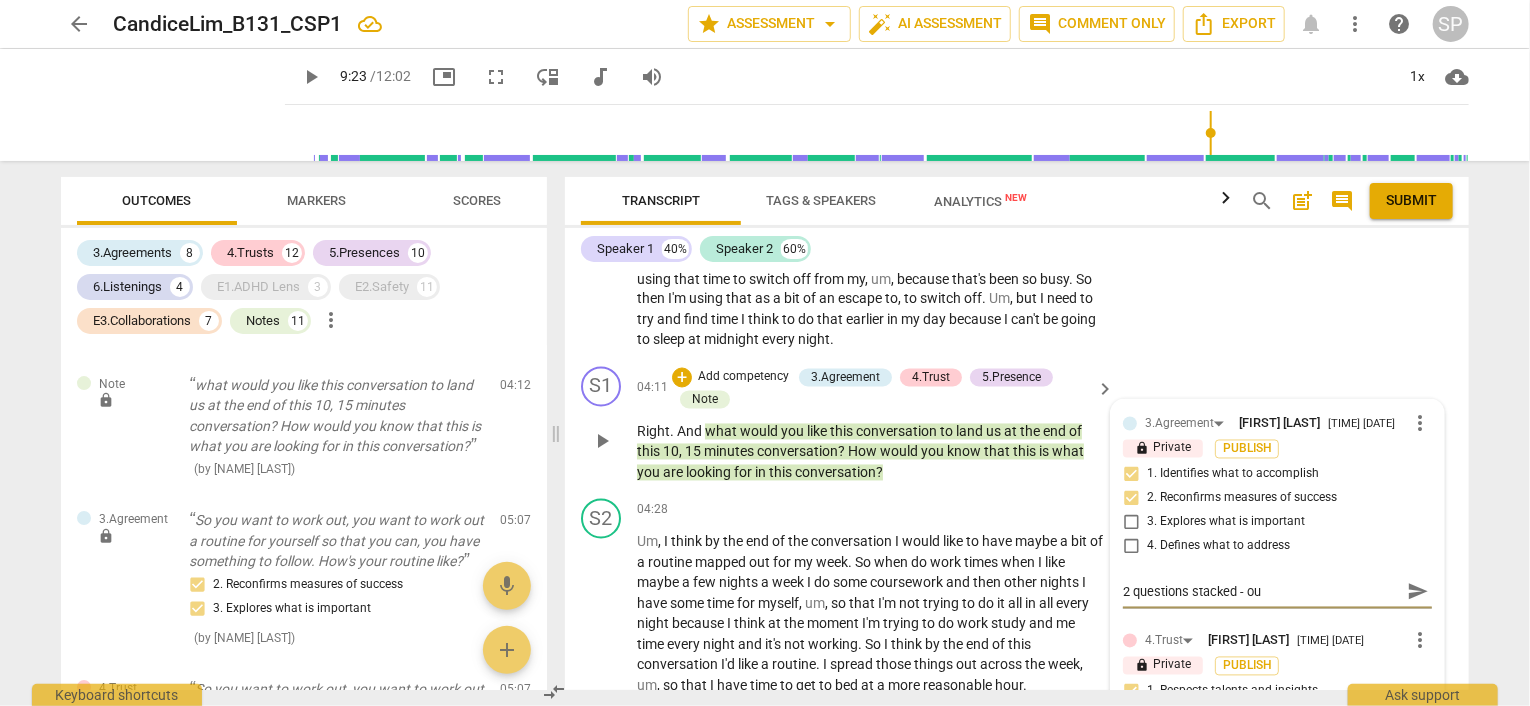type on "2 questions stacked - out" 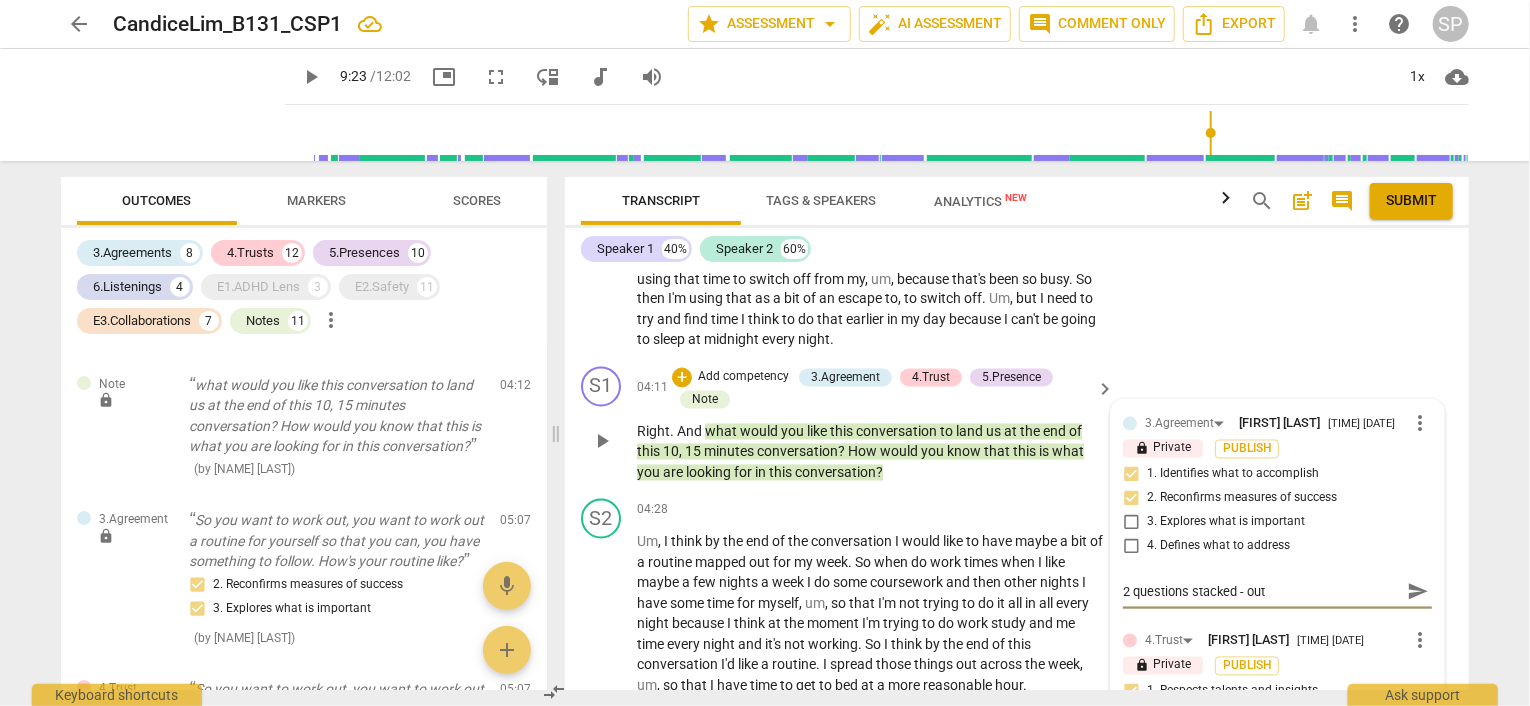 type on "2 questions stacked - outo" 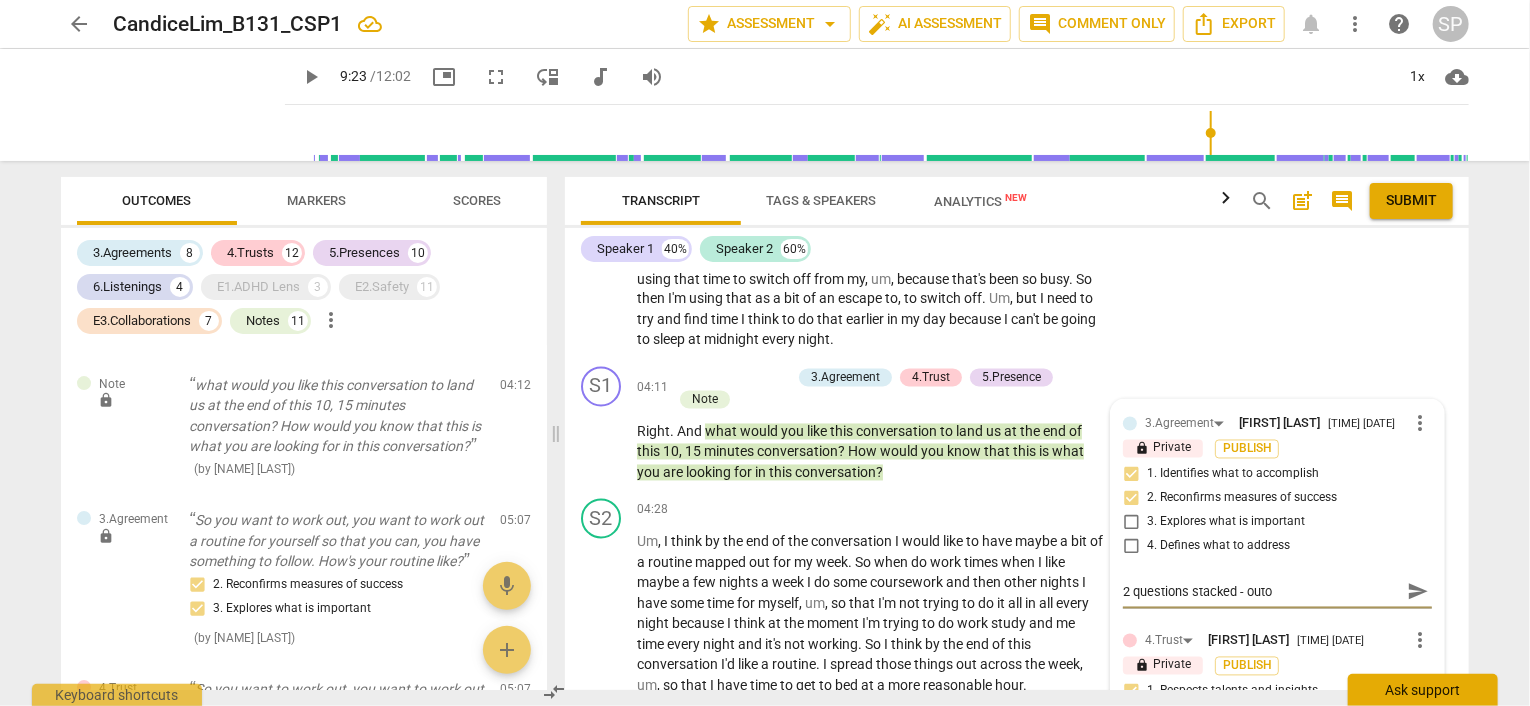 type on "2 questions stacked - out" 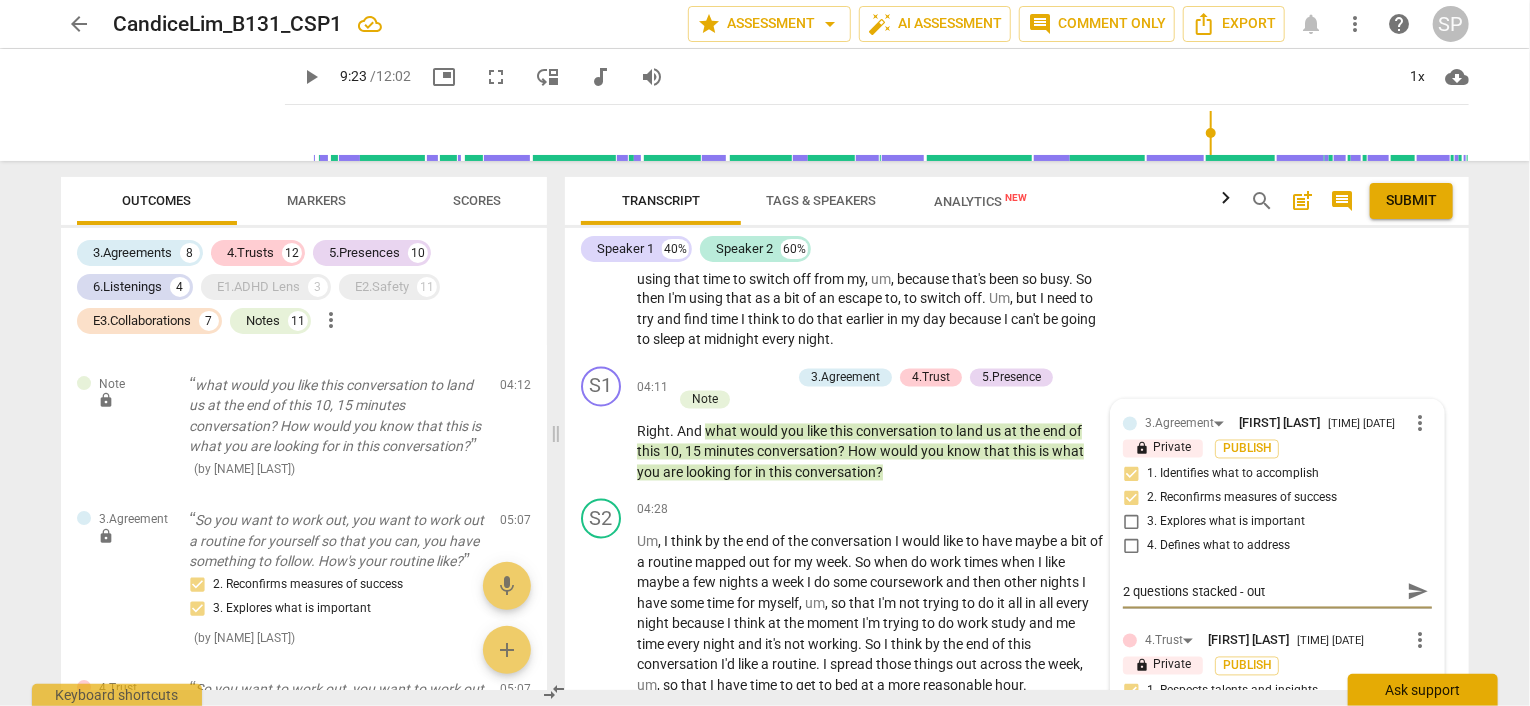type on "2 questions stacked - outc" 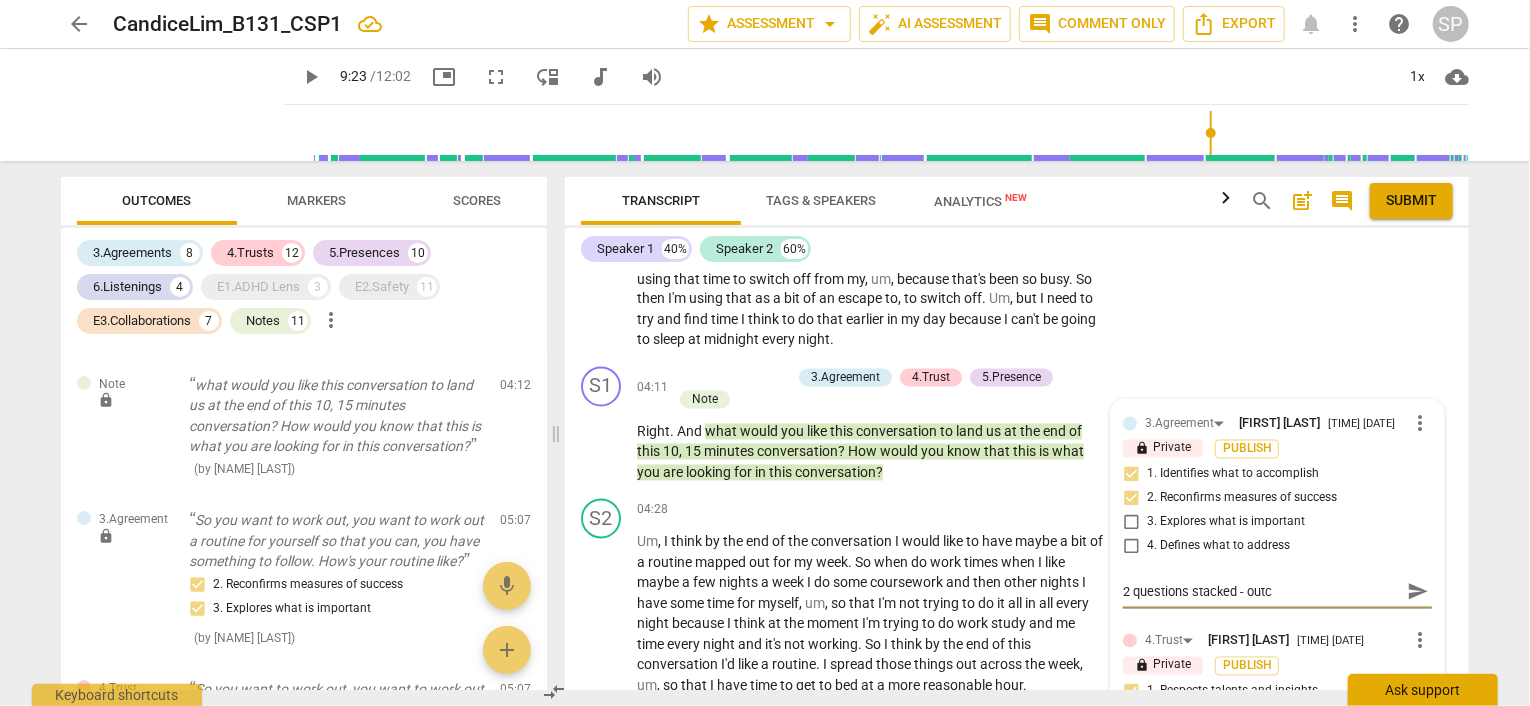 type on "2 questions stacked - outco" 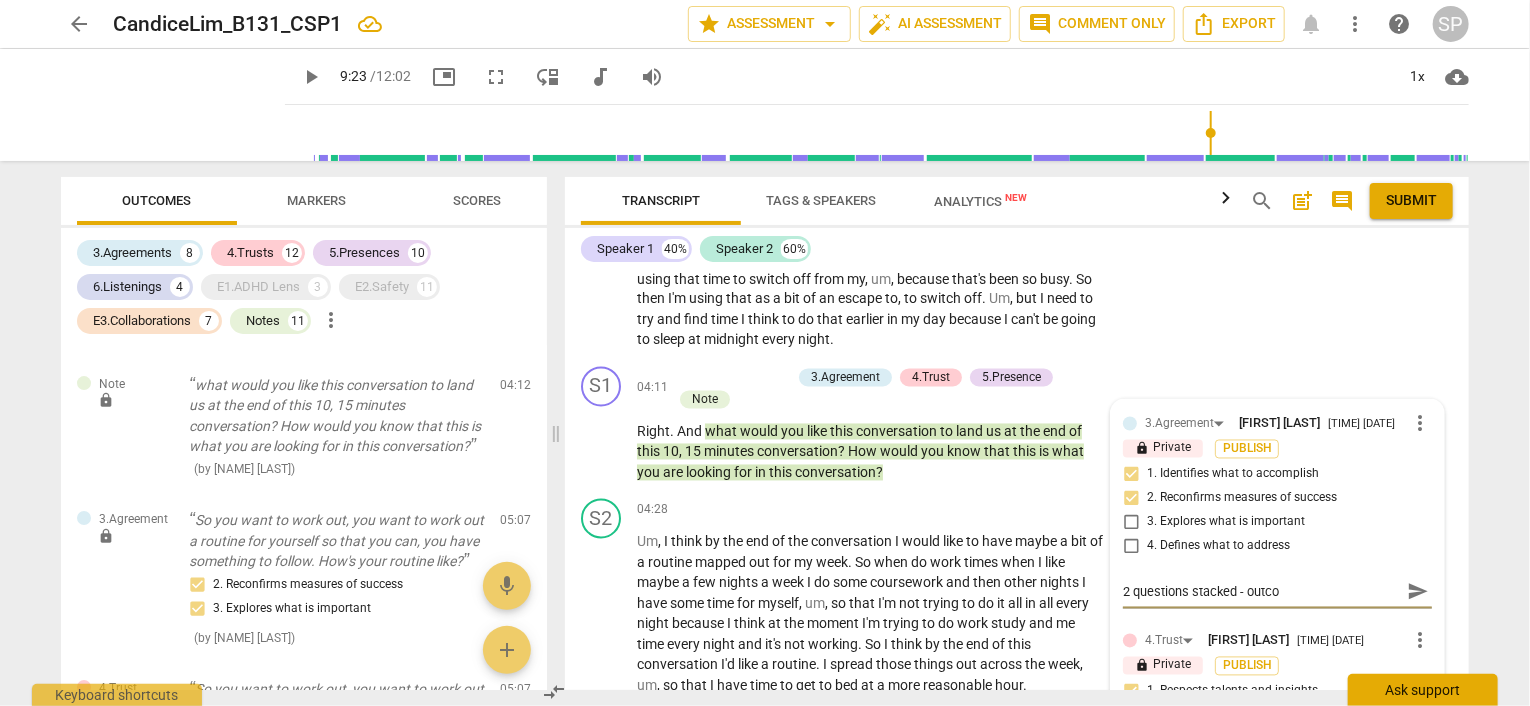 type on "2 questions stacked - outcom" 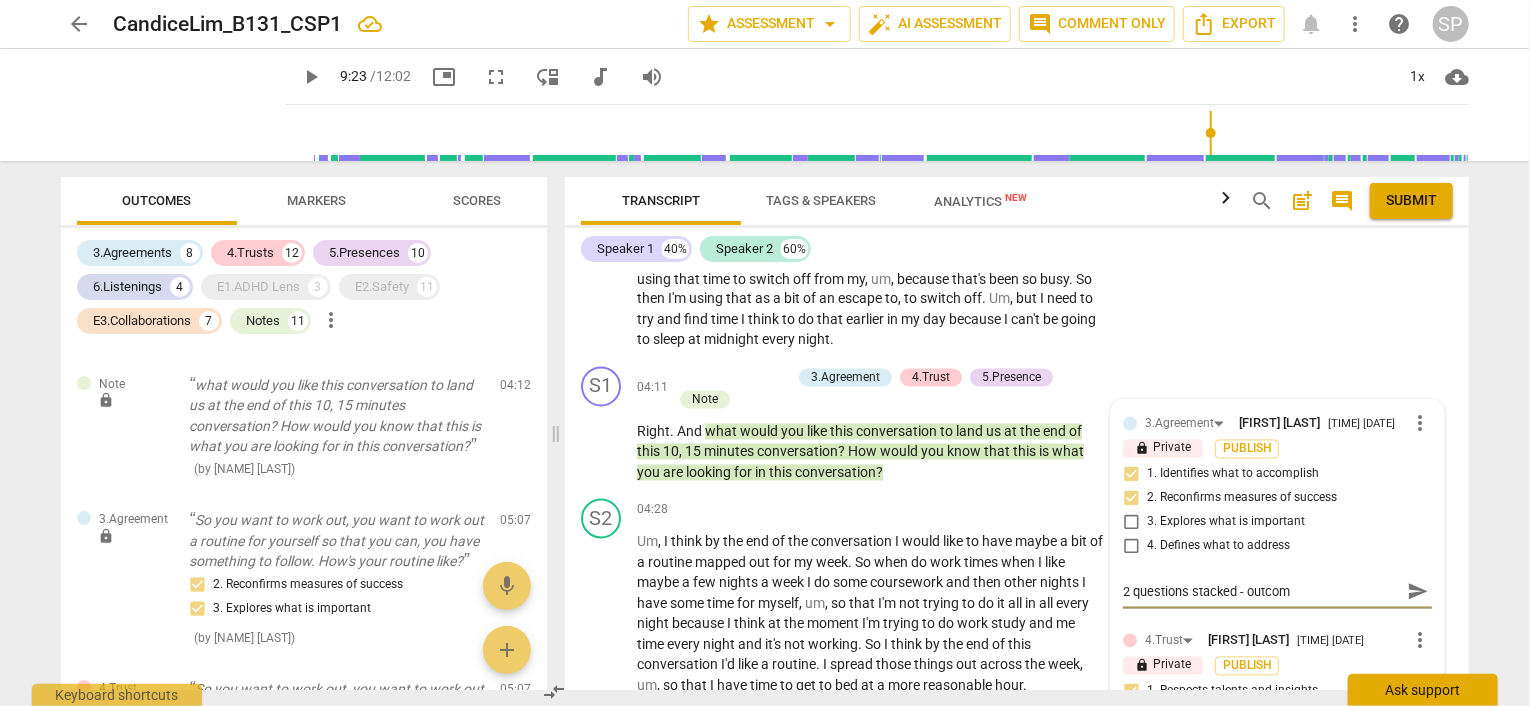 type on "2 questions stacked - outcome" 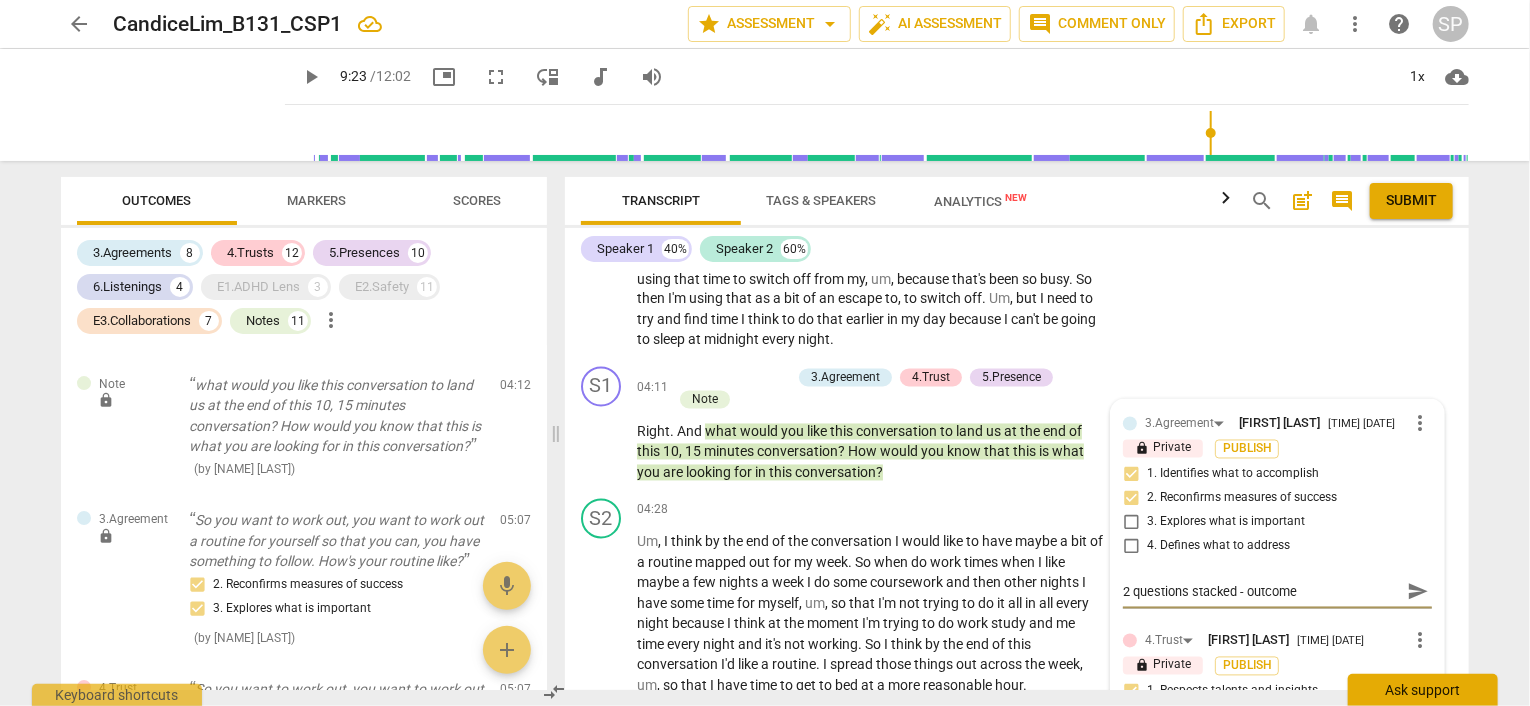 type on "2 questions stacked - outcome" 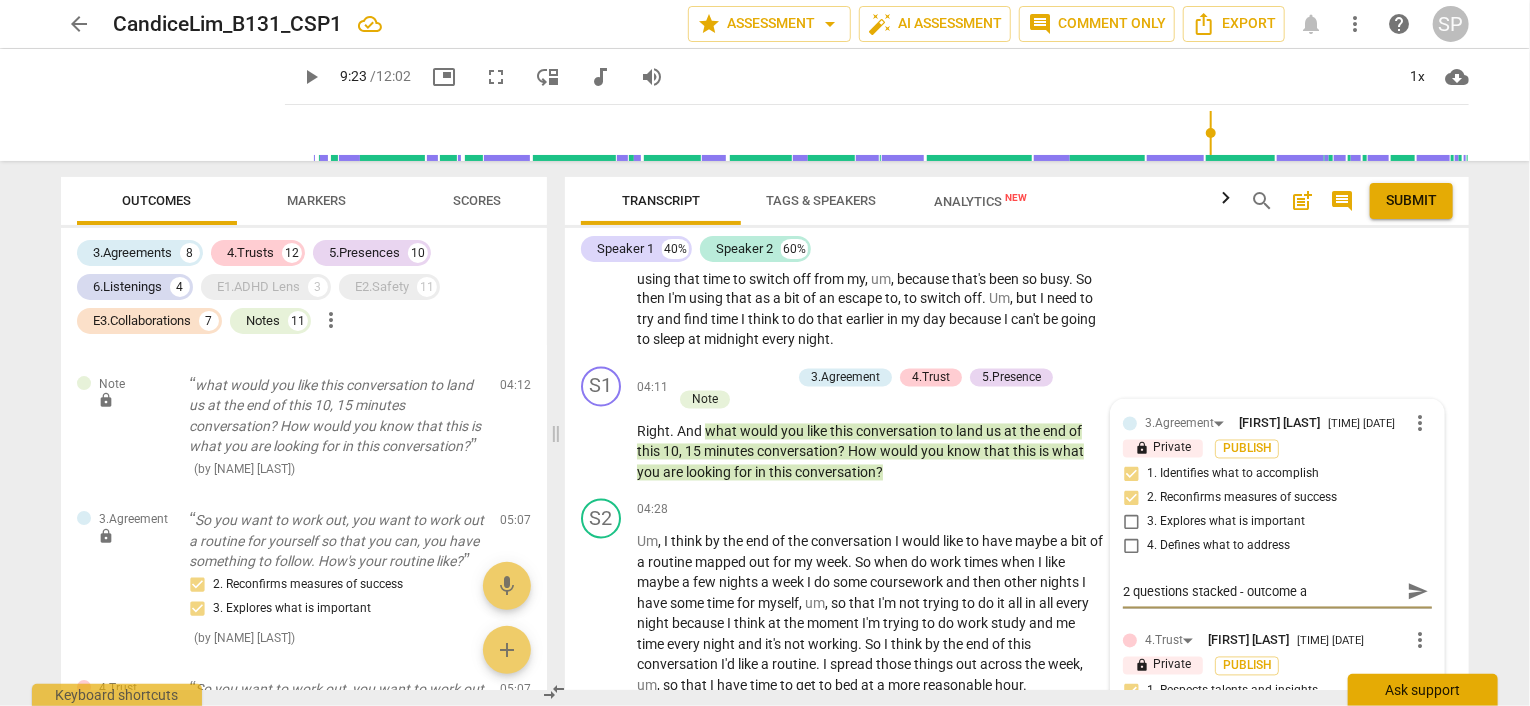 type on "2 questions stacked - outcome an" 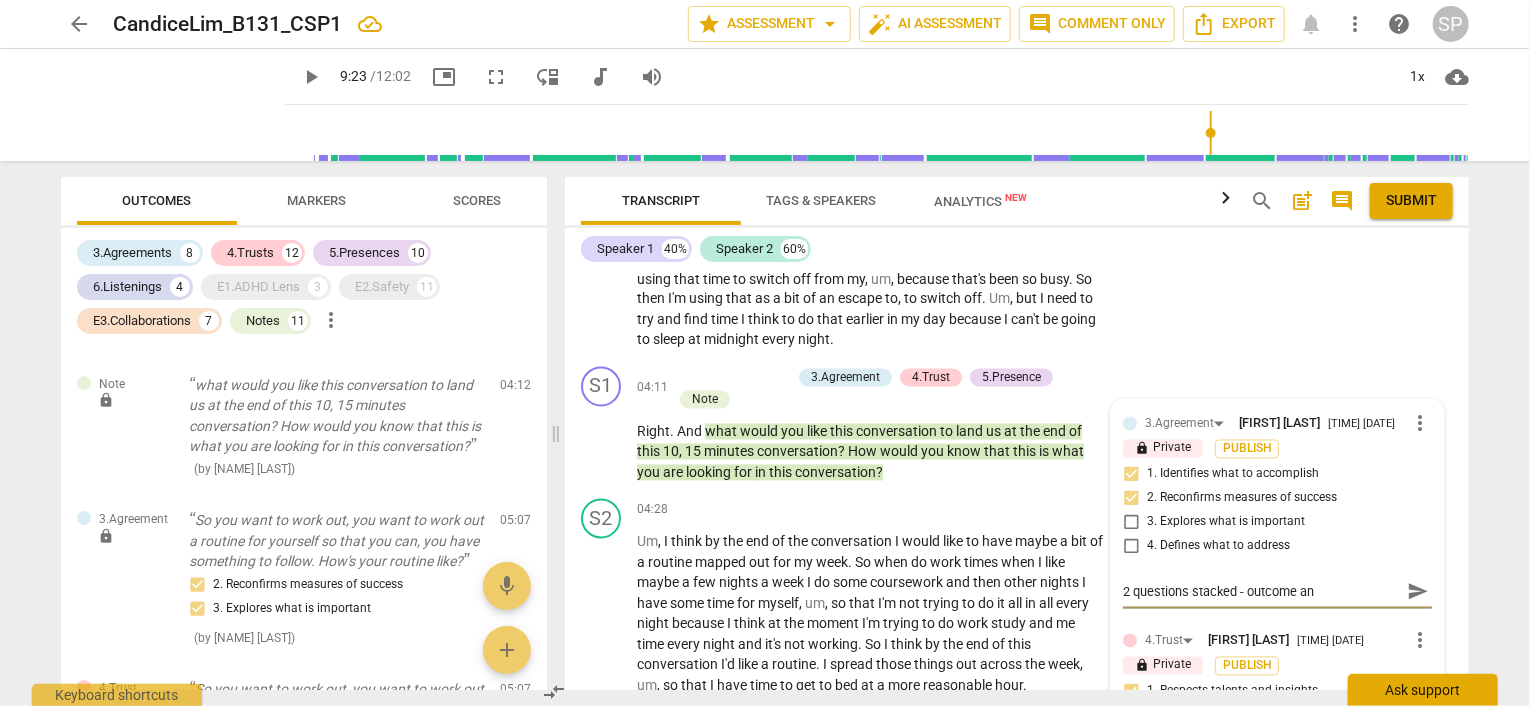 type on "2 questions stacked - outcome and" 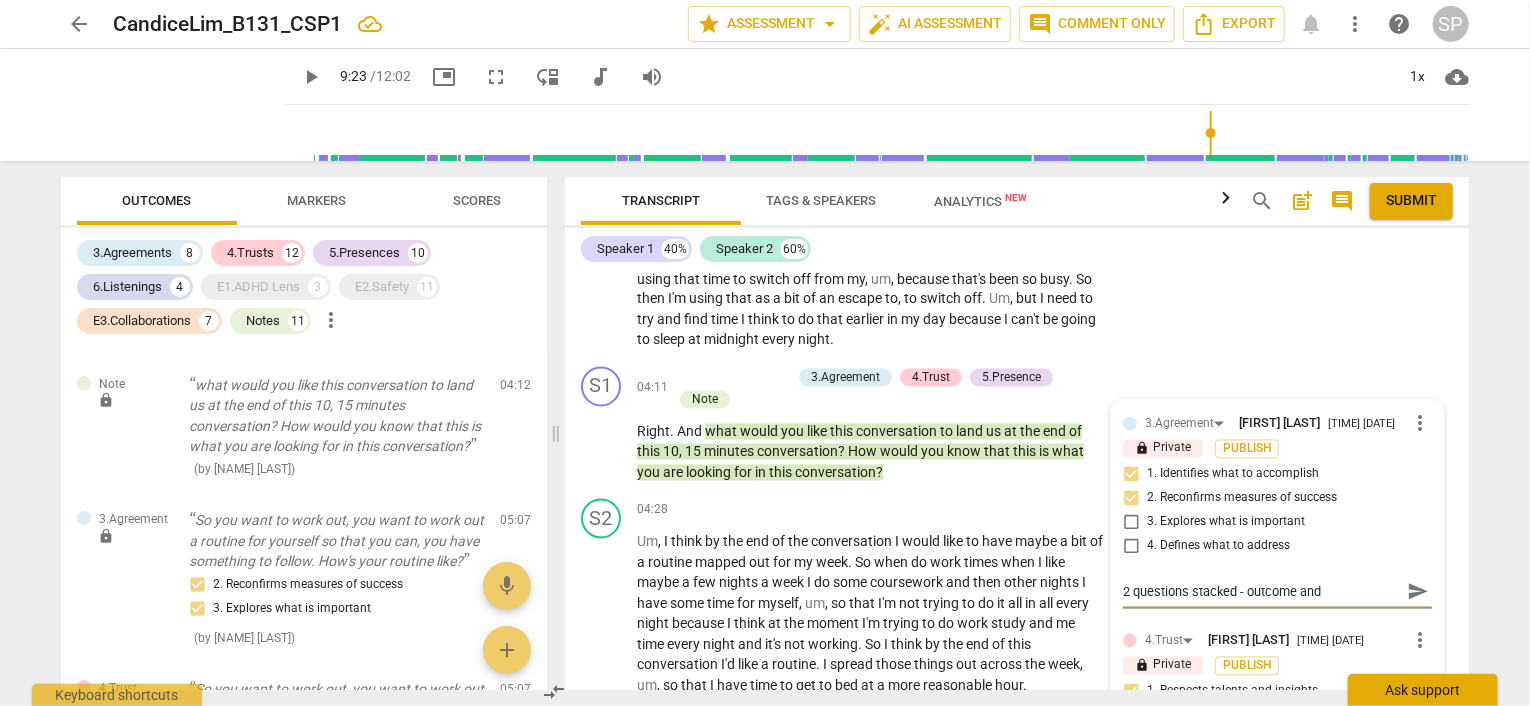 type on "2 questions stacked - outcome and" 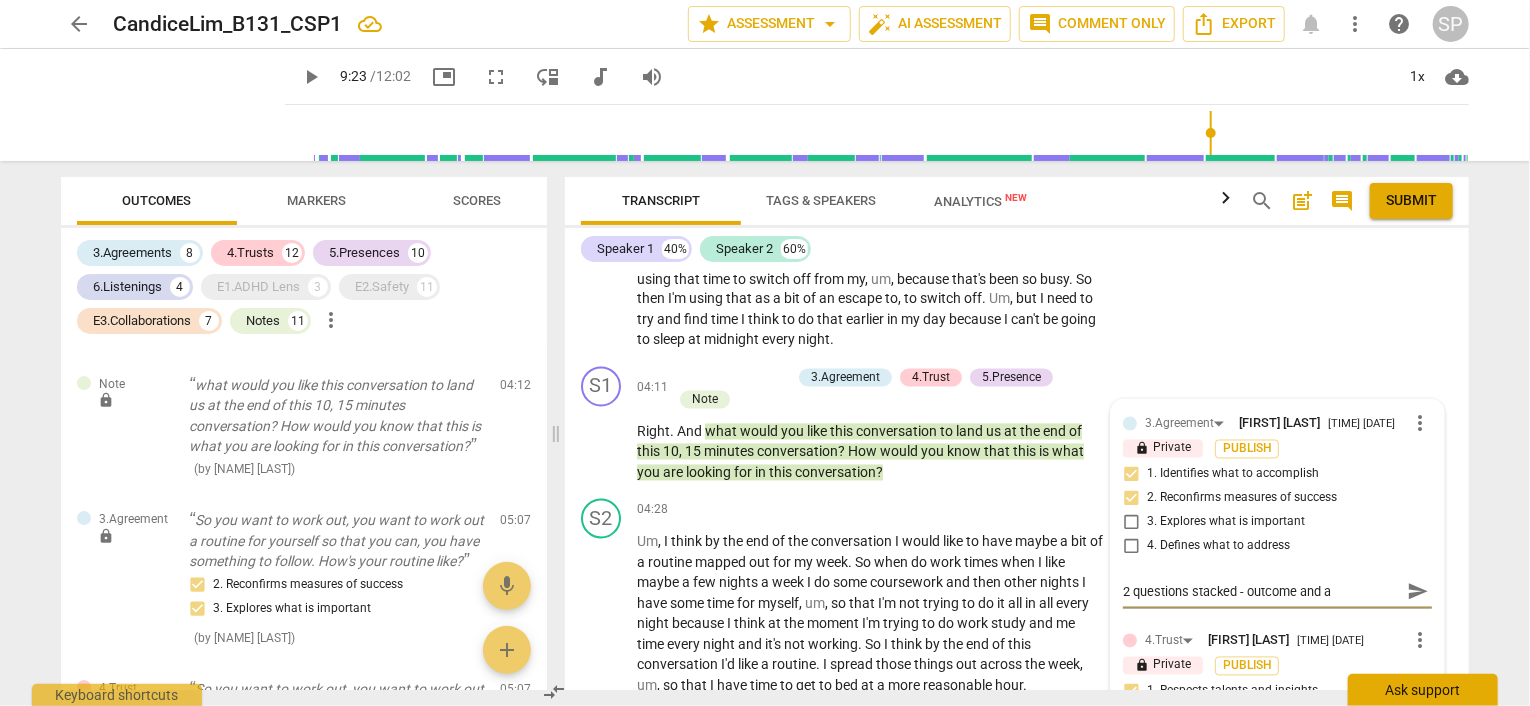 type on "2 questions stacked - outcome and ag" 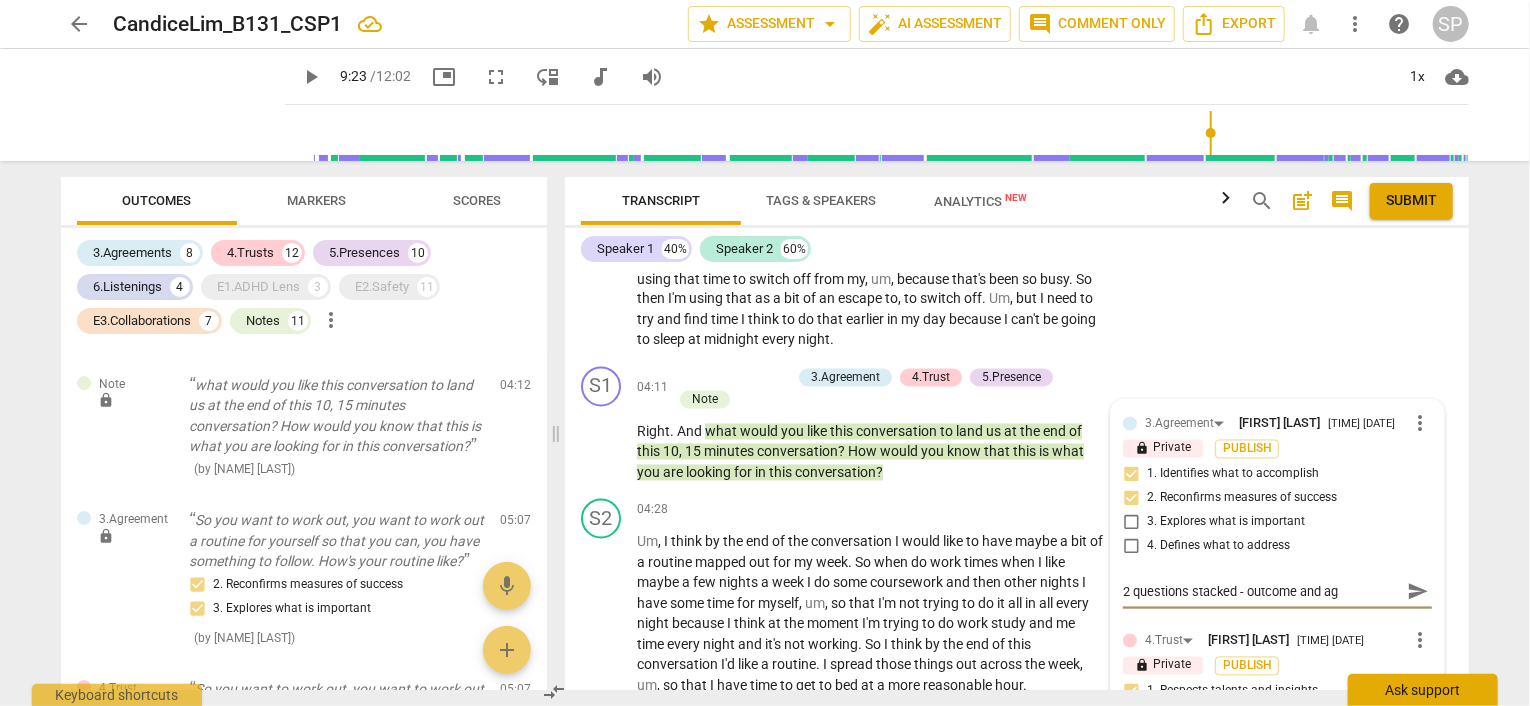 type on "2 questions stacked - outcome and agr" 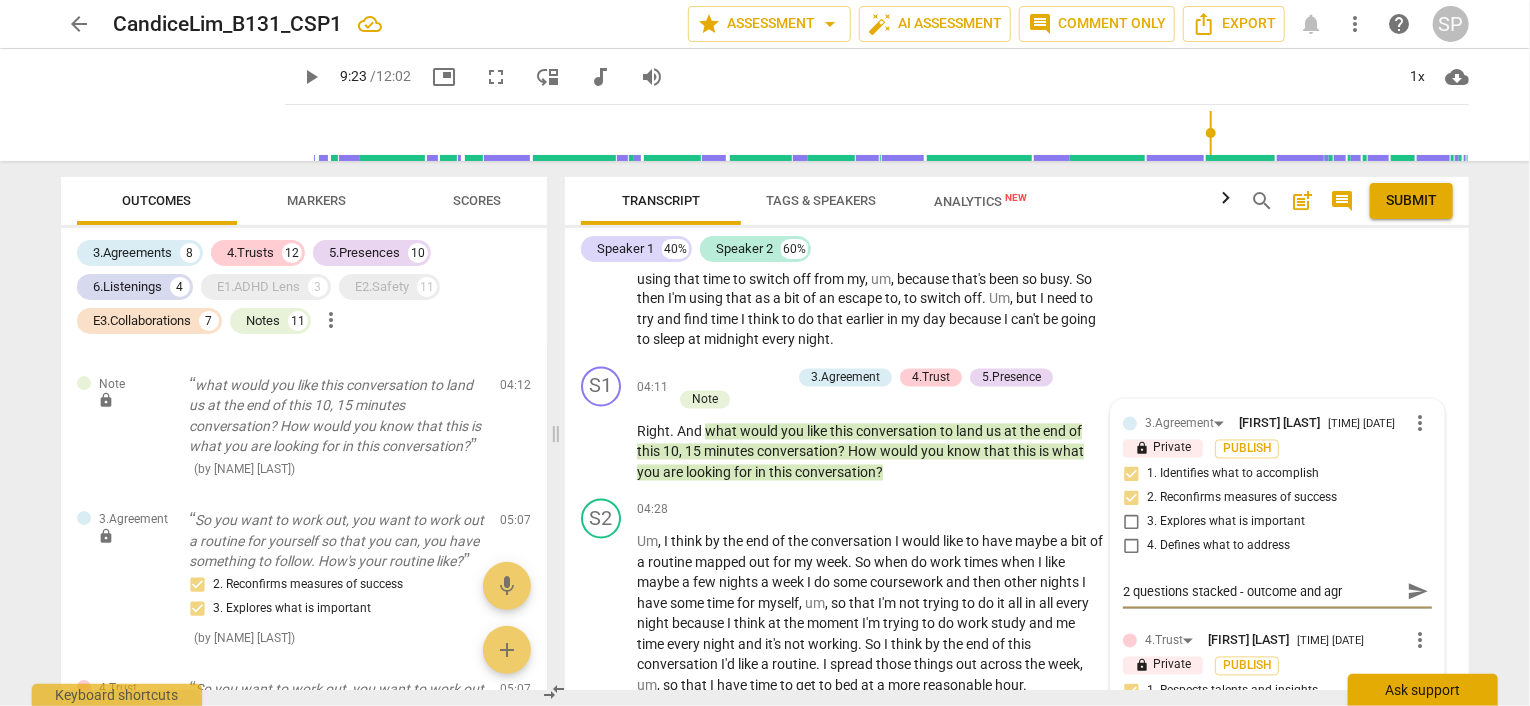 type on "2 questions stacked - outcome and agre" 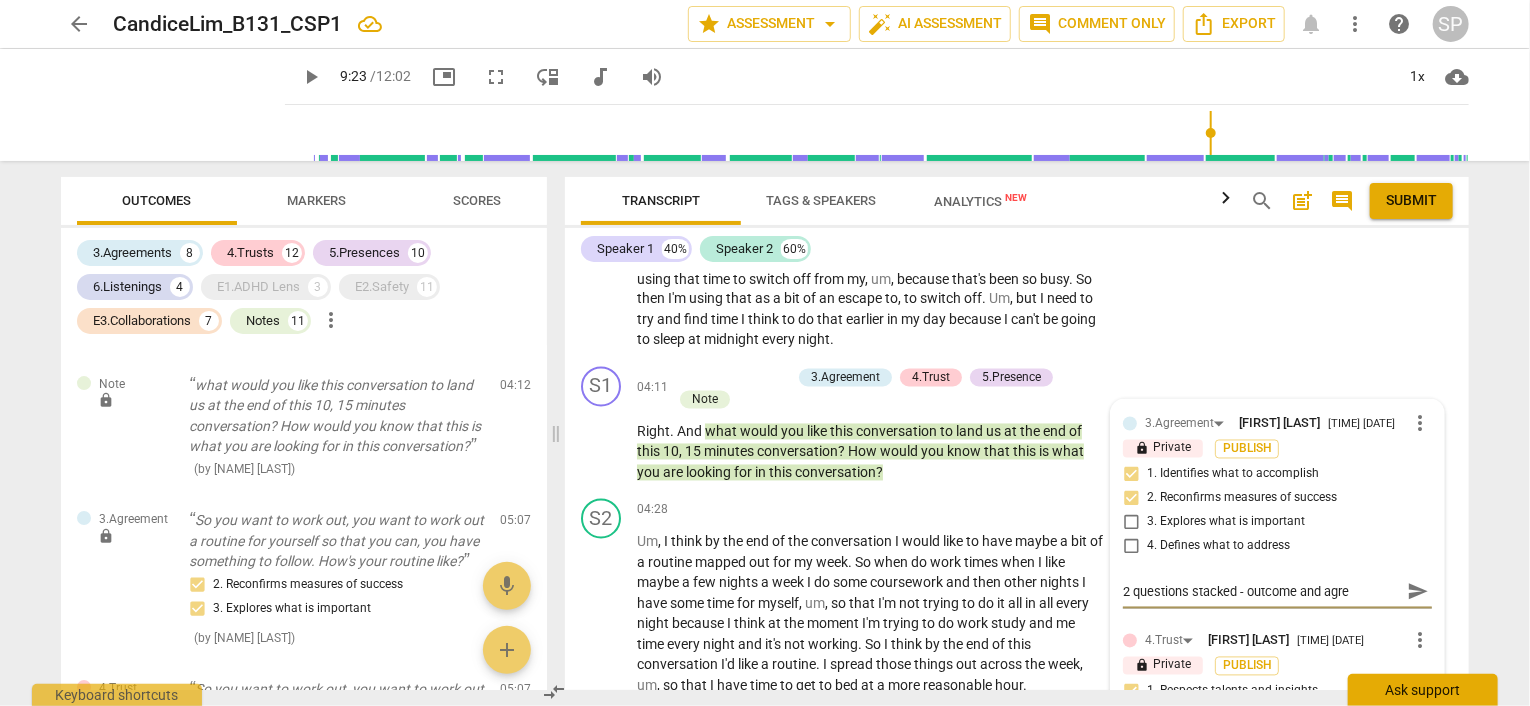 type on "2 questions stacked - outcome and agree" 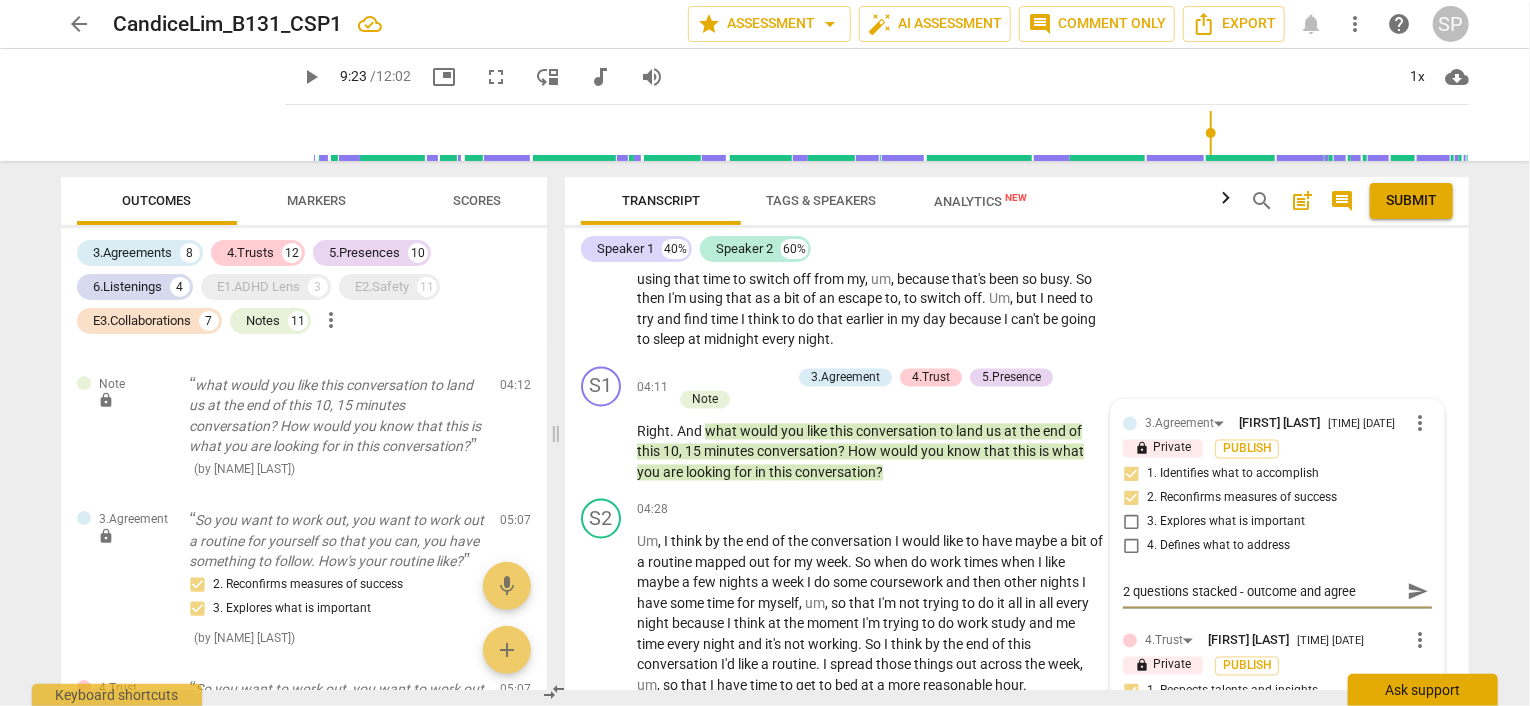 type on "2 questions stacked - outcome and agreem" 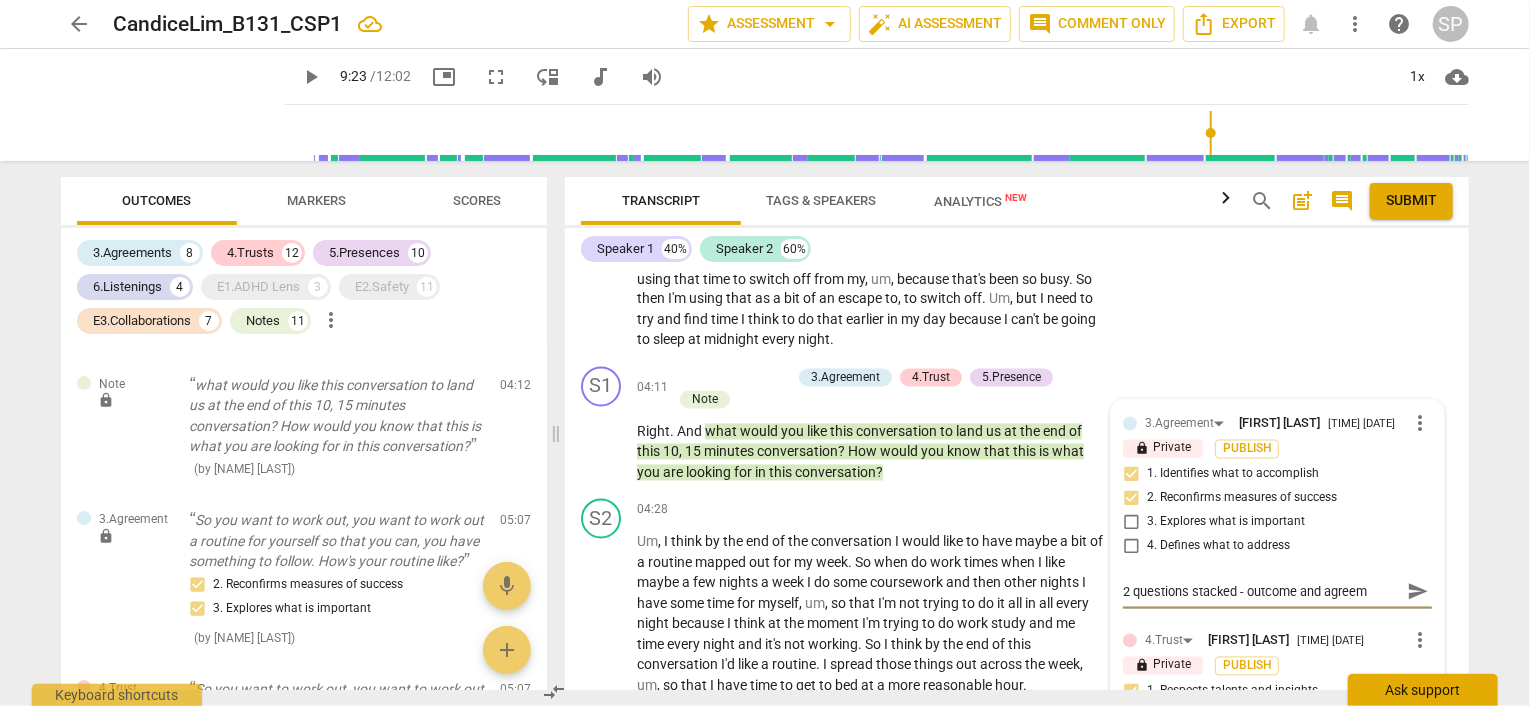 type on "2 questions stacked - outcome and agreeme" 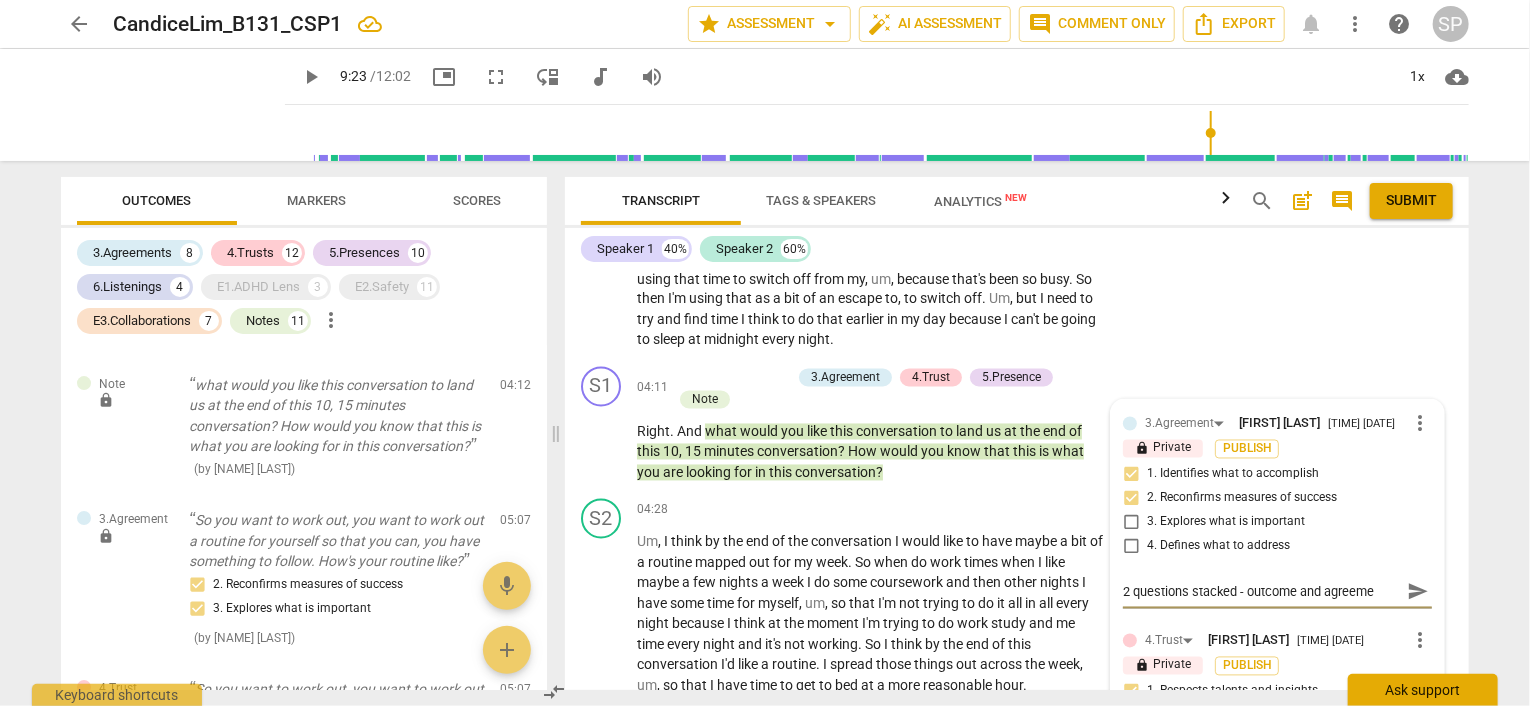 type on "2 questions stacked - outcome and agreemen" 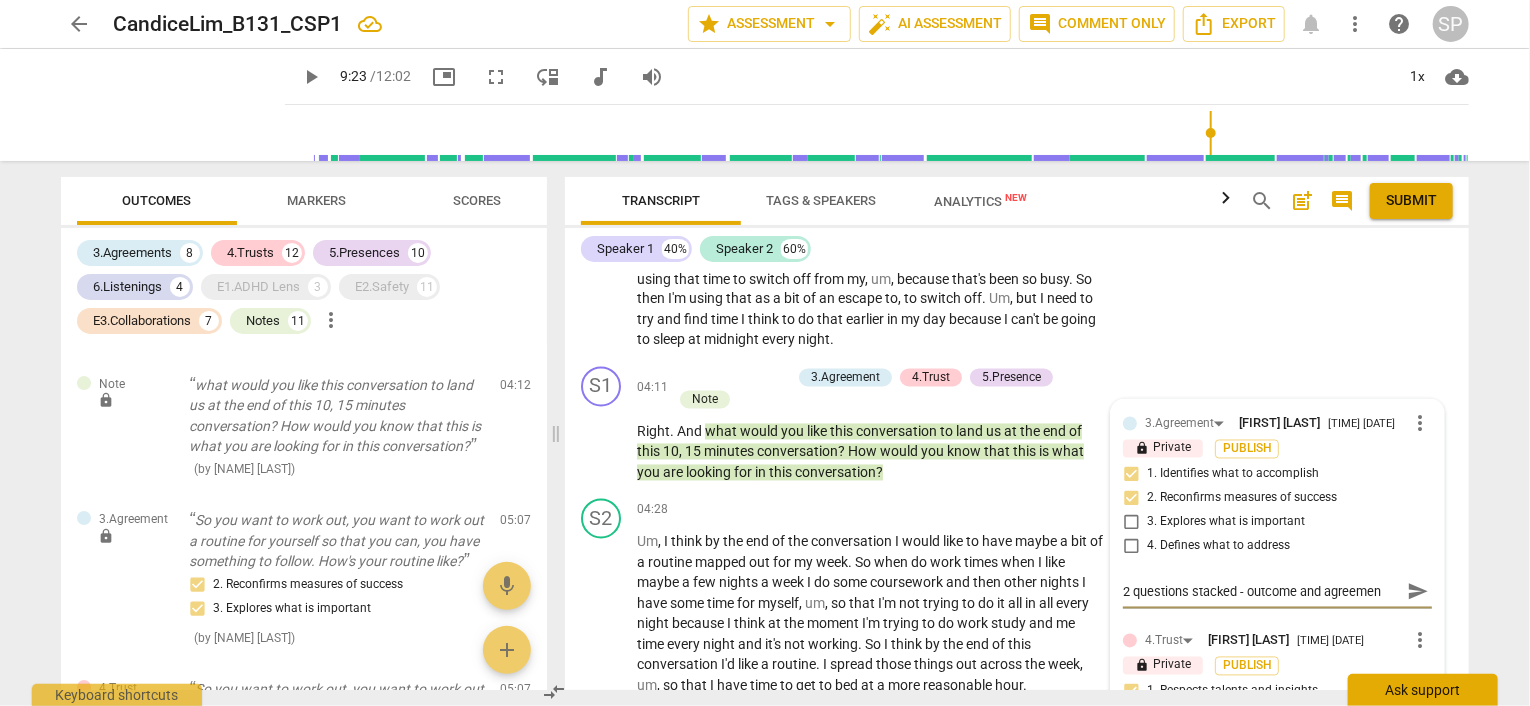 type on "2 questions stacked - outcome and agreement" 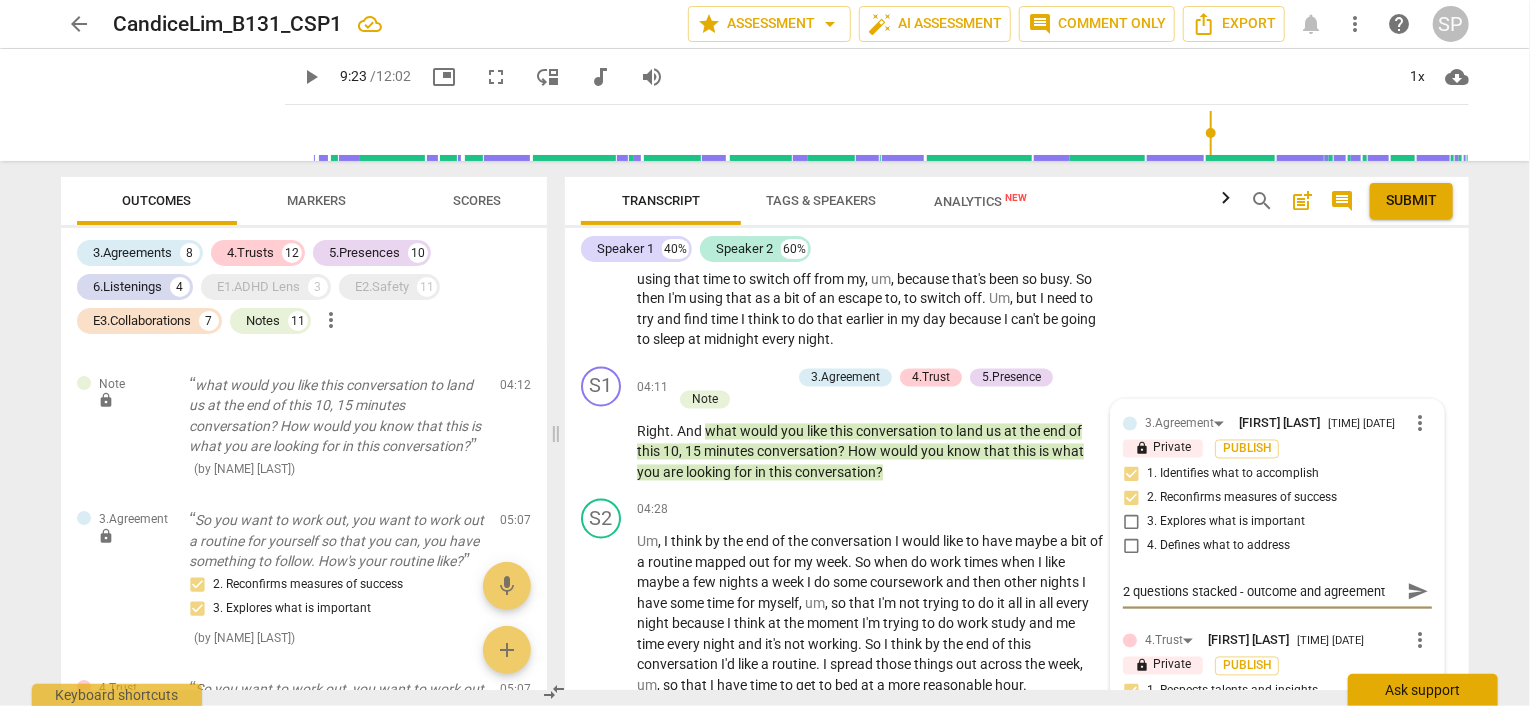type on "2 questions stacked - outcome and agreement" 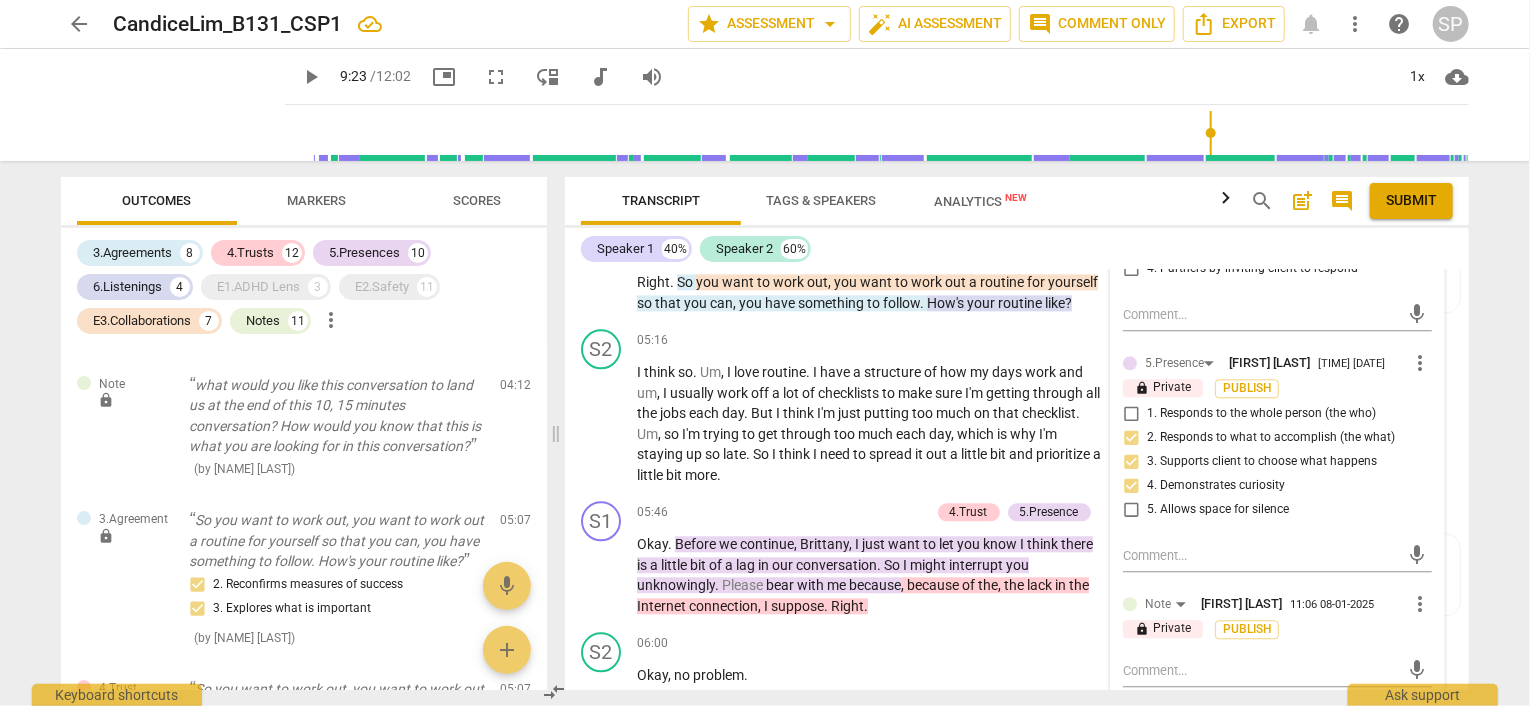 scroll, scrollTop: 2394, scrollLeft: 0, axis: vertical 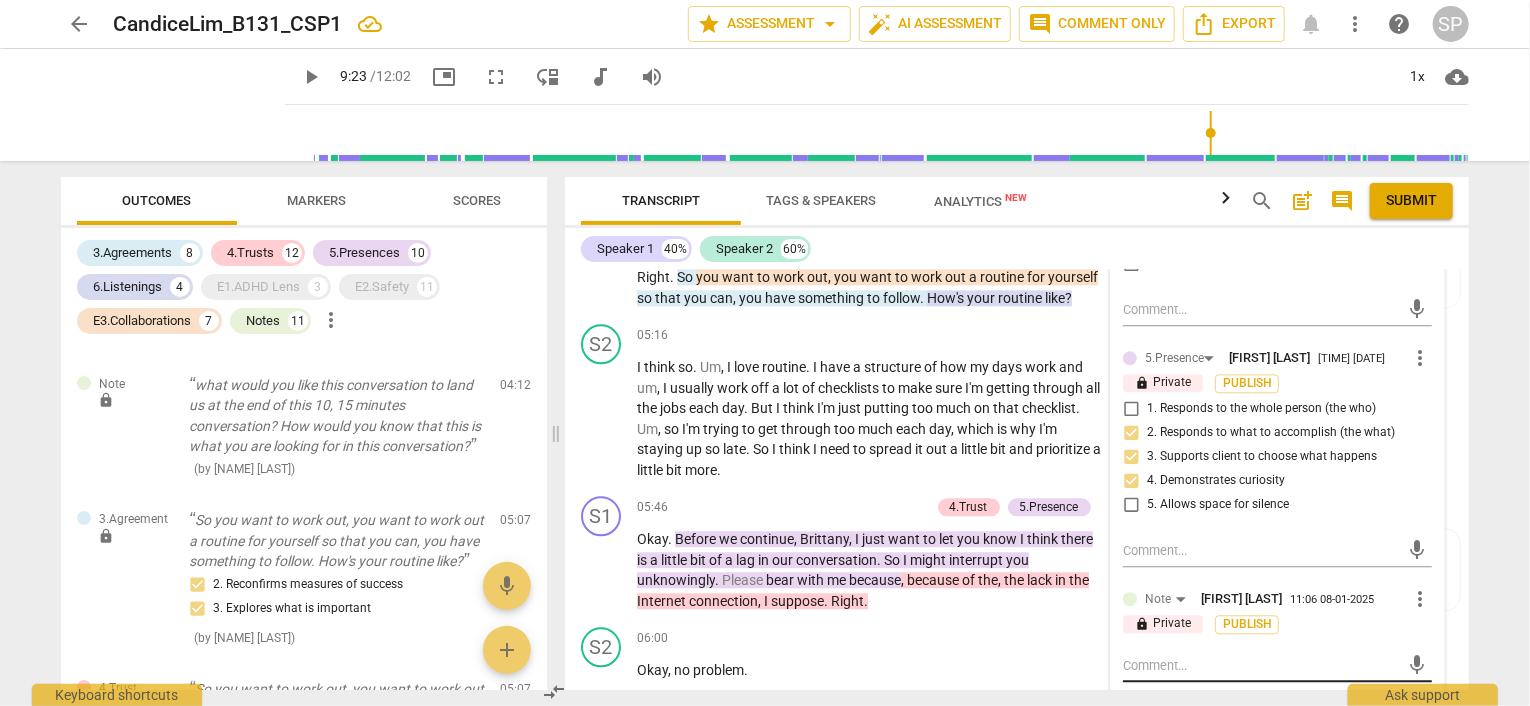 type on "2 questions stacked - outcome and agreement" 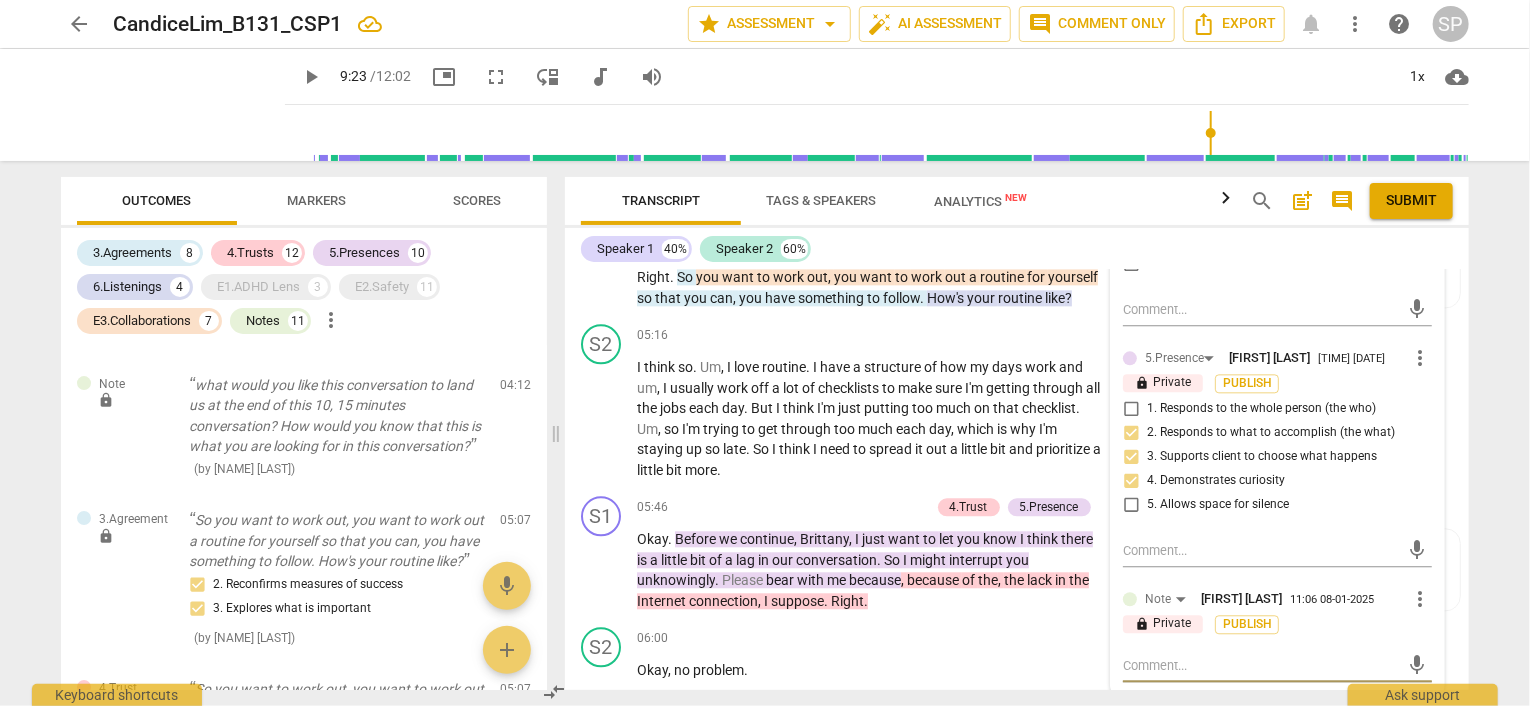 click at bounding box center (1261, 665) 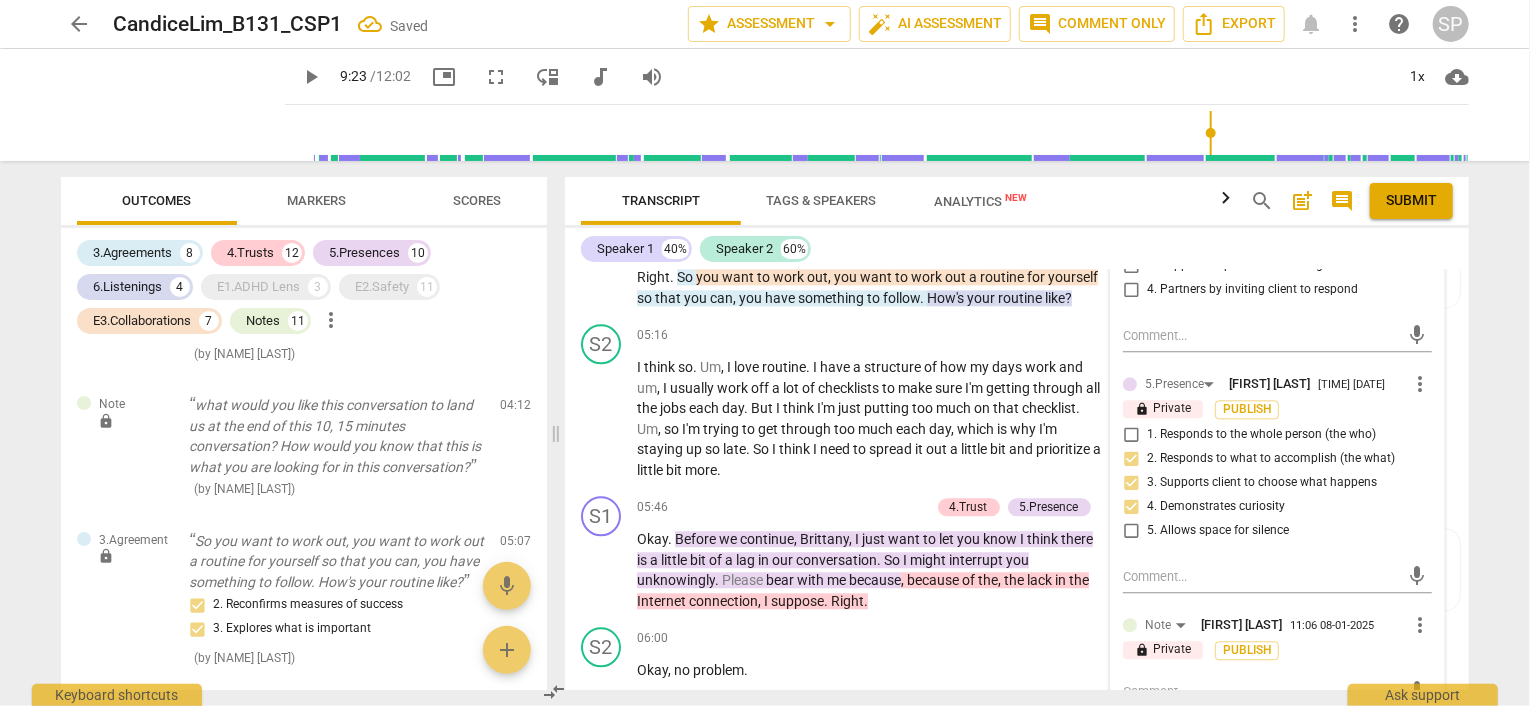 scroll, scrollTop: 3518, scrollLeft: 0, axis: vertical 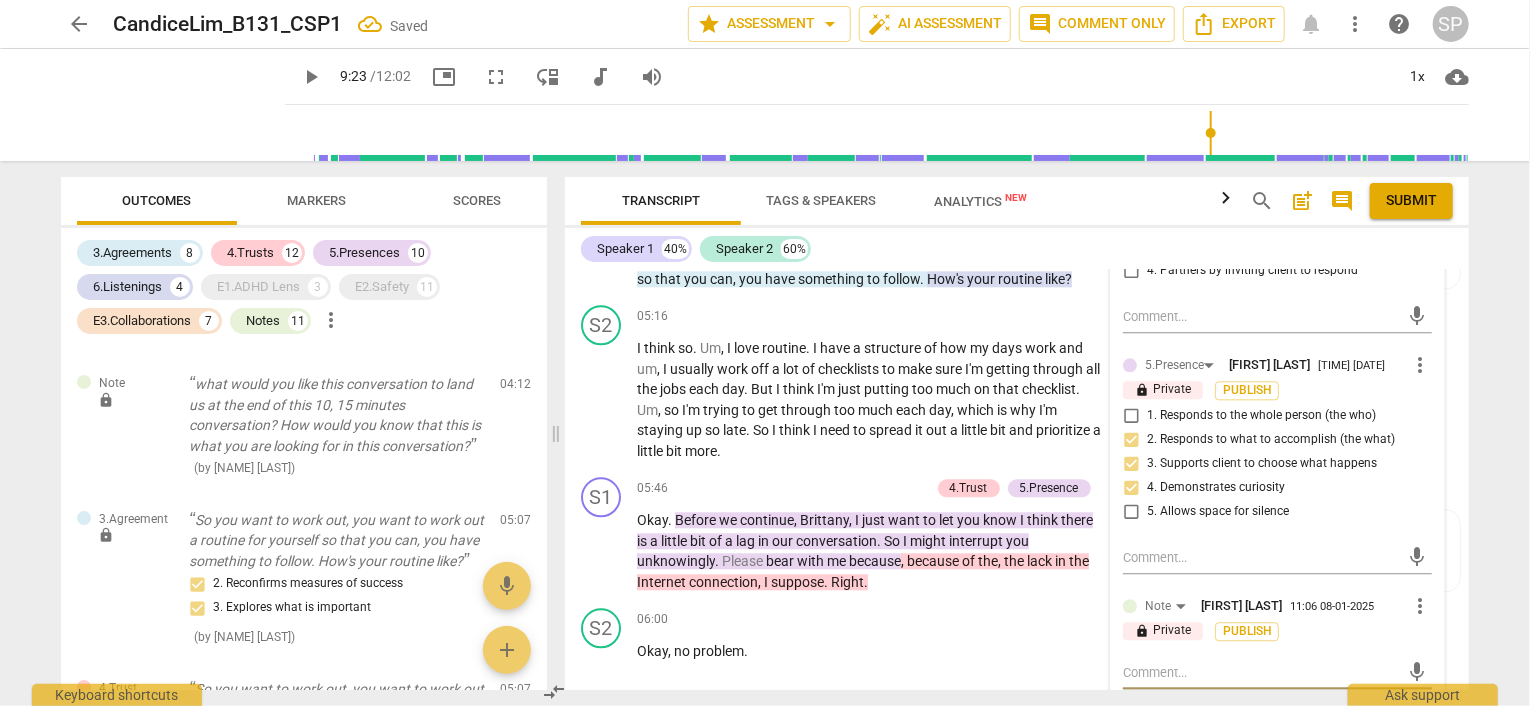 type on "W" 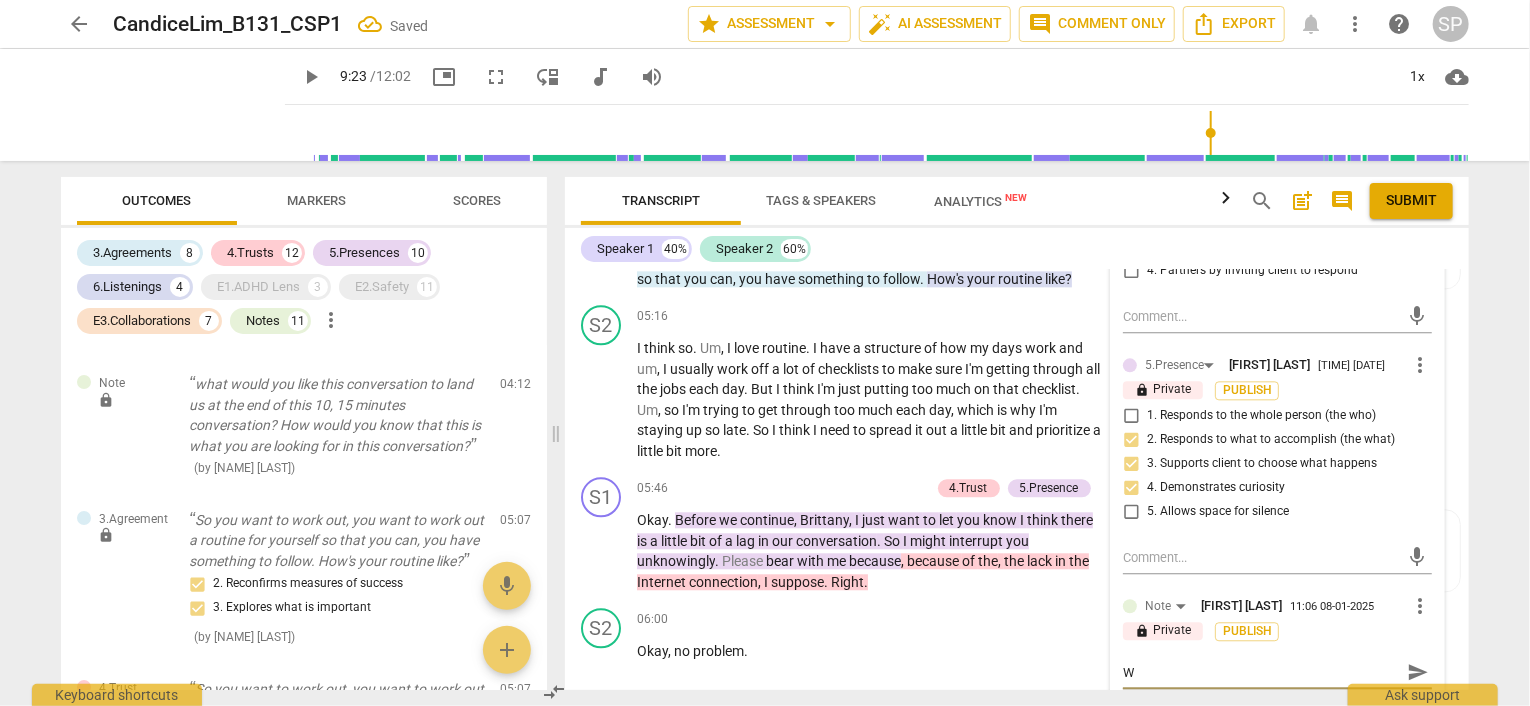 type on "Wh" 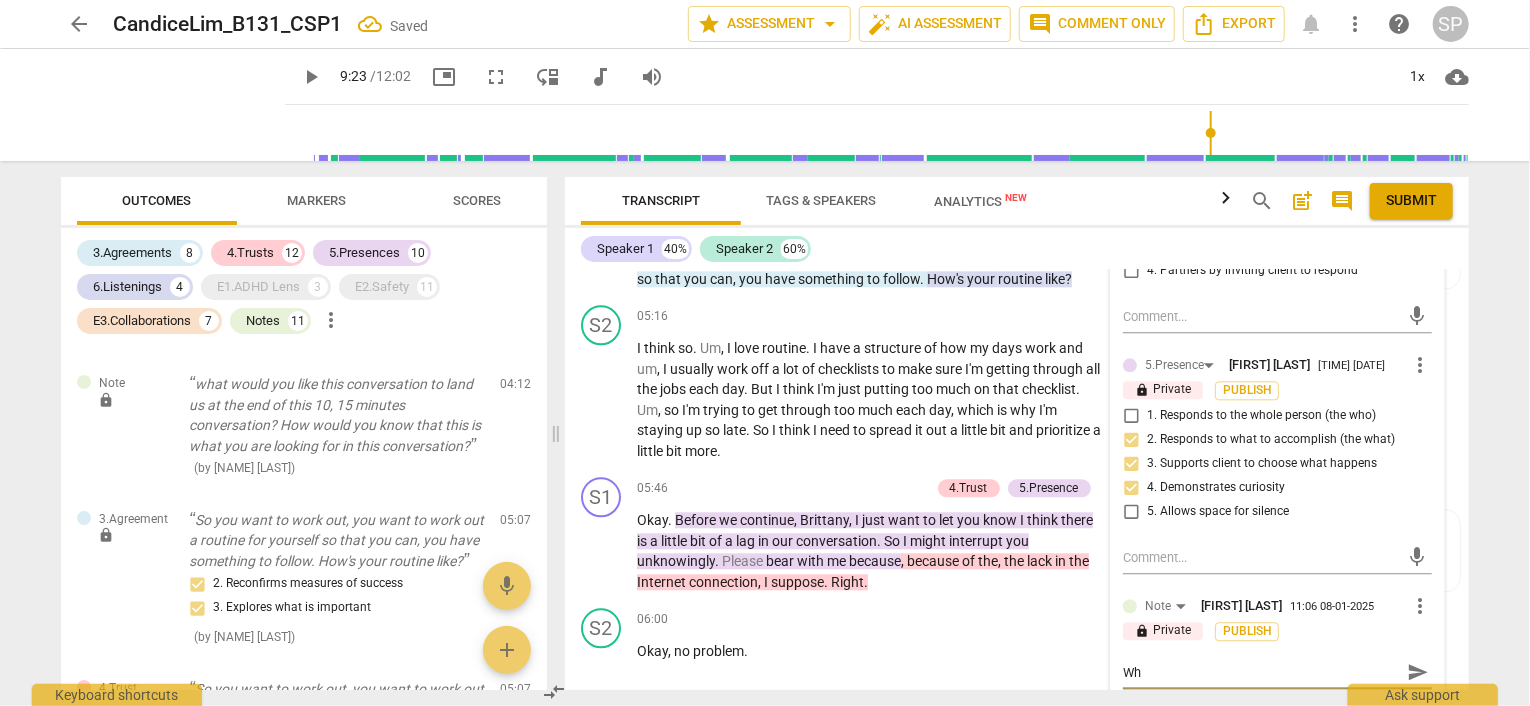 type on "Wha" 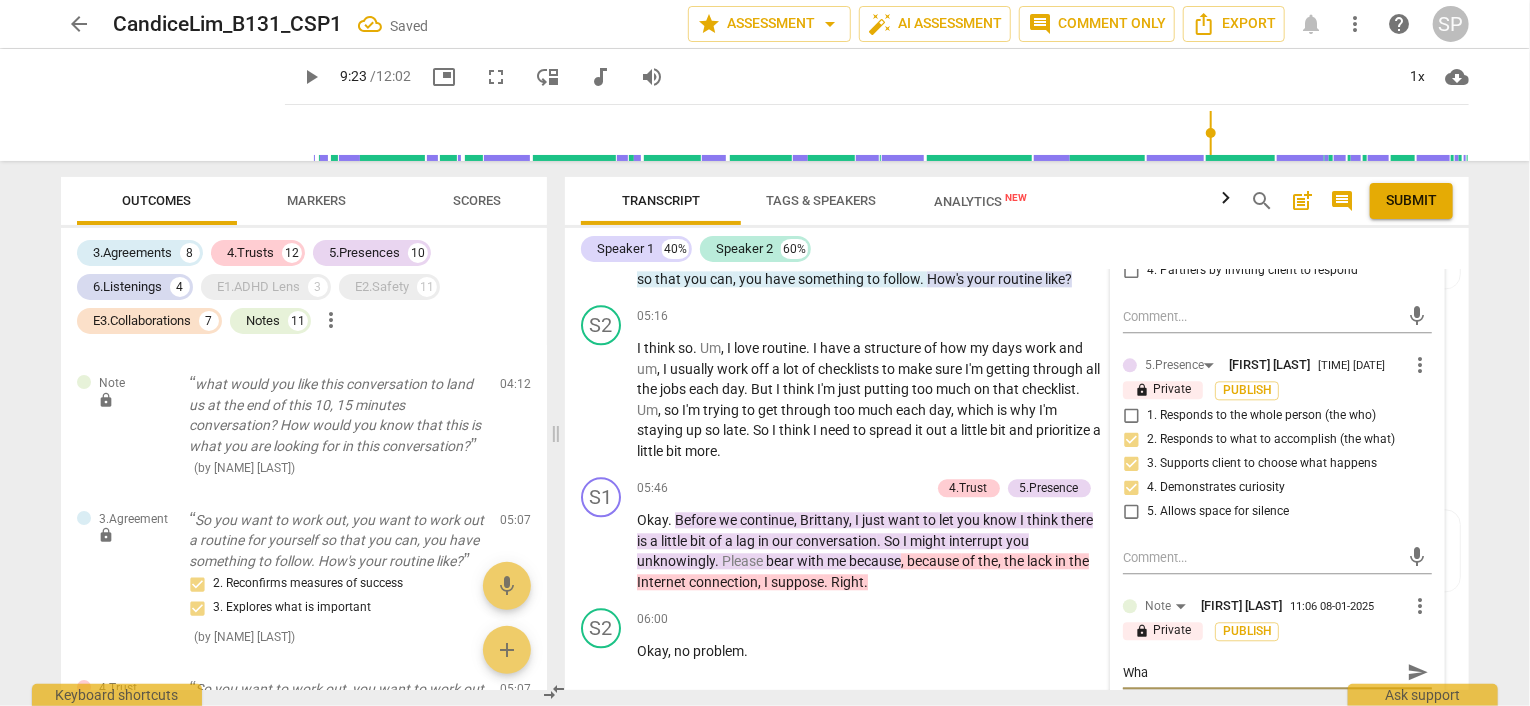 type on "What" 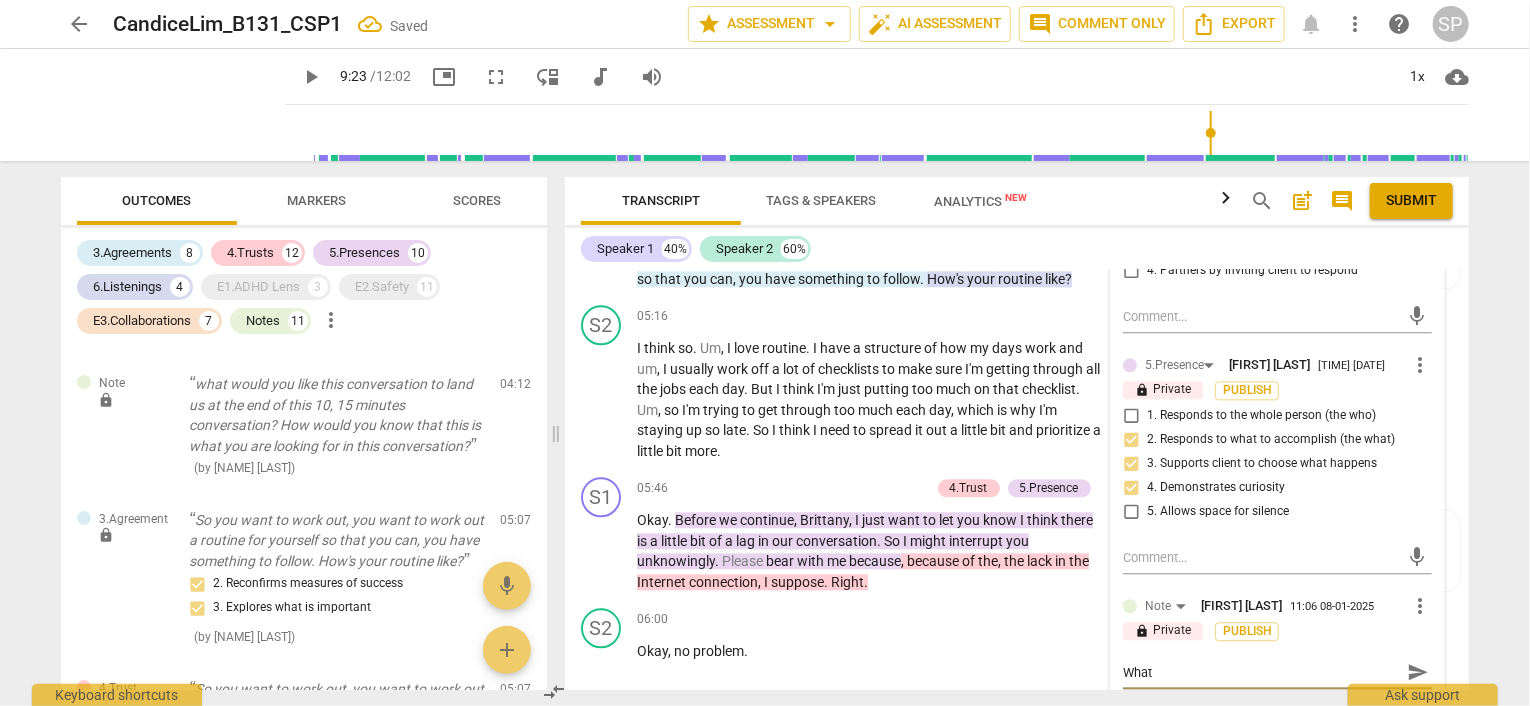 type on "What" 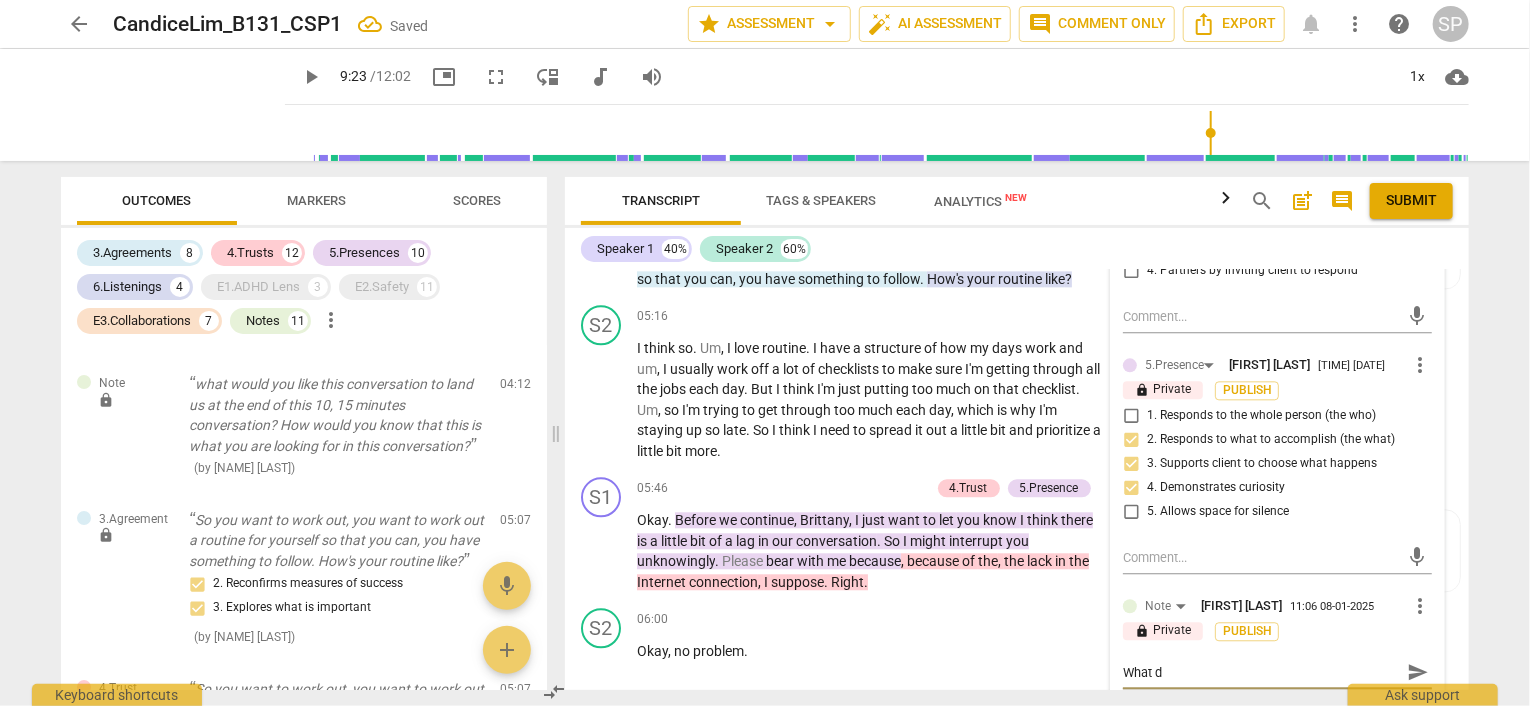 type on "What do" 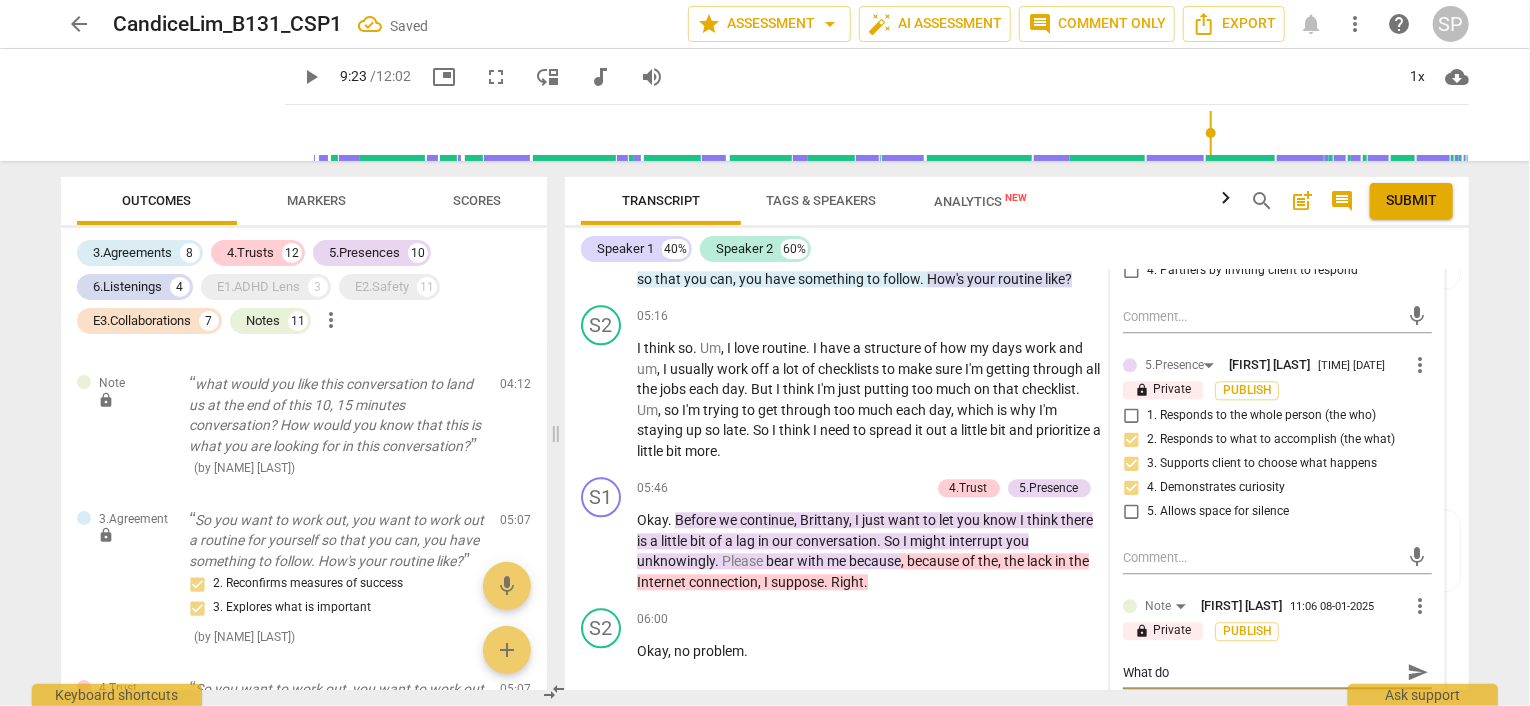type on "What doy" 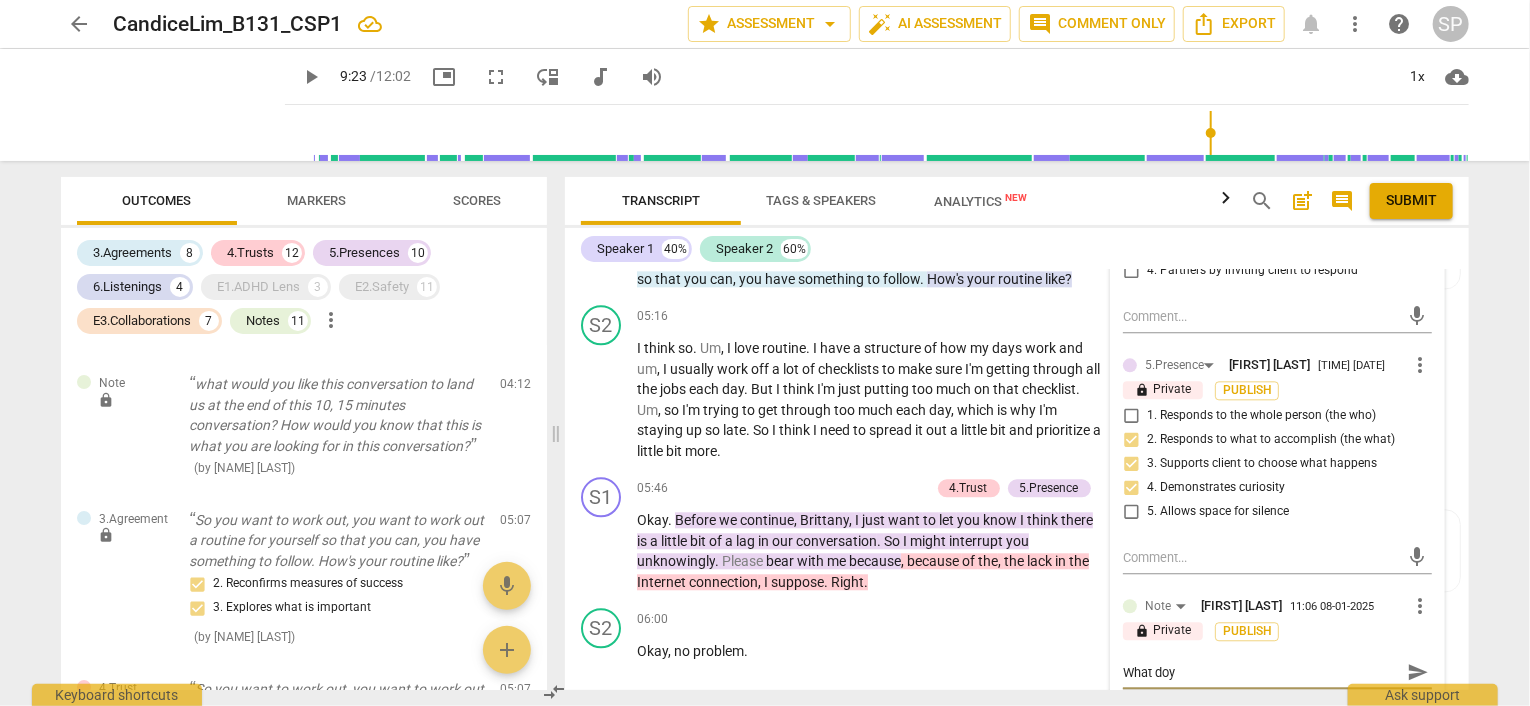 type on "What doy" 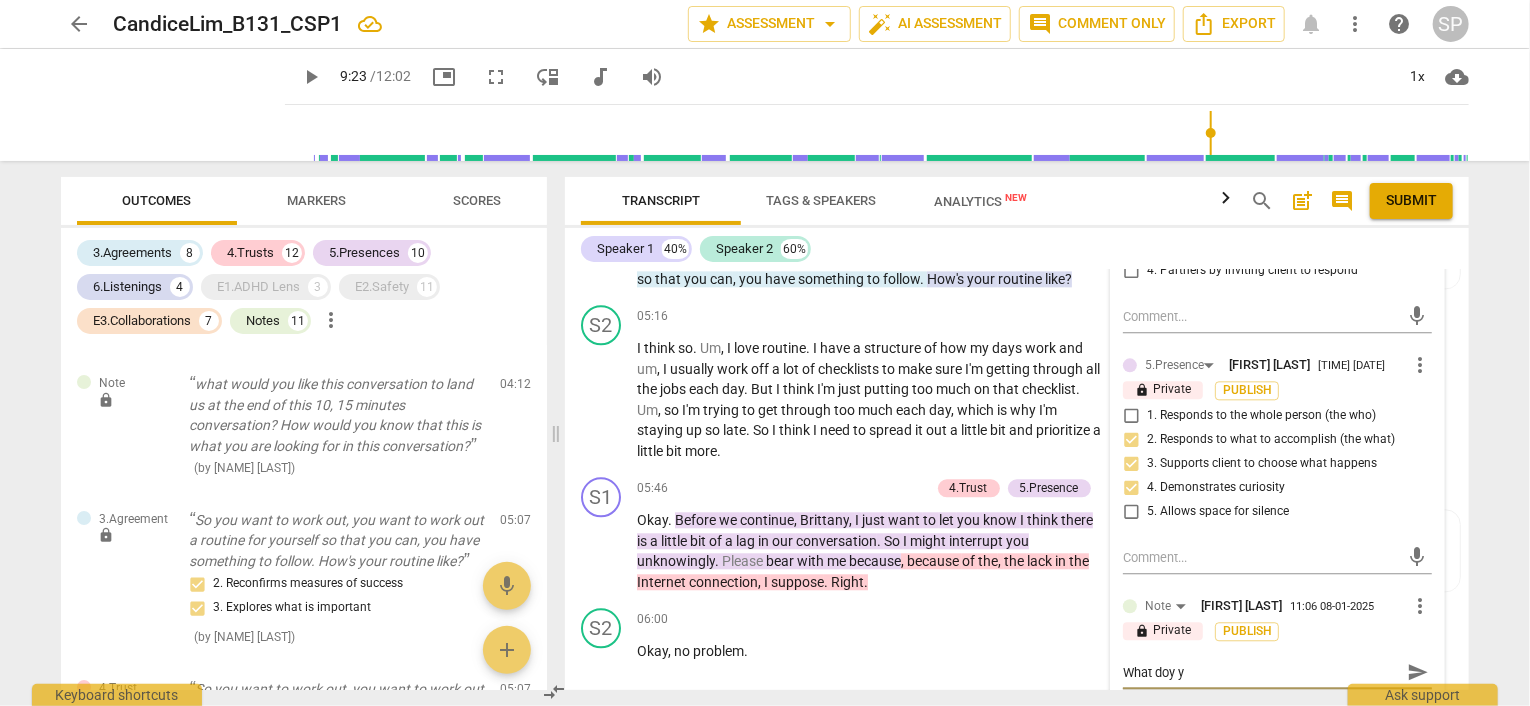 type on "What doy" 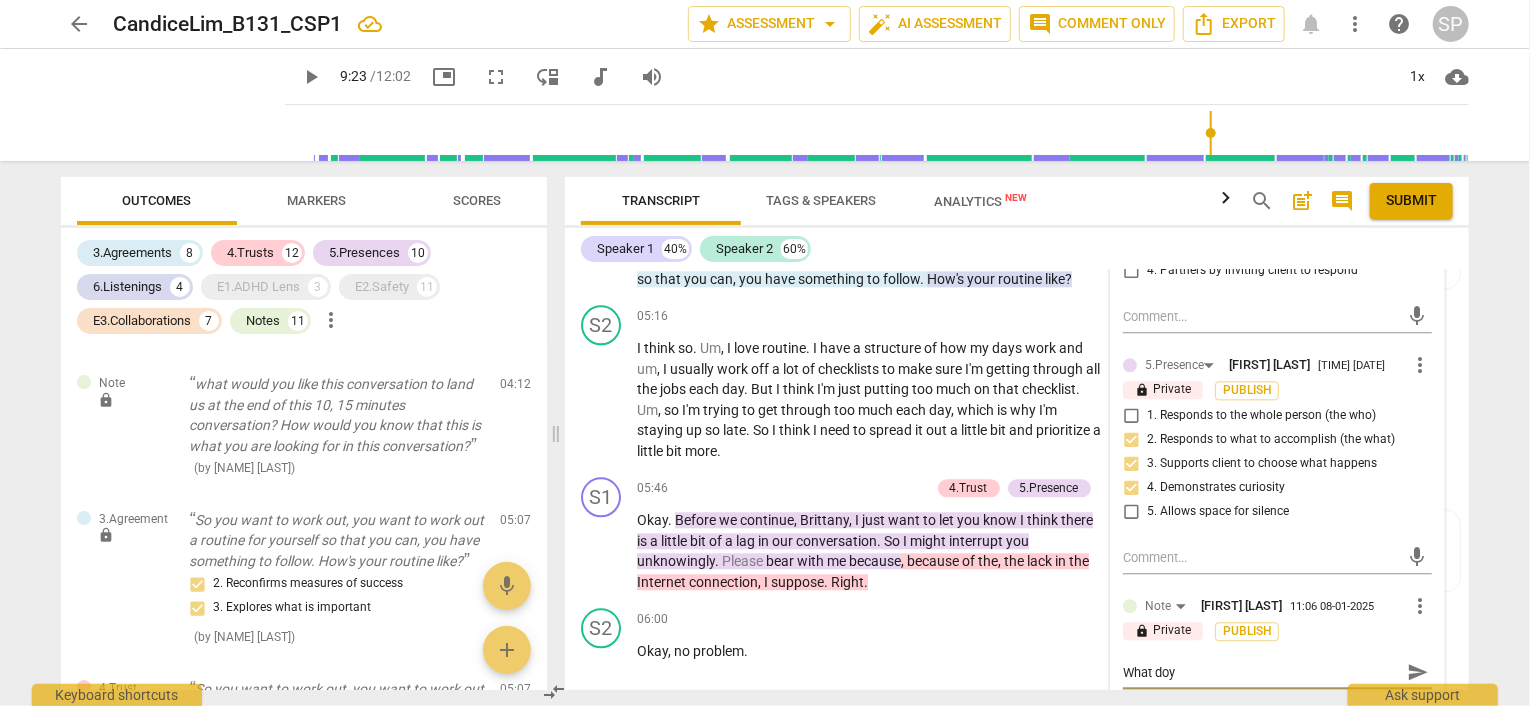 type on "What doy" 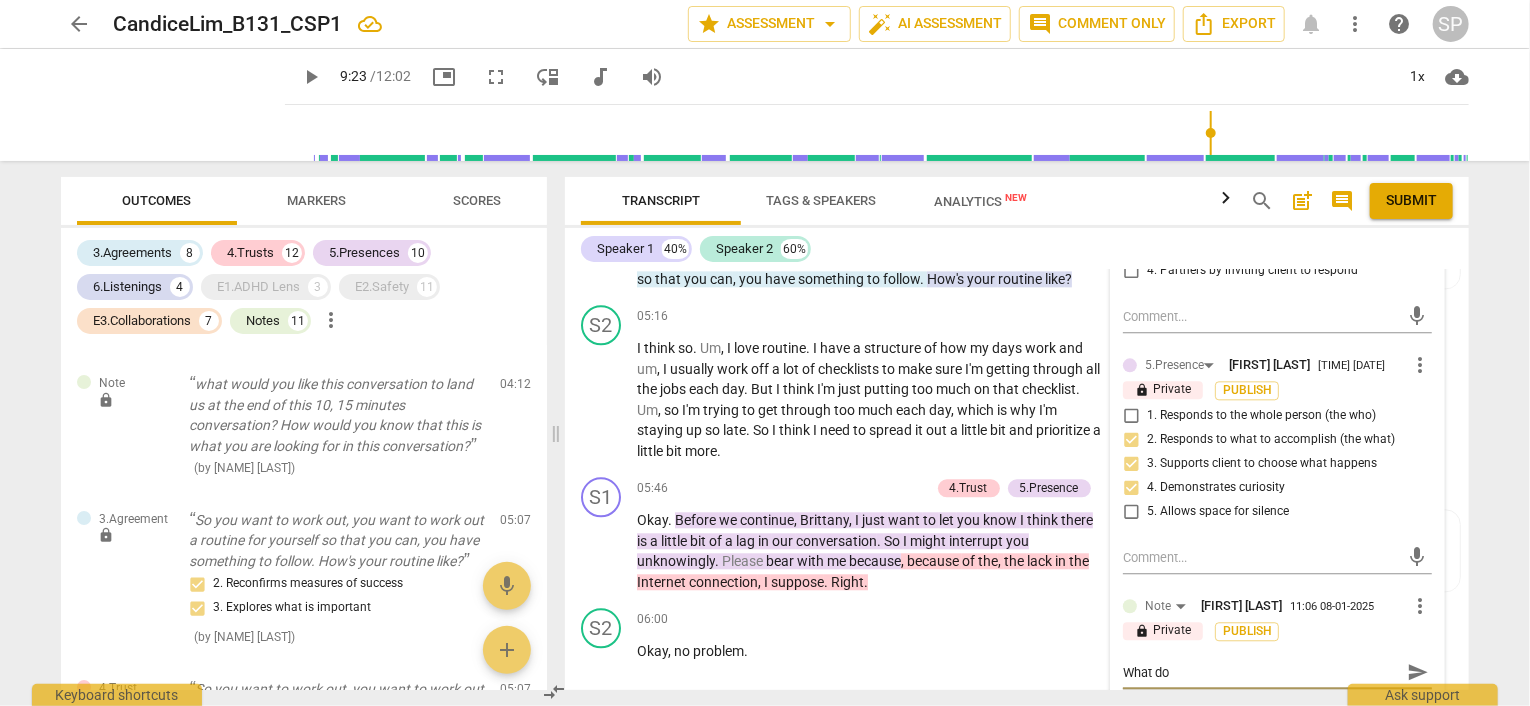 type on "What doe" 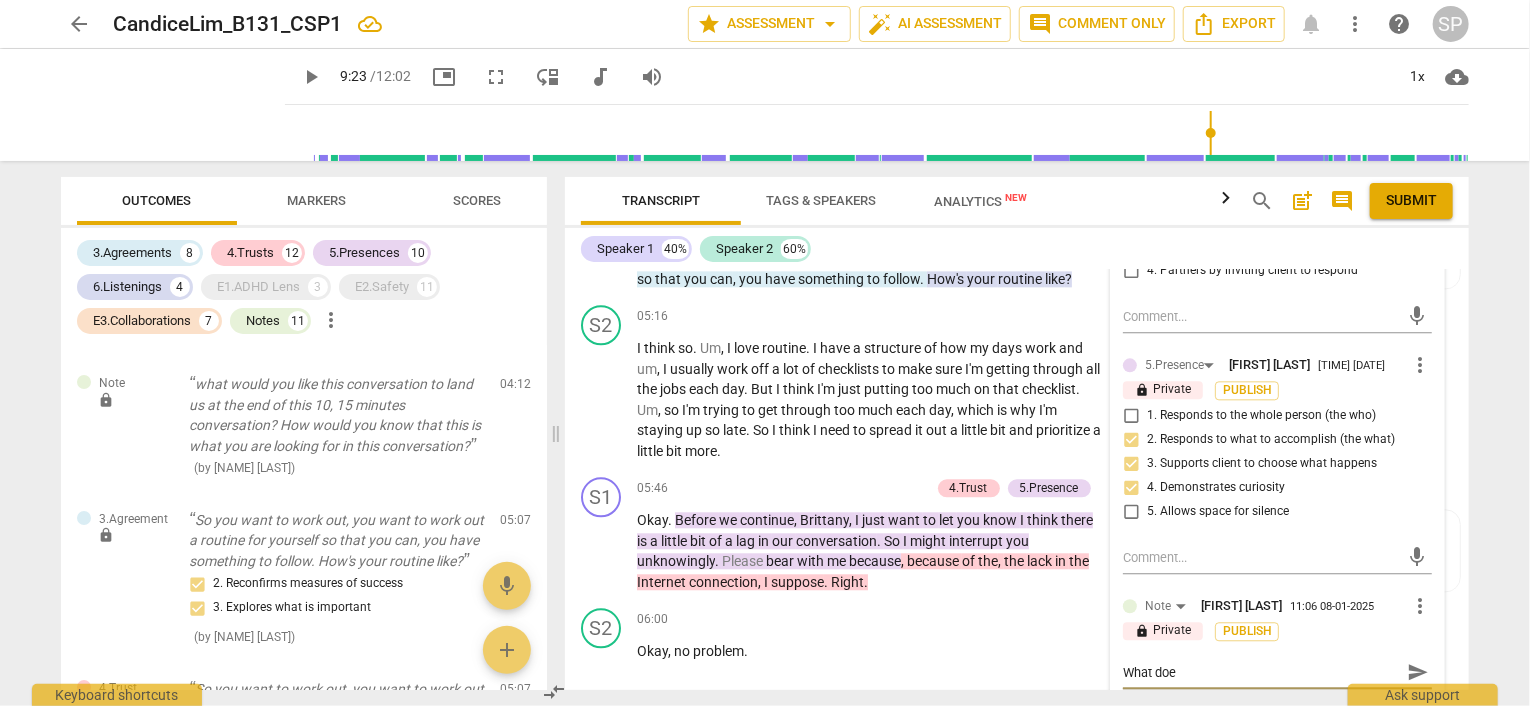 type on "What does" 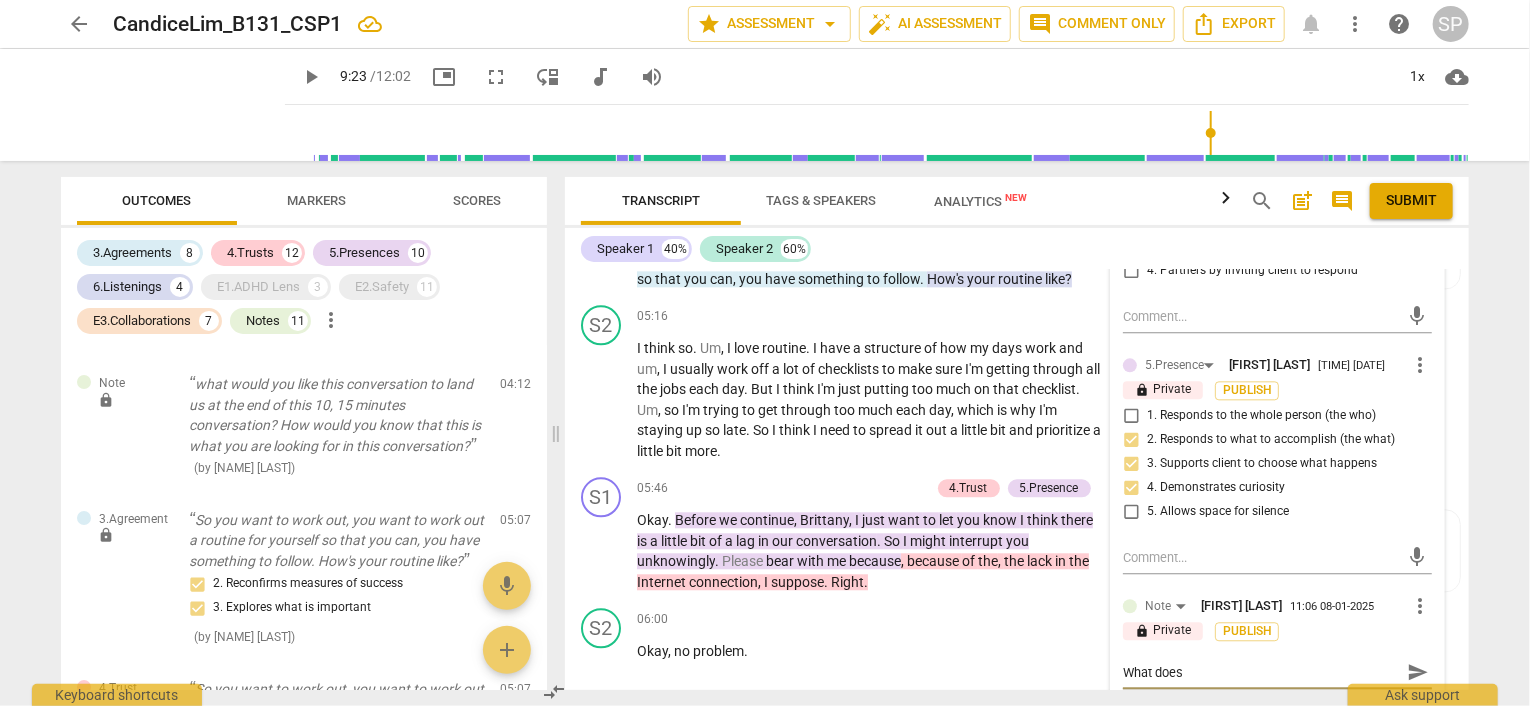 type on "What does" 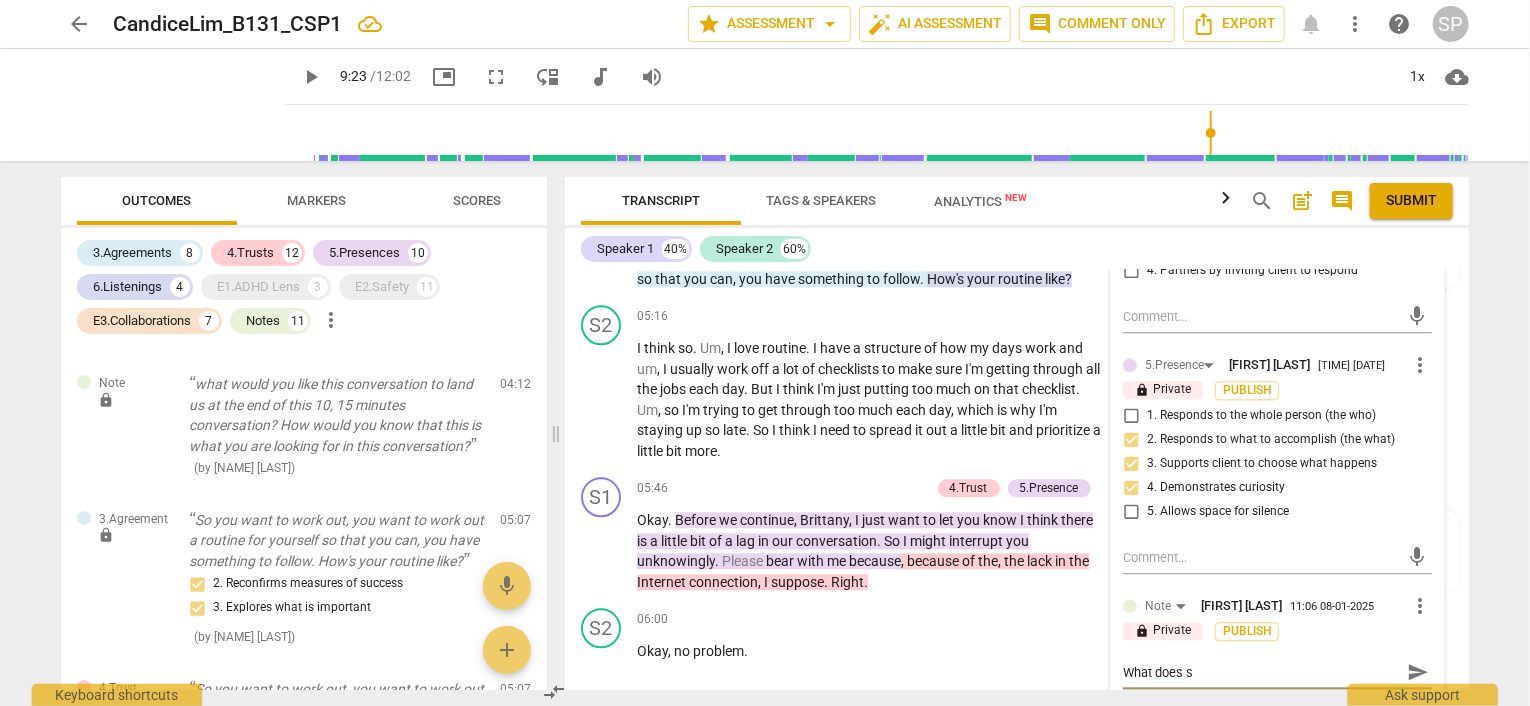 type on "What does sh" 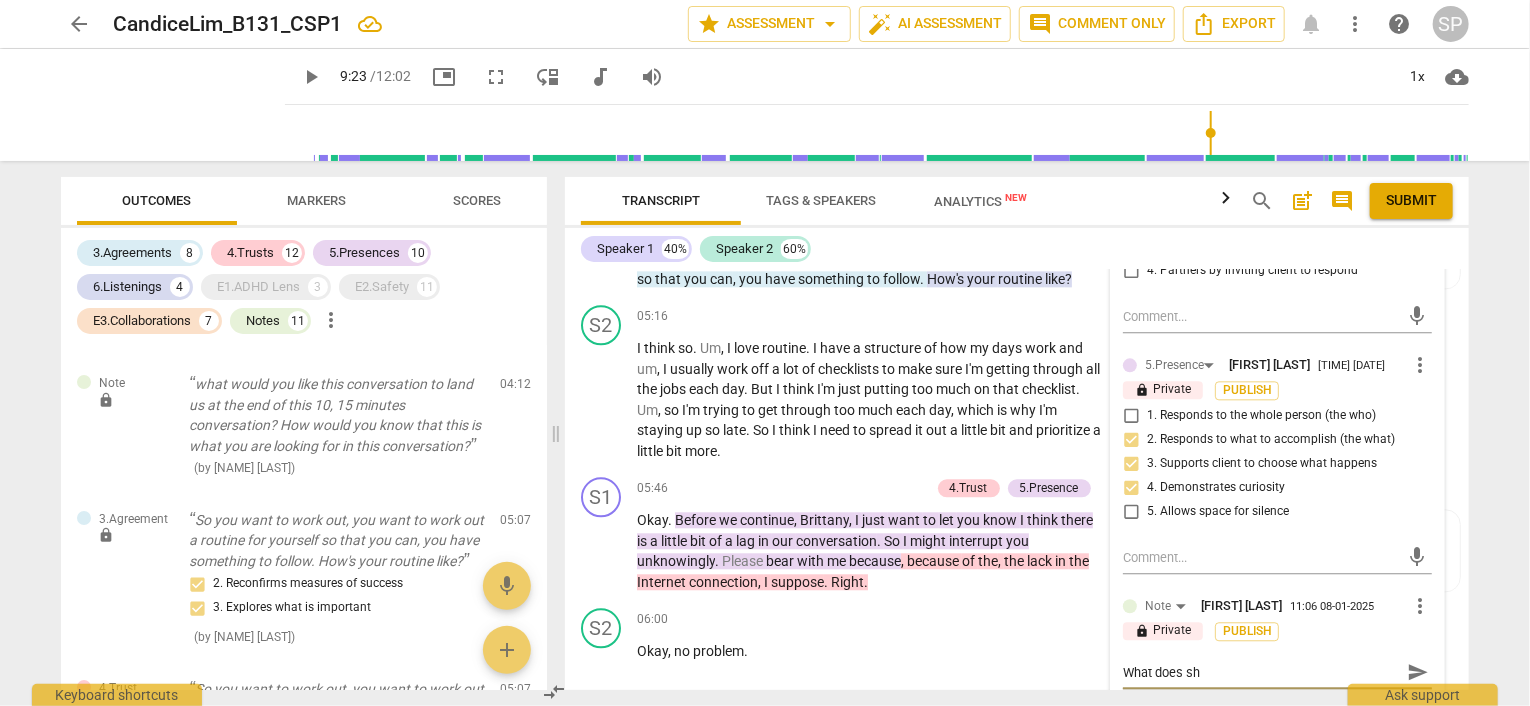 type on "What does she" 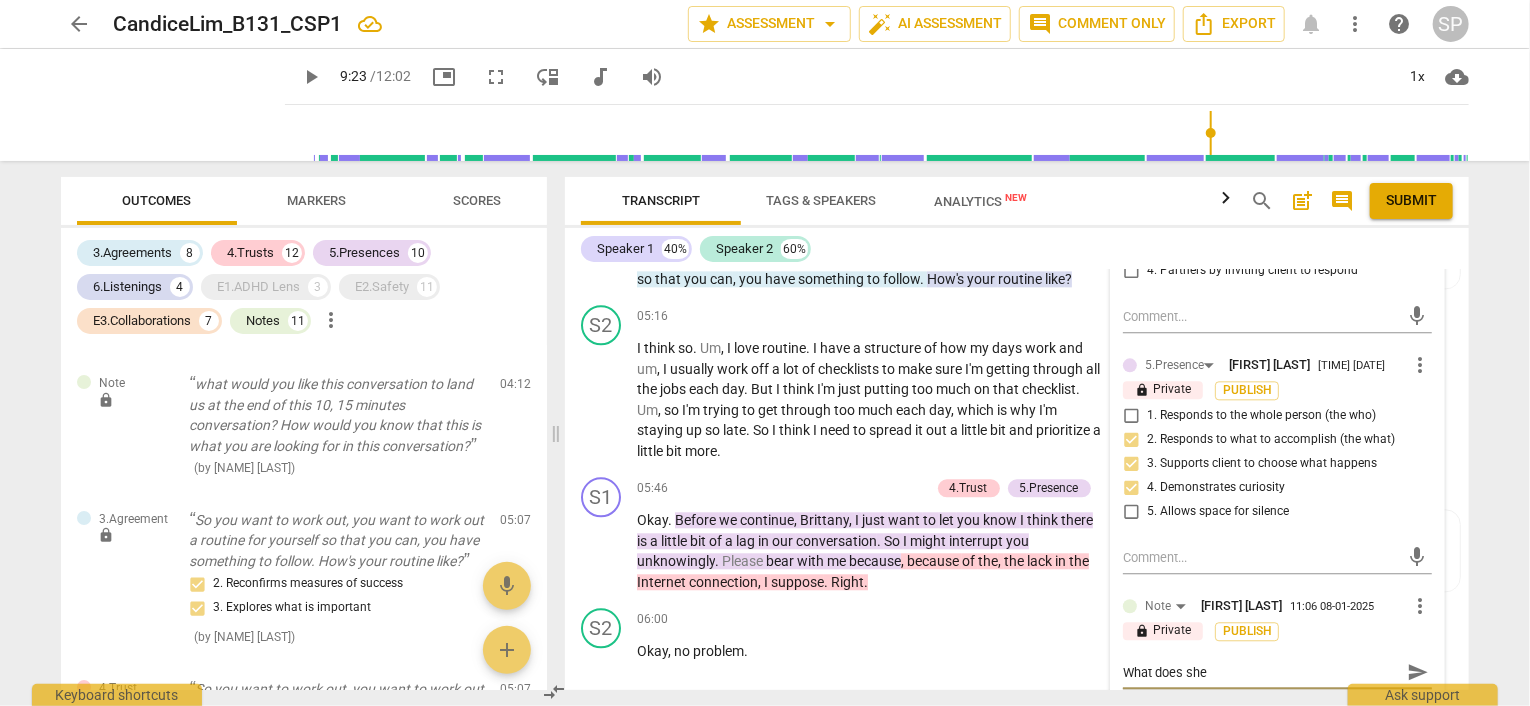 type on "What does she" 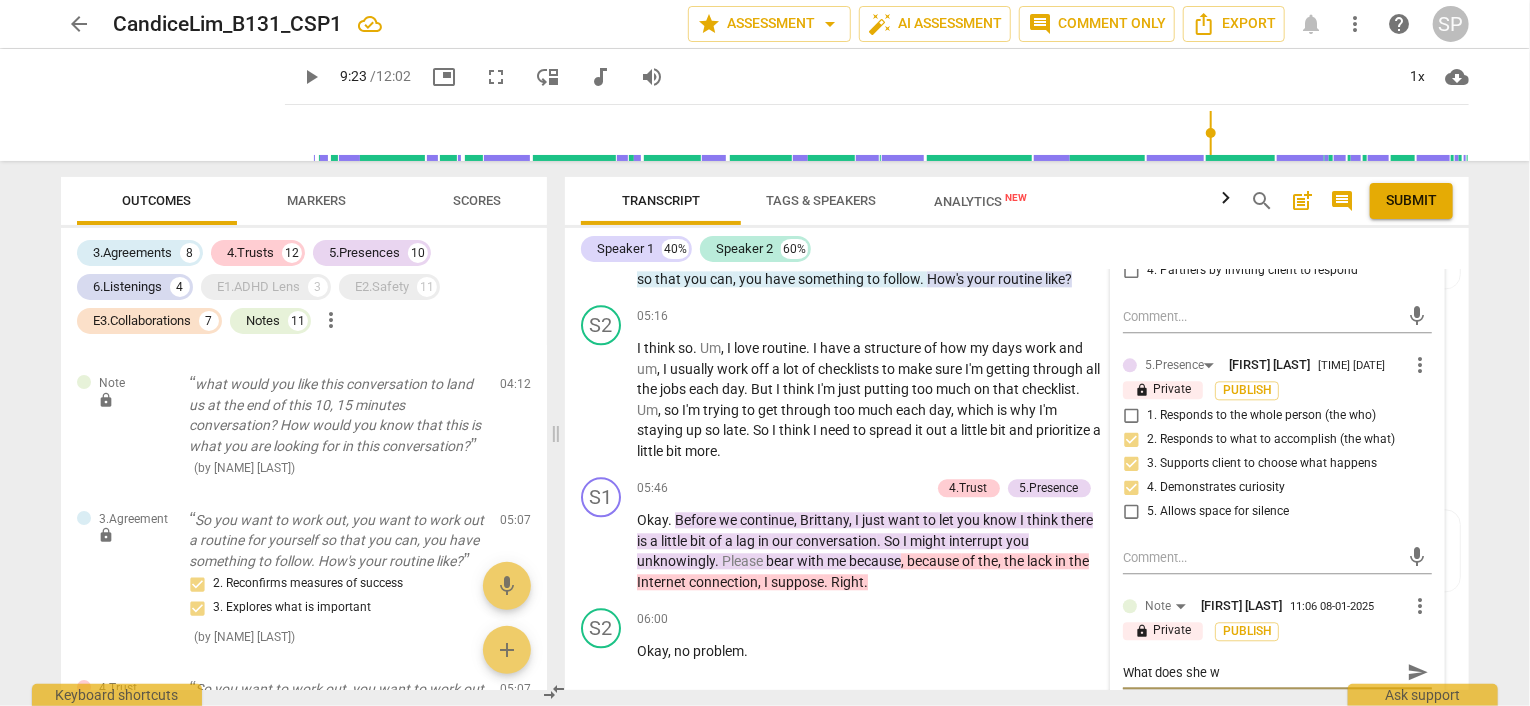 type on "What does she wa" 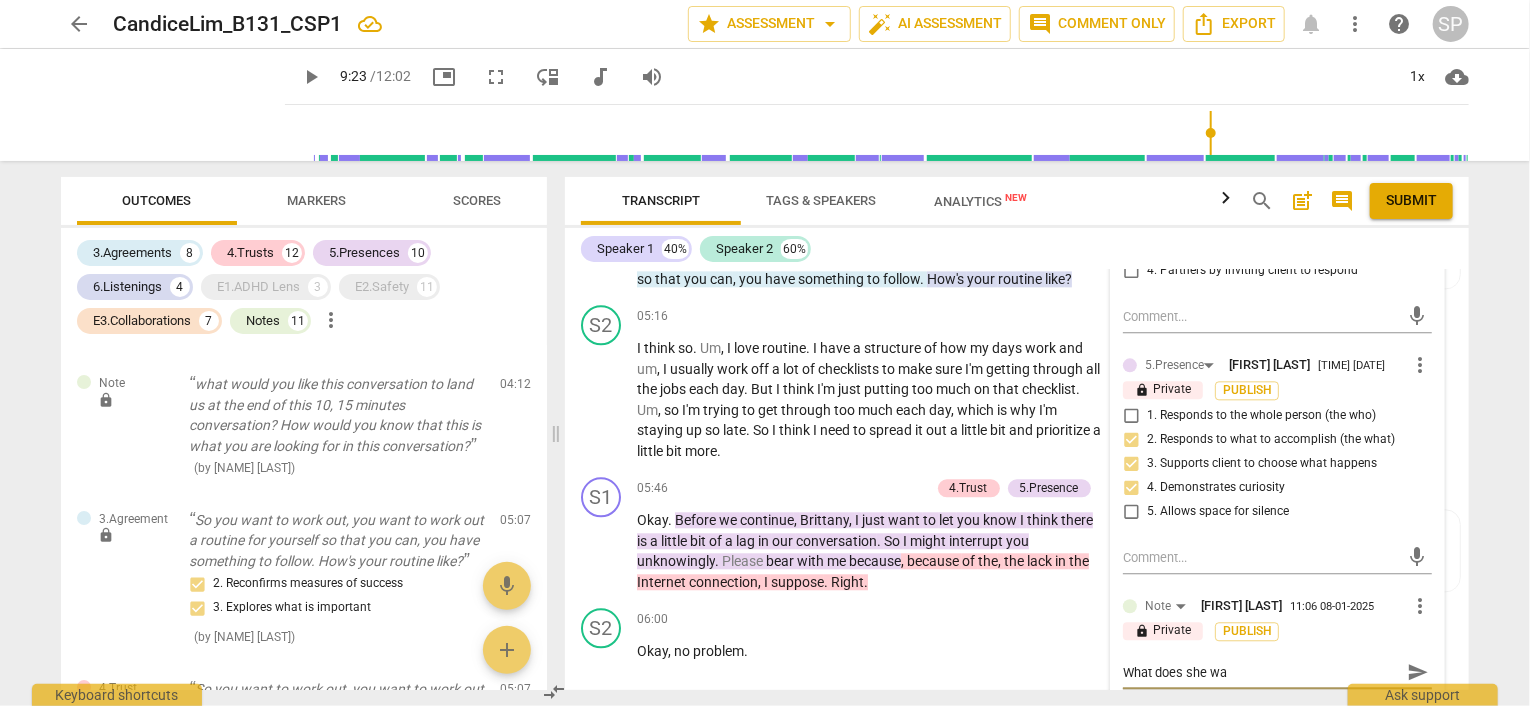 type on "What does she wan" 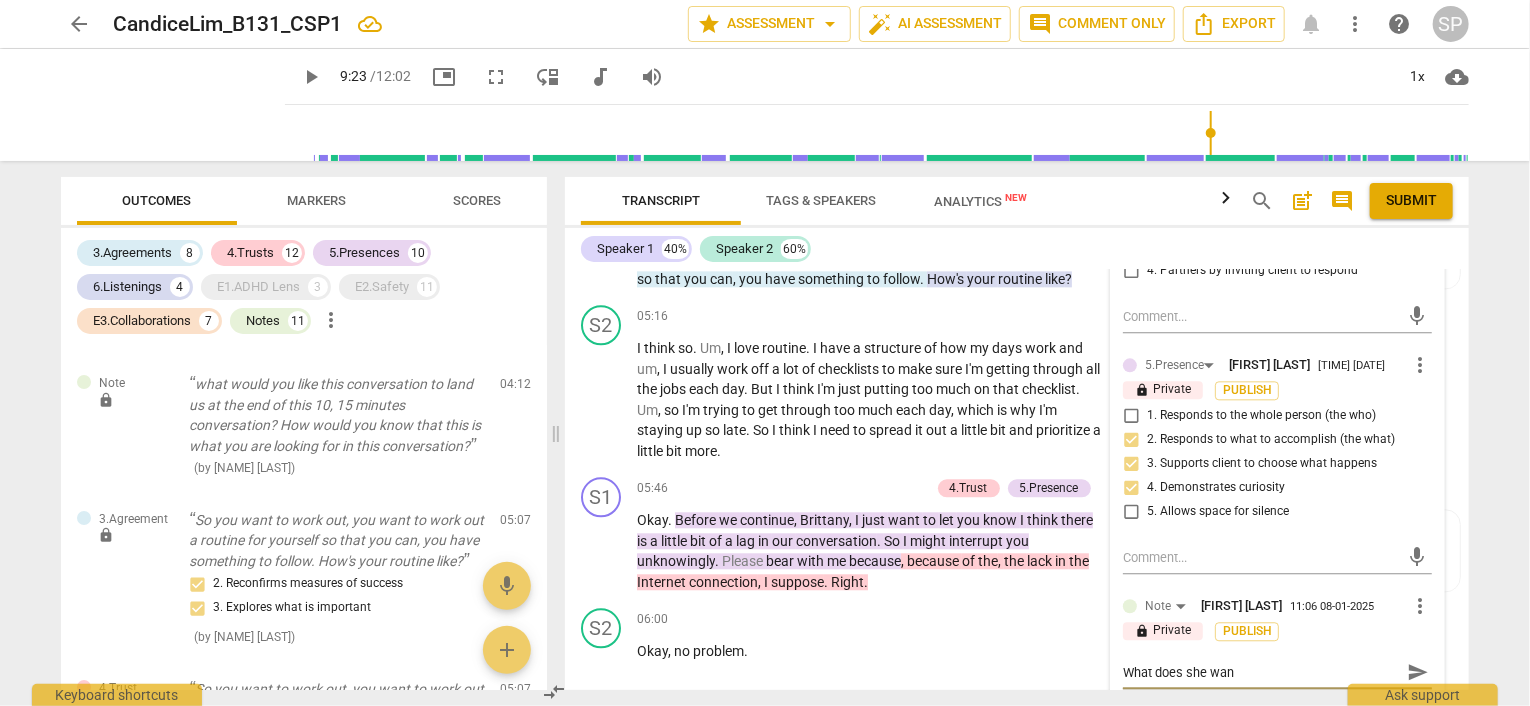 type on "What does she want" 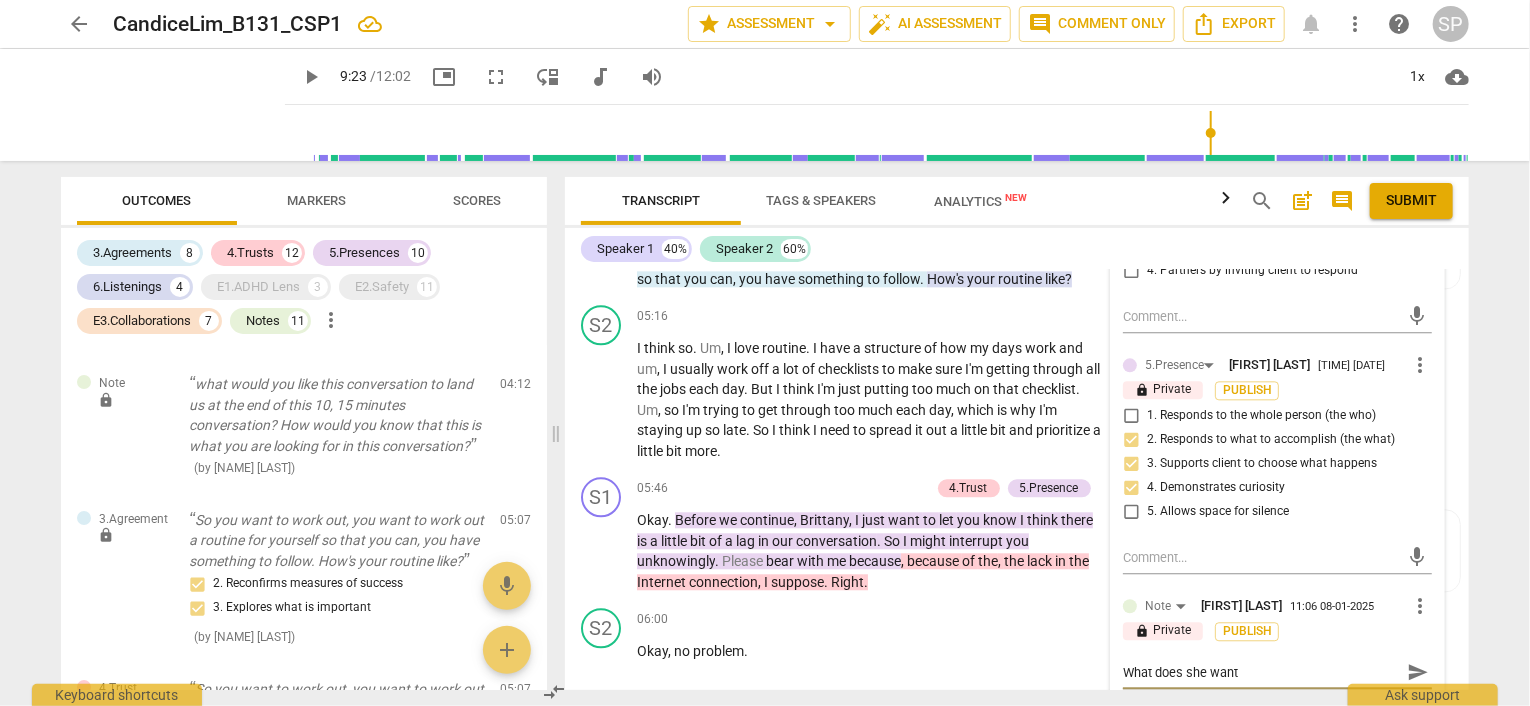 type on "What does she want?" 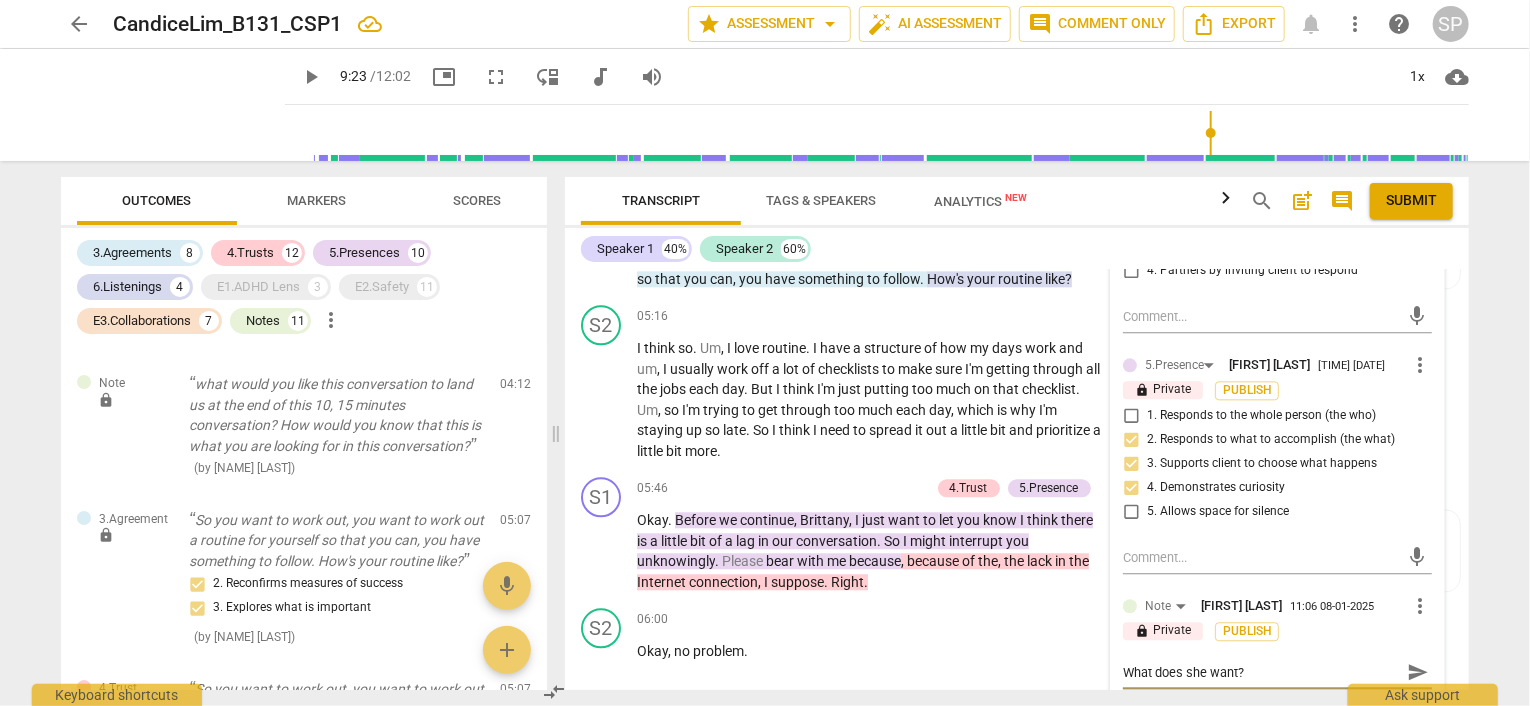 type on "What does she want?" 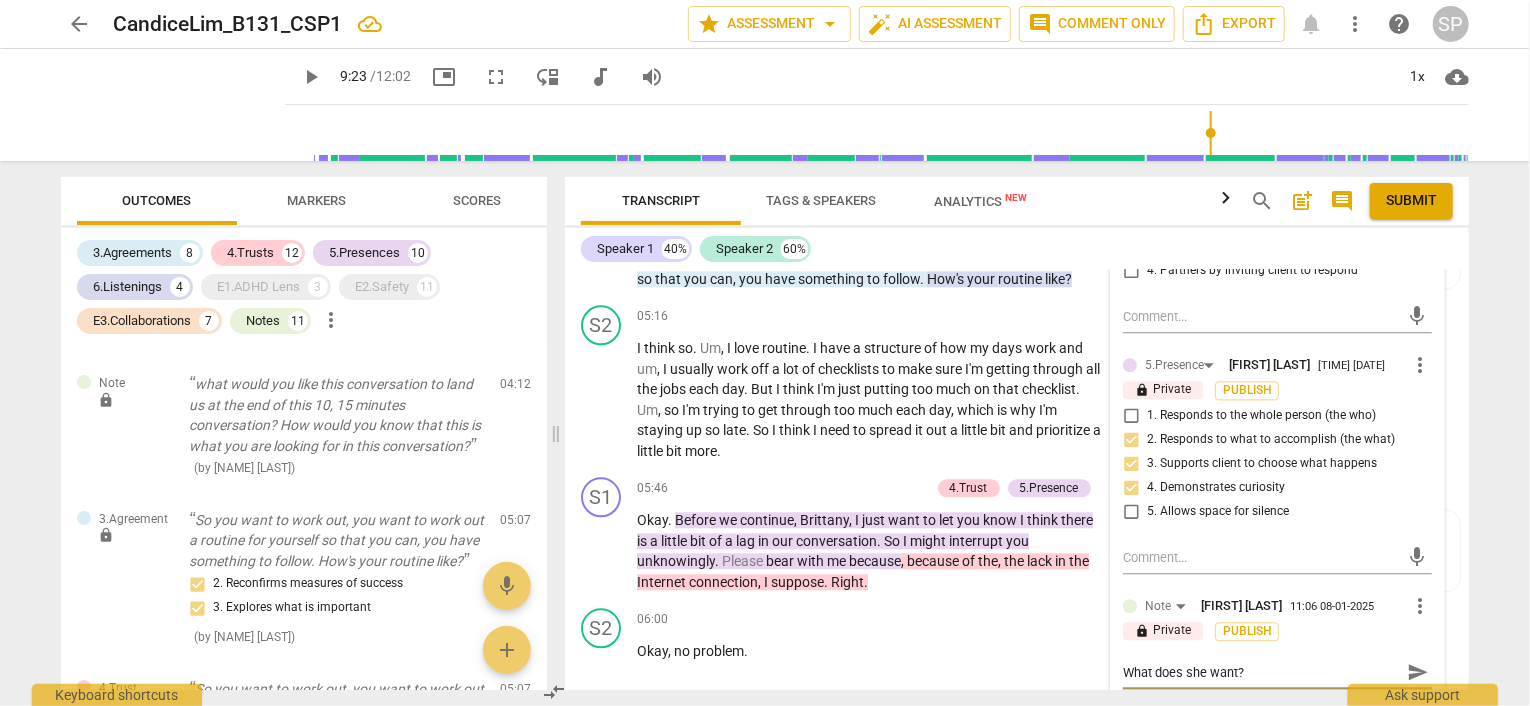 type on "What does she want? T" 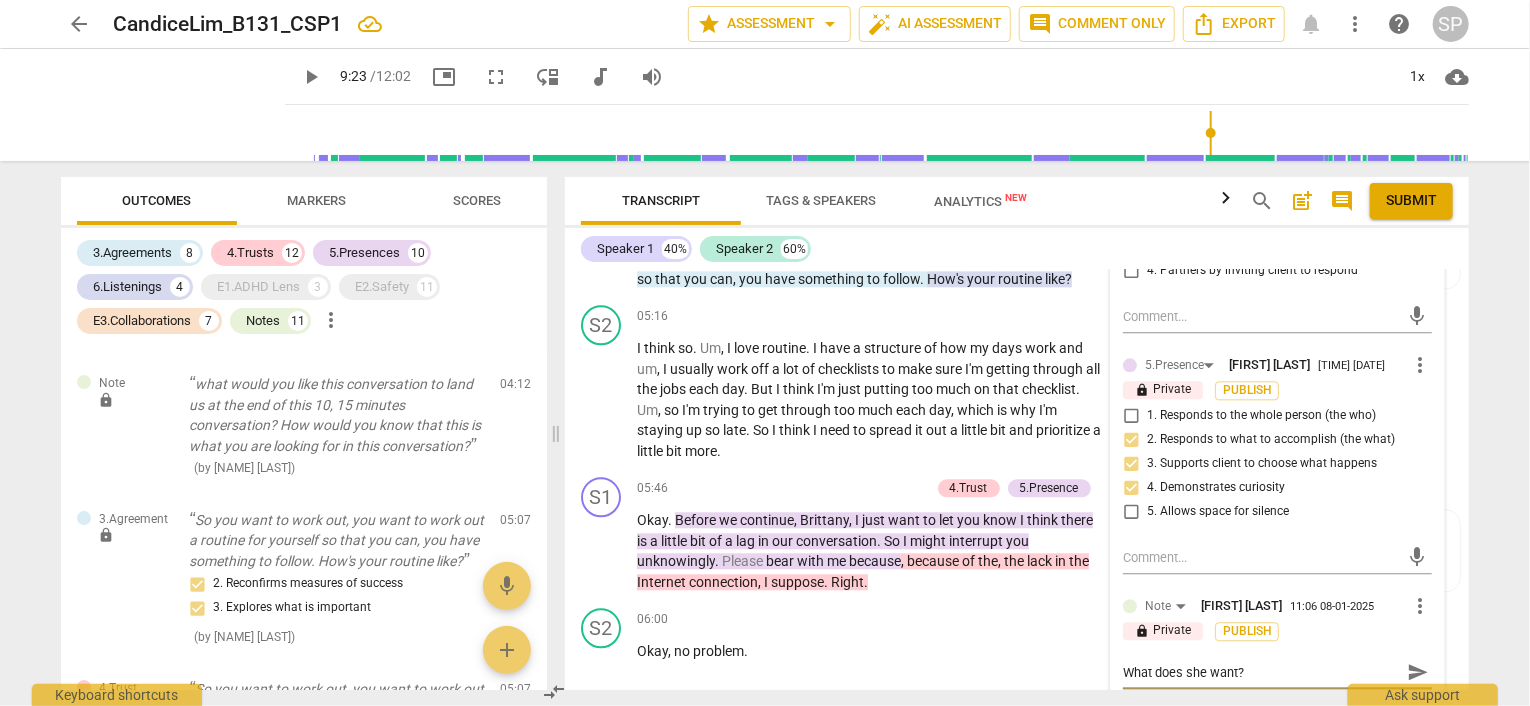 type on "What does she want? T" 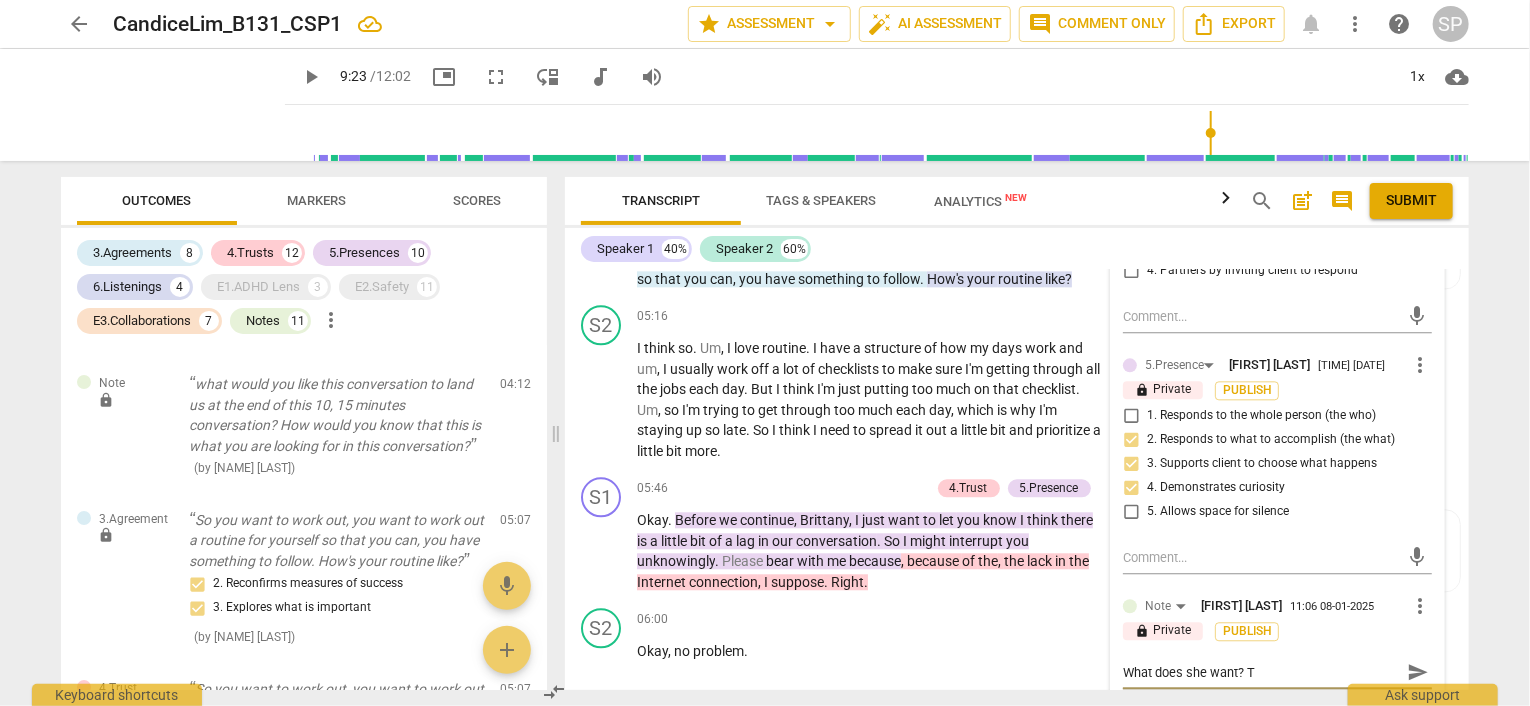 type on "What does she want? Th" 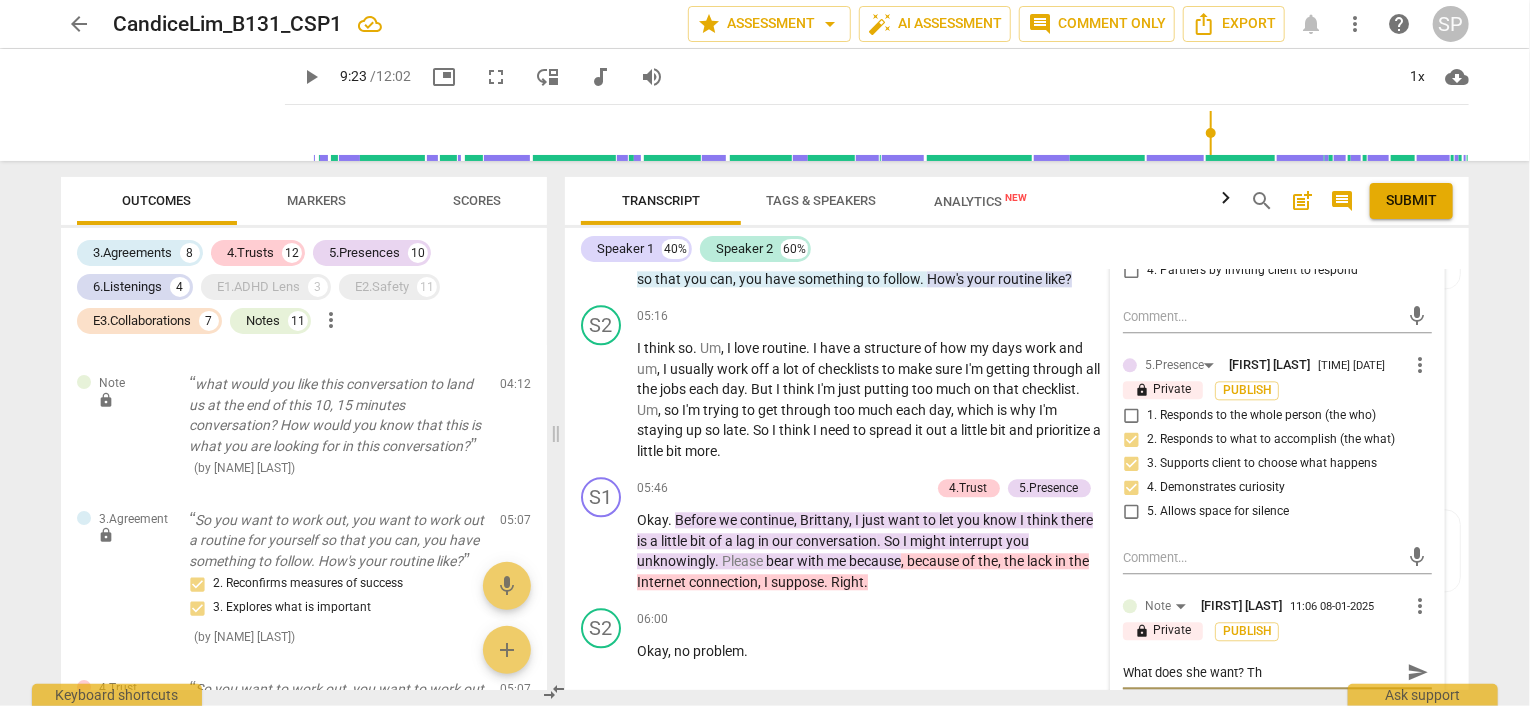 type on "What does she want? Thi" 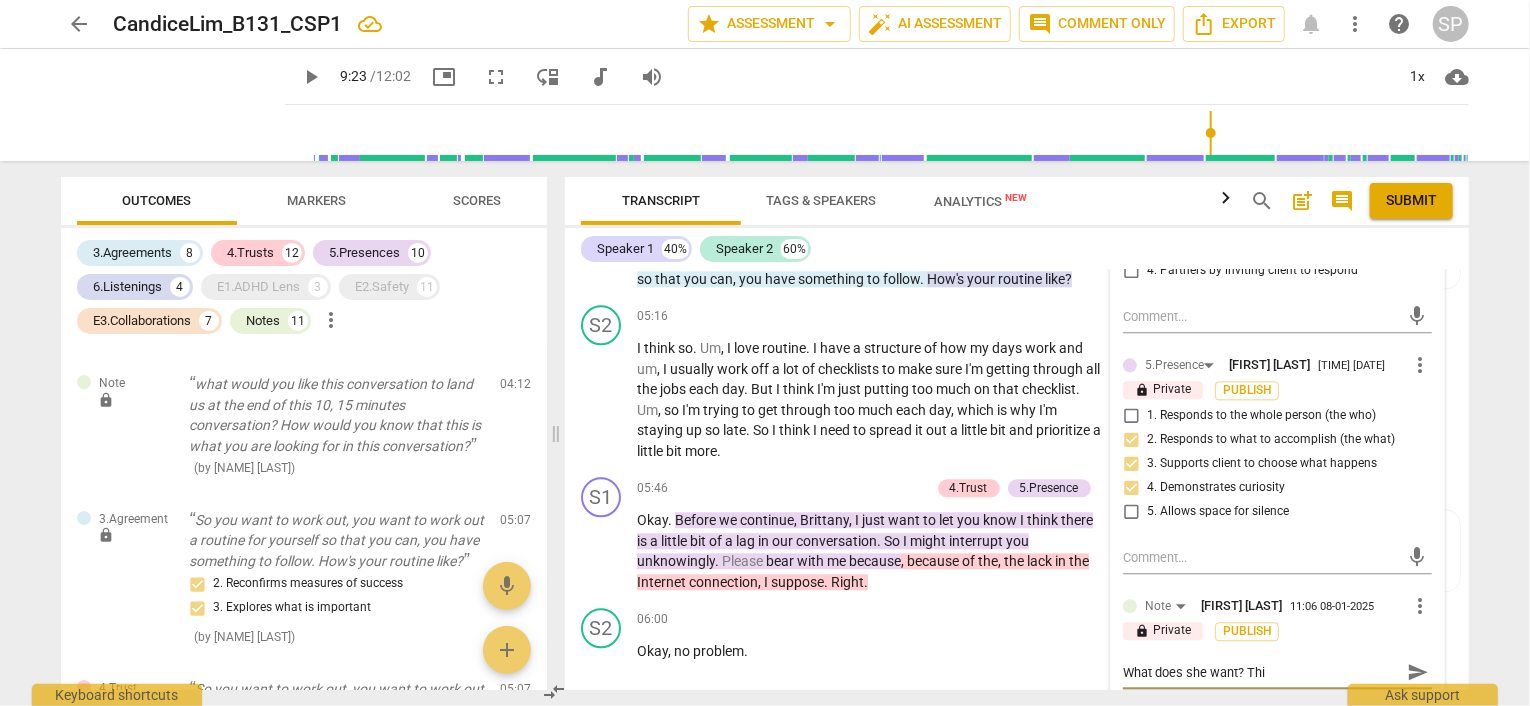 type on "What does she want? This" 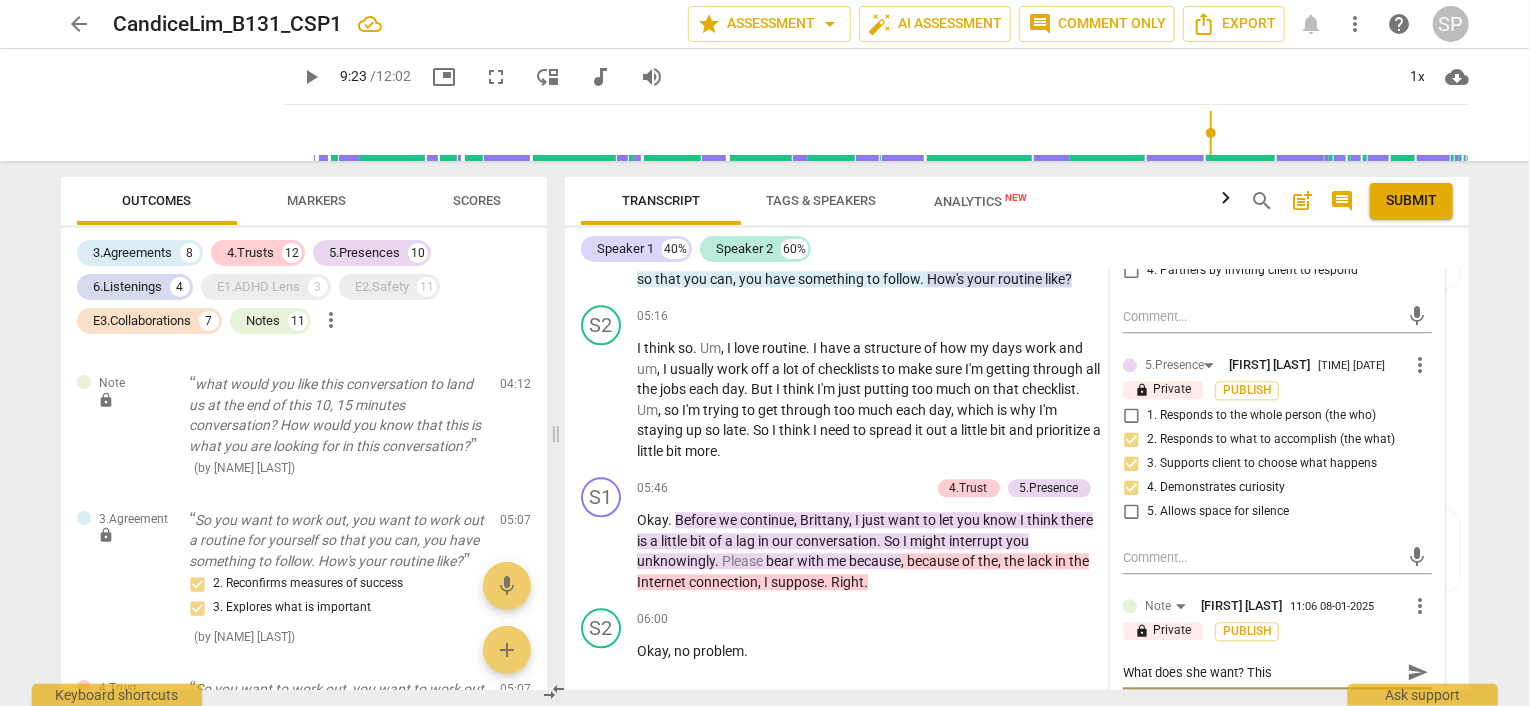 type on "What does she want? This" 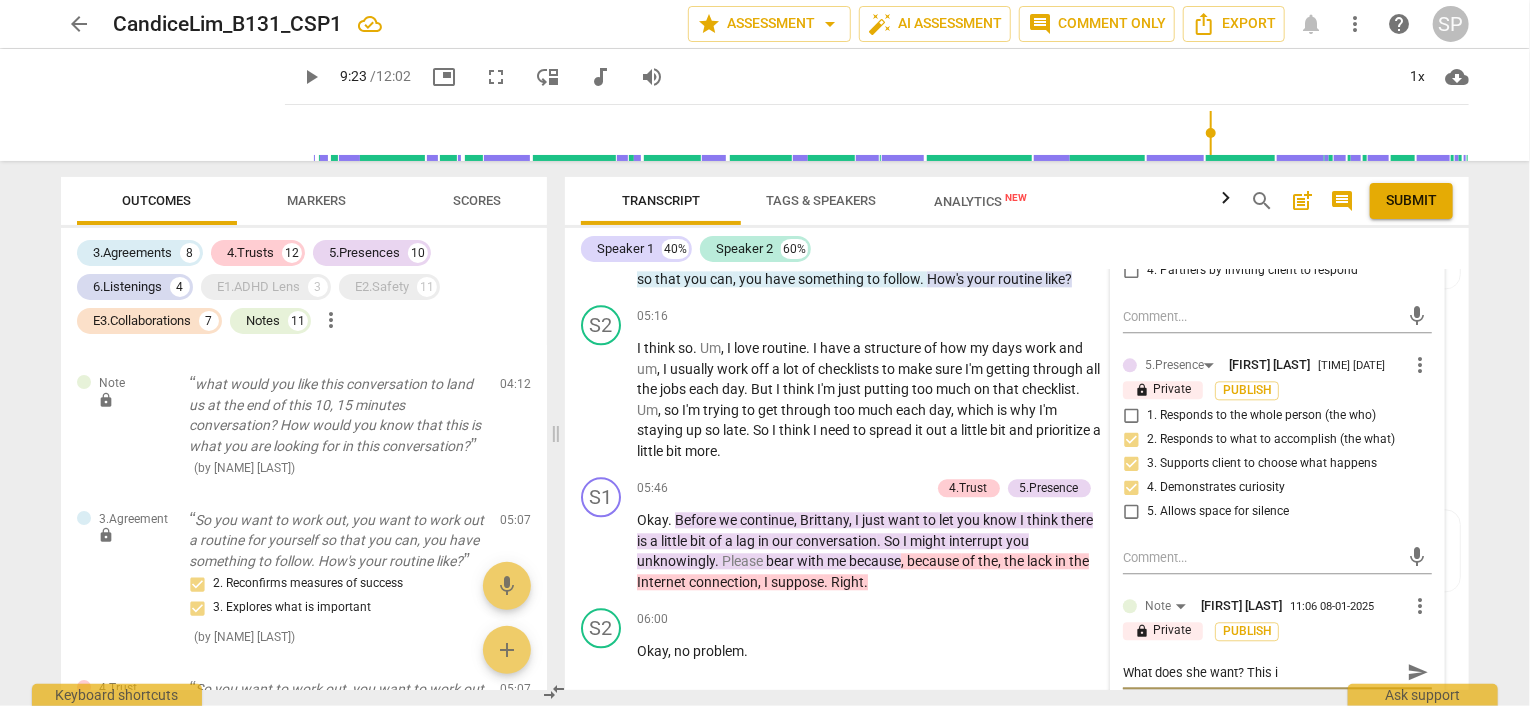 type on "What does she want? This is" 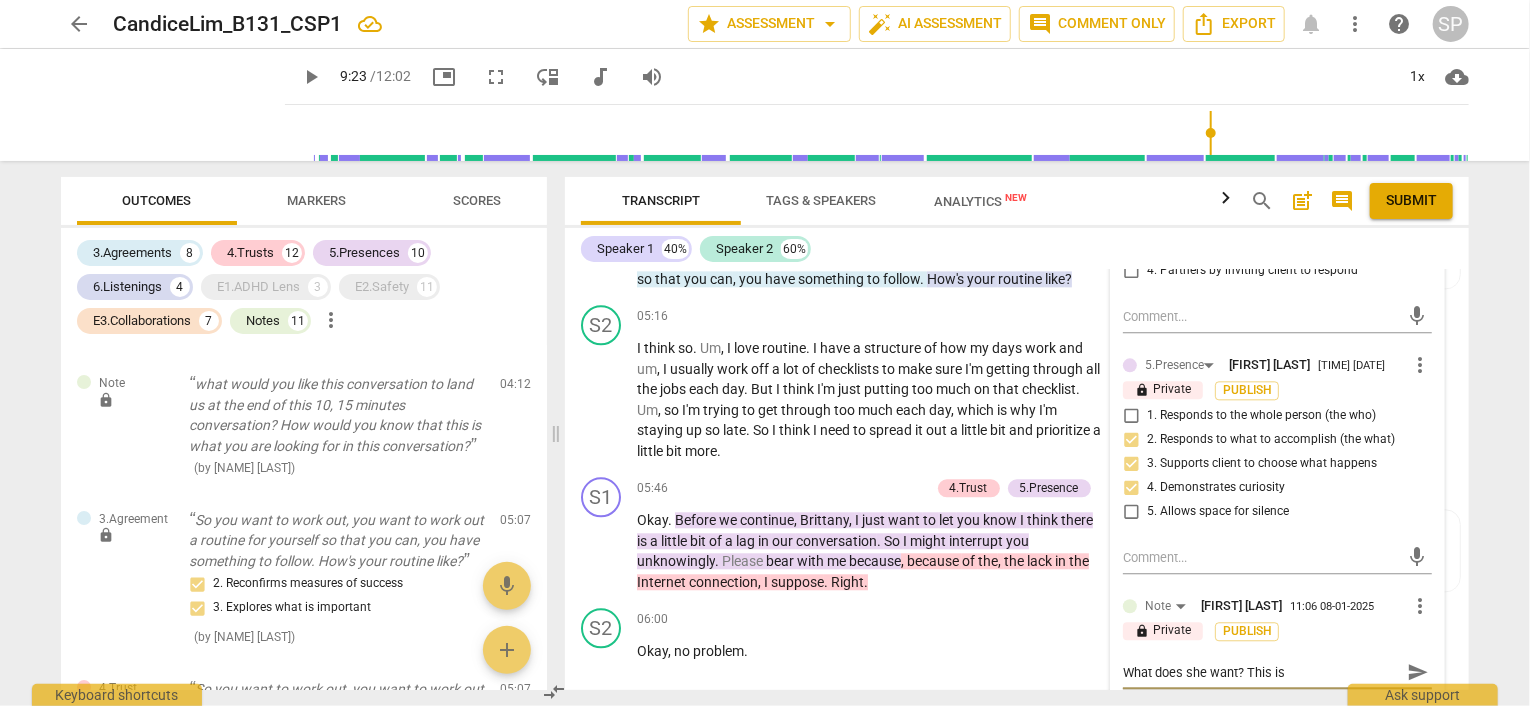 type on "What does she want? This is" 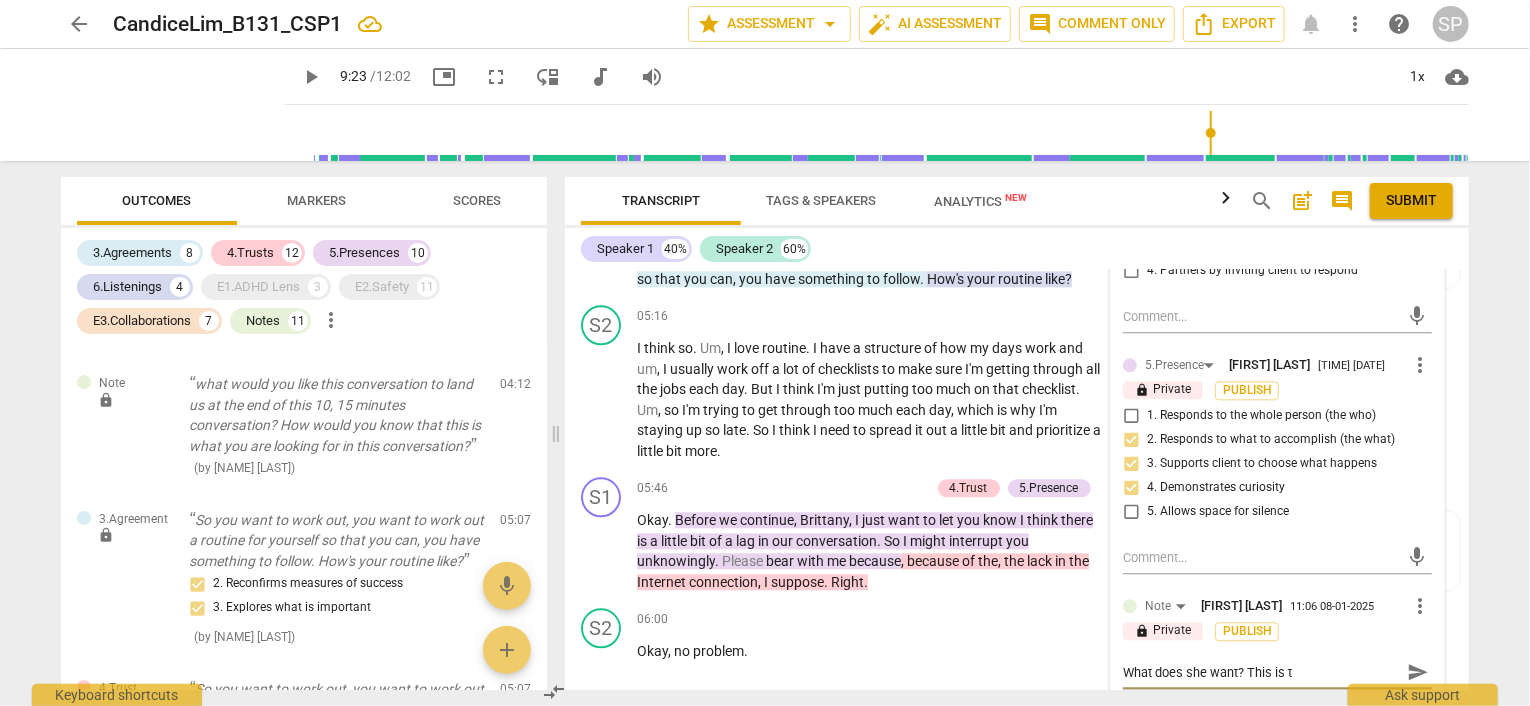 type on "What does she want? This is th" 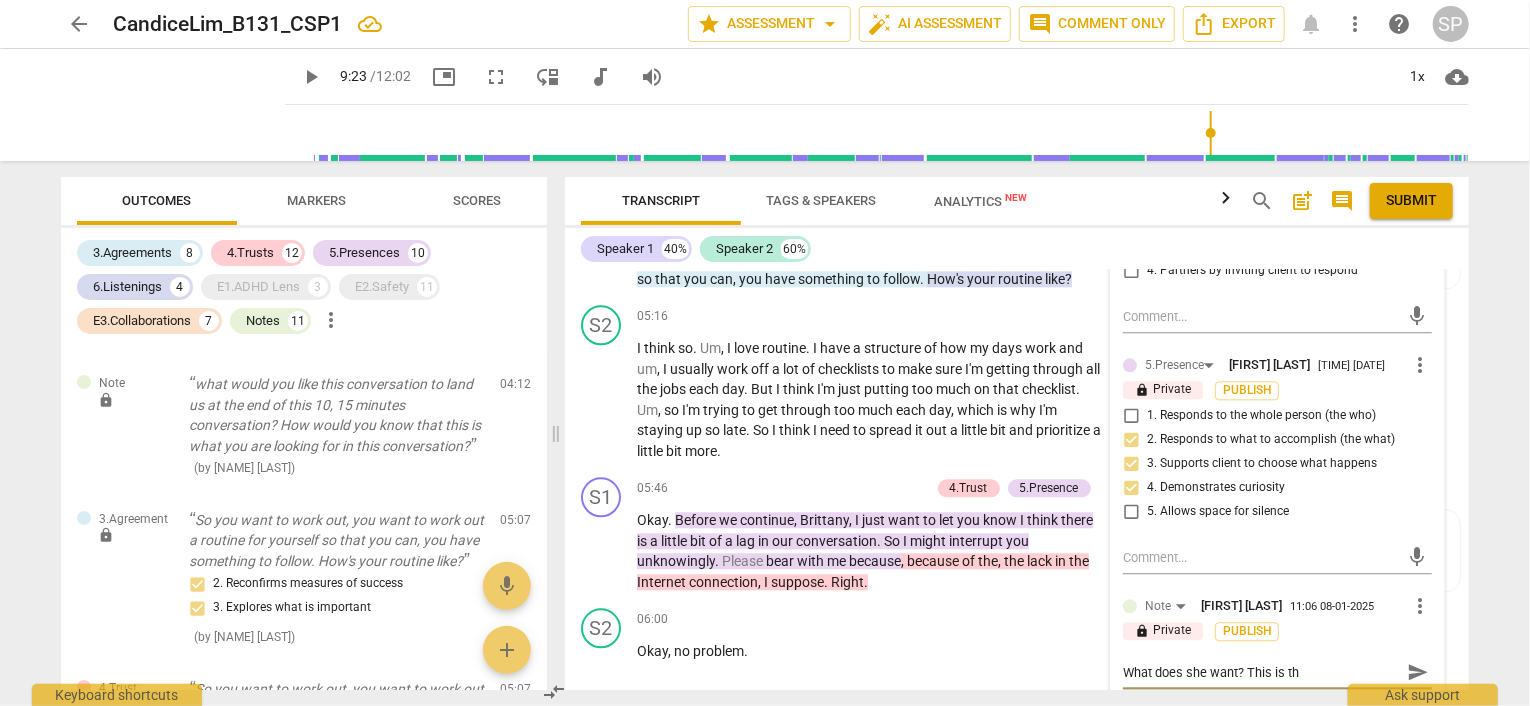 type on "What does she want? This is the" 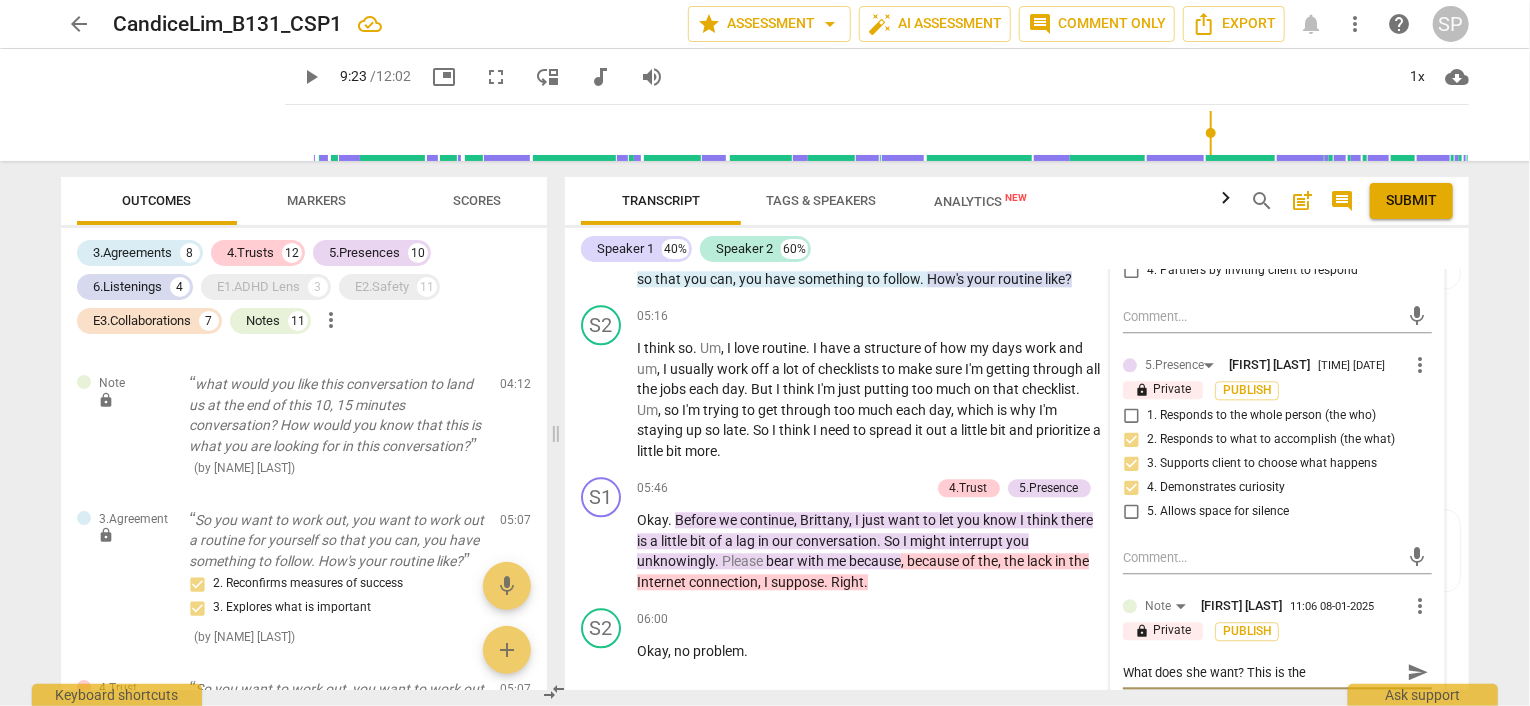 type on "What does she want? This is the" 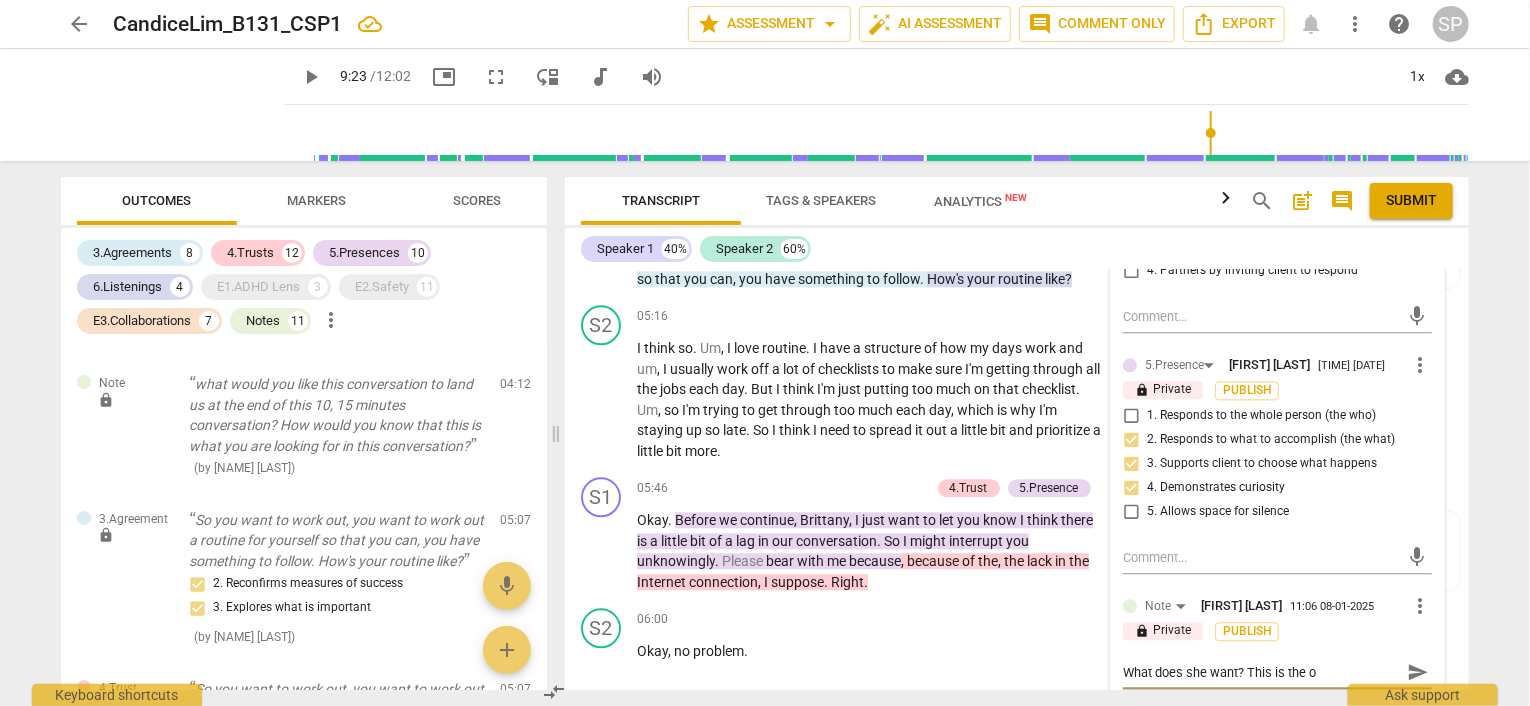 type on "What does she want? This is the ou" 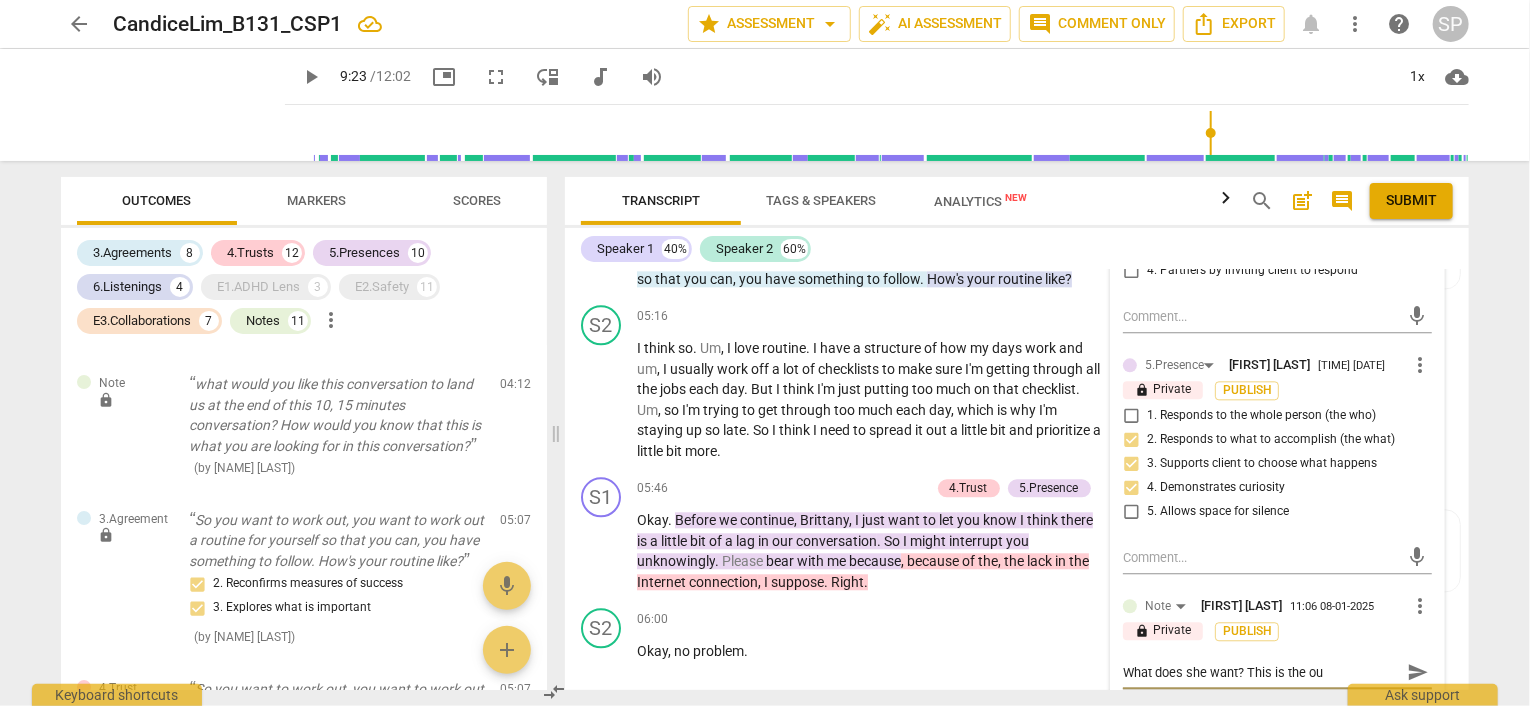 type on "What does she want? This is the out" 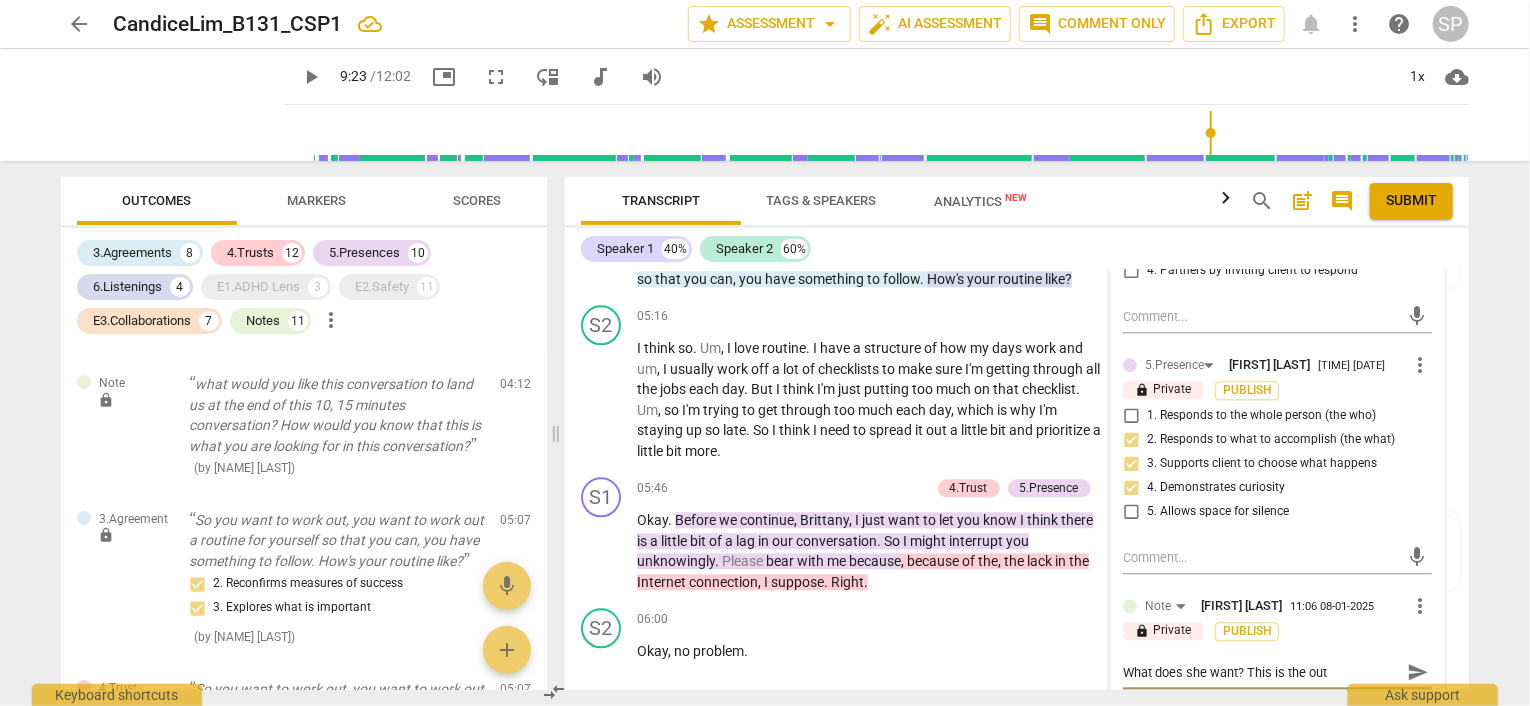 type on "What does she want? This is the outc" 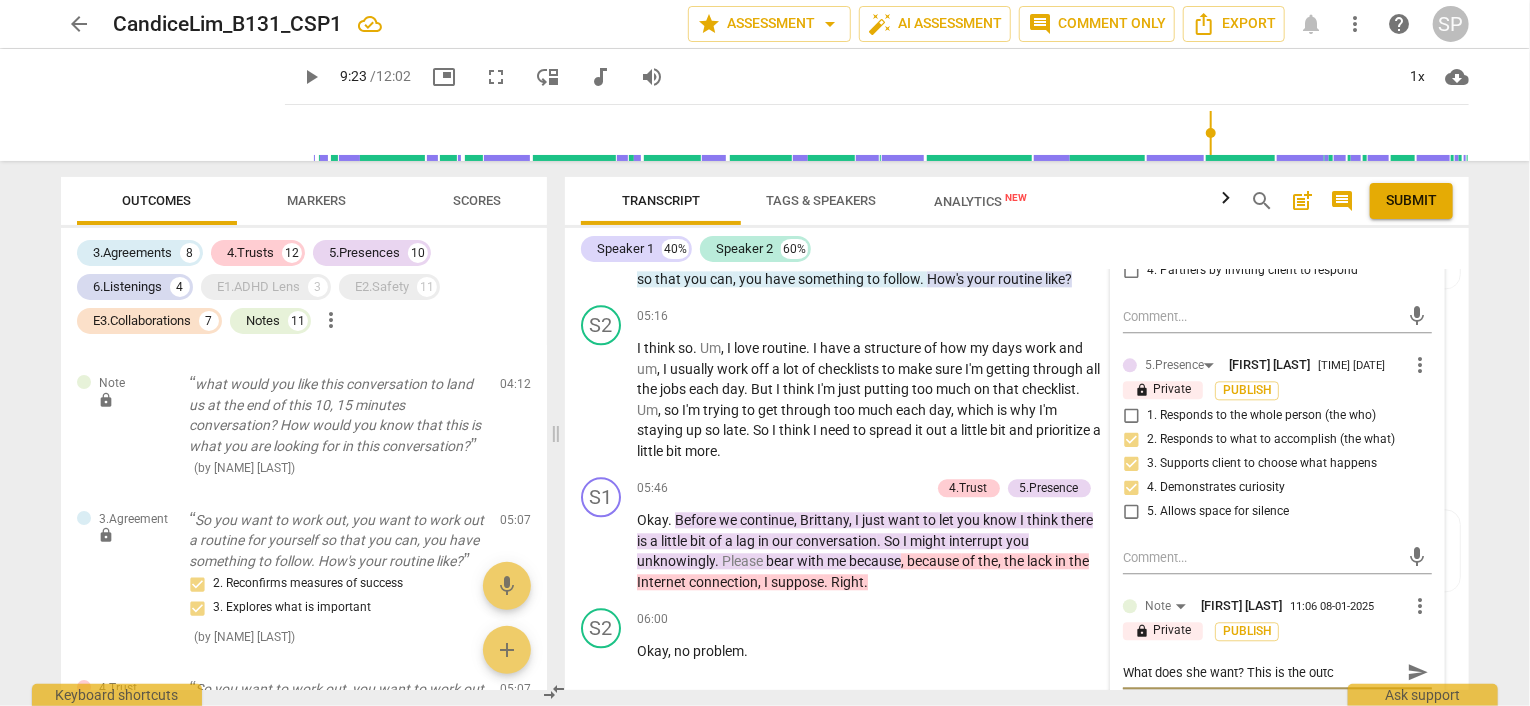 type on "What does she want? This is the outco" 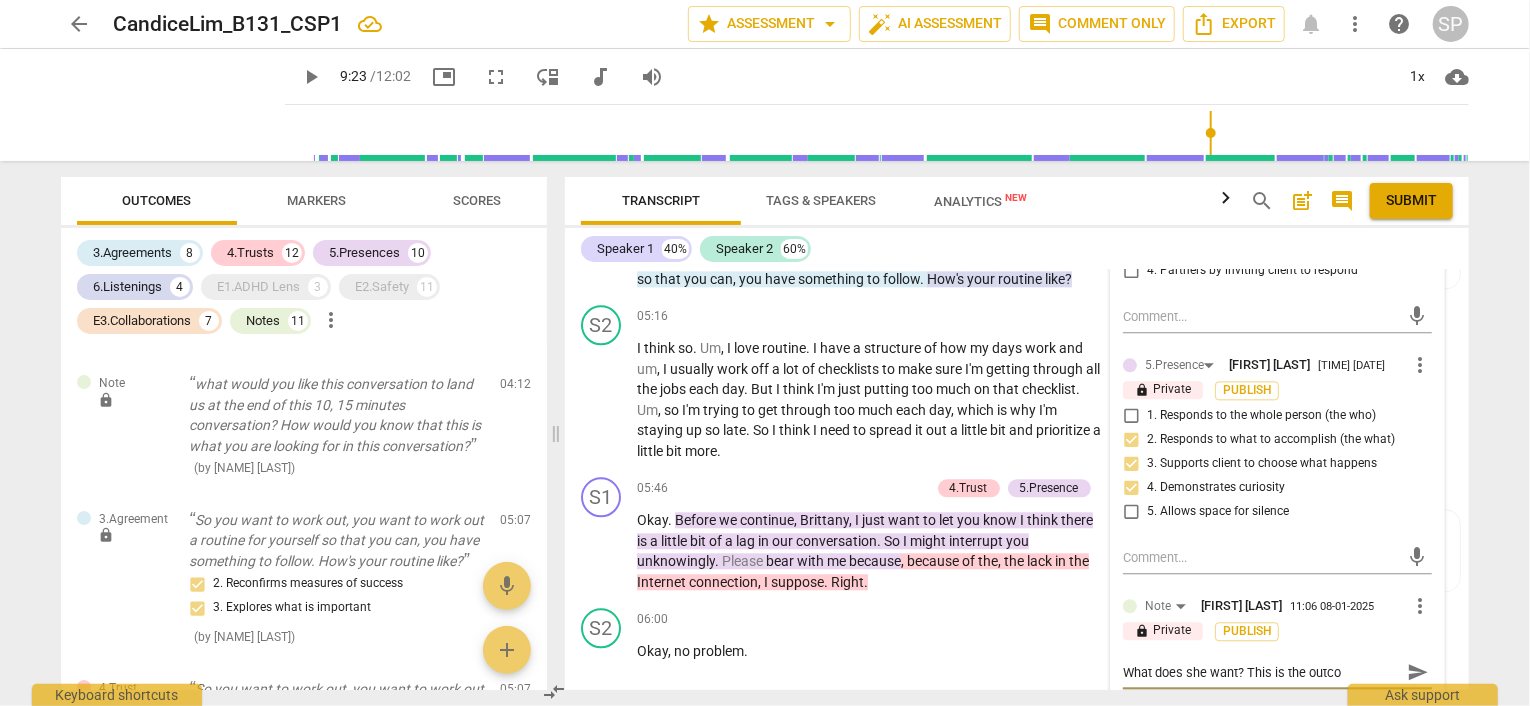 type on "What does she want? This is the outcom" 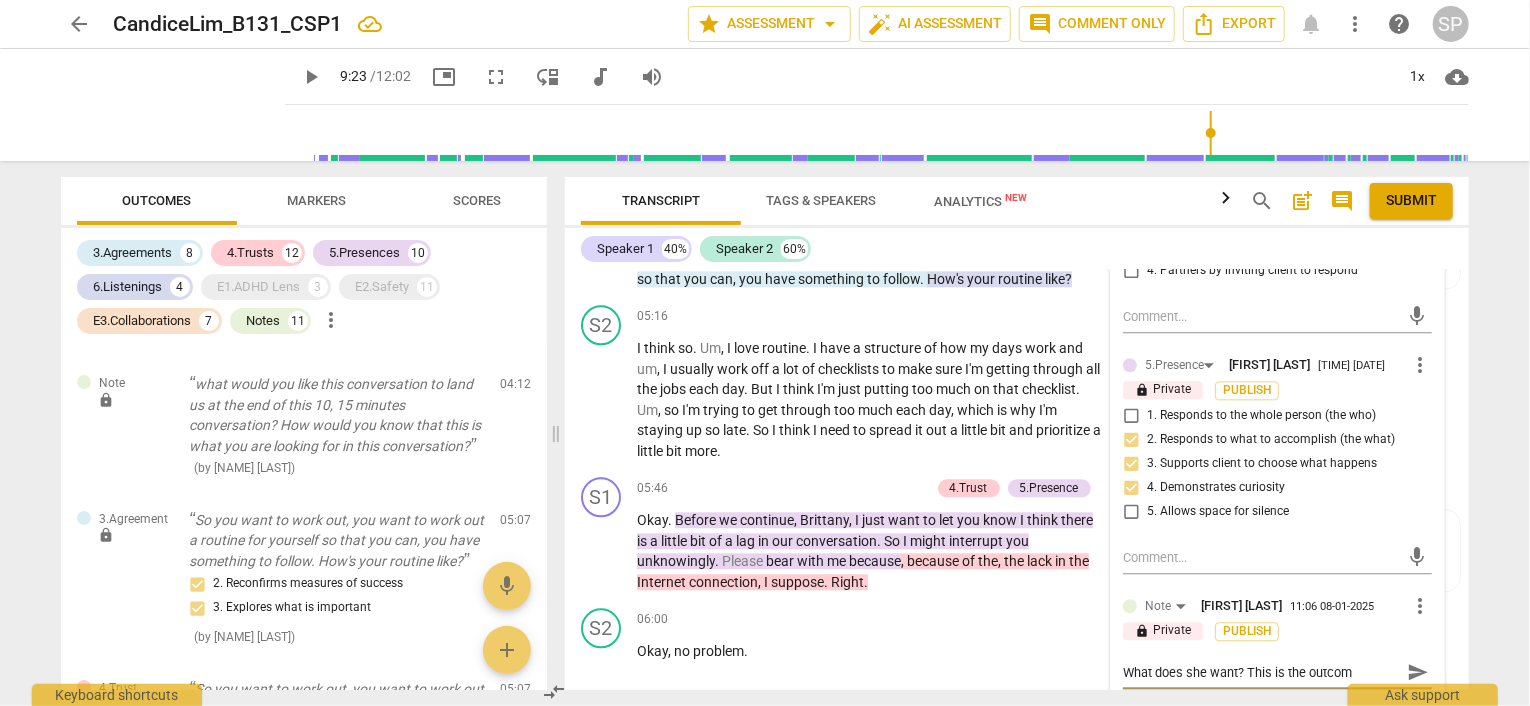 type on "What does she want? This is the outcome" 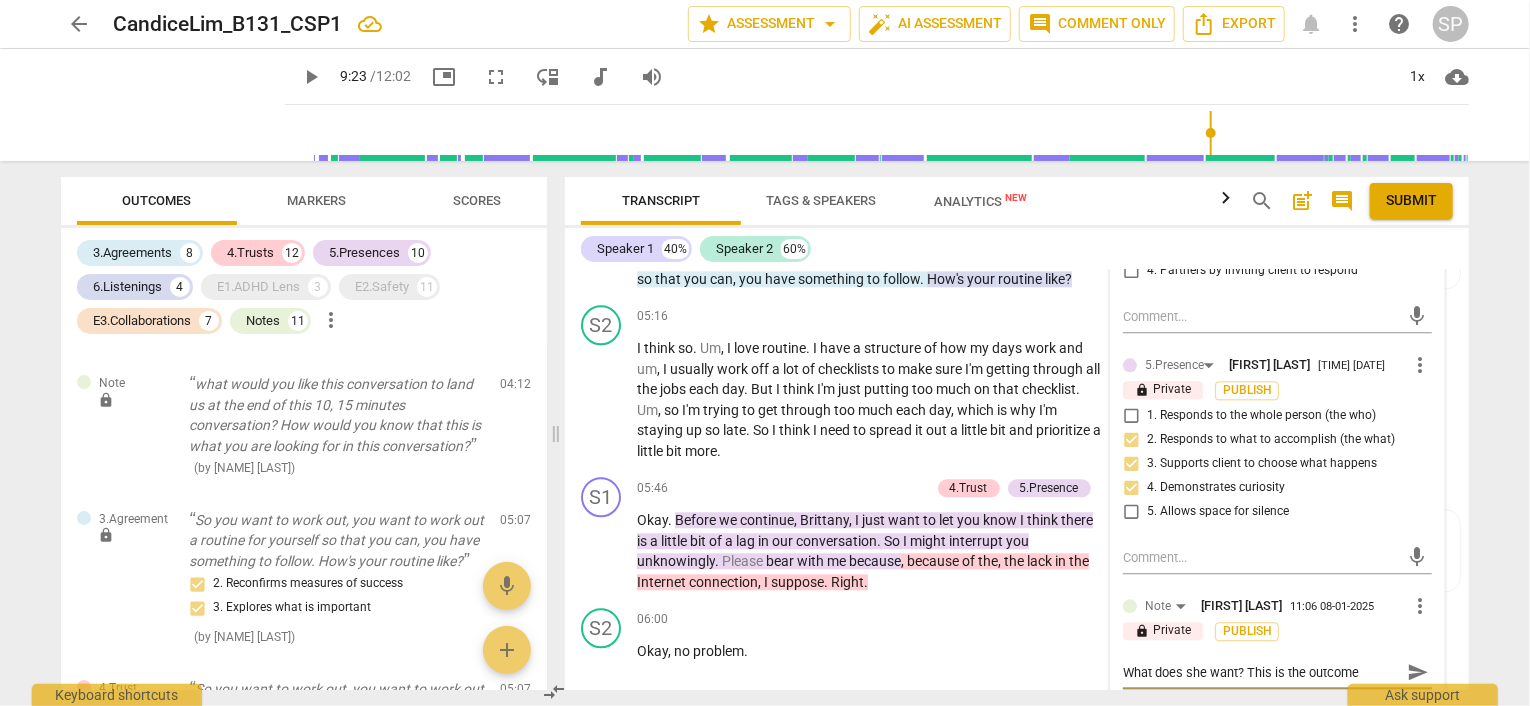 type on "What does she want? This is the outcome" 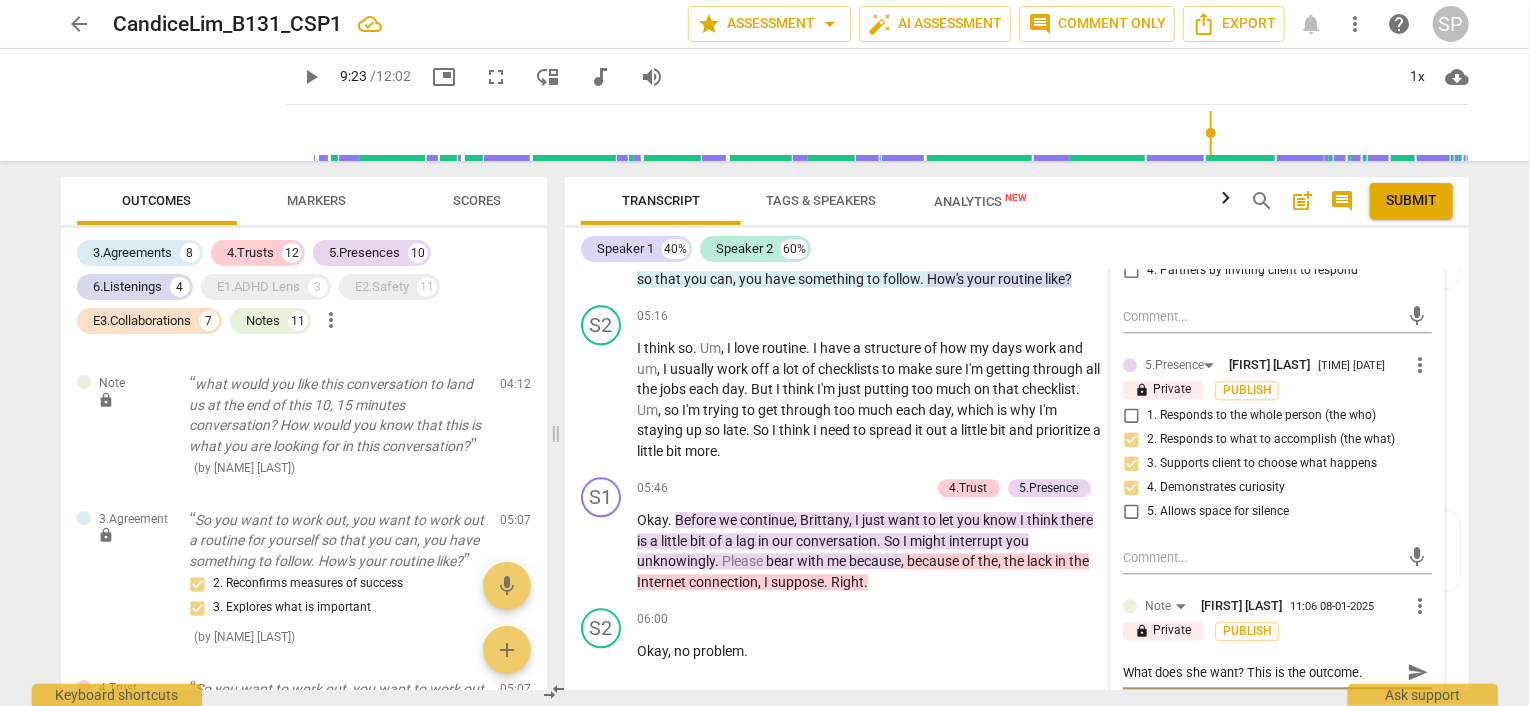 type on "What does she want? This is the outcome." 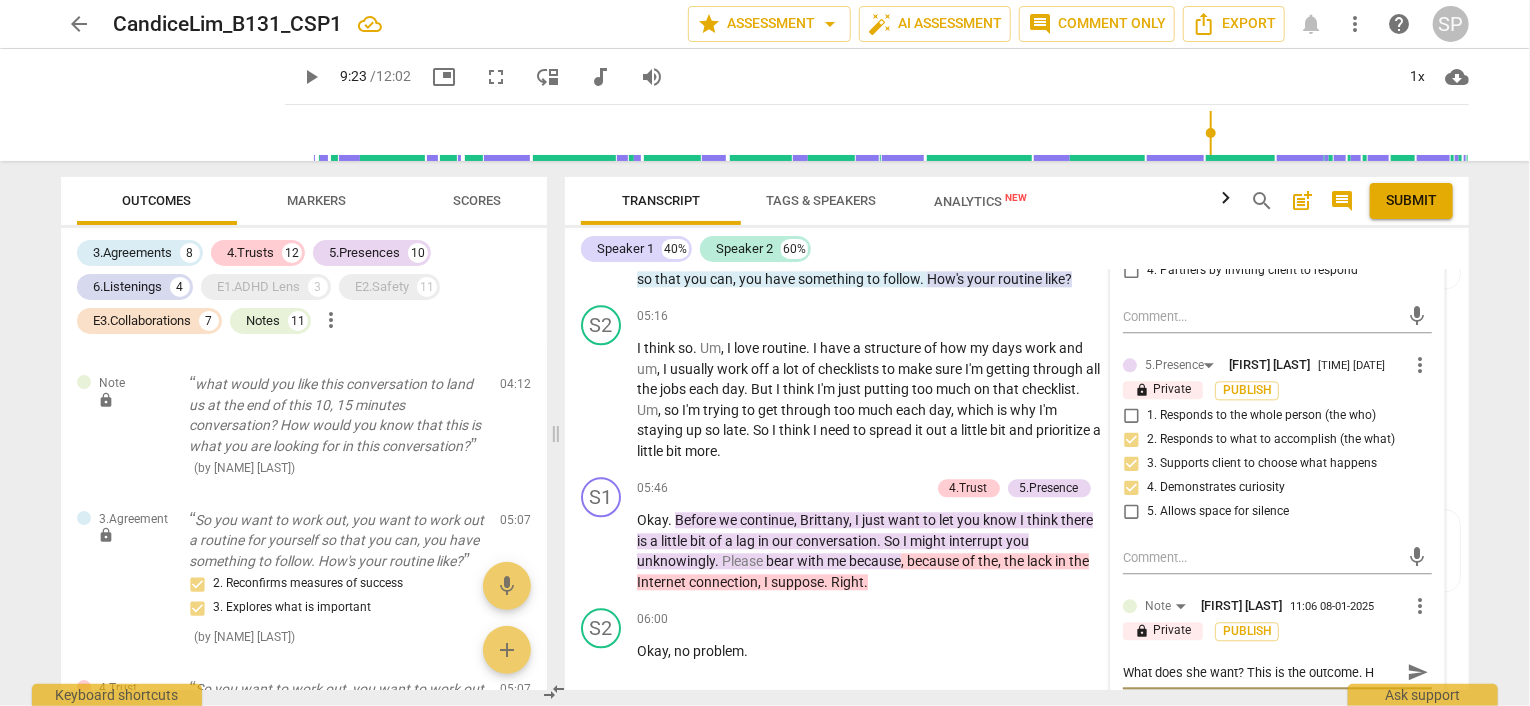 type on "What does she want? This is the outcome. Ho" 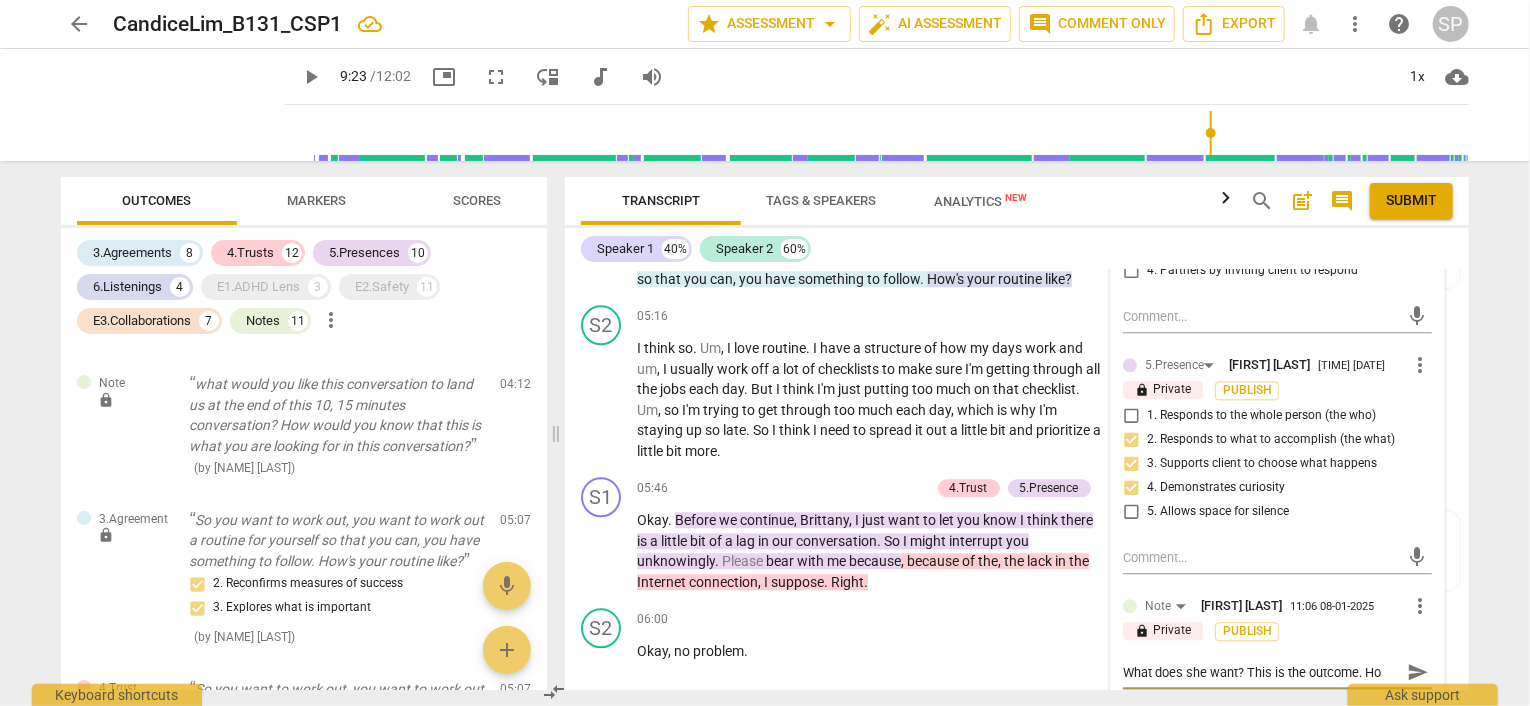 type on "What does she want? This is the outcome. How" 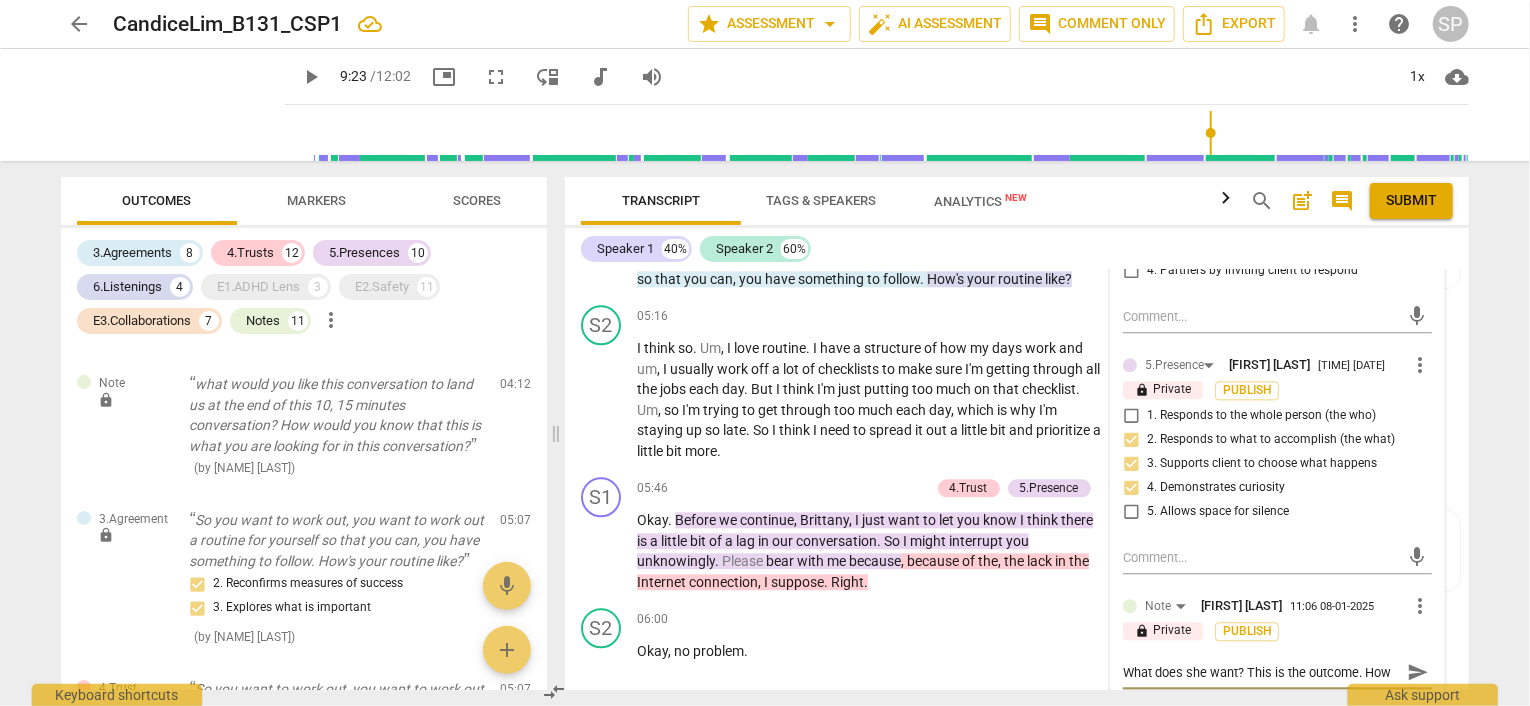 type on "What does she want? This is the outcome. How" 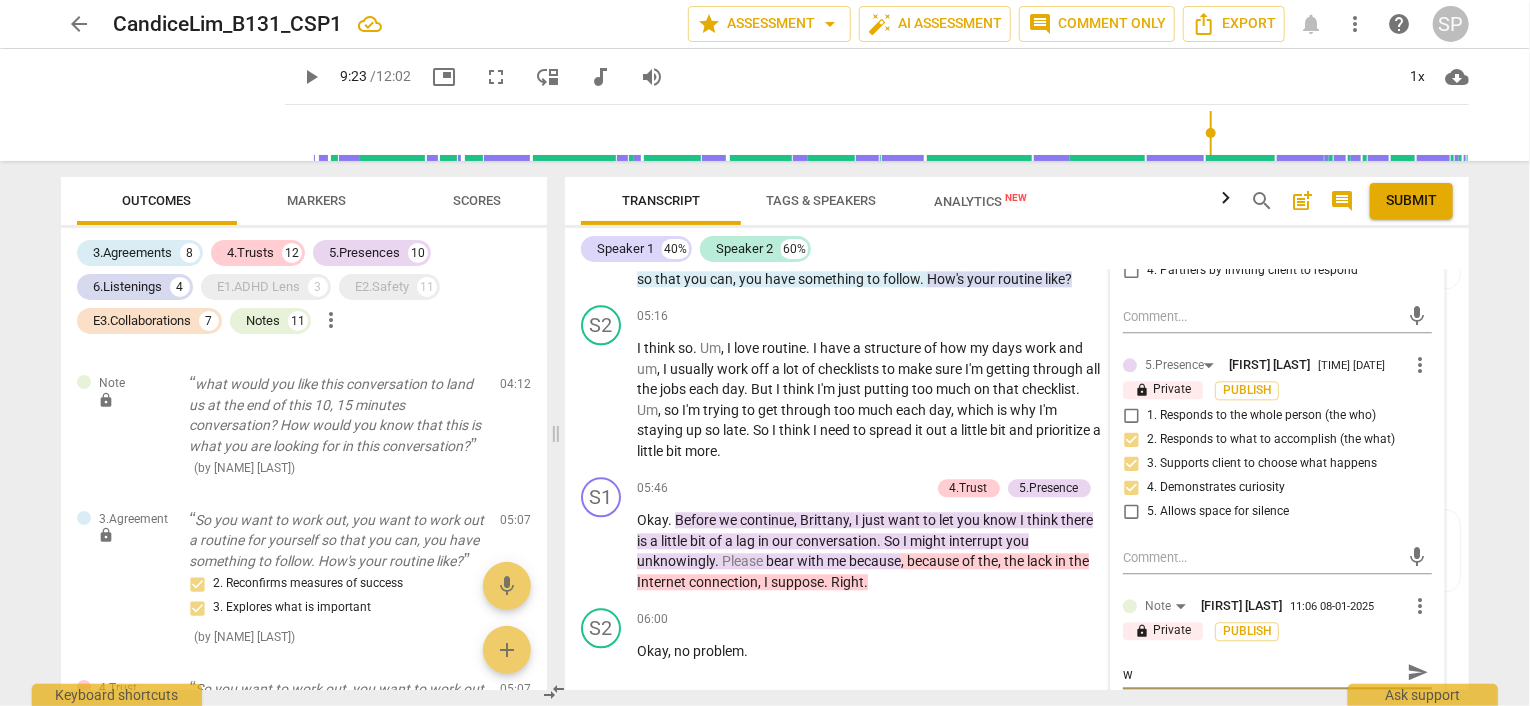 type on "What does she want? This is the outcome. How wi" 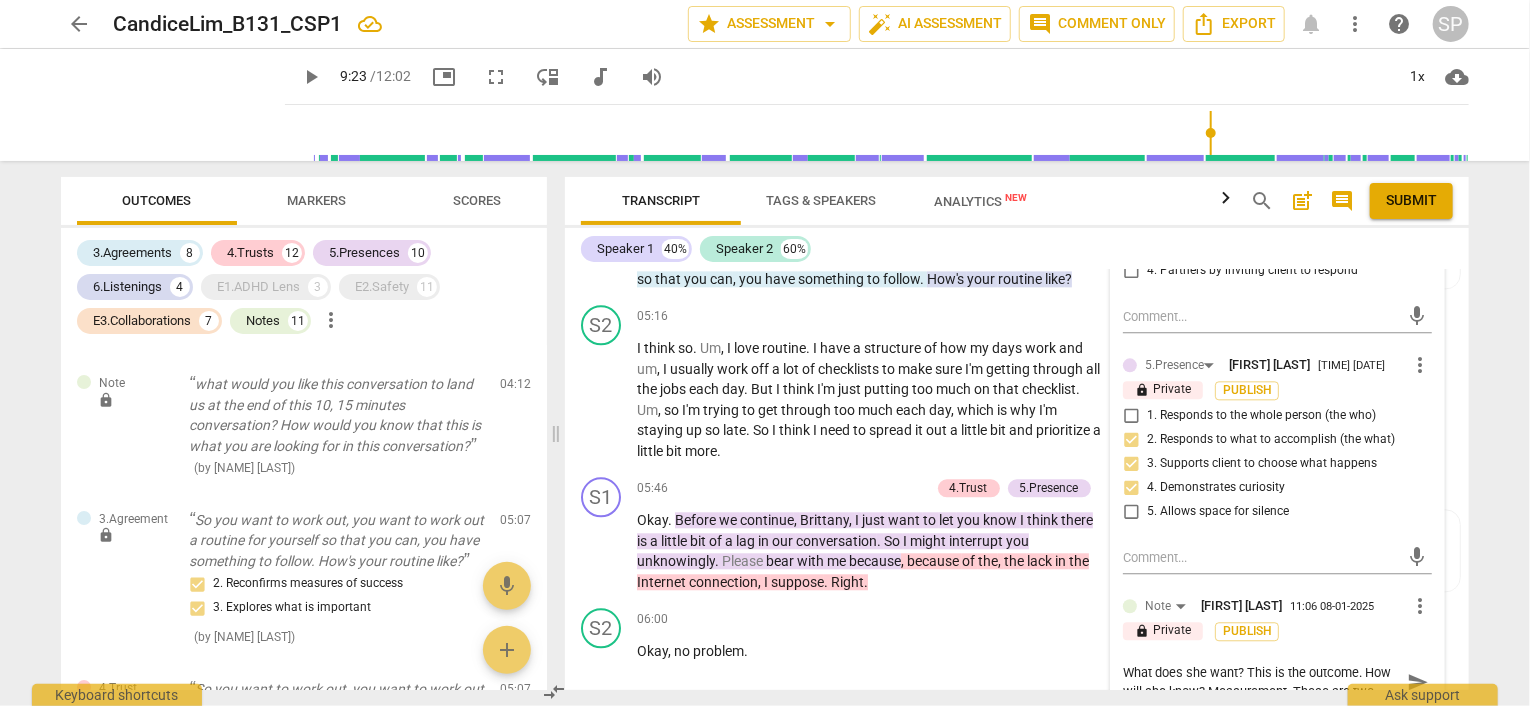 scroll, scrollTop: 17, scrollLeft: 0, axis: vertical 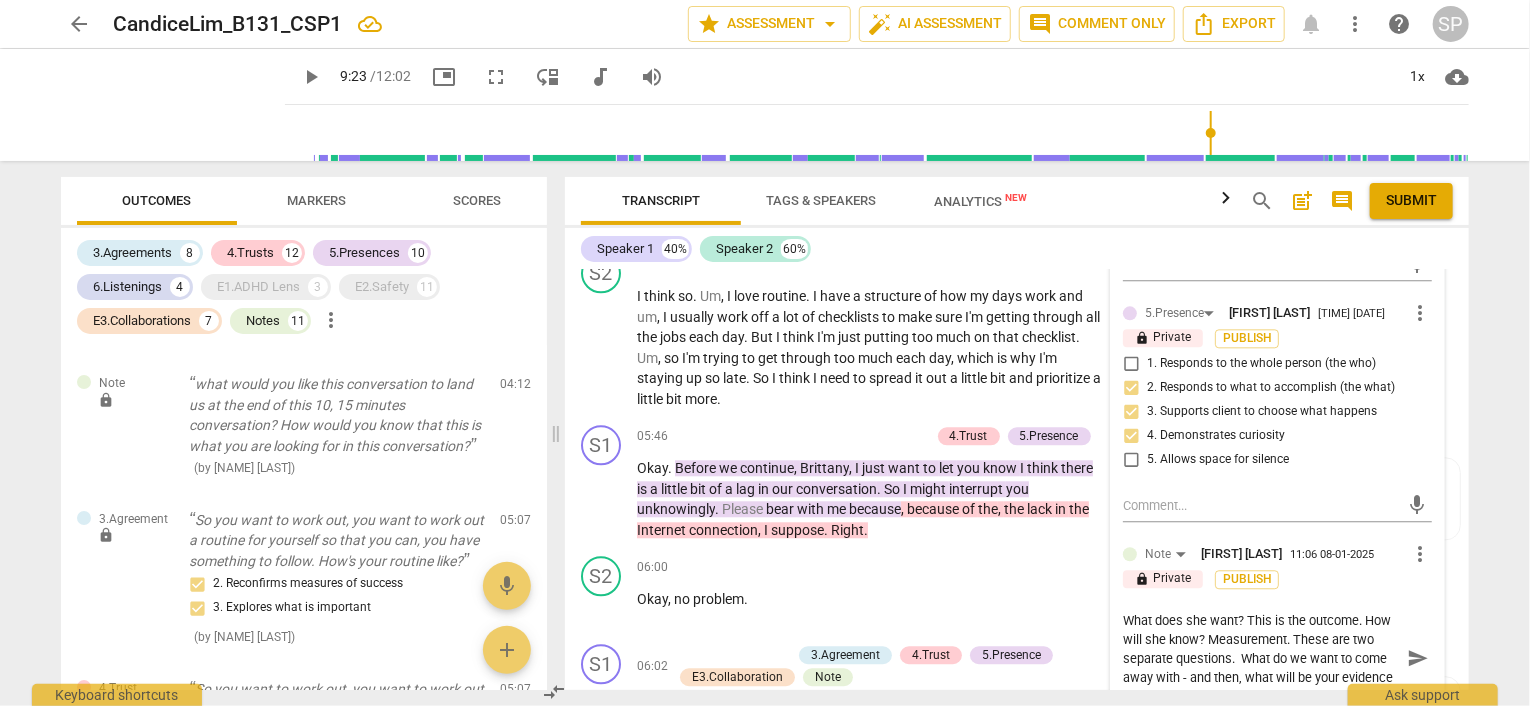 click on "What does she want? This is the outcome. How will she know? Measurement. These are two separate questions.  What do we want to come away with - and then, what will be your evidence to show that we did good work?" at bounding box center (1261, 658) 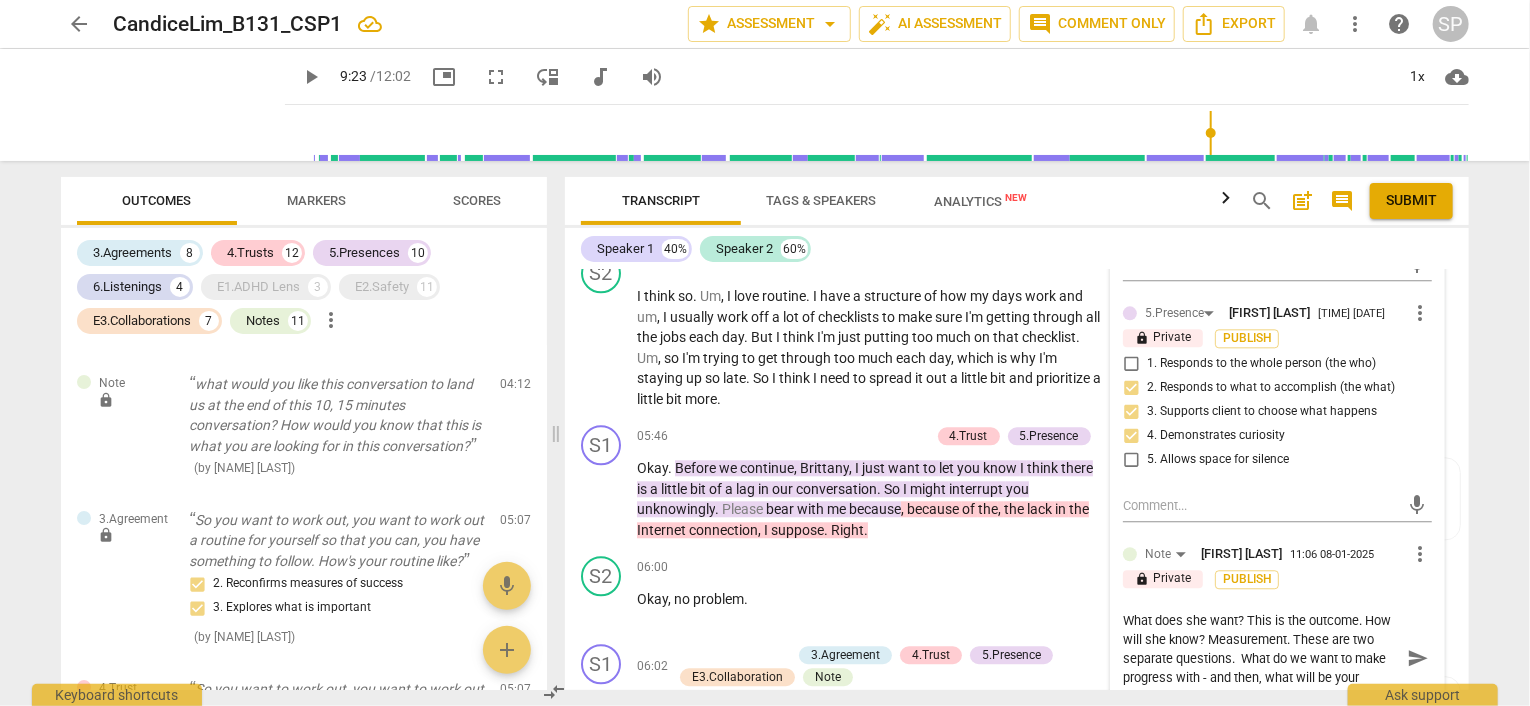click on "What does she want? This is the outcome. How will she know? Measurement. These are two separate questions.  What do we want to make progress with - and then, what will be your evidence to show that we did good work?" at bounding box center (1261, 658) 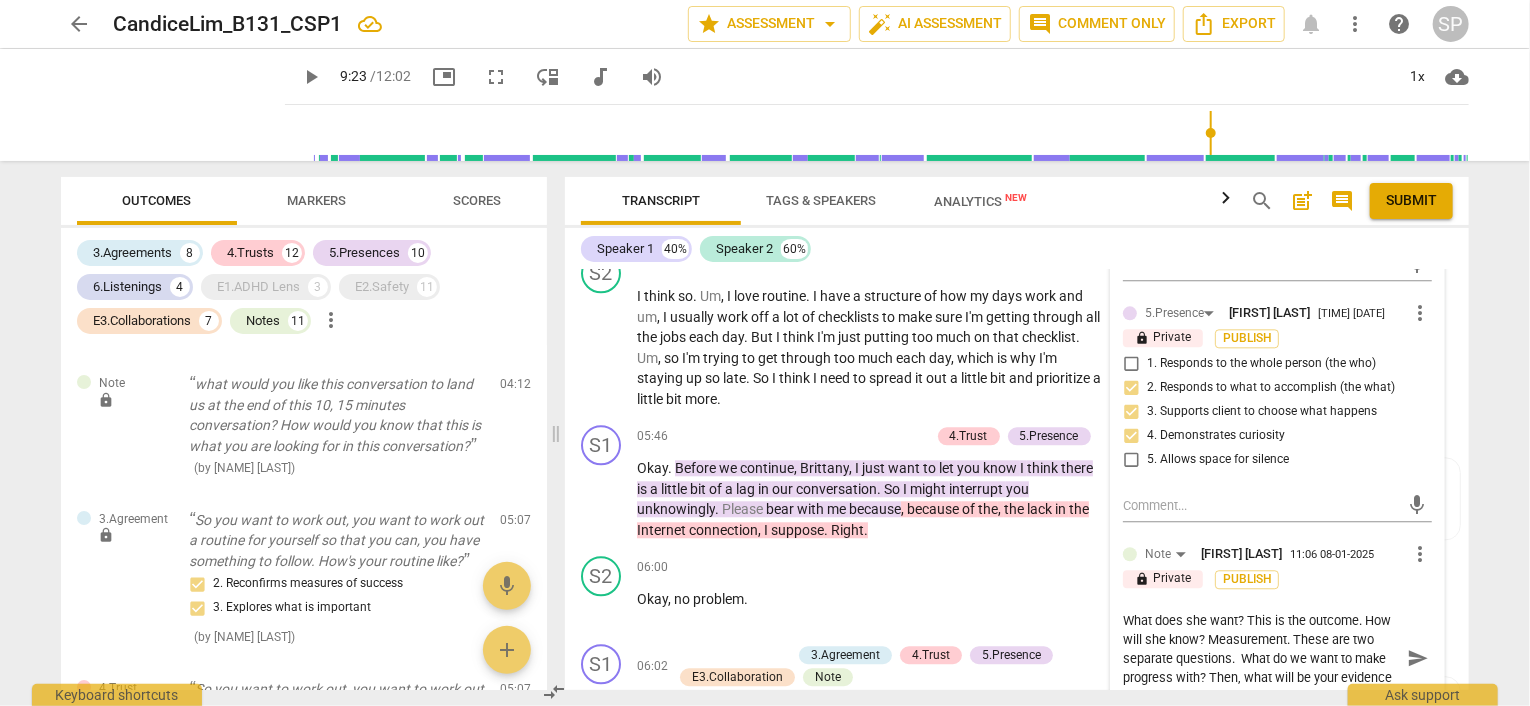 click on "send" at bounding box center [1418, 658] 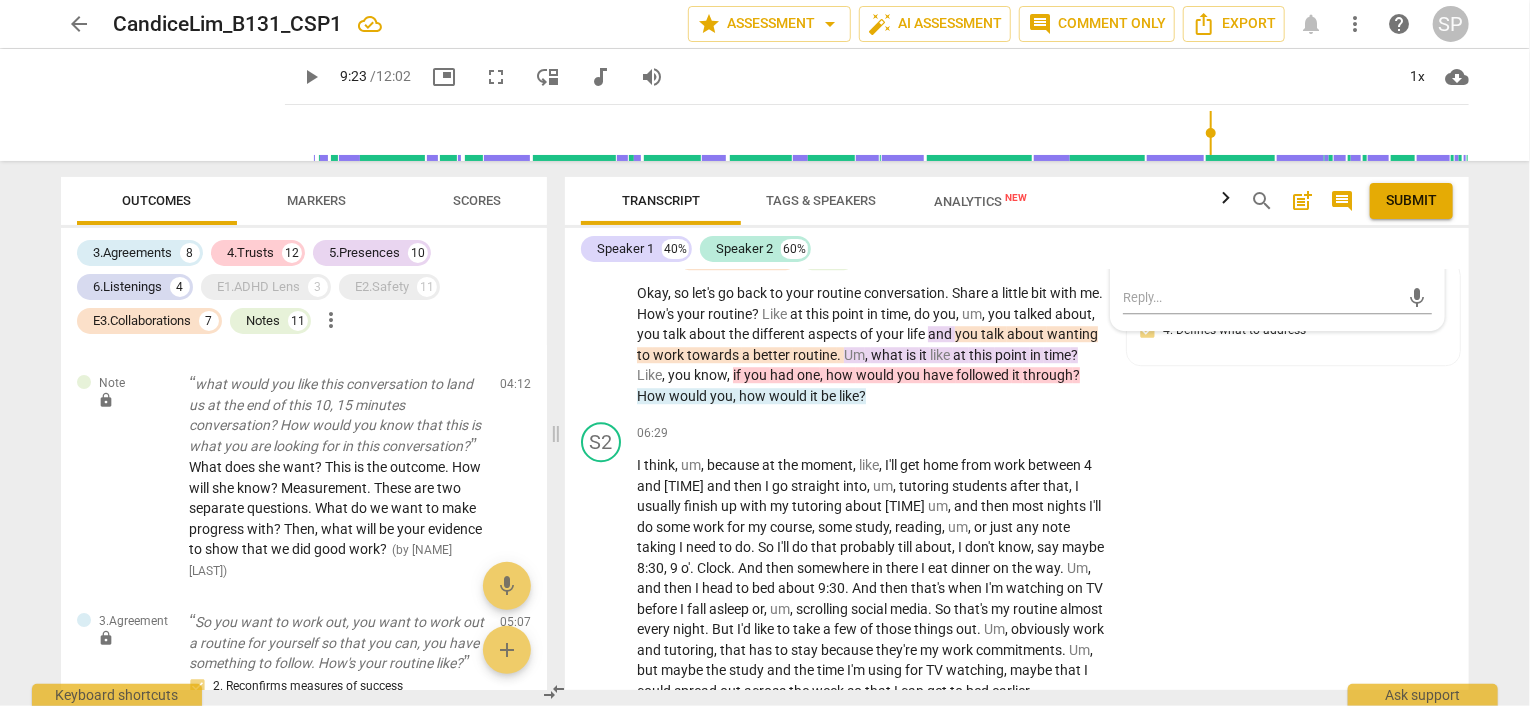 scroll, scrollTop: 2865, scrollLeft: 0, axis: vertical 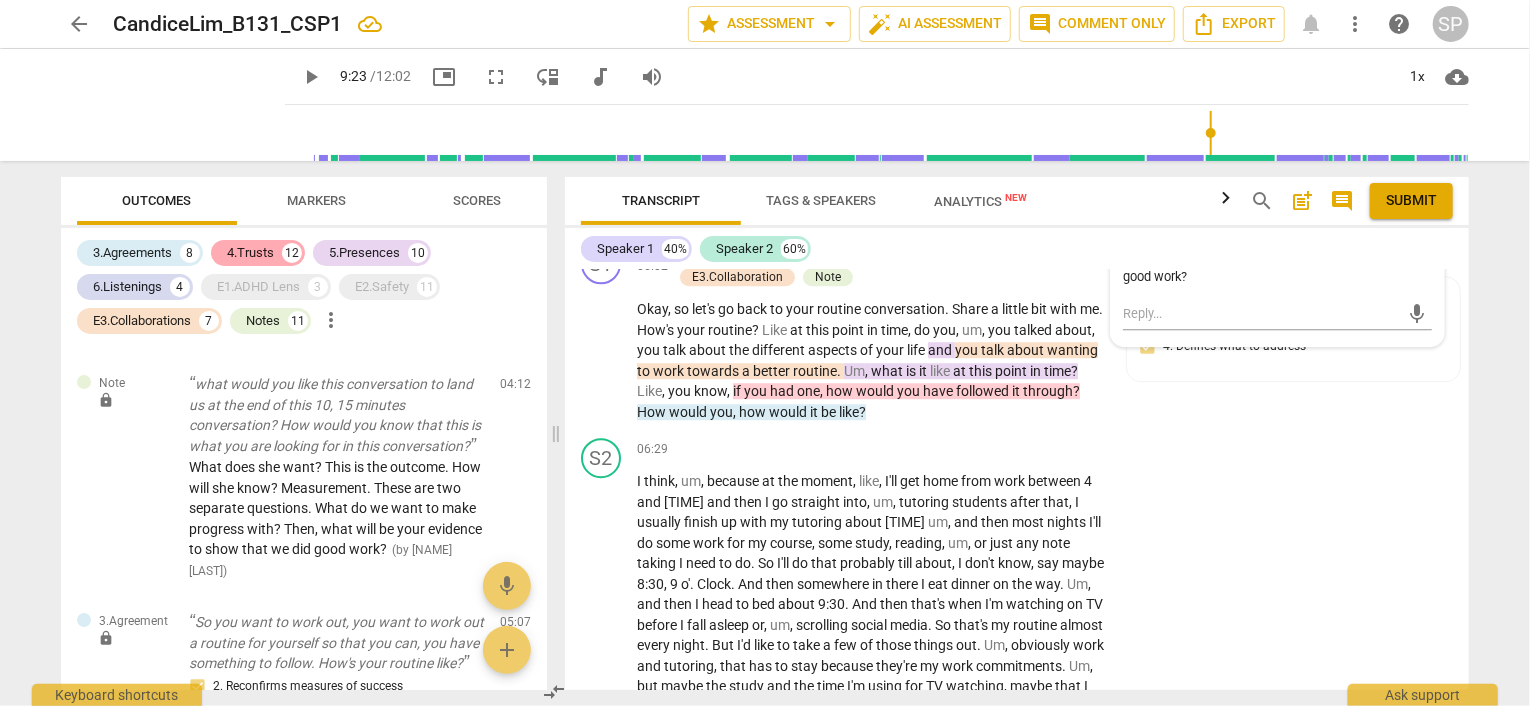 click on "4.Trusts" at bounding box center (250, 253) 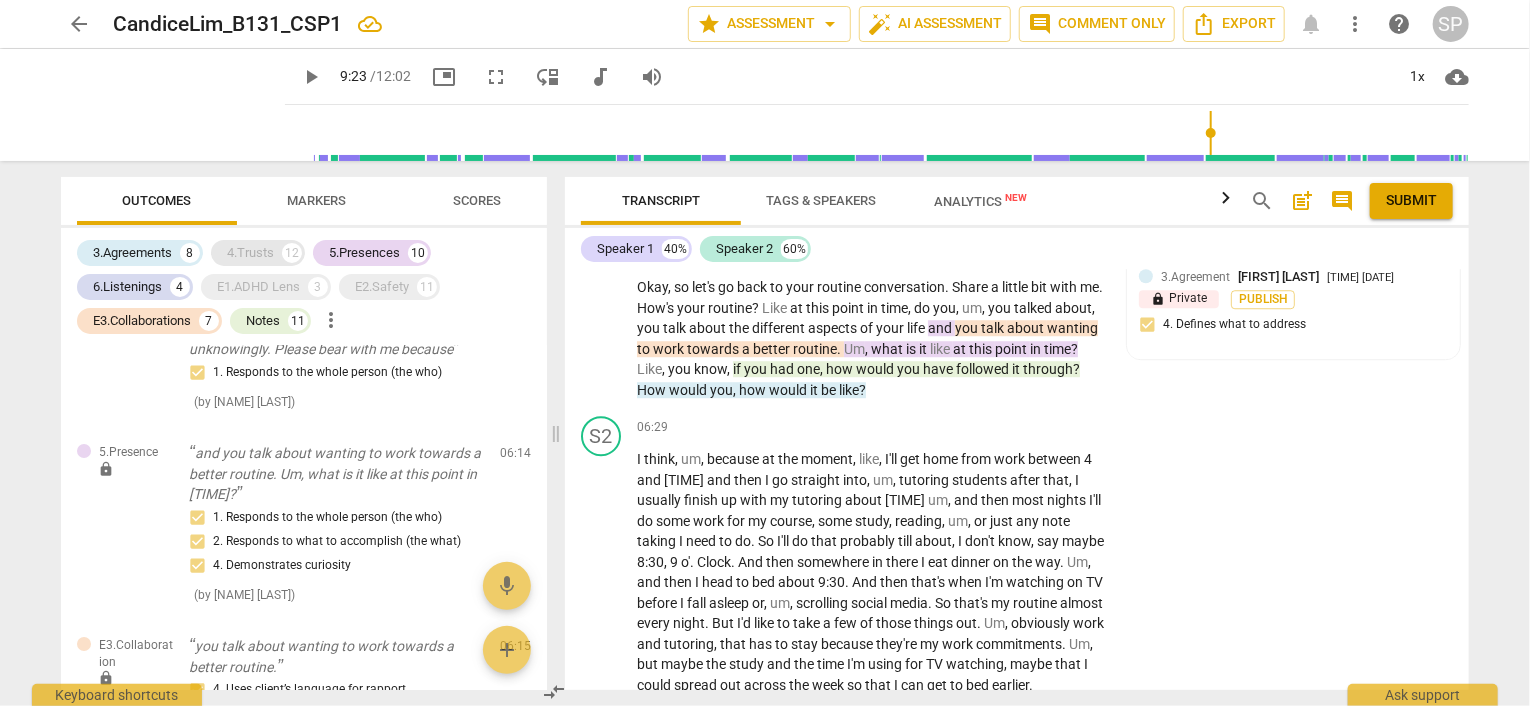 scroll, scrollTop: 2596, scrollLeft: 0, axis: vertical 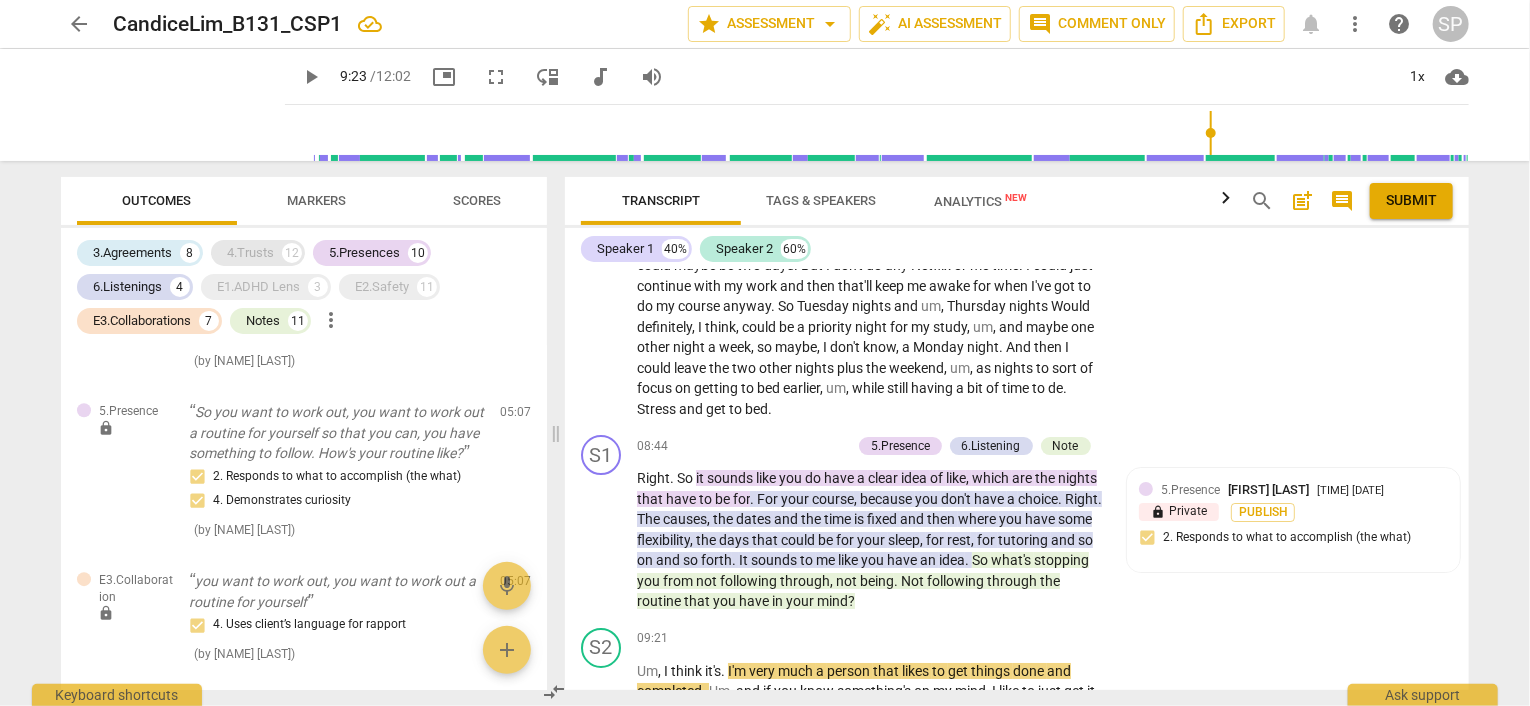 click on "4.Trusts" at bounding box center (250, 253) 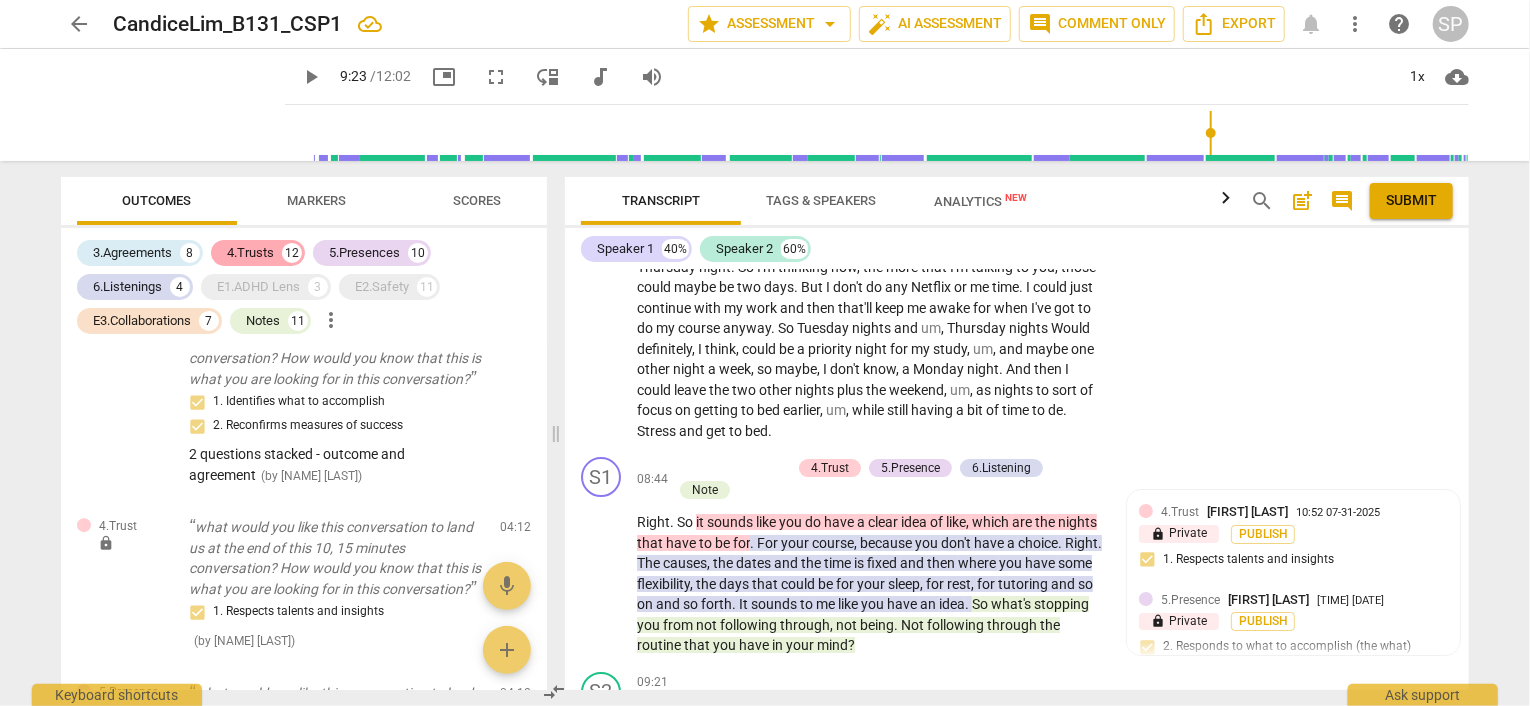 scroll, scrollTop: 3918, scrollLeft: 0, axis: vertical 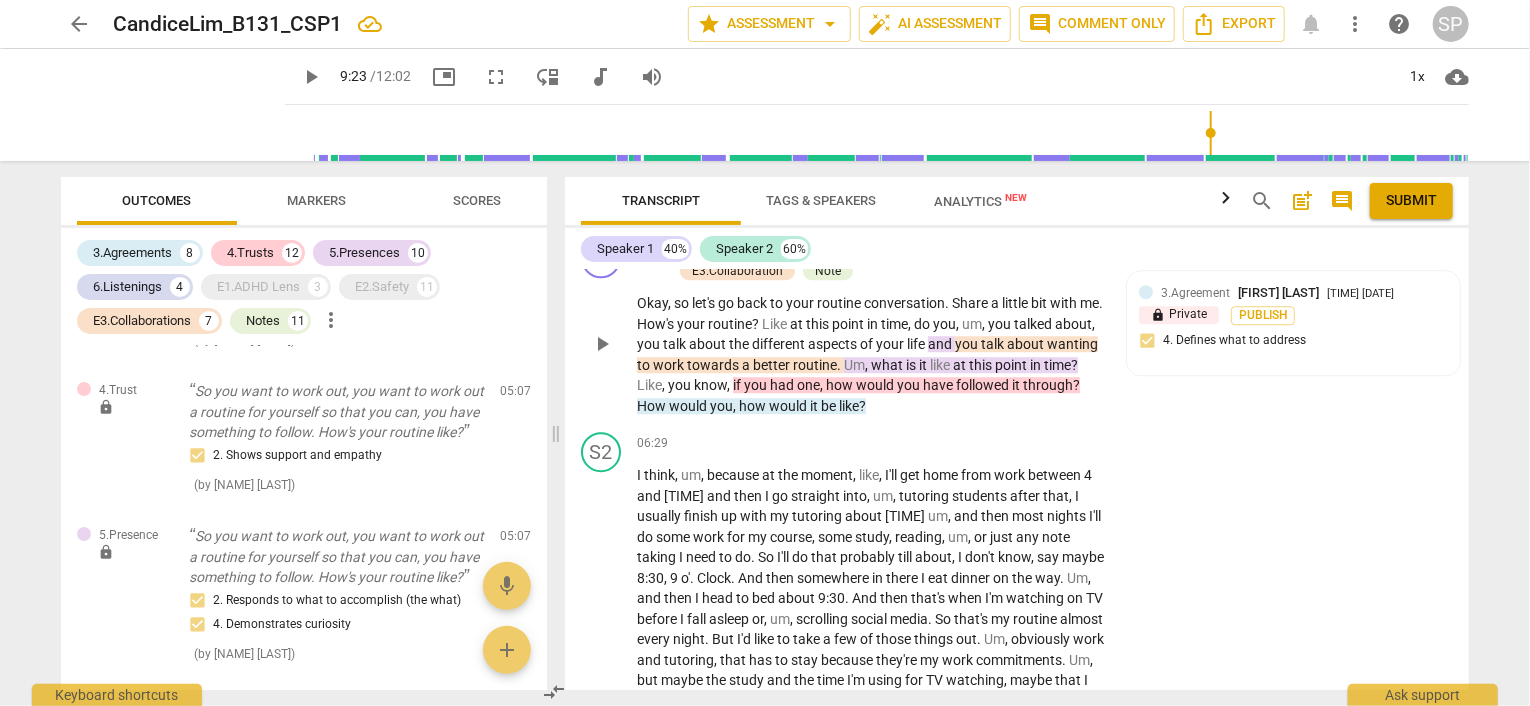 click on "had" at bounding box center [783, 385] 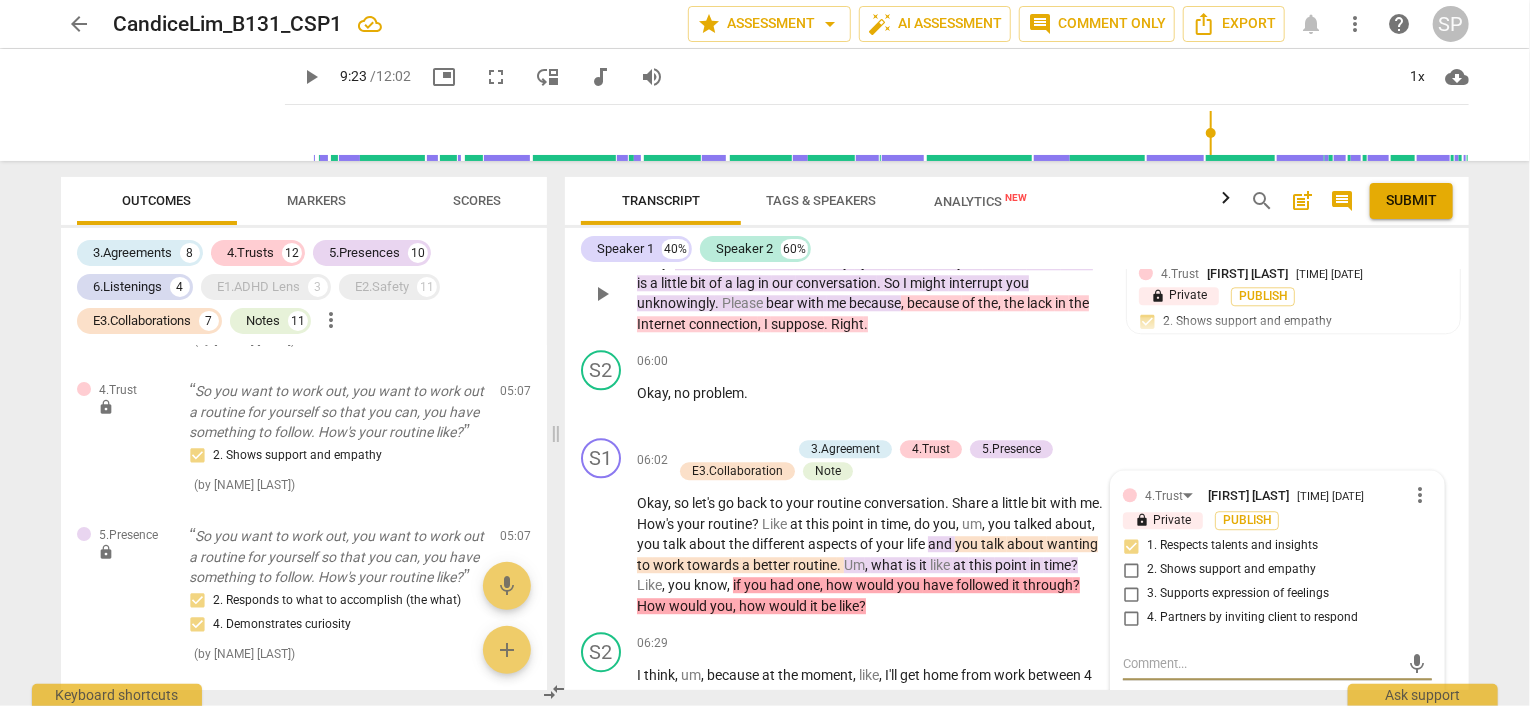 scroll, scrollTop: 2771, scrollLeft: 0, axis: vertical 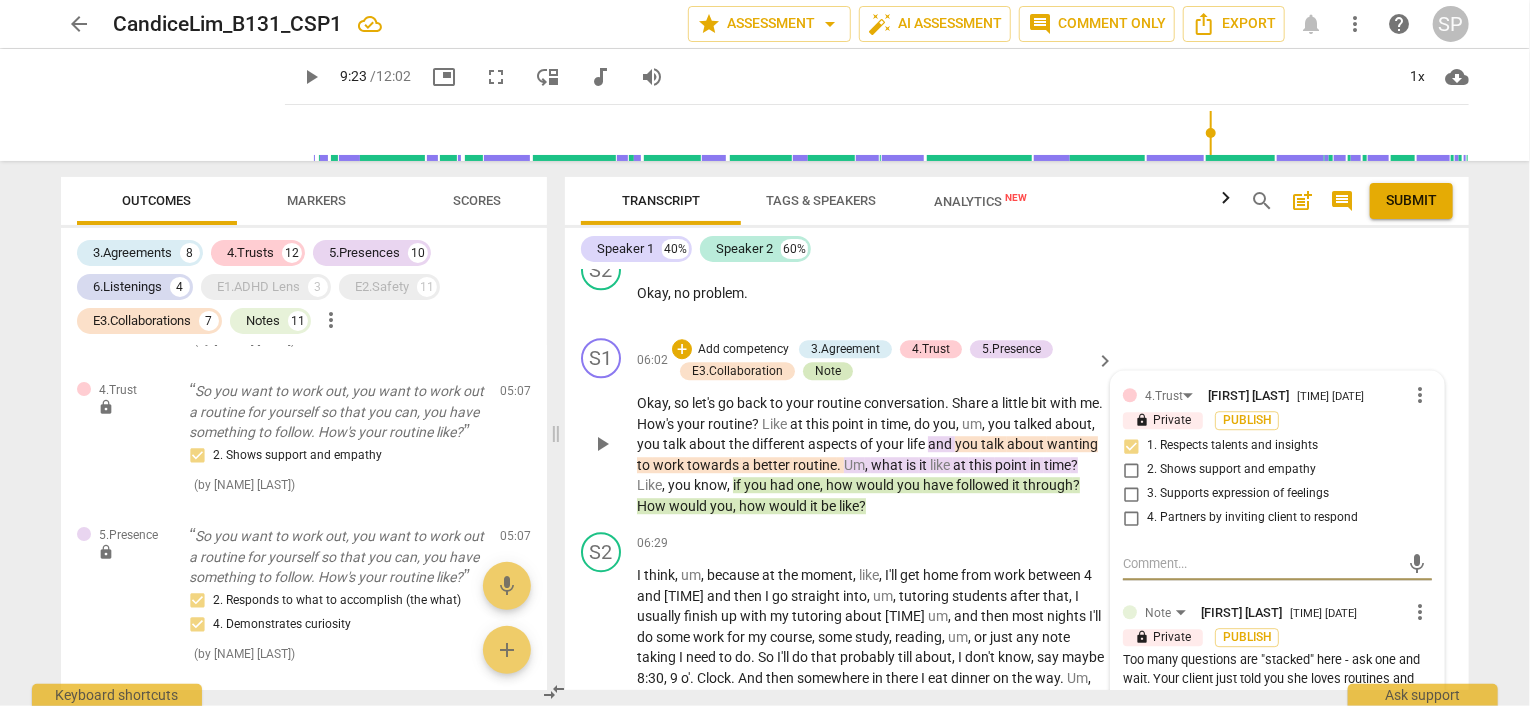 click on "Note" at bounding box center [828, 371] 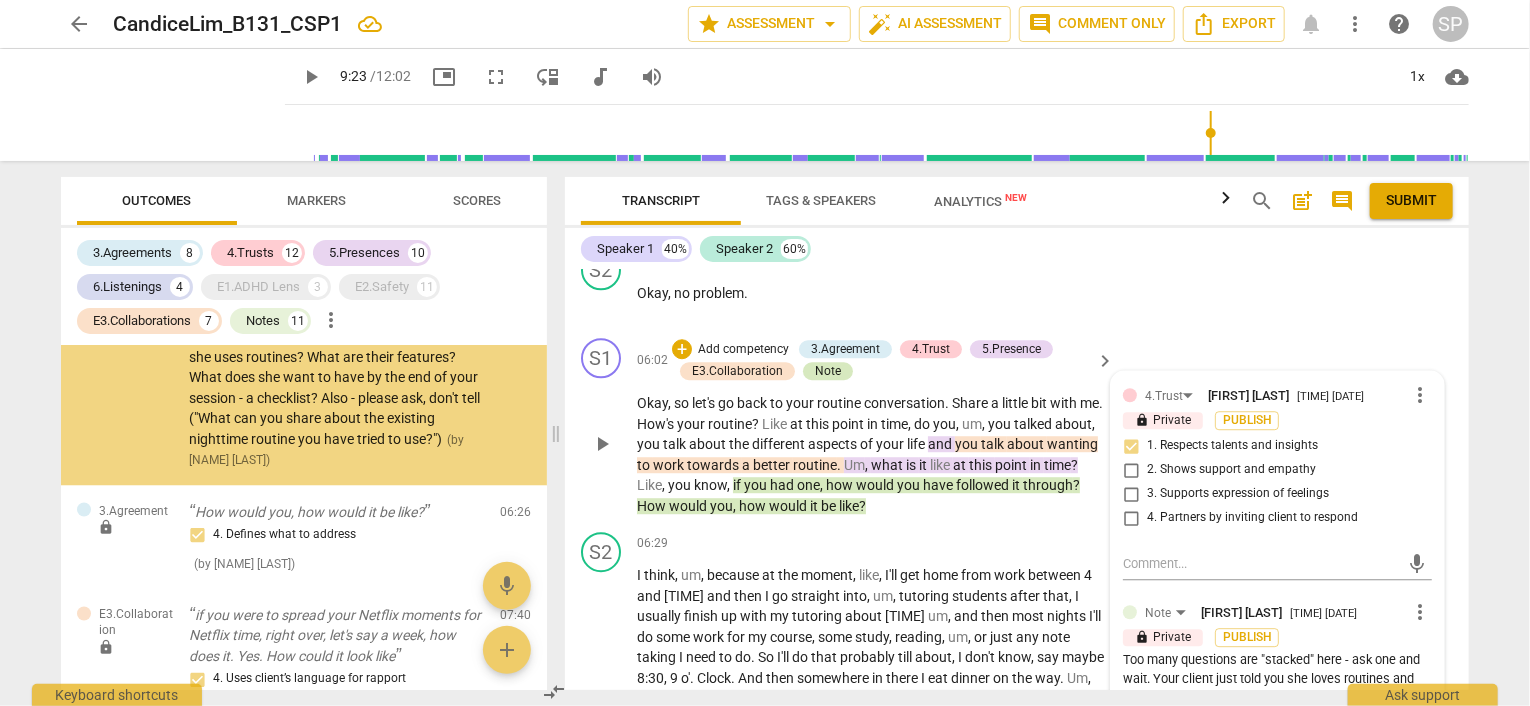 scroll, scrollTop: 5500, scrollLeft: 0, axis: vertical 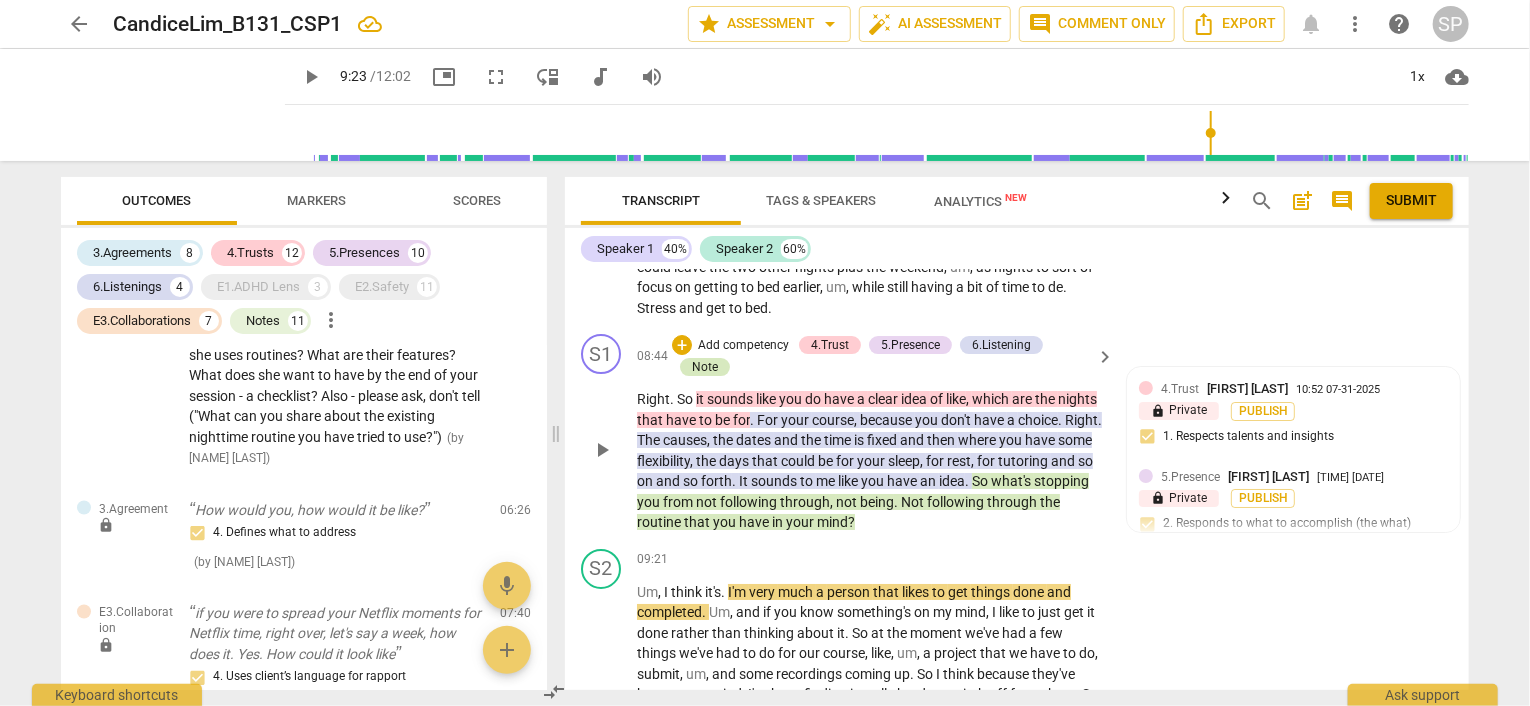 click on "Note" at bounding box center [705, 367] 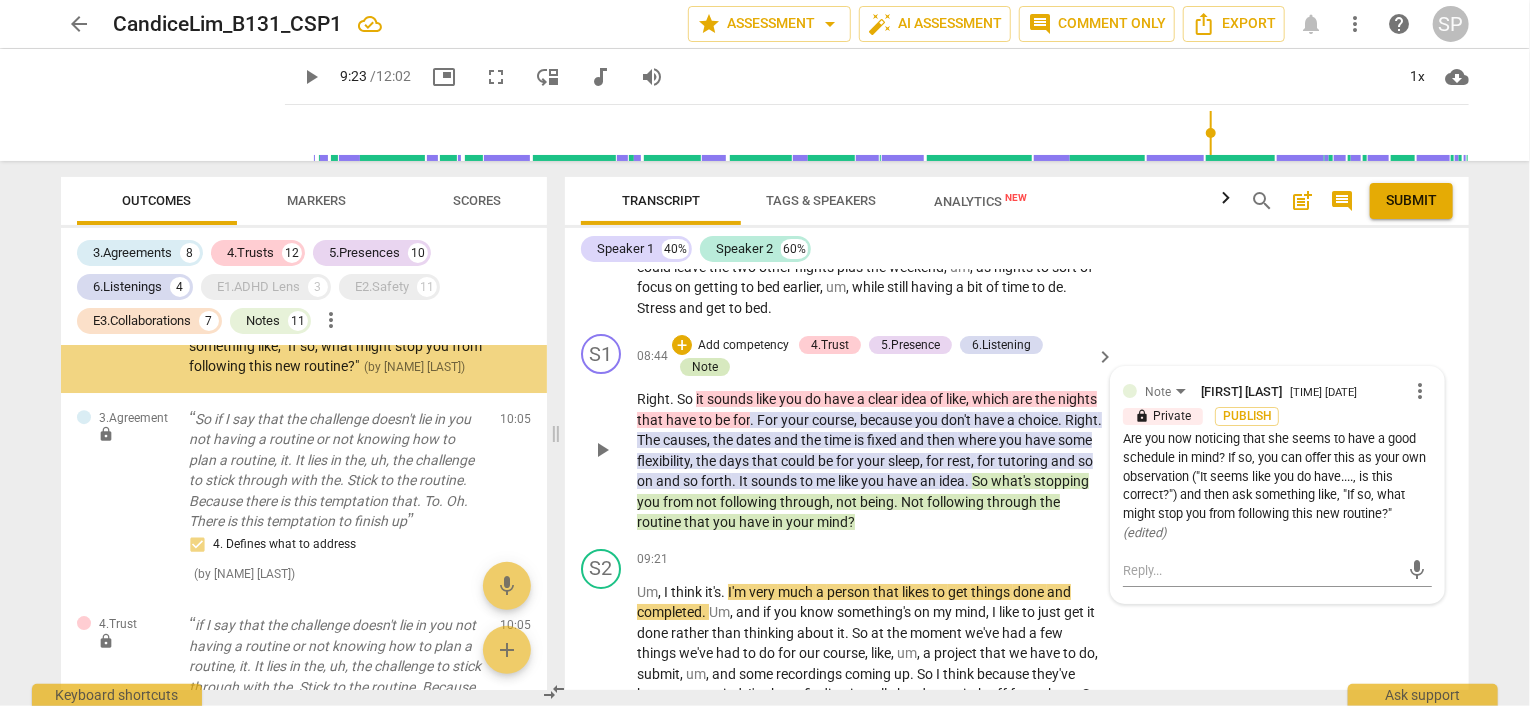 scroll, scrollTop: 7025, scrollLeft: 0, axis: vertical 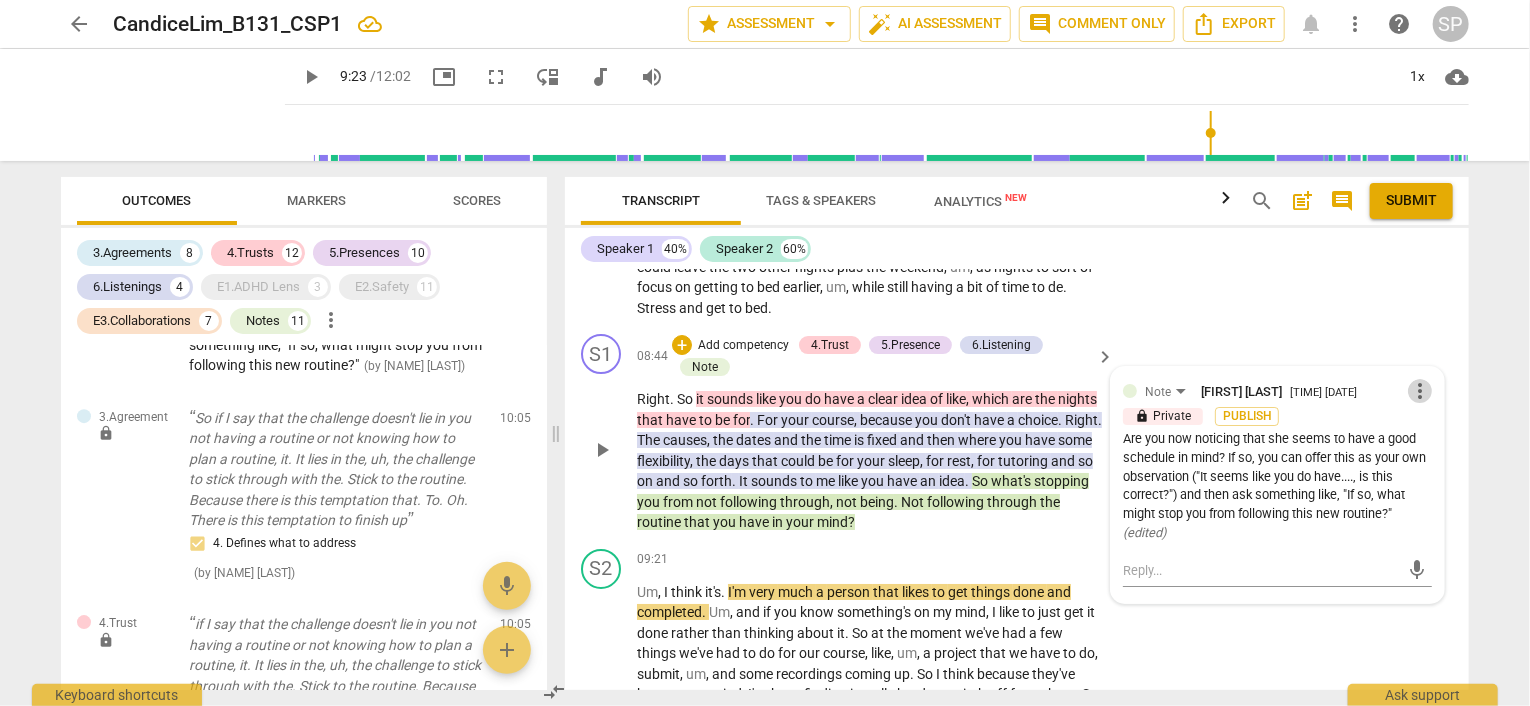 click on "more_vert" at bounding box center [1420, 391] 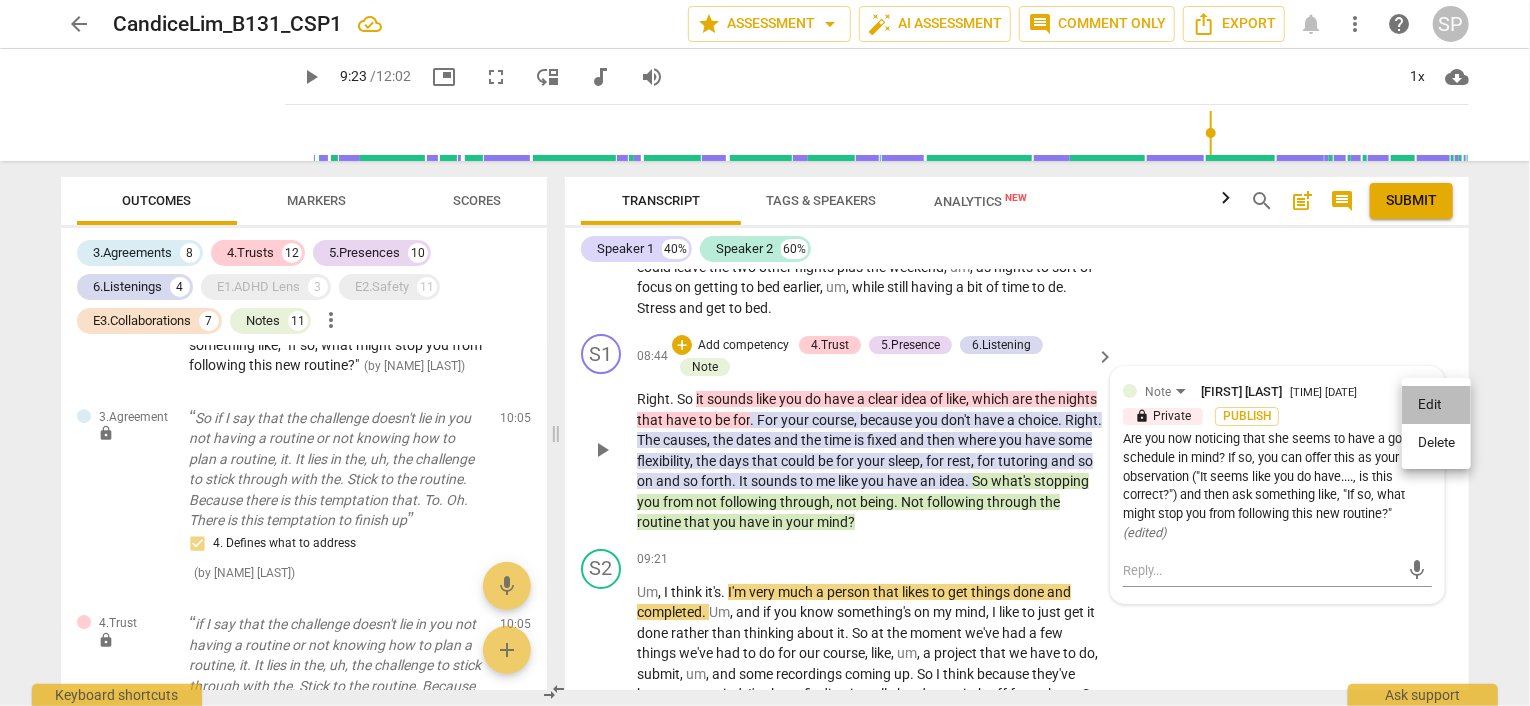 click on "Edit" at bounding box center [1436, 405] 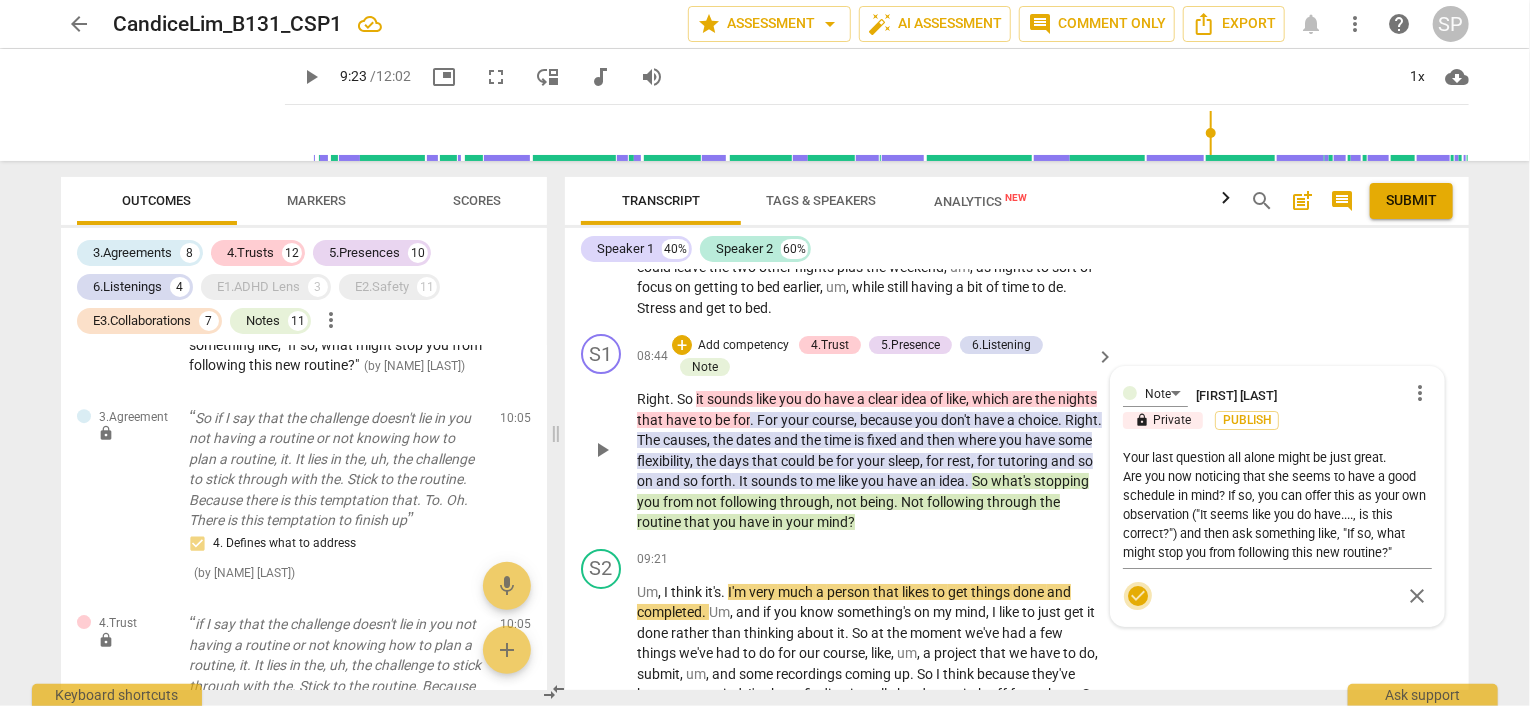 click on "check_circle" at bounding box center (1138, 596) 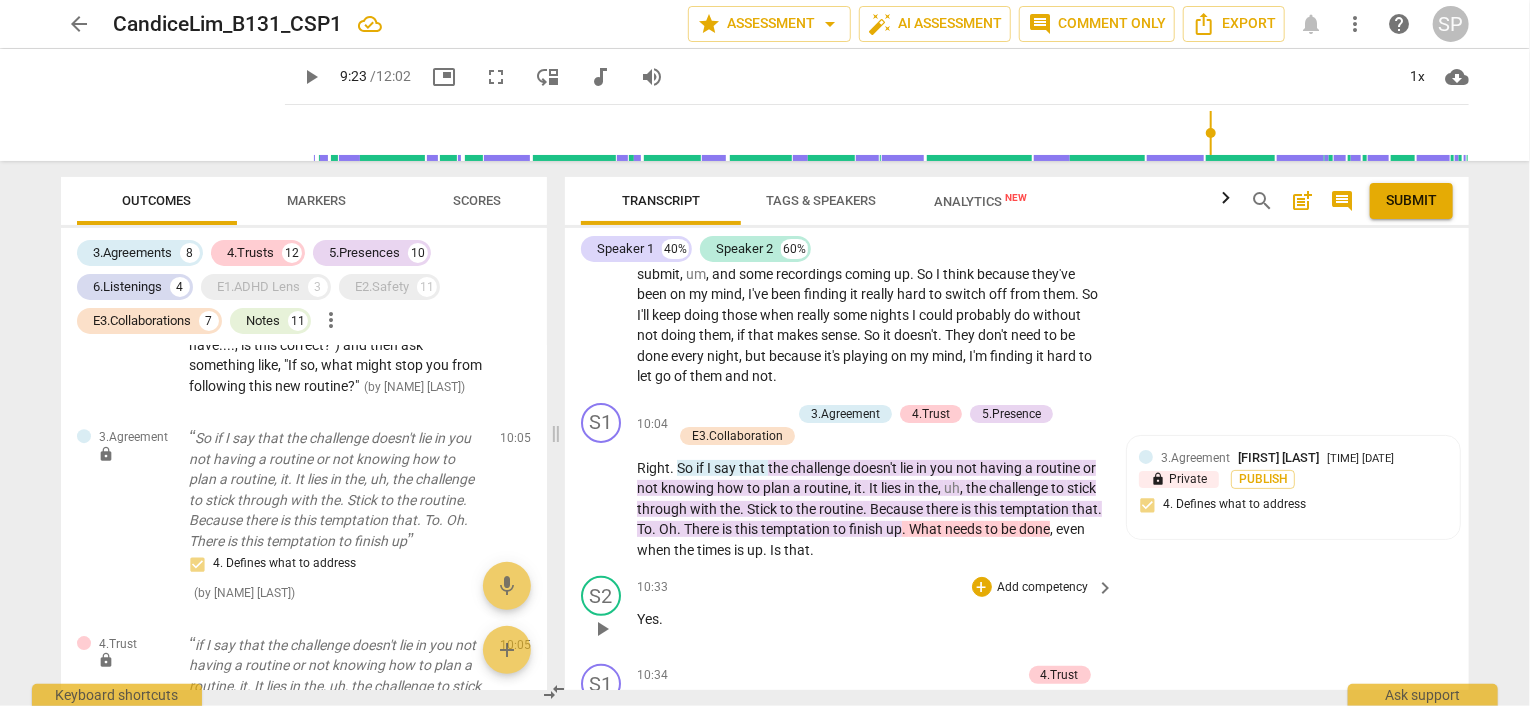 scroll, scrollTop: 4171, scrollLeft: 0, axis: vertical 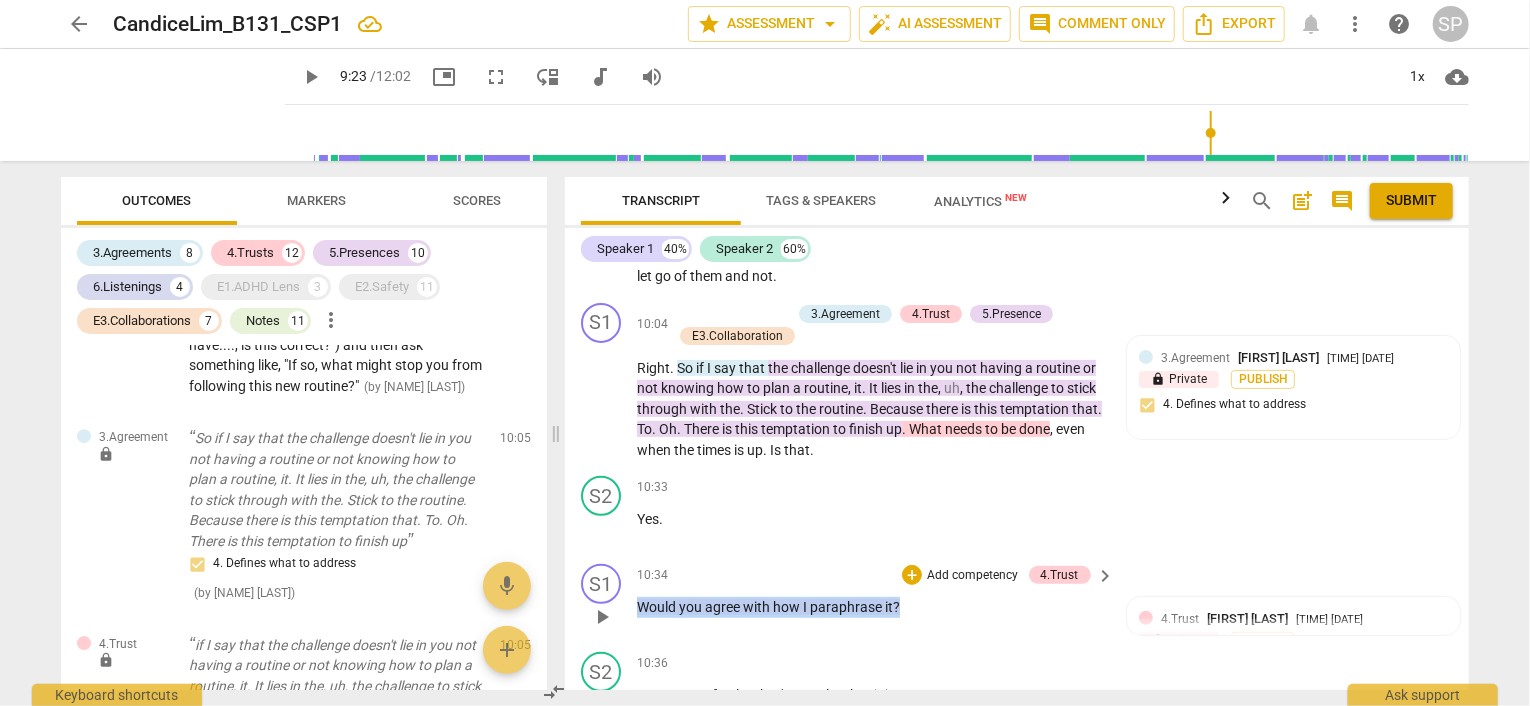 drag, startPoint x: 637, startPoint y: 617, endPoint x: 900, endPoint y: 636, distance: 263.68542 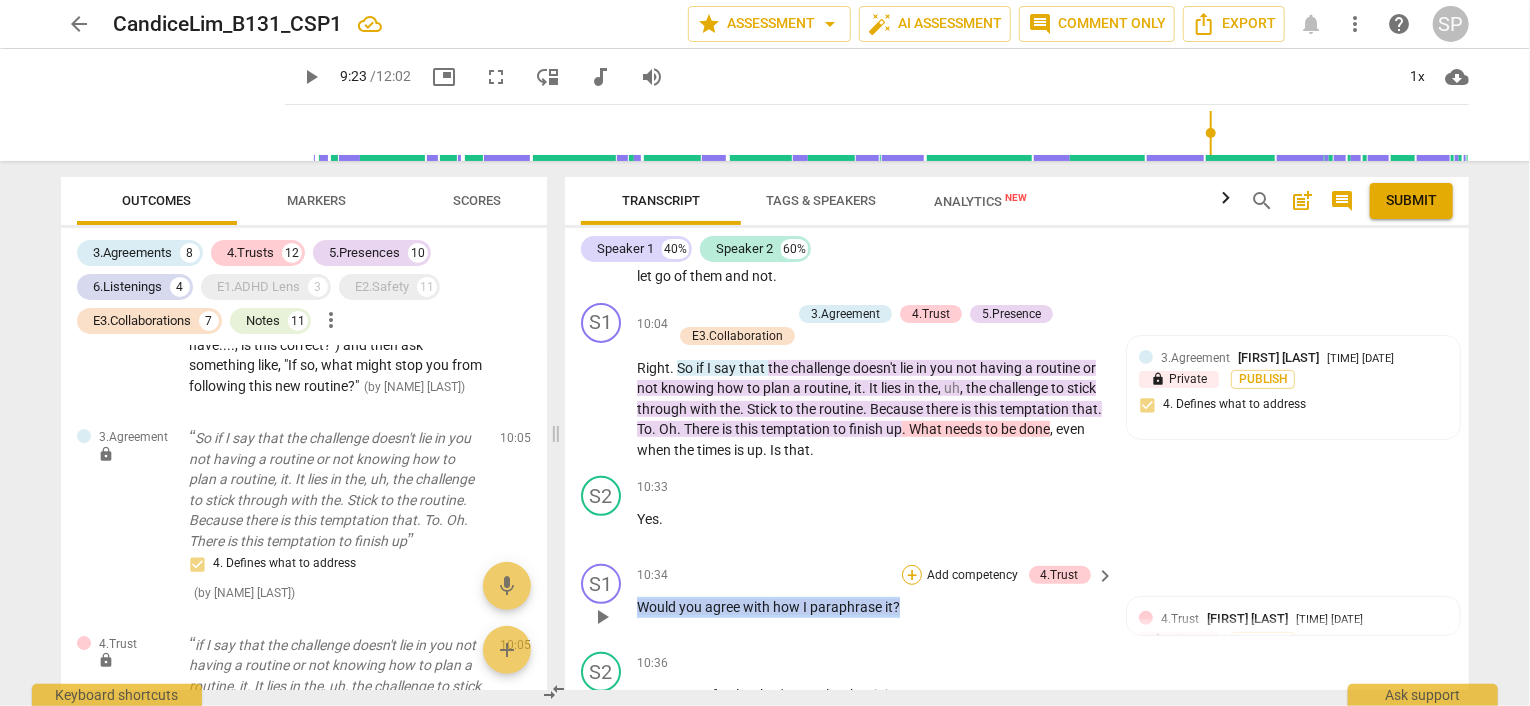 click on "+" at bounding box center (912, 575) 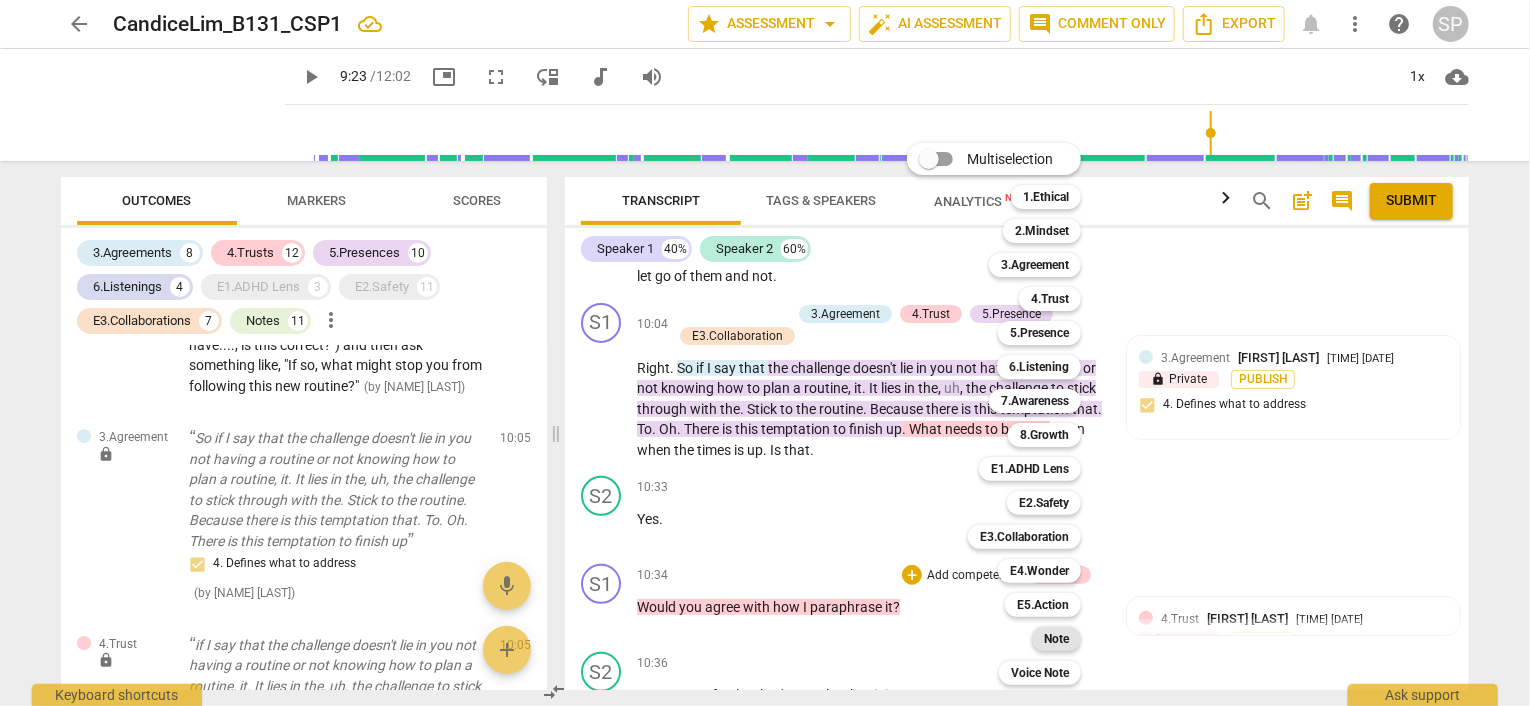 click on "Note" at bounding box center (1056, 639) 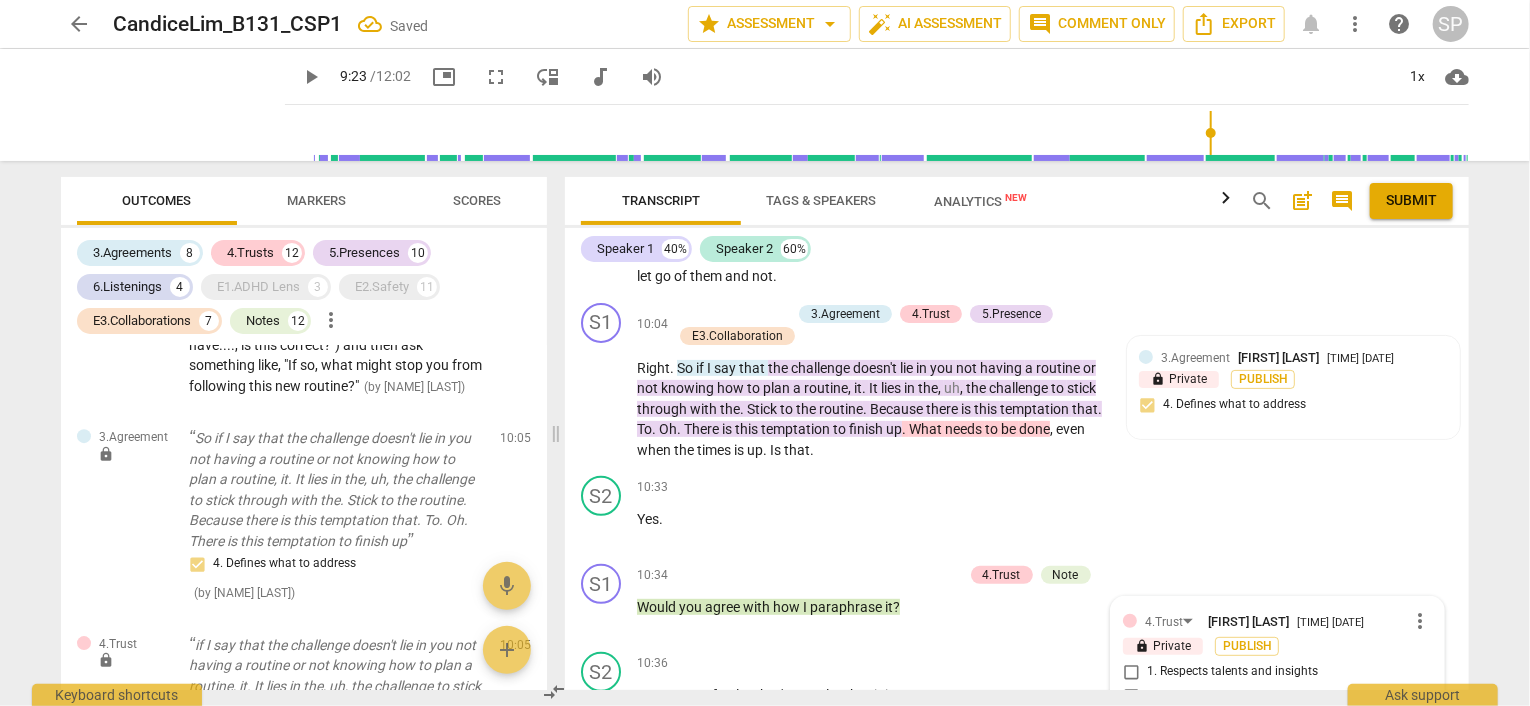 scroll, scrollTop: 4493, scrollLeft: 0, axis: vertical 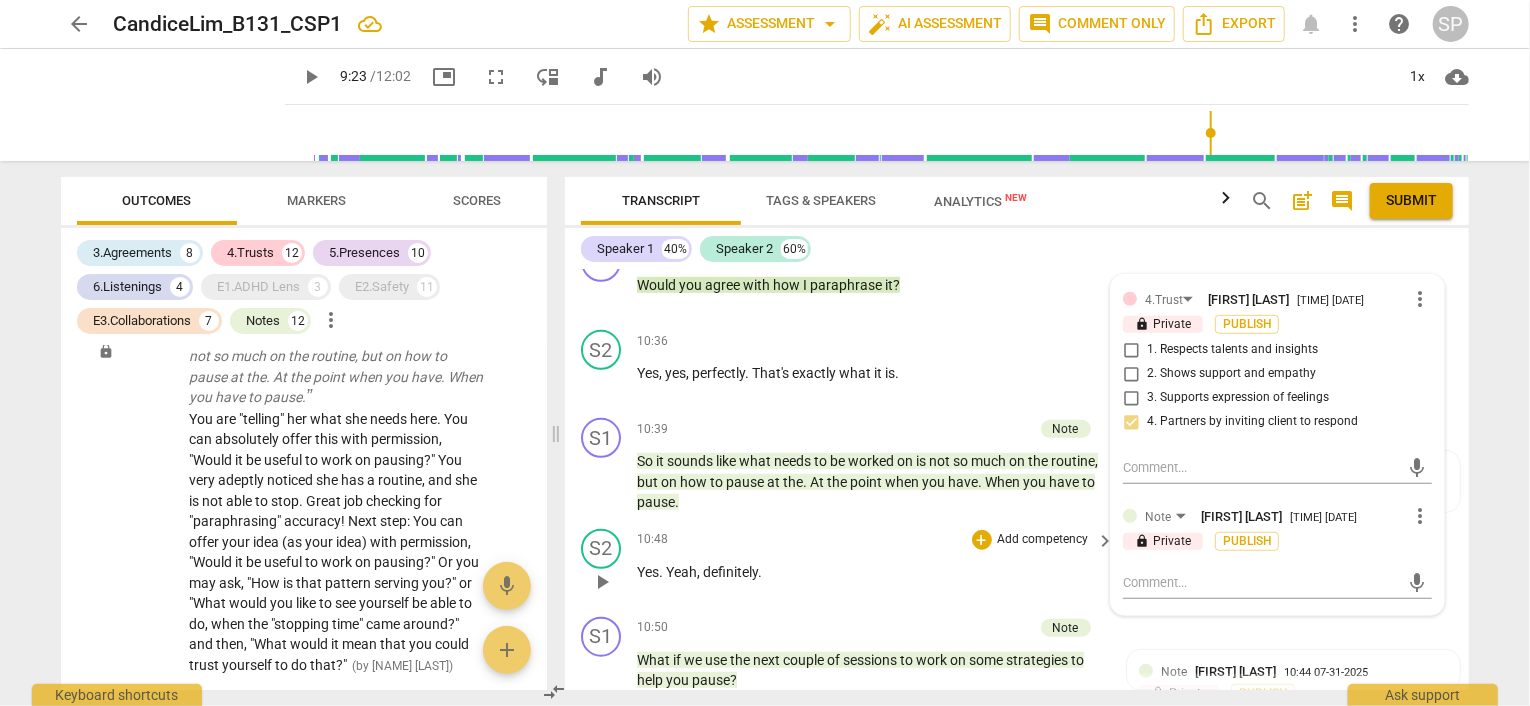 click on "10:48 + Add competency keyboard_arrow_right Yes .   Yeah ,   definitely ." at bounding box center [877, 565] 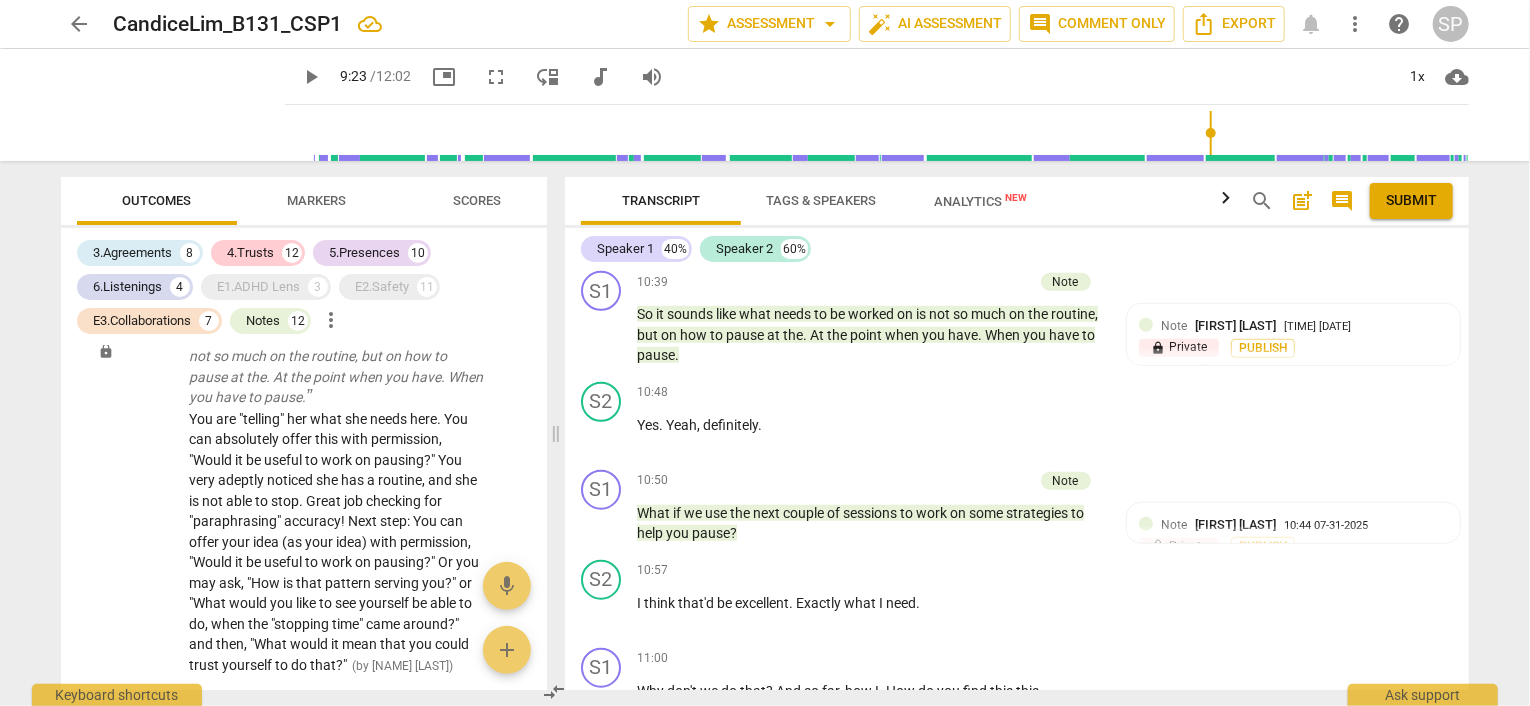 scroll, scrollTop: 4593, scrollLeft: 0, axis: vertical 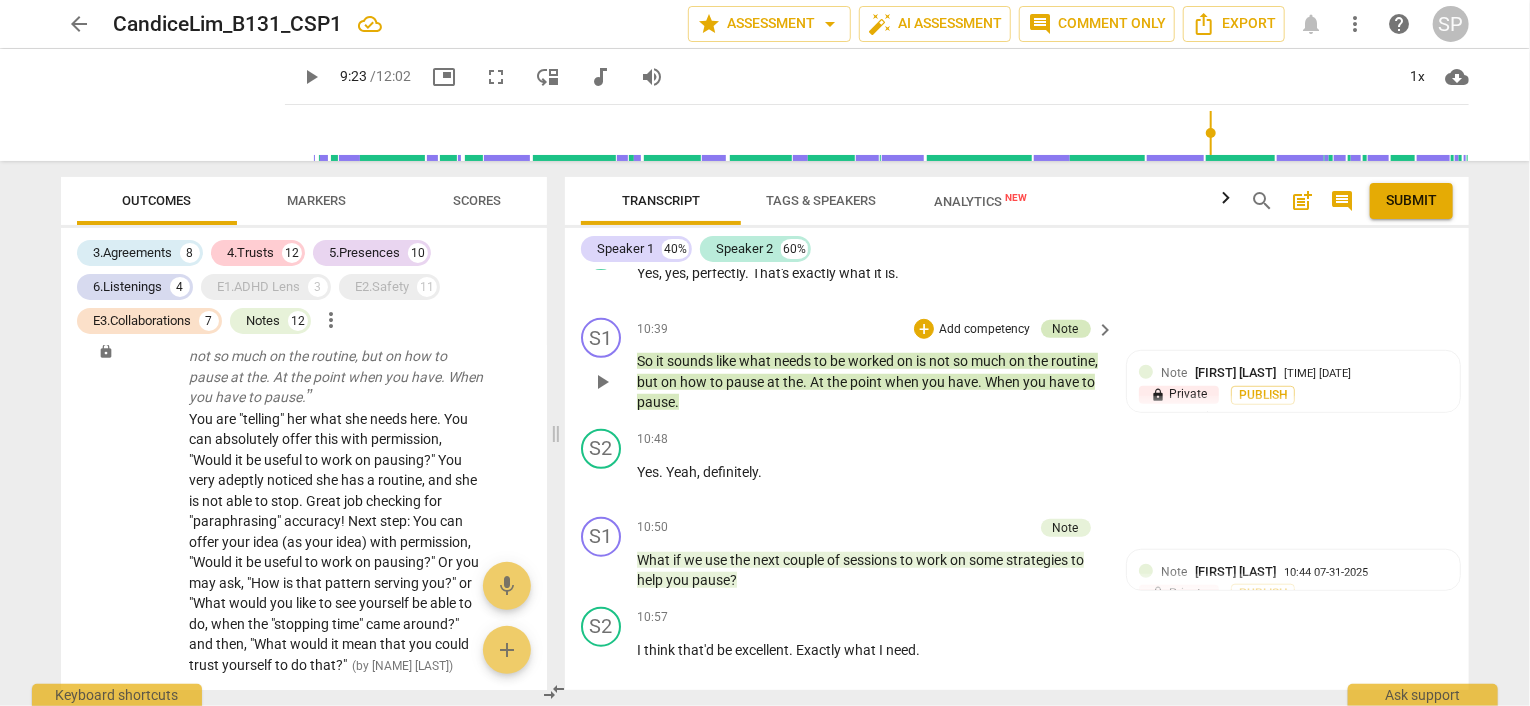 click on "Note" at bounding box center [1066, 329] 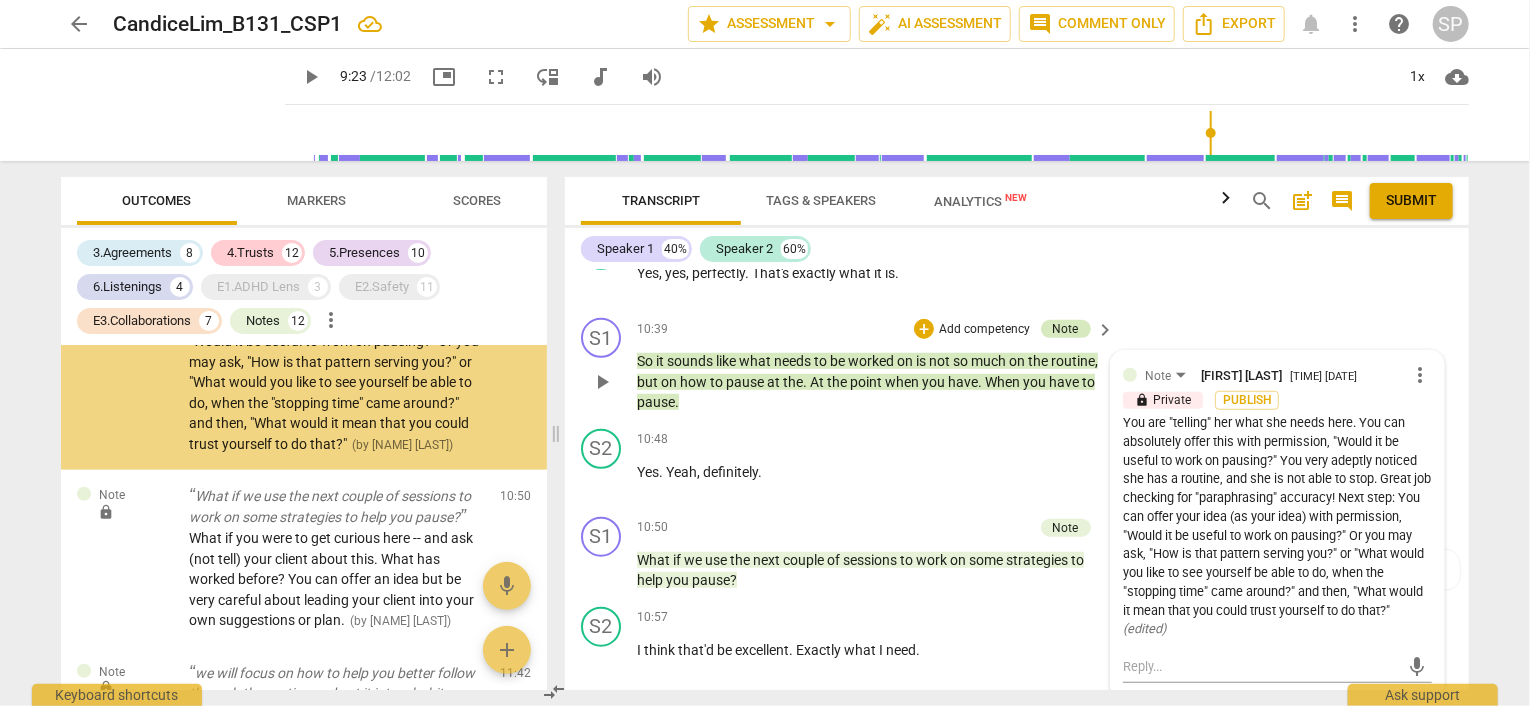 scroll, scrollTop: 8414, scrollLeft: 0, axis: vertical 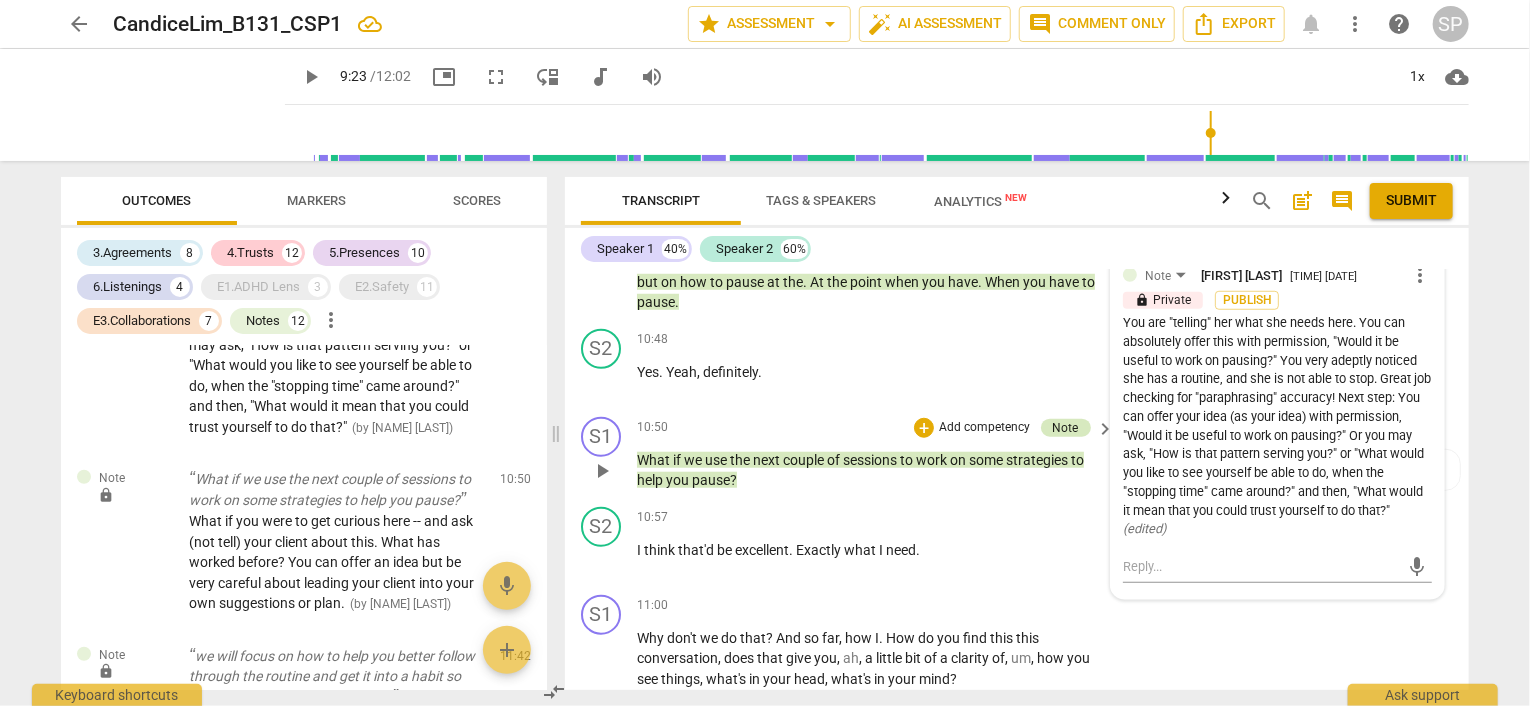 click on "Note" at bounding box center [1066, 428] 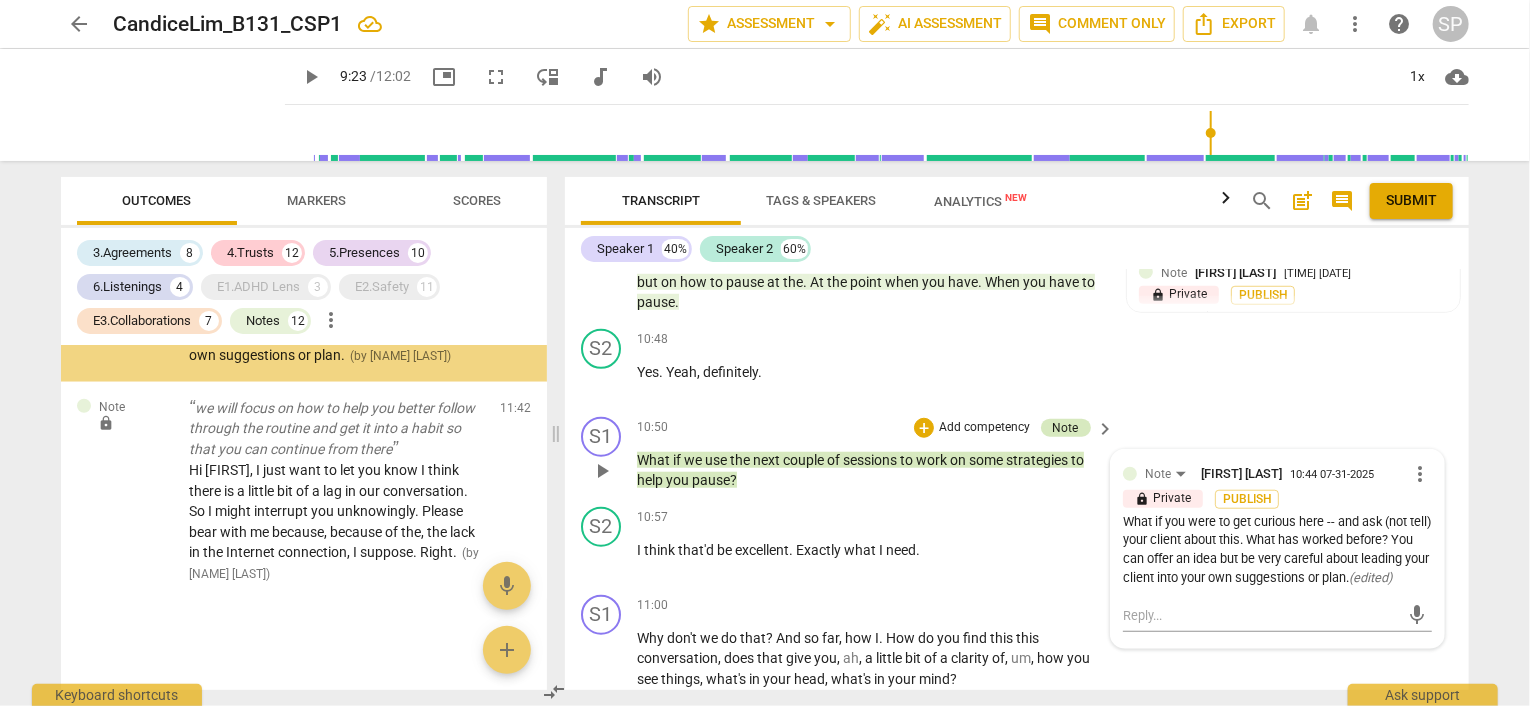 scroll, scrollTop: 8704, scrollLeft: 0, axis: vertical 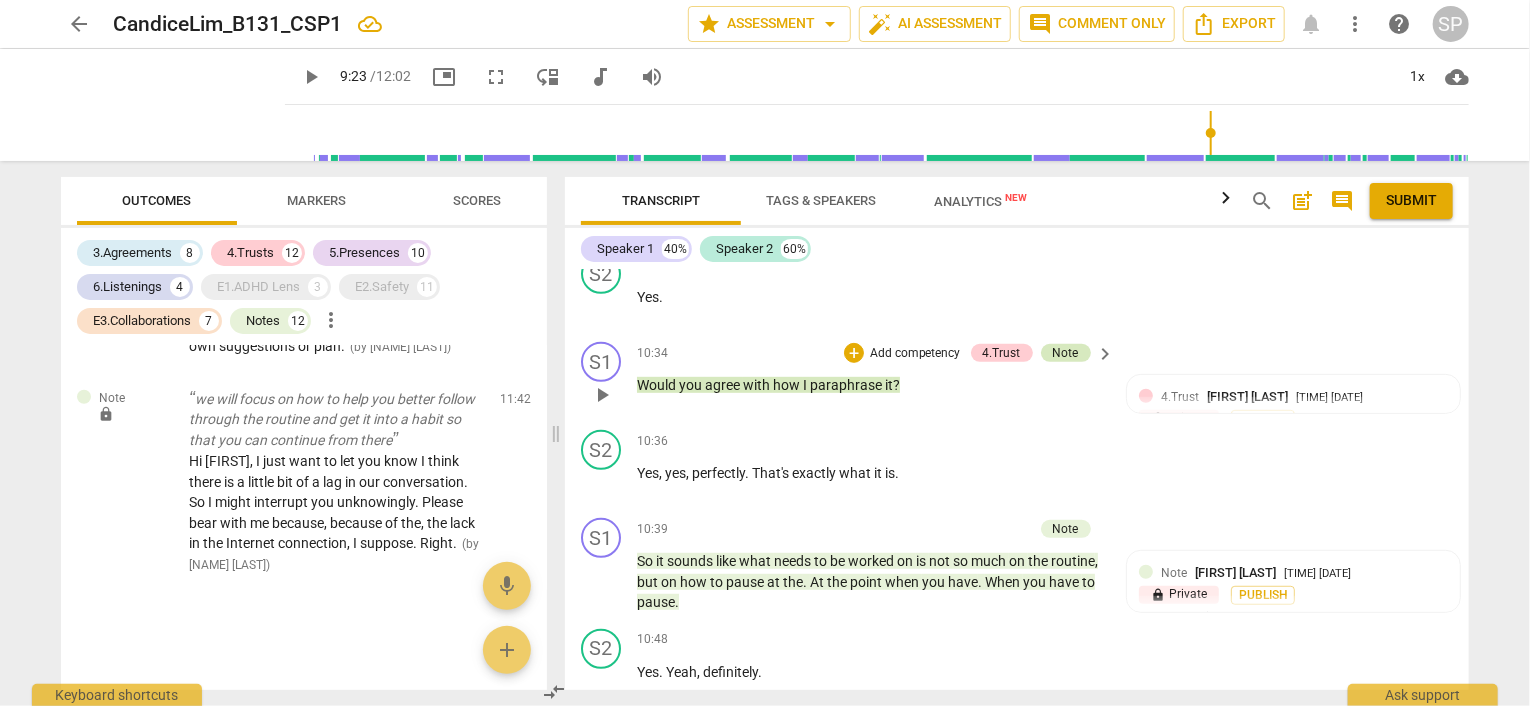 click on "Note" at bounding box center (1066, 353) 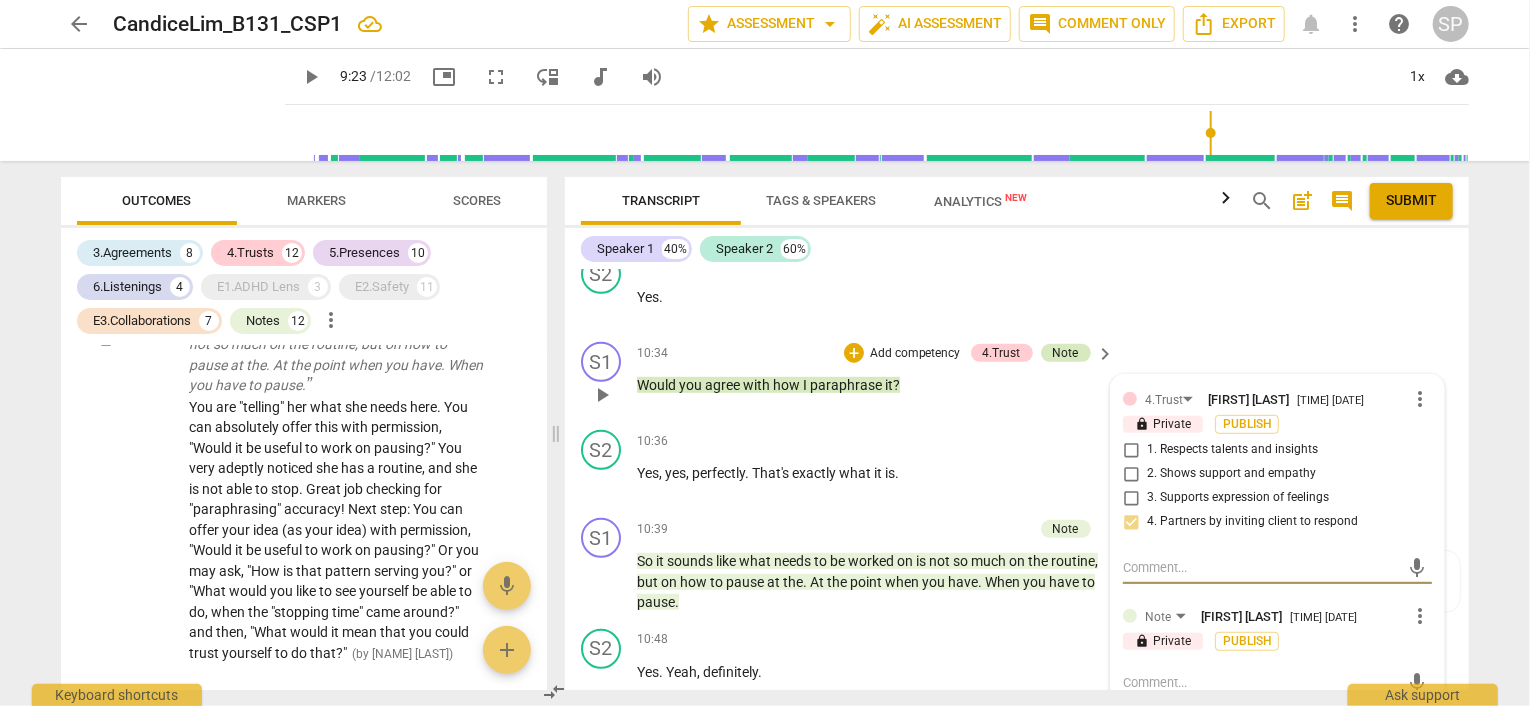 scroll, scrollTop: 8176, scrollLeft: 0, axis: vertical 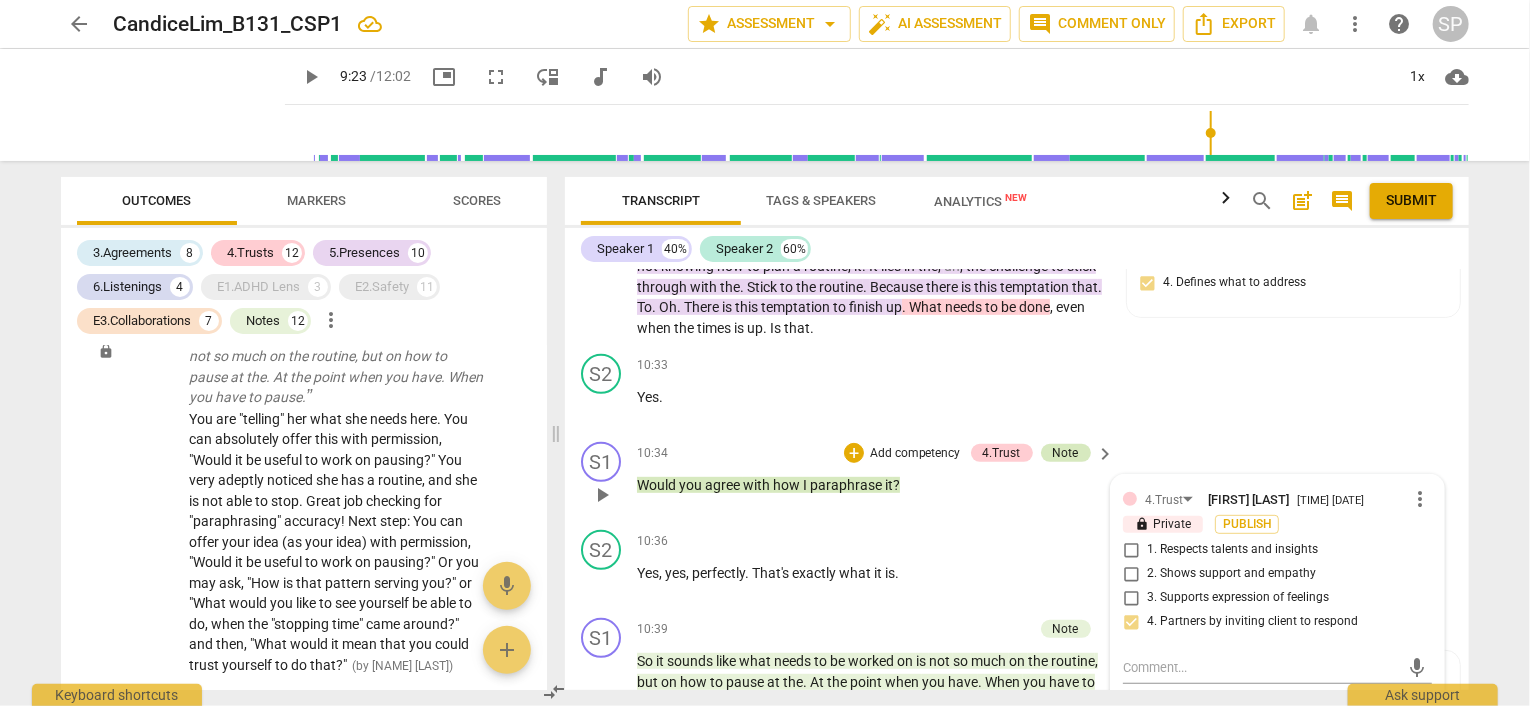 click on "Note" at bounding box center [1066, 453] 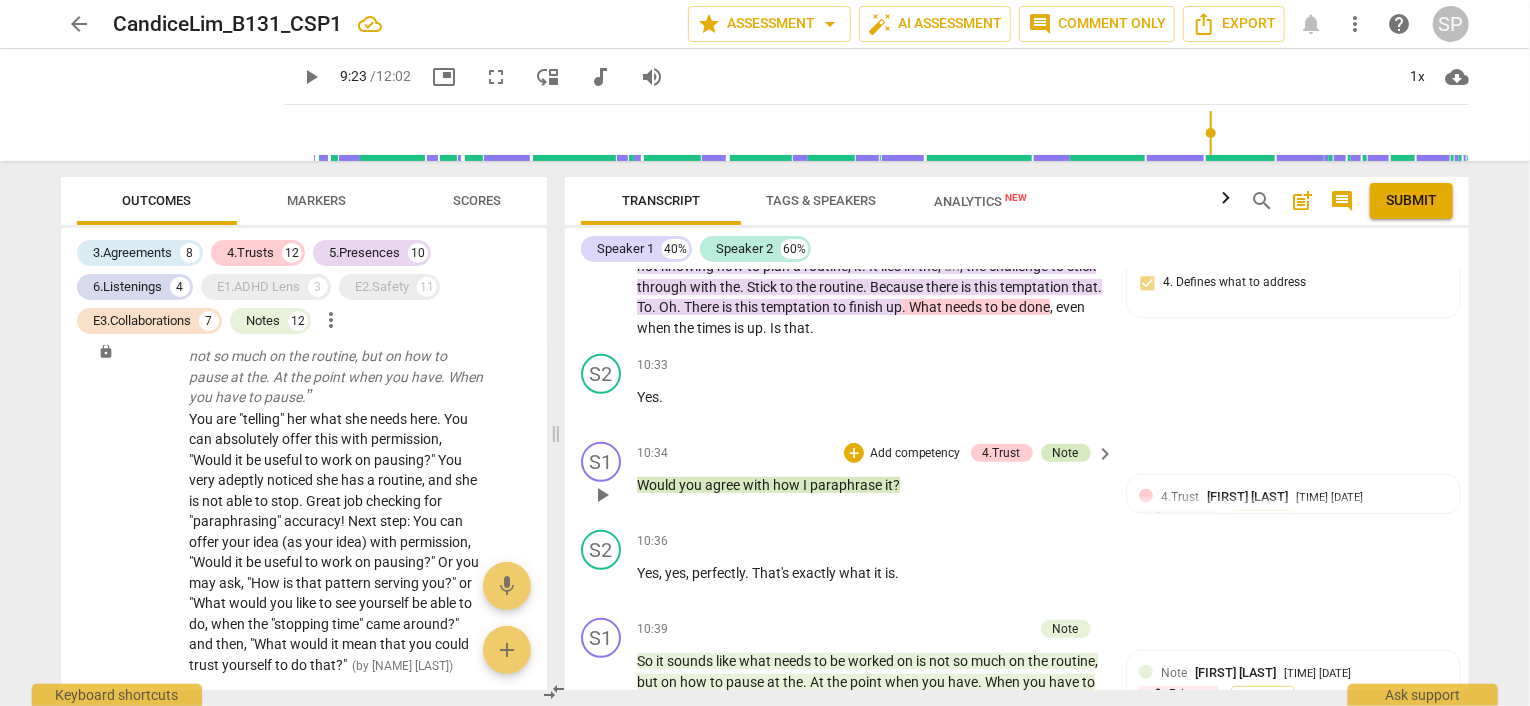 click on "Note" at bounding box center (1066, 453) 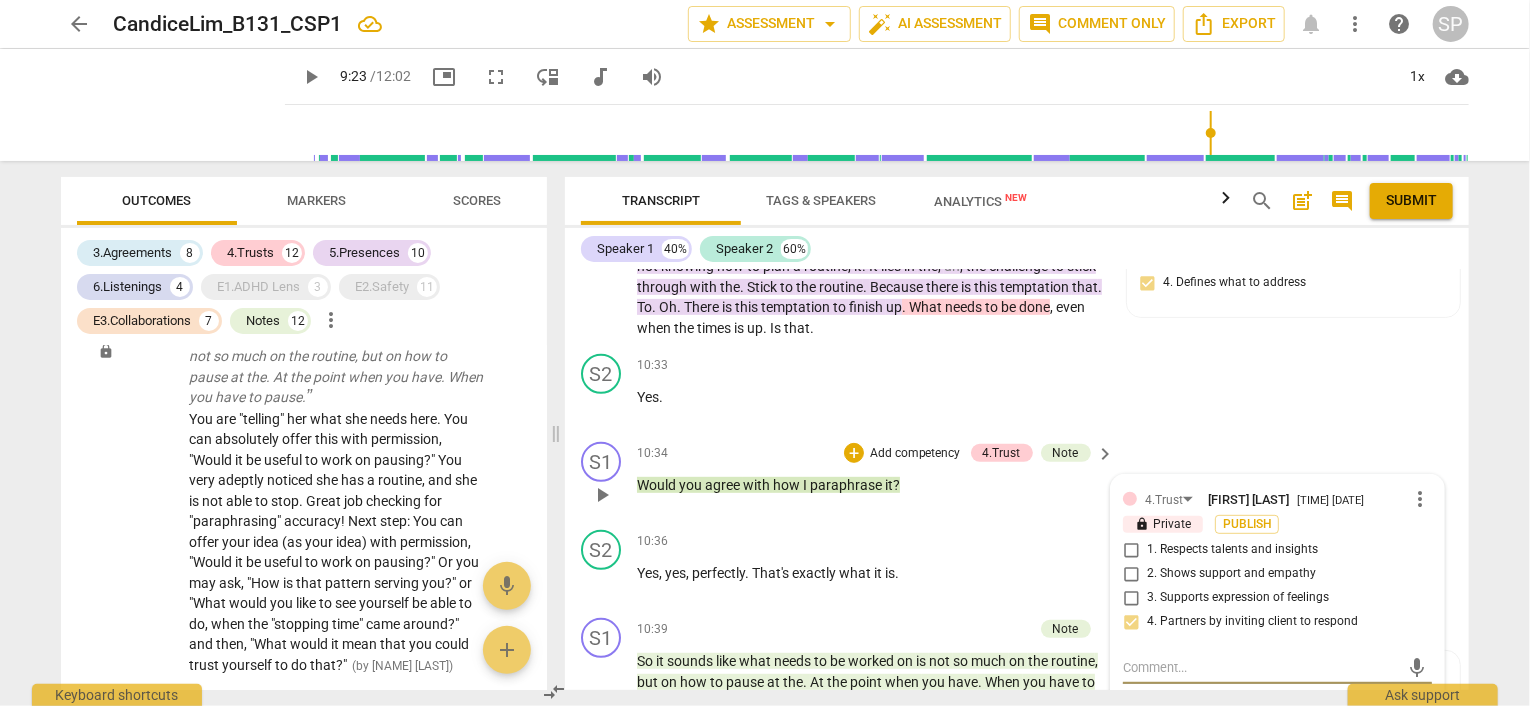 click on "more_vert" at bounding box center [1420, 499] 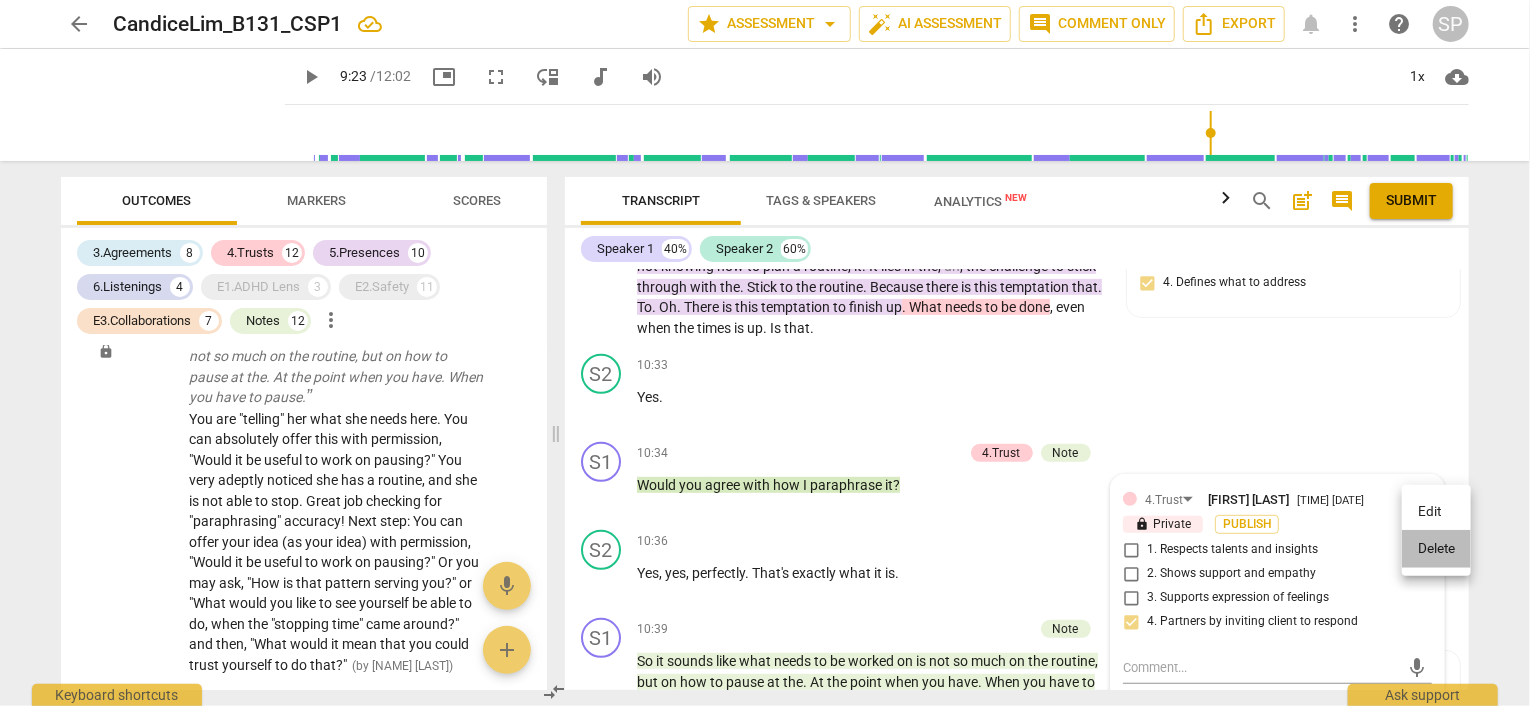 click on "Delete" at bounding box center [1436, 549] 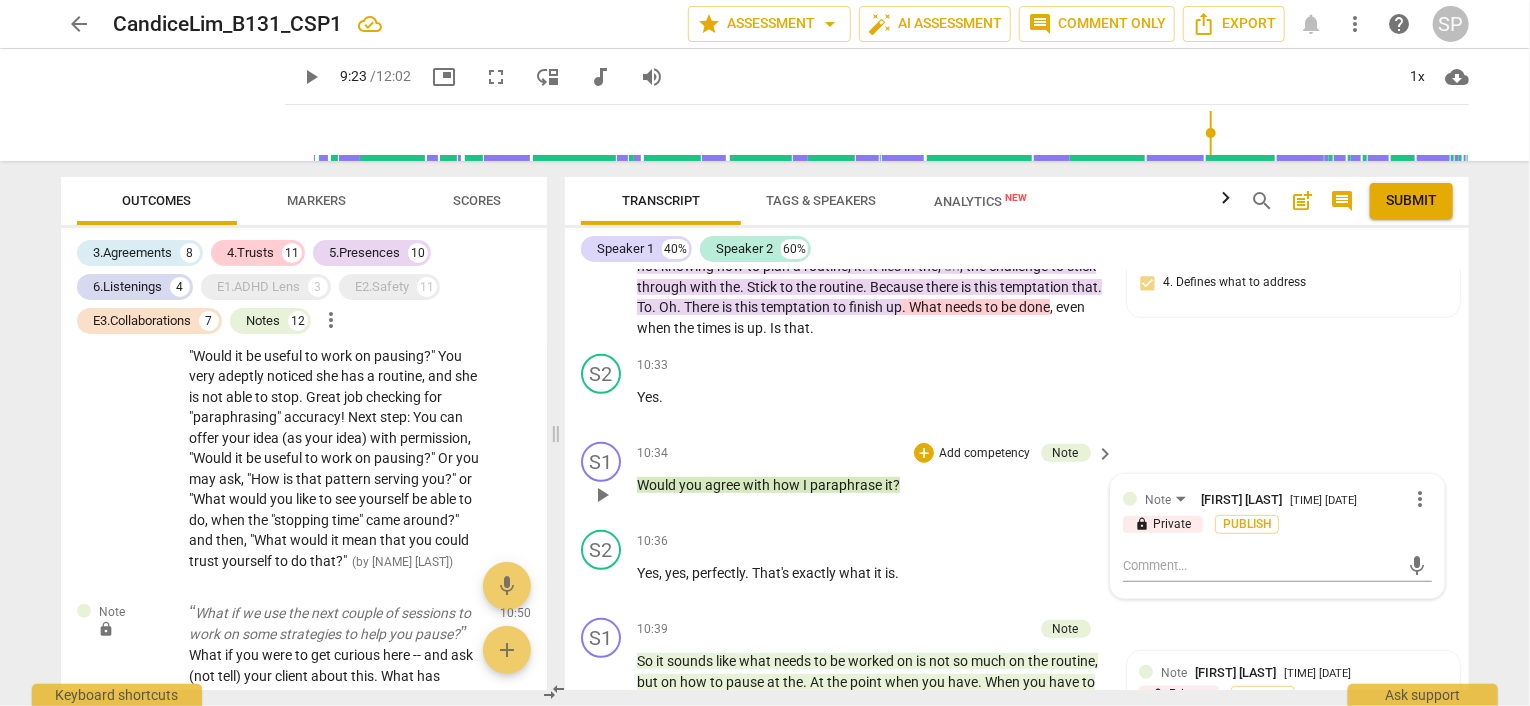 scroll, scrollTop: 4393, scrollLeft: 0, axis: vertical 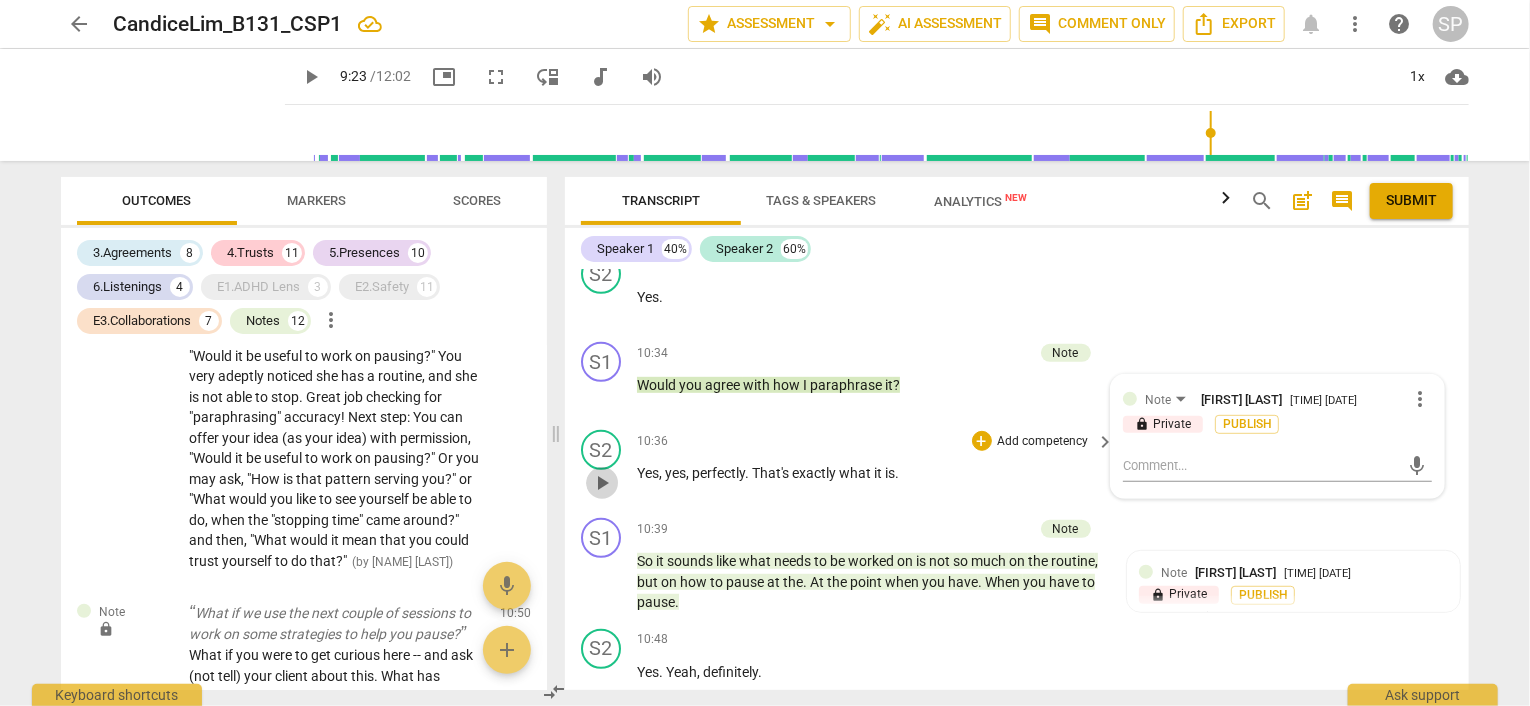 click on "play_arrow" at bounding box center (602, 483) 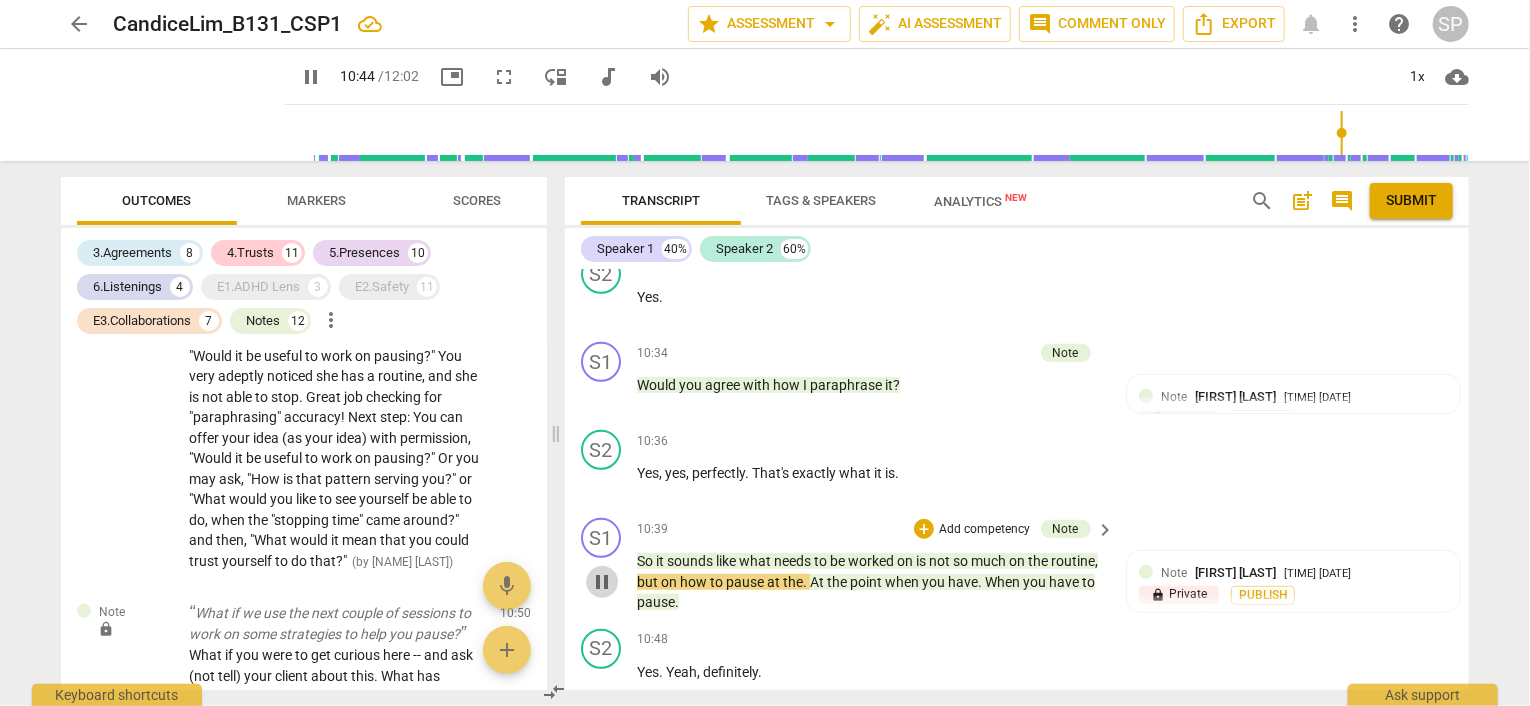 click on "pause" at bounding box center [602, 582] 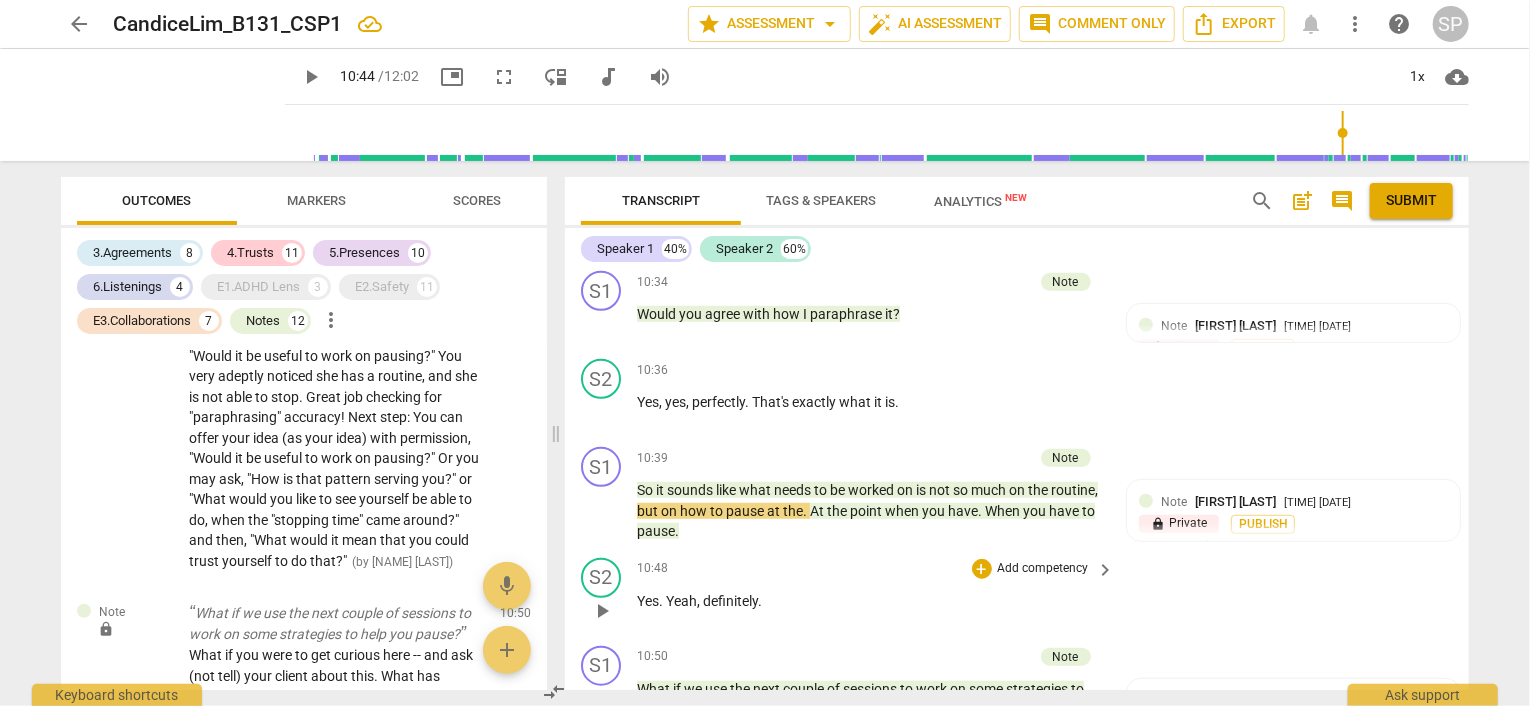 scroll, scrollTop: 4593, scrollLeft: 0, axis: vertical 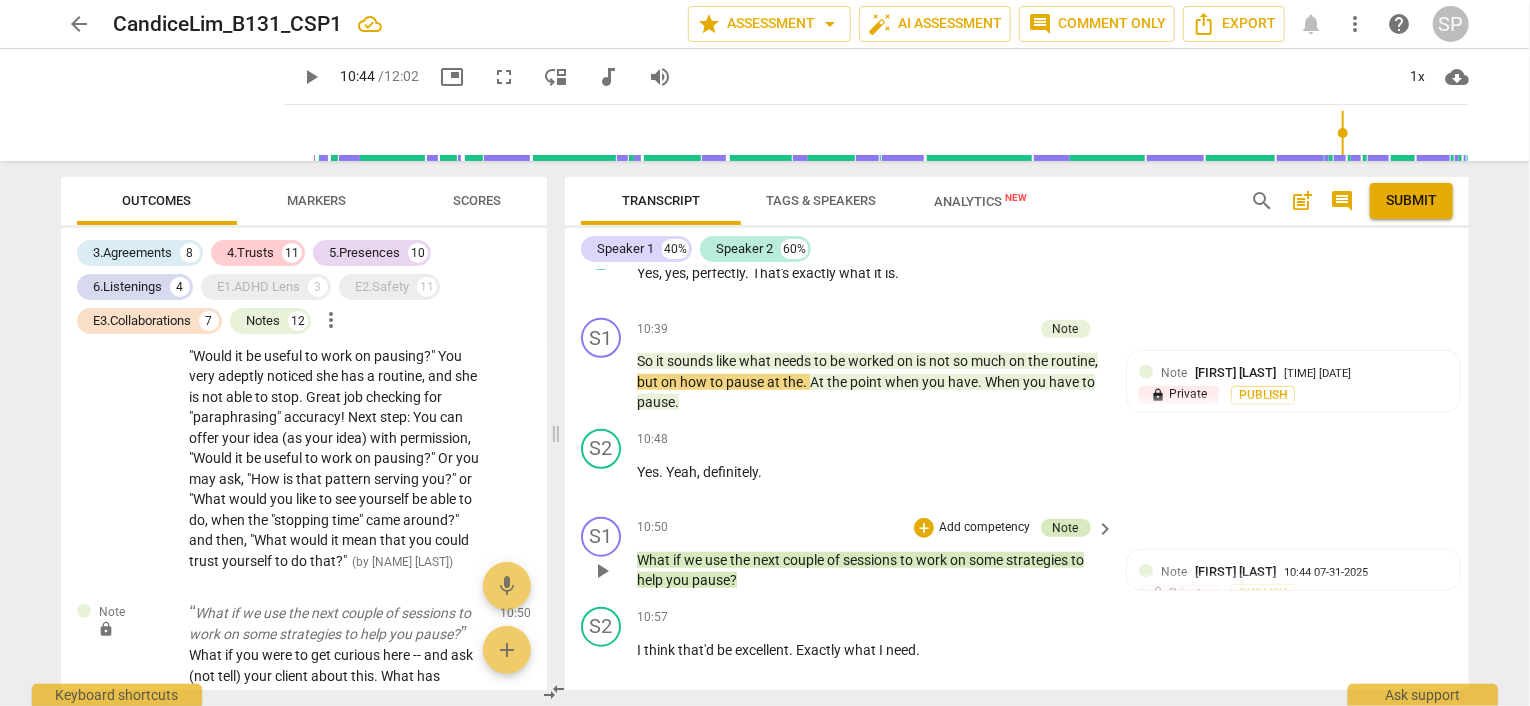 click on "Note" at bounding box center [1066, 528] 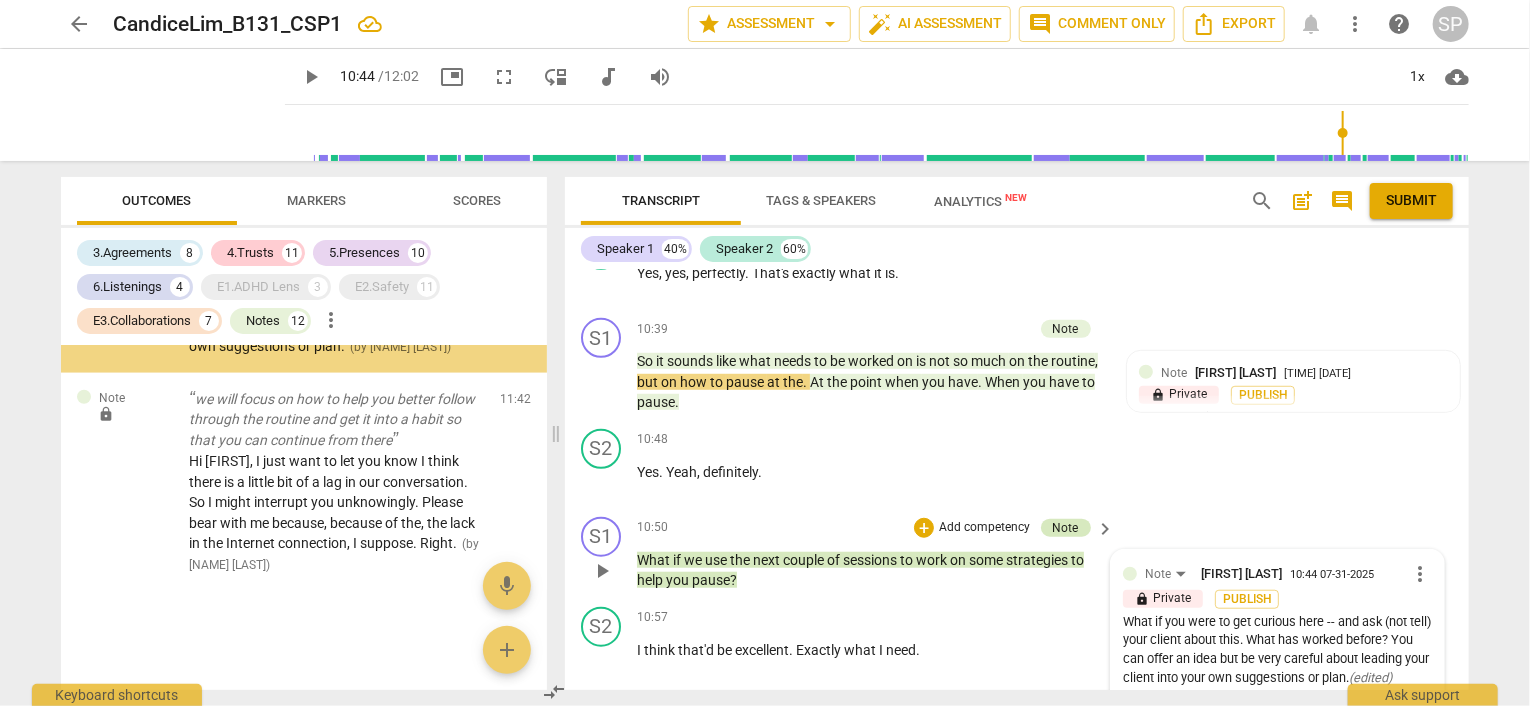 scroll, scrollTop: 8600, scrollLeft: 0, axis: vertical 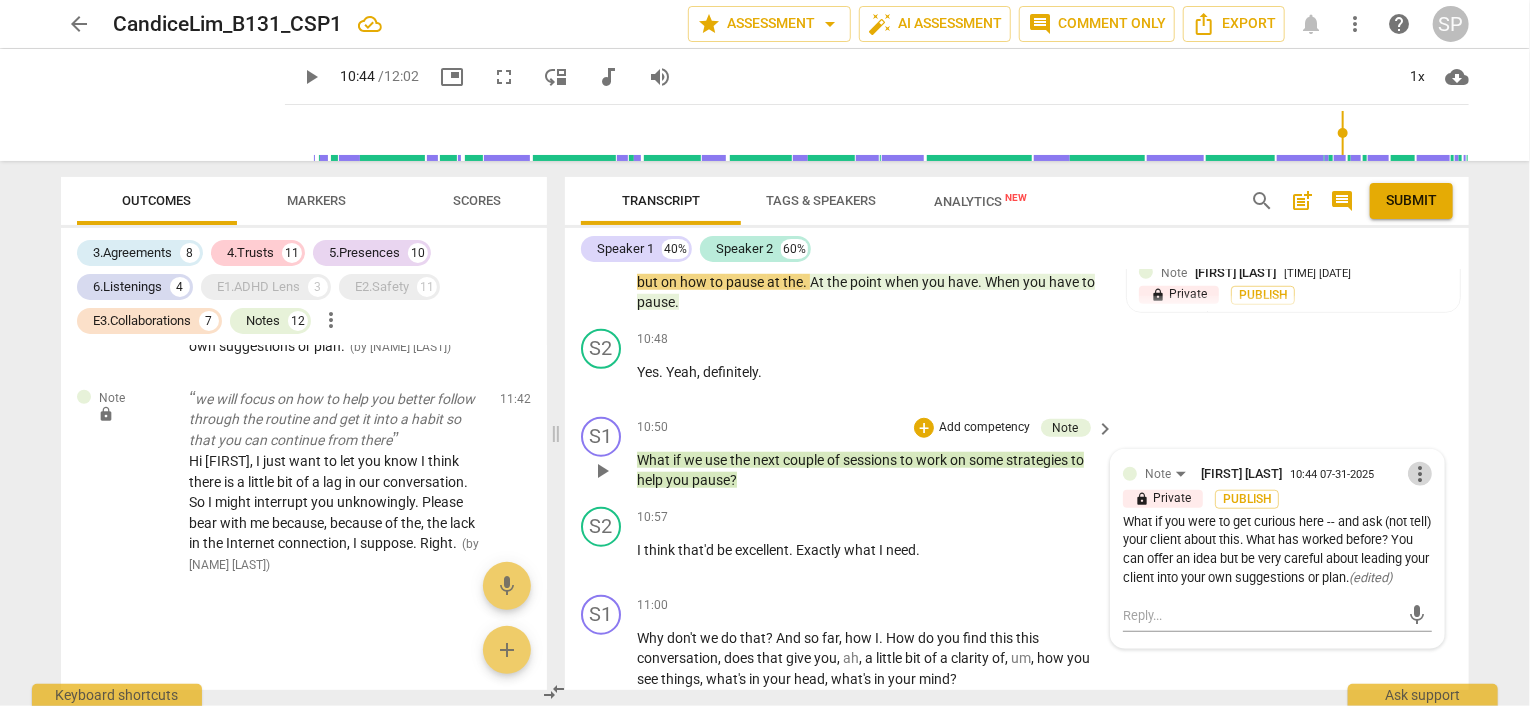 click on "more_vert" at bounding box center [1420, 474] 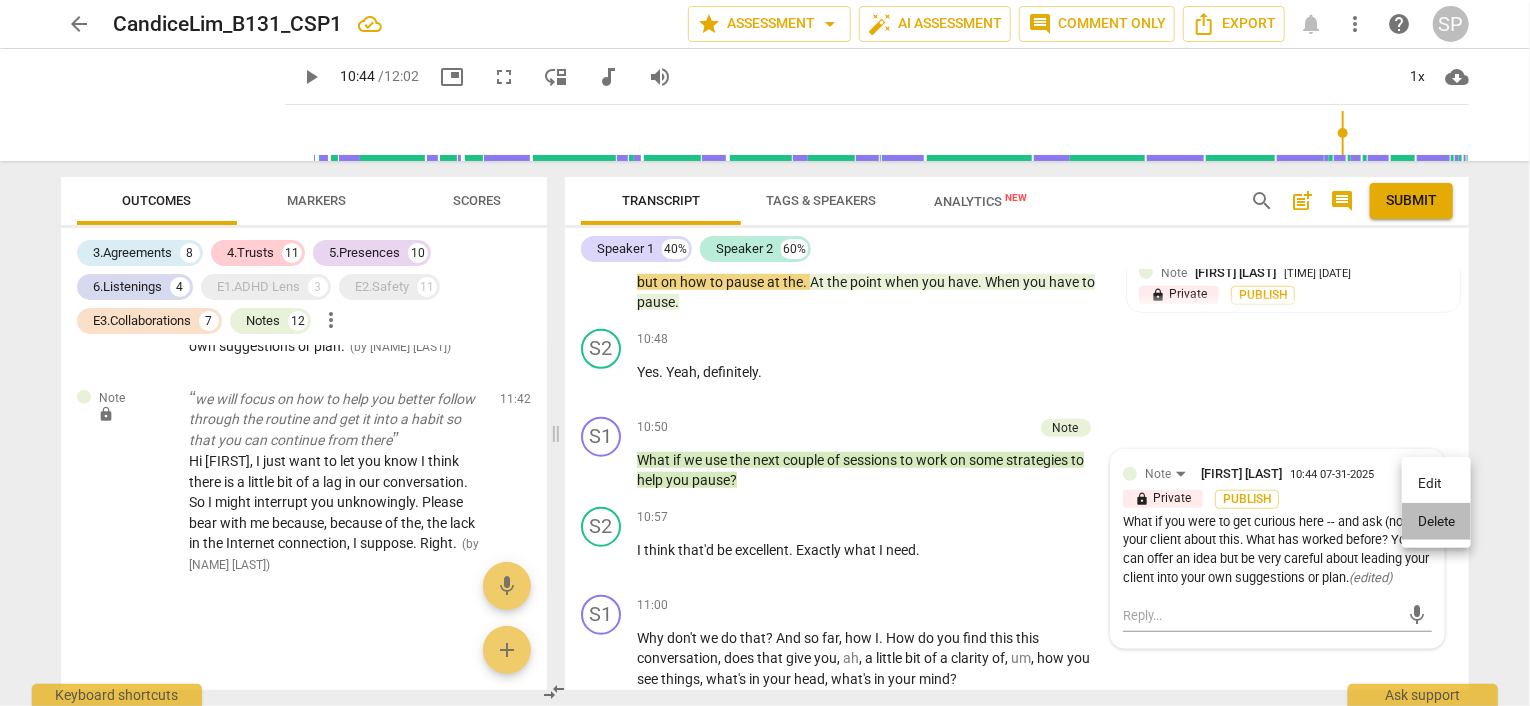 click on "Delete" at bounding box center (1436, 522) 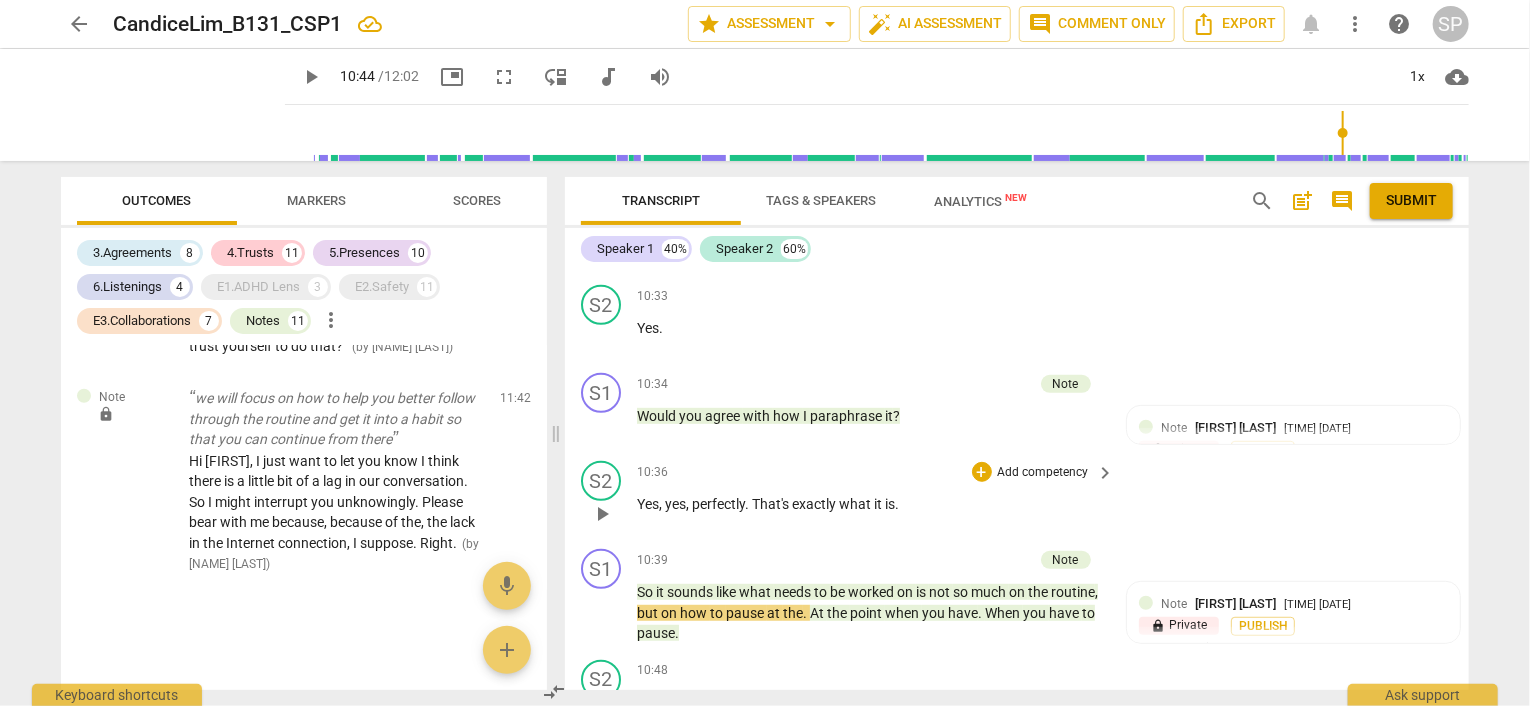 scroll, scrollTop: 4393, scrollLeft: 0, axis: vertical 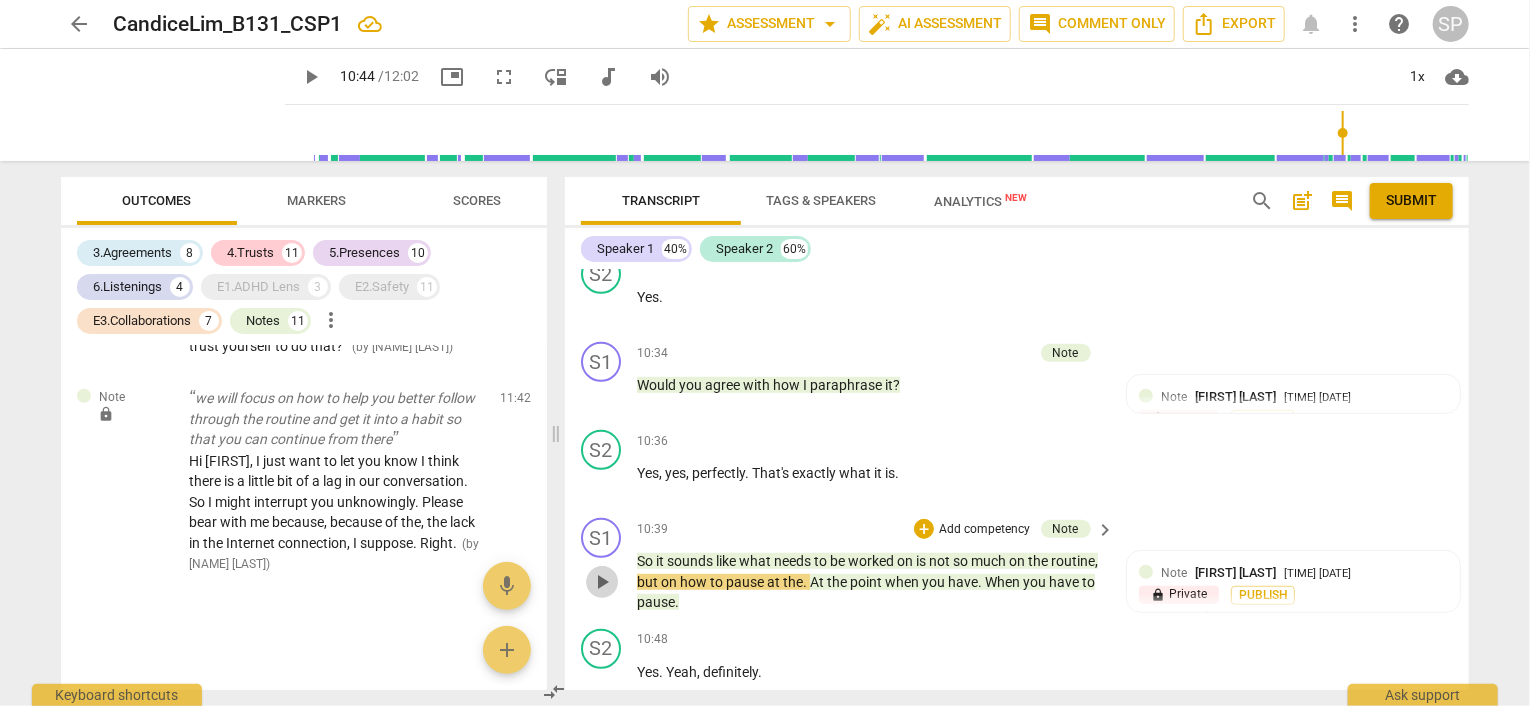 click on "play_arrow" at bounding box center (602, 582) 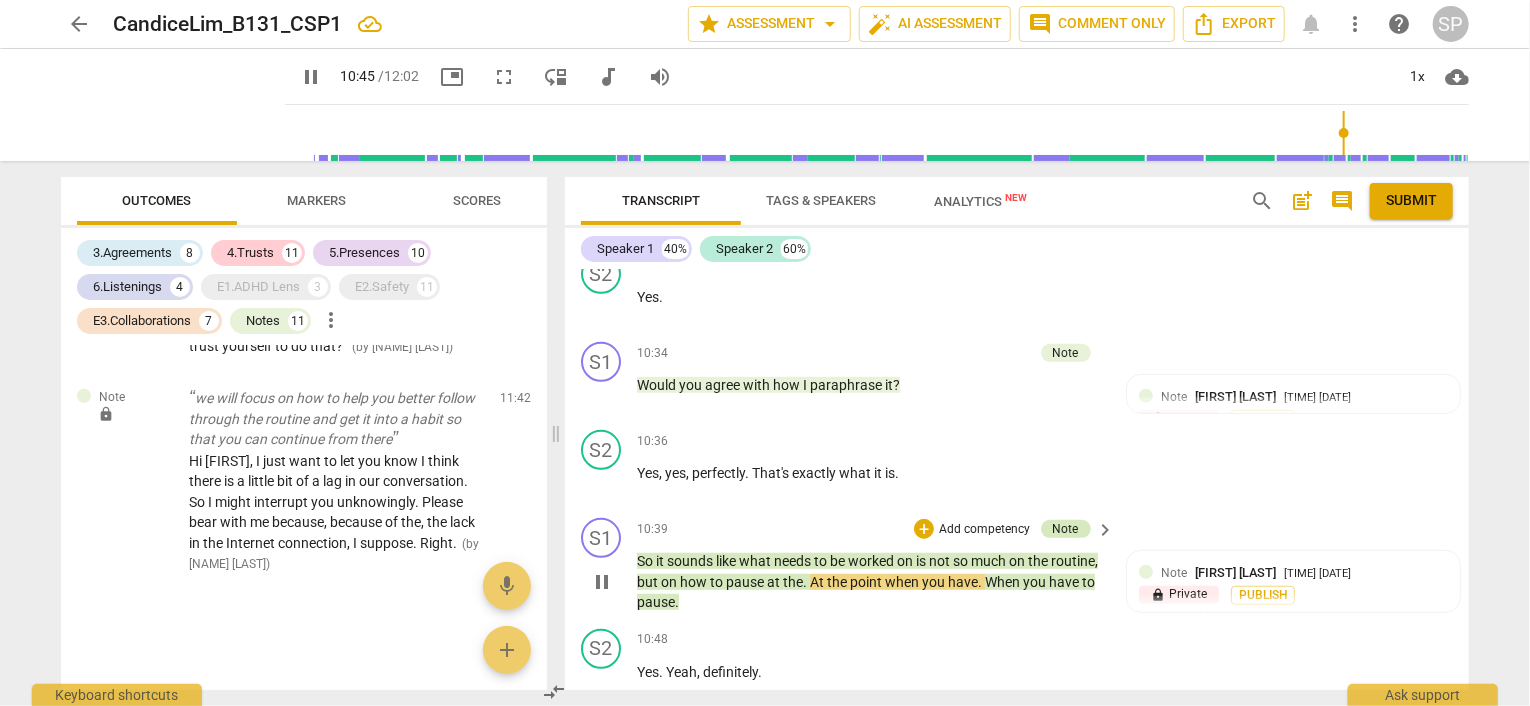 click on "Note" at bounding box center (1066, 529) 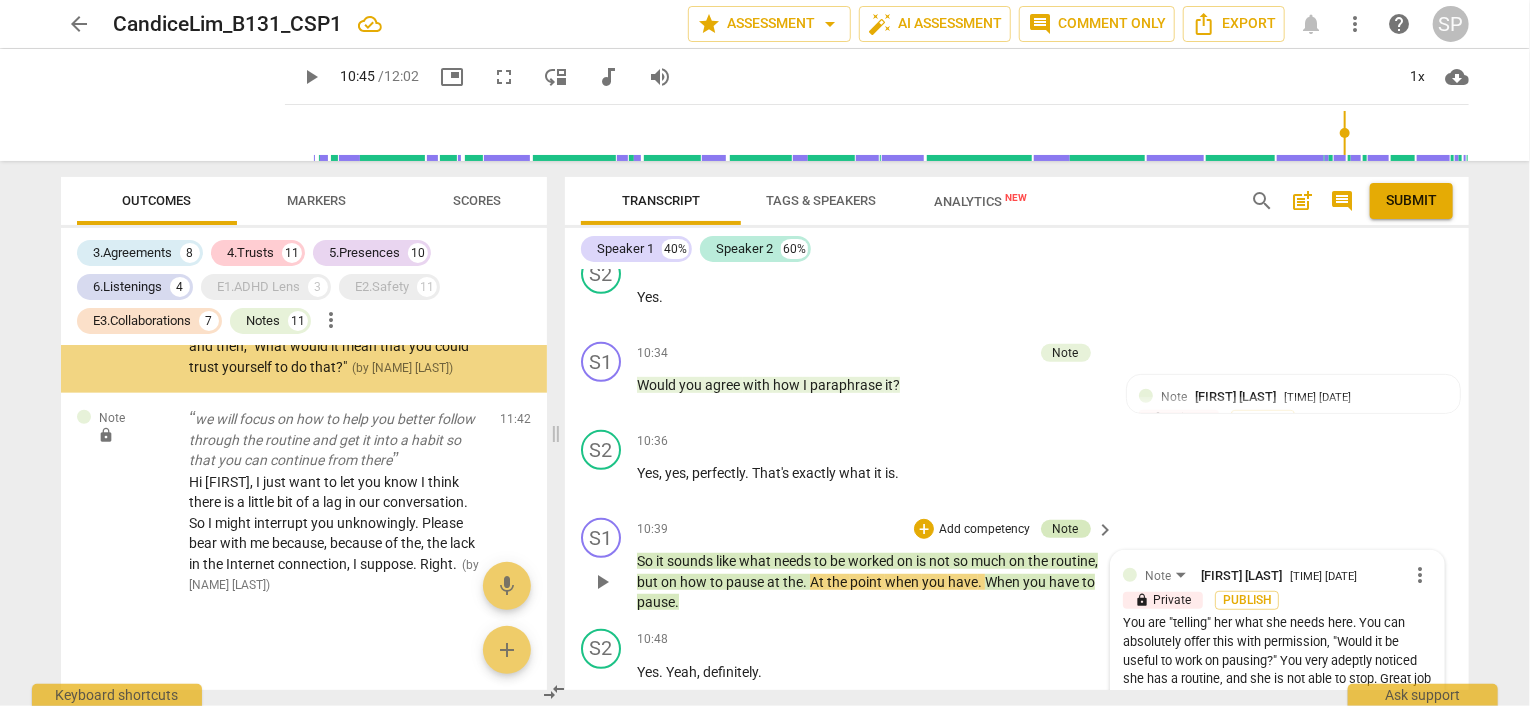 scroll, scrollTop: 8310, scrollLeft: 0, axis: vertical 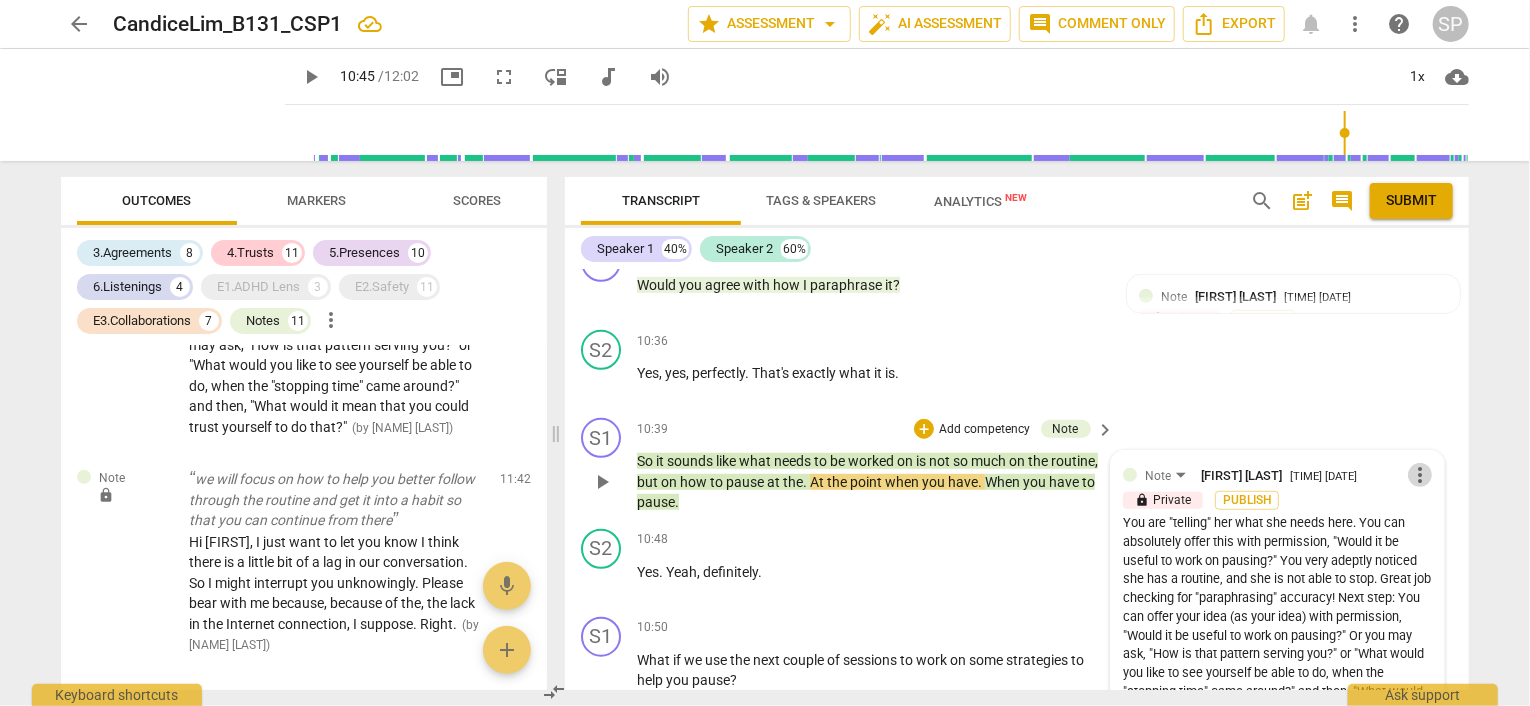 click on "more_vert" at bounding box center [1420, 475] 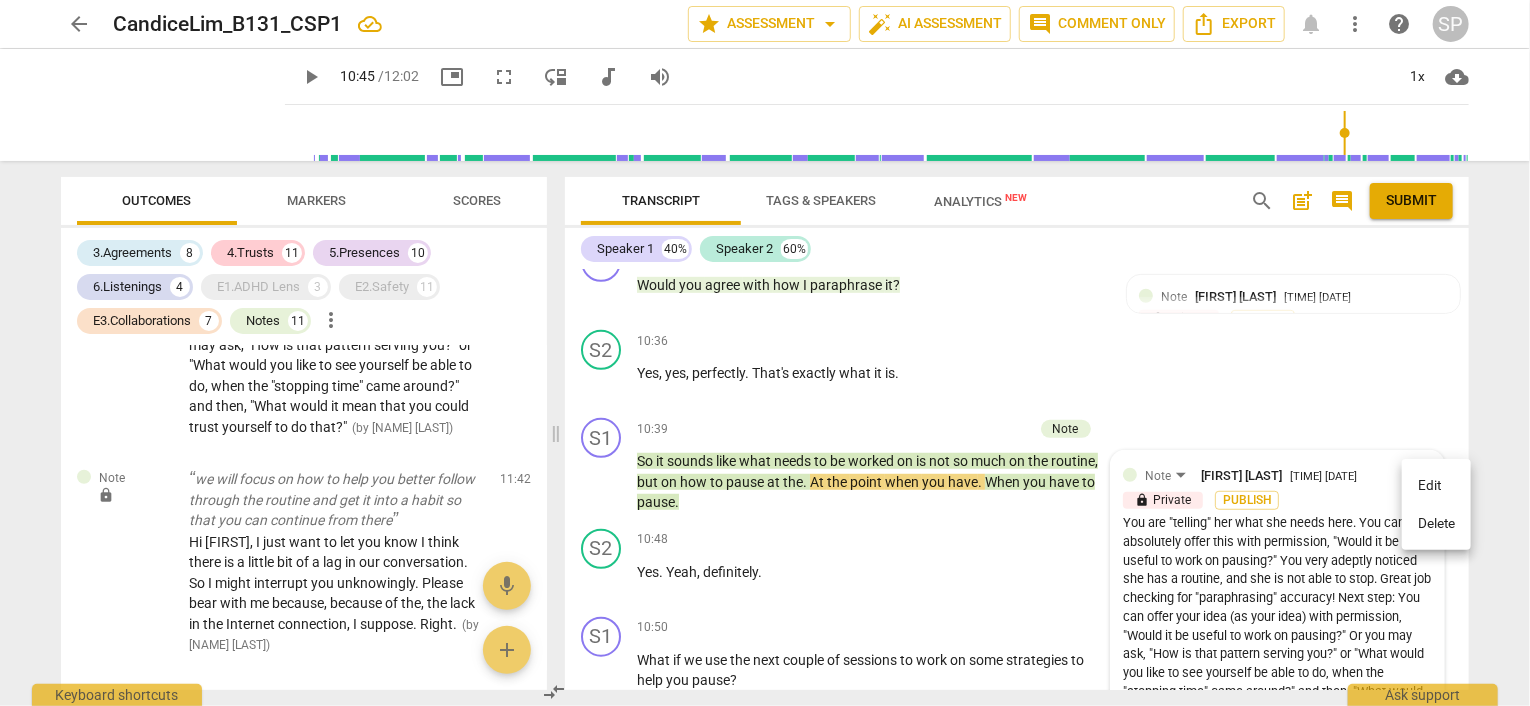 click on "Edit" at bounding box center [1436, 486] 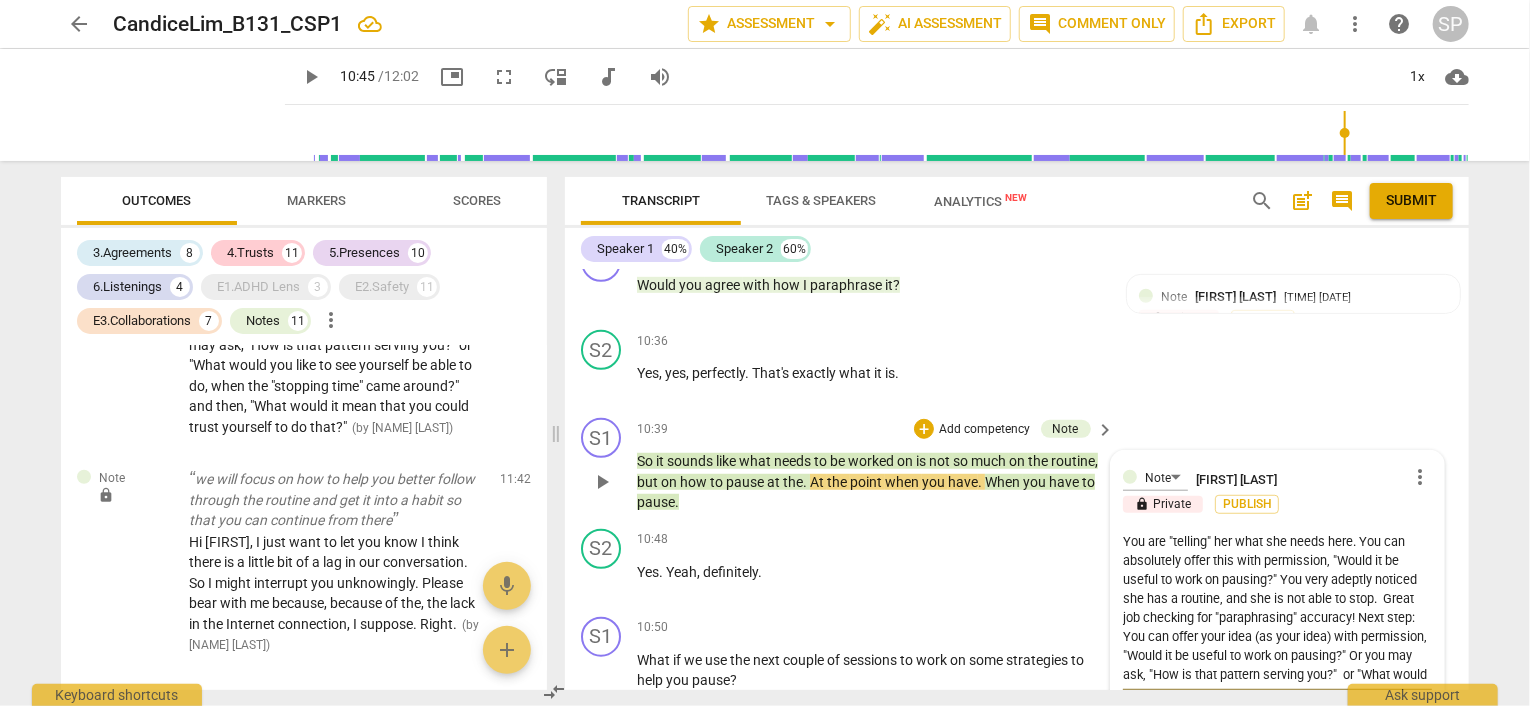 click on "You are "telling" her what she needs here. You can absolutely offer this with permission, "Would it be useful to work on pausing?" You very adeptly noticed she has a routine, and she is not able to stop.  Great job checking for "paraphrasing" accuracy! Next step: You can offer your idea (as your idea) with permission, "Would it be useful to work on pausing?" Or you may ask, "How is that pattern serving you?"  or "What would you like to see yourself be able to do, when the "stopping time" came around?" and then, "What would it mean that you could trust yourself to do that?"" at bounding box center [1277, 608] 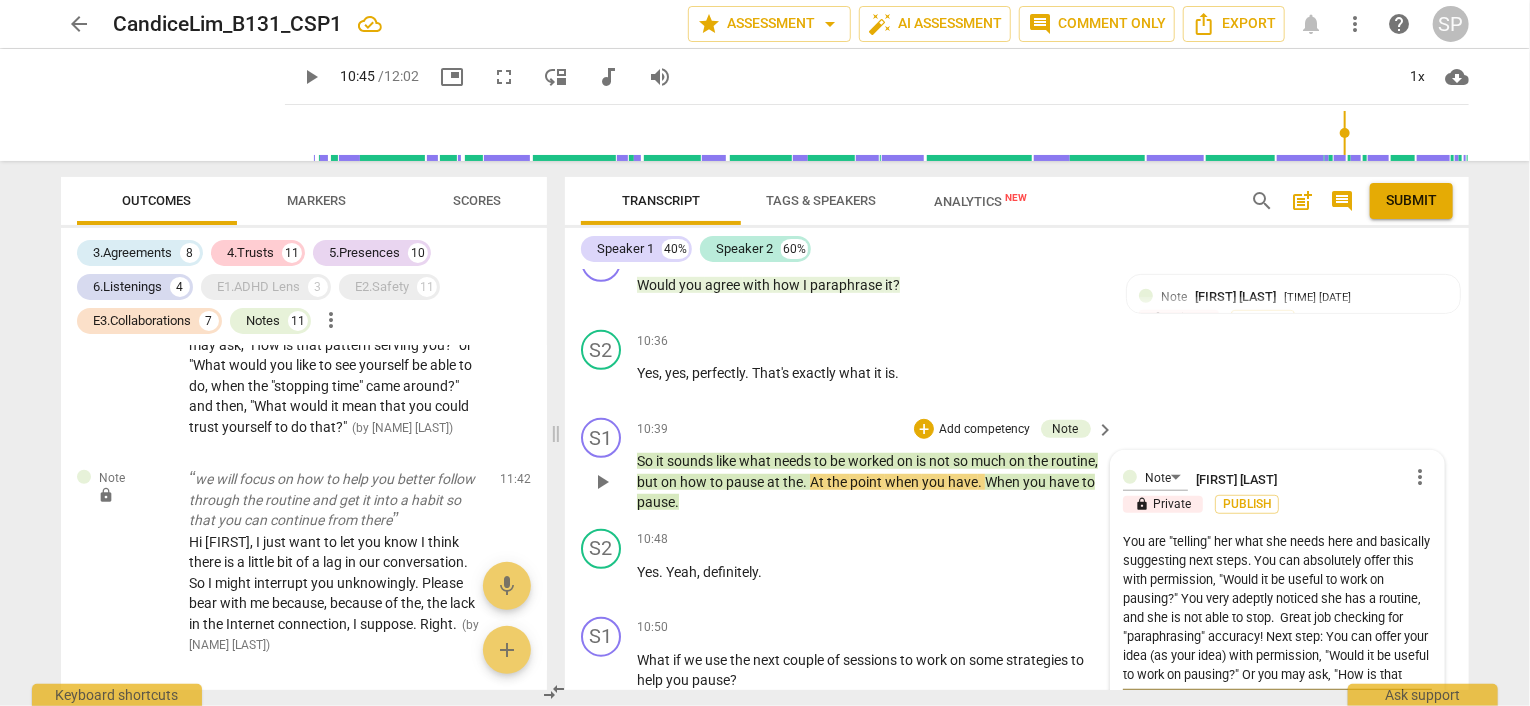 click on "You are "telling" her what she needs here and basically suggesting next steps. You can absolutely offer this with permission, "Would it be useful to work on pausing?" You very adeptly noticed she has a routine, and she is not able to stop.  Great job checking for "paraphrasing" accuracy! Next step: You can offer your idea (as your idea) with permission, "Would it be useful to work on pausing?" Or you may ask, "How is that pattern serving you?"  or "What would you like to see yourself be able to do, when the "stopping time" came around?" and then, "What would it mean that you could trust yourself to do that?"" at bounding box center [1277, 608] 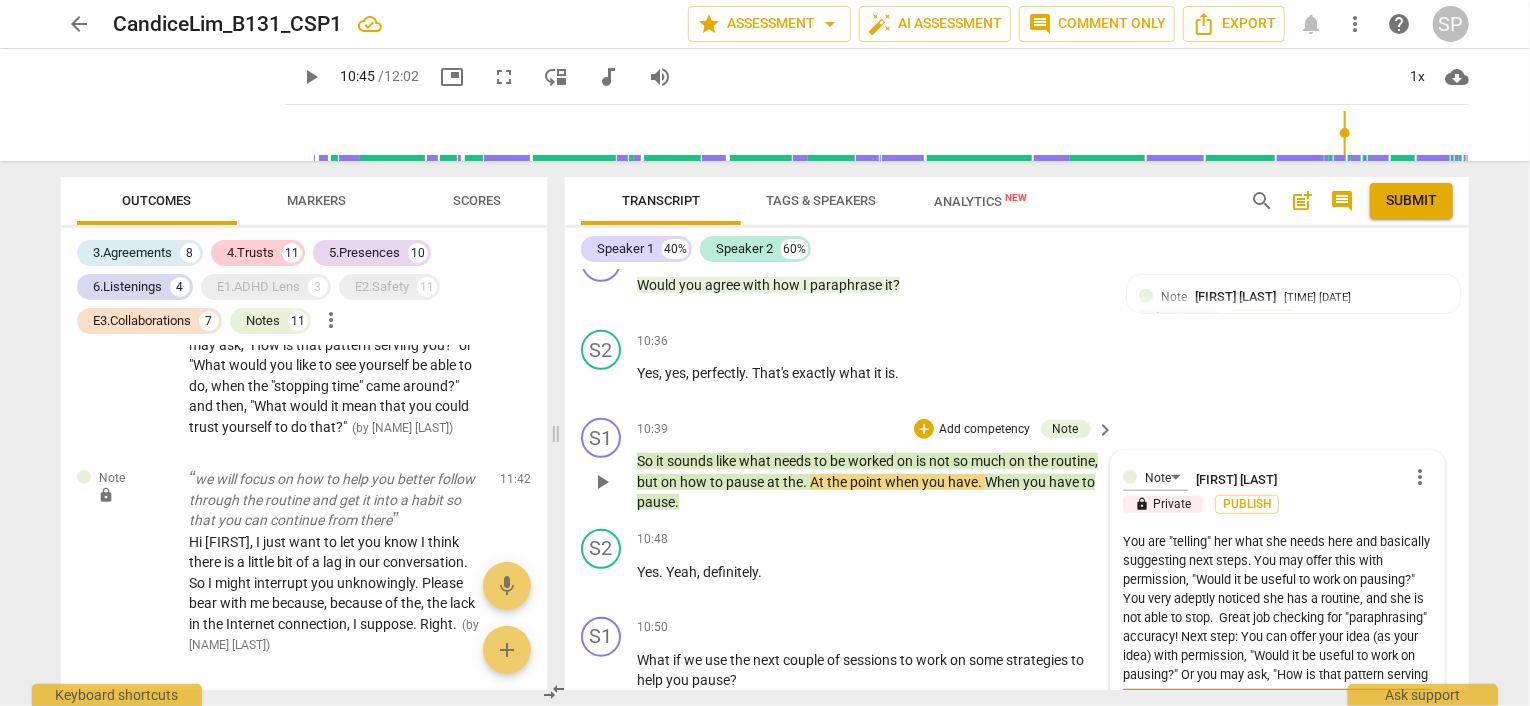 drag, startPoint x: 1301, startPoint y: 568, endPoint x: 1181, endPoint y: 605, distance: 125.57468 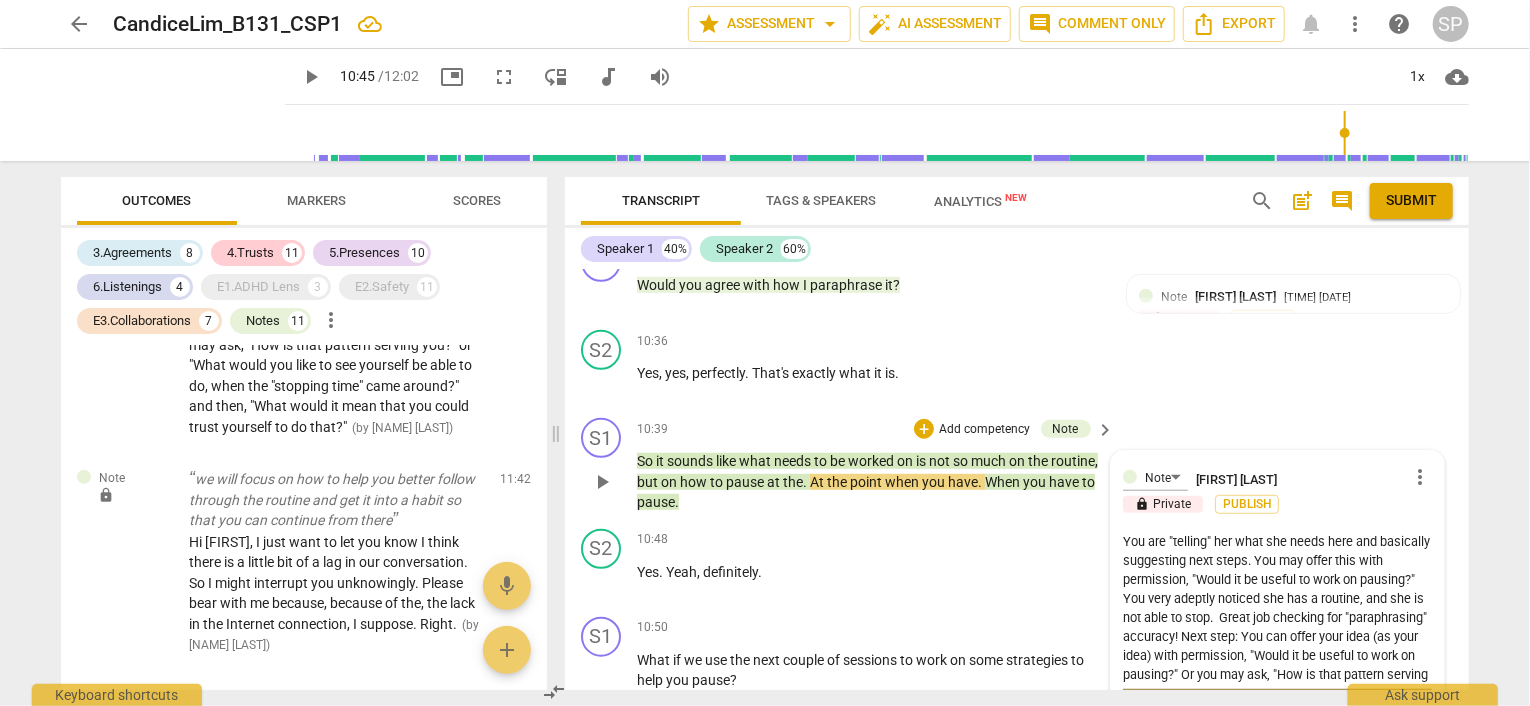 click on "You are "telling" her what she needs here and basically suggesting next steps. You may offer this with permission, "Would it be useful to work on pausing?" You very adeptly noticed she has a routine, and she is not able to stop.  Great job checking for "paraphrasing" accuracy! Next step: You can offer your idea (as your idea) with permission, "Would it be useful to work on pausing?" Or you may ask, "How is that pattern serving you?"  or "What would you like to see yourself be able to do, when the "stopping time" came around?" and then, "What would it mean that you could trust yourself to do that?"" at bounding box center (1277, 608) 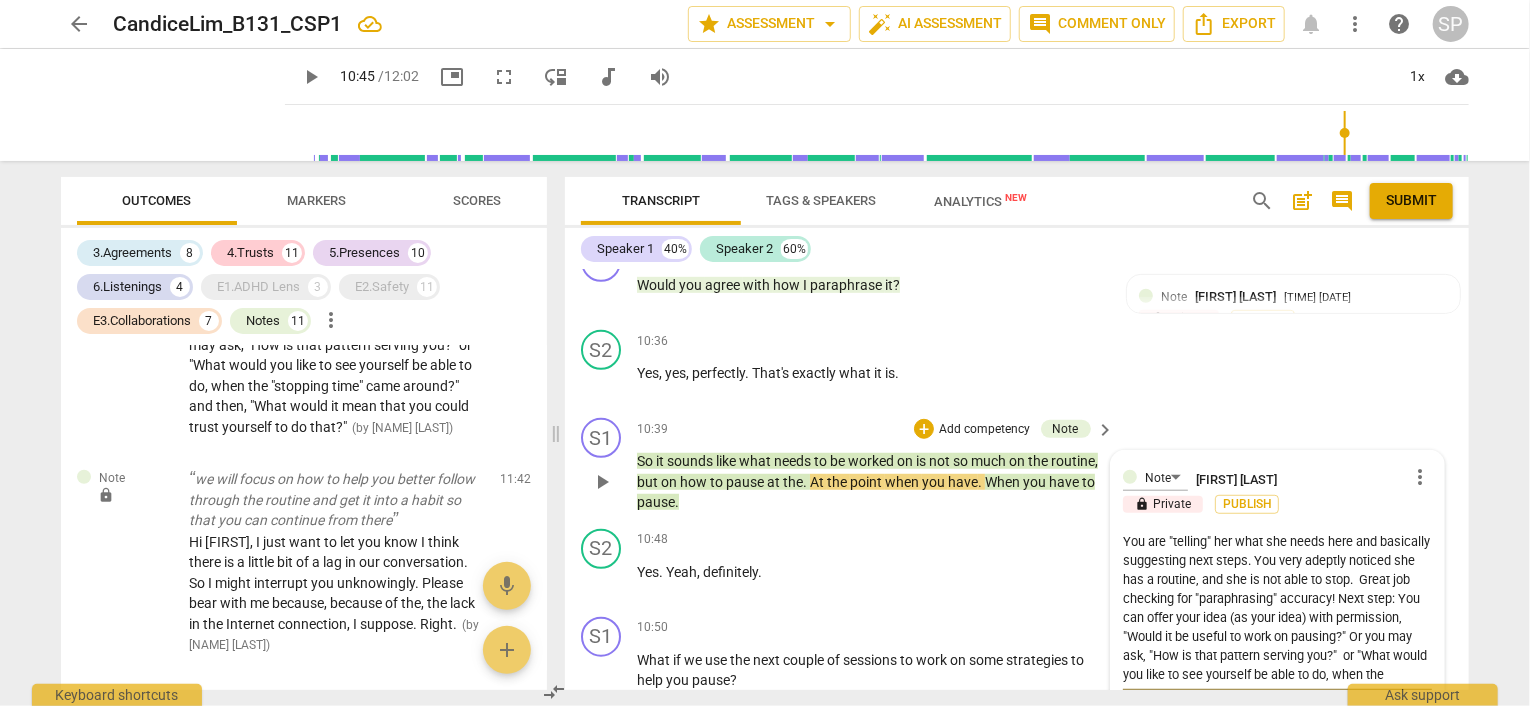 click on "You are "telling" her what she needs here and basically suggesting next steps. You very adeptly noticed she has a routine, and she is not able to stop.  Great job checking for "paraphrasing" accuracy! Next step: You can offer your idea (as your idea) with permission, "Would it be useful to work on pausing?" Or you may ask, "How is that pattern serving you?"  or "What would you like to see yourself be able to do, when the "stopping time" came around?" and then, "What would it mean that you could trust yourself to do that?"" at bounding box center [1277, 608] 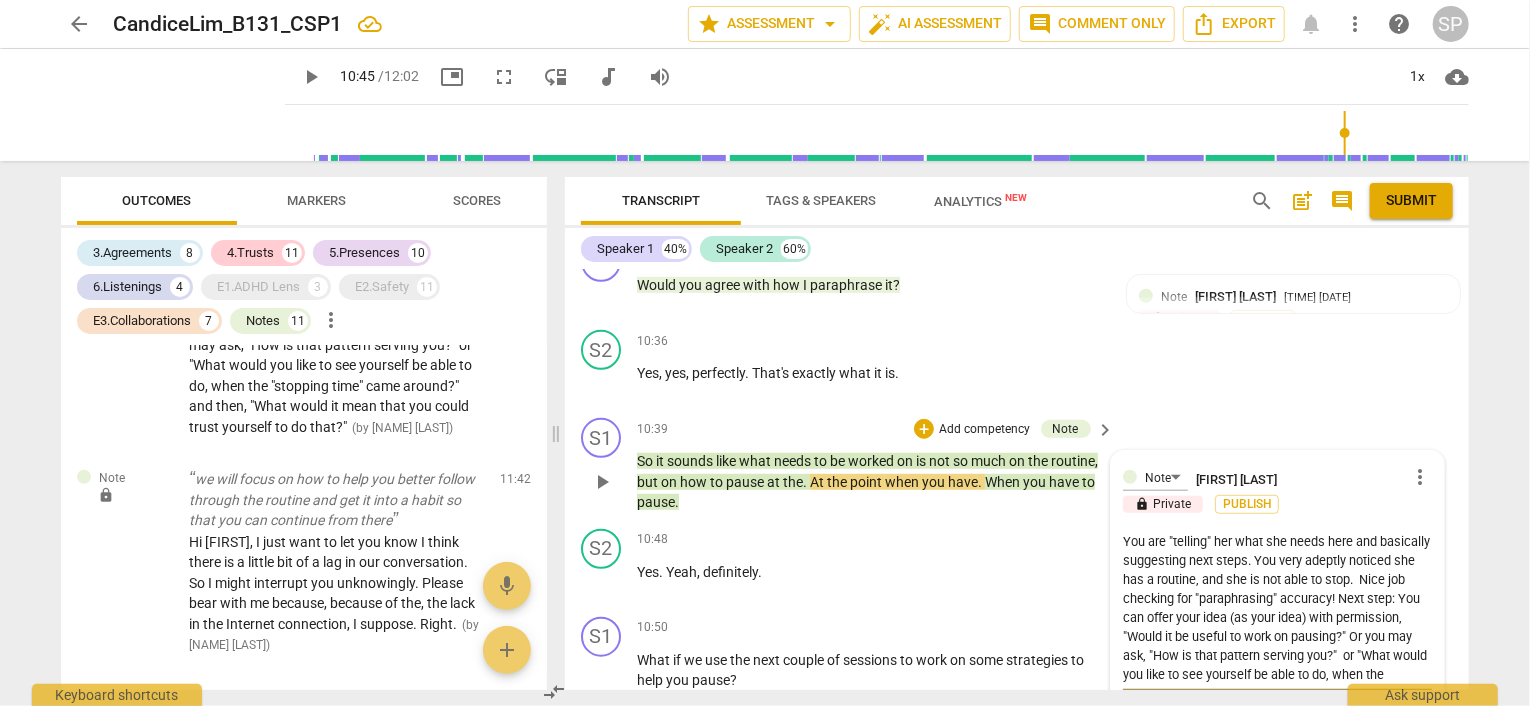 click on "You are "telling" her what she needs here and basically suggesting next steps. You very adeptly noticed she has a routine, and she is not able to stop.  Nice job checking for "paraphrasing" accuracy! Next step: You can offer your idea (as your idea) with permission, "Would it be useful to work on pausing?" Or you may ask, "How is that pattern serving you?"  or "What would you like to see yourself be able to do, when the "stopping time" came around?" and then, "What would it mean that you could trust yourself to do that?"" at bounding box center [1277, 608] 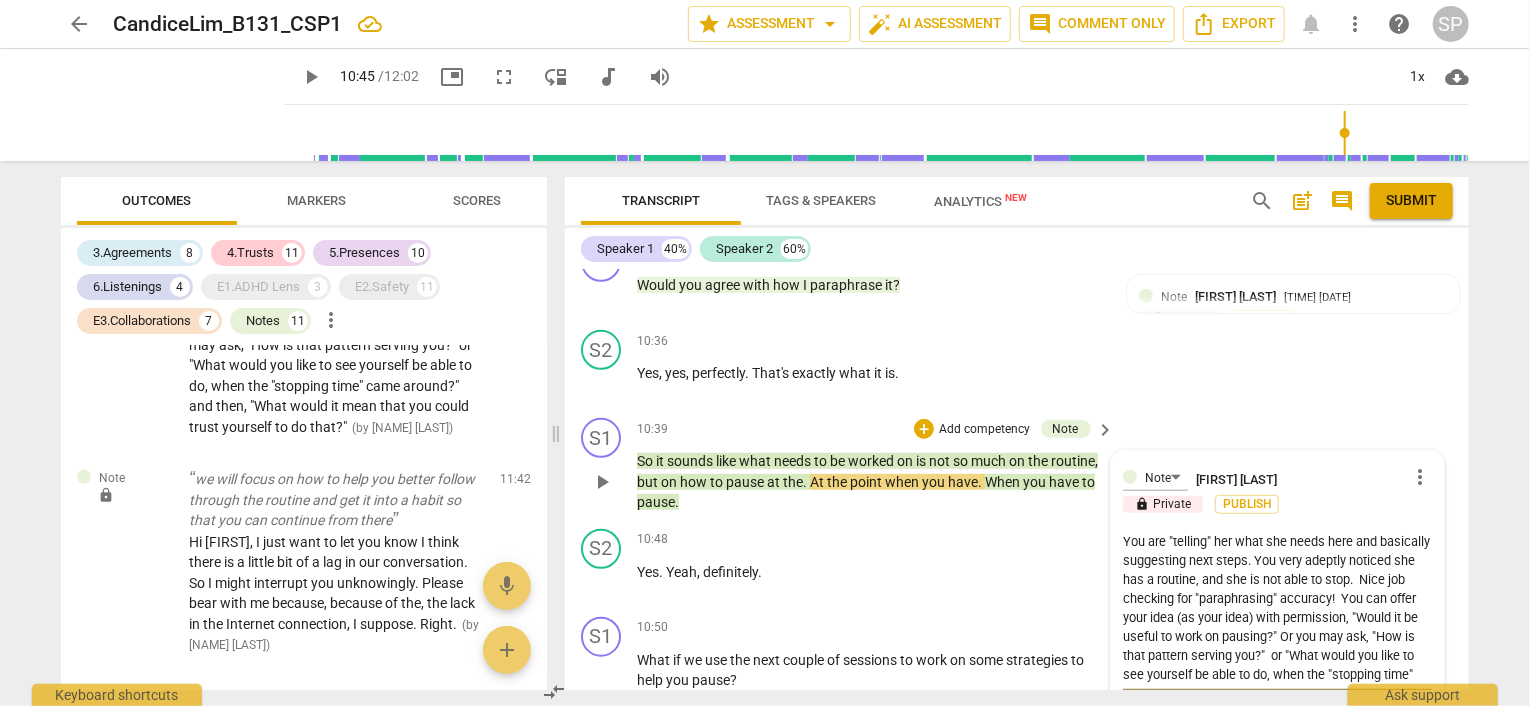 click on "You are "telling" her what she needs here and basically suggesting next steps. You very adeptly noticed she has a routine, and she is not able to stop.  Nice job checking for "paraphrasing" accuracy!  You can offer your idea (as your idea) with permission, "Would it be useful to work on pausing?" Or you may ask, "How is that pattern serving you?"  or "What would you like to see yourself be able to do, when the "stopping time" came around?" and then, "What would it mean that you could trust yourself to do that?"" at bounding box center [1277, 608] 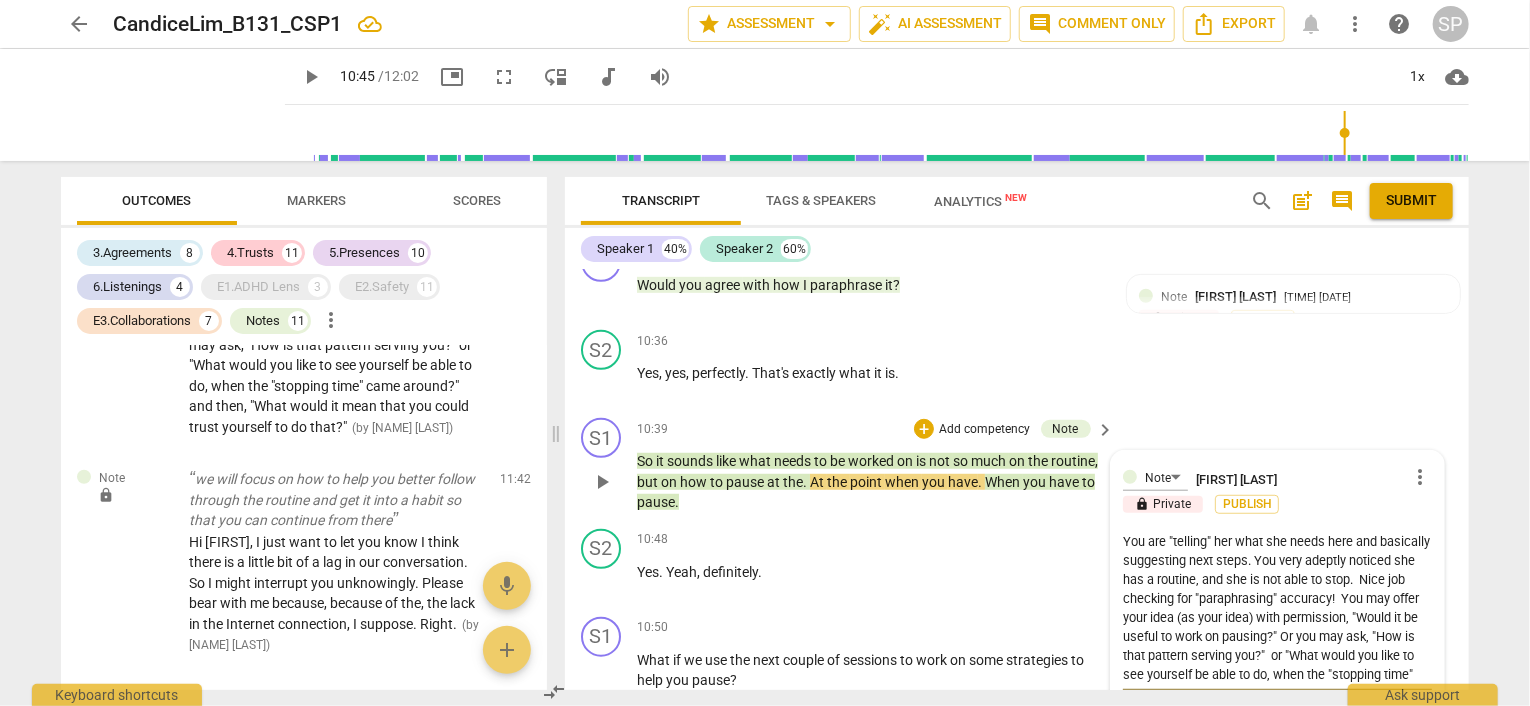 click on "You are "telling" her what she needs here and basically suggesting next steps. You very adeptly noticed she has a routine, and she is not able to stop.  Nice job checking for "paraphrasing" accuracy!  You may offer your idea (as your idea) with permission, "Would it be useful to work on pausing?" Or you may ask, "How is that pattern serving you?"  or "What would you like to see yourself be able to do, when the "stopping time" came around?" and then, "What would it mean that you could trust yourself to do that?"" at bounding box center (1277, 608) 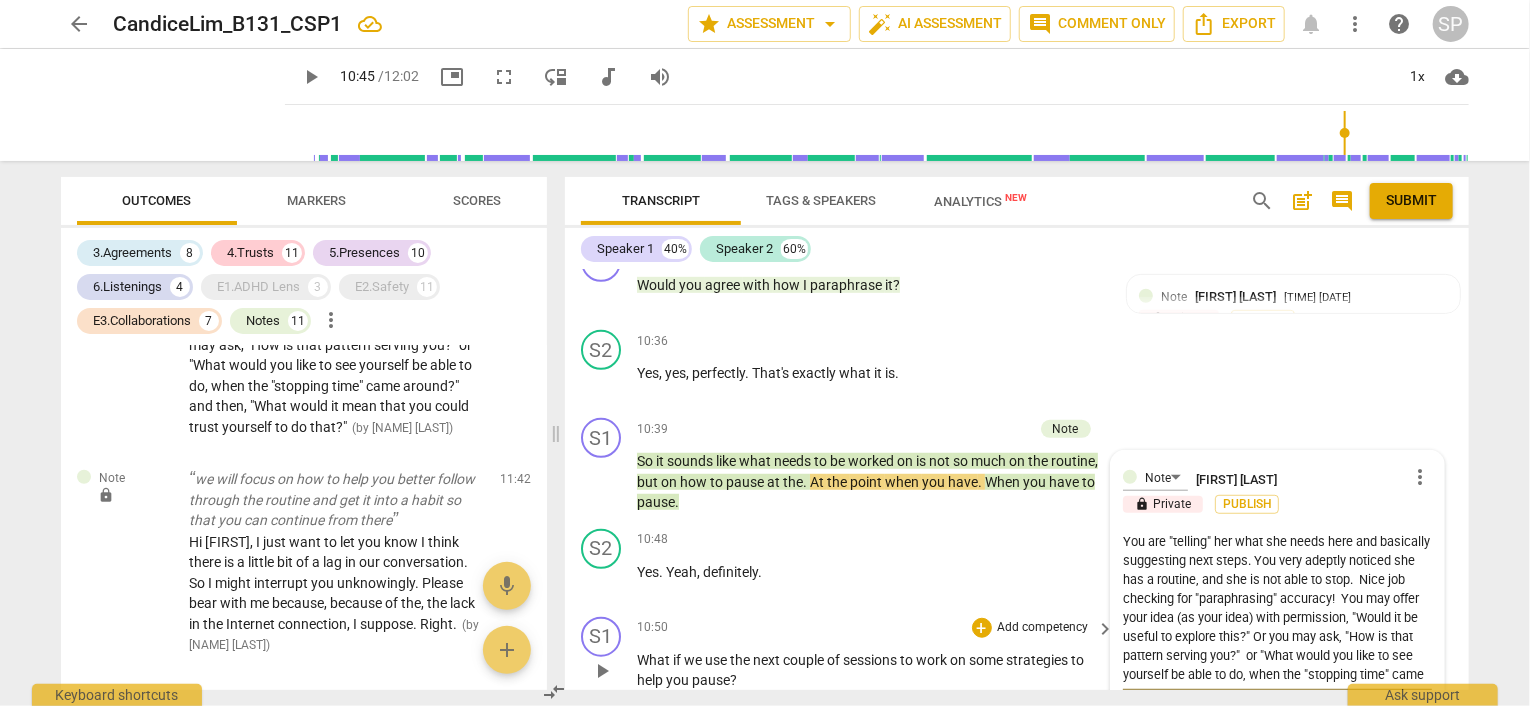 scroll, scrollTop: 4593, scrollLeft: 0, axis: vertical 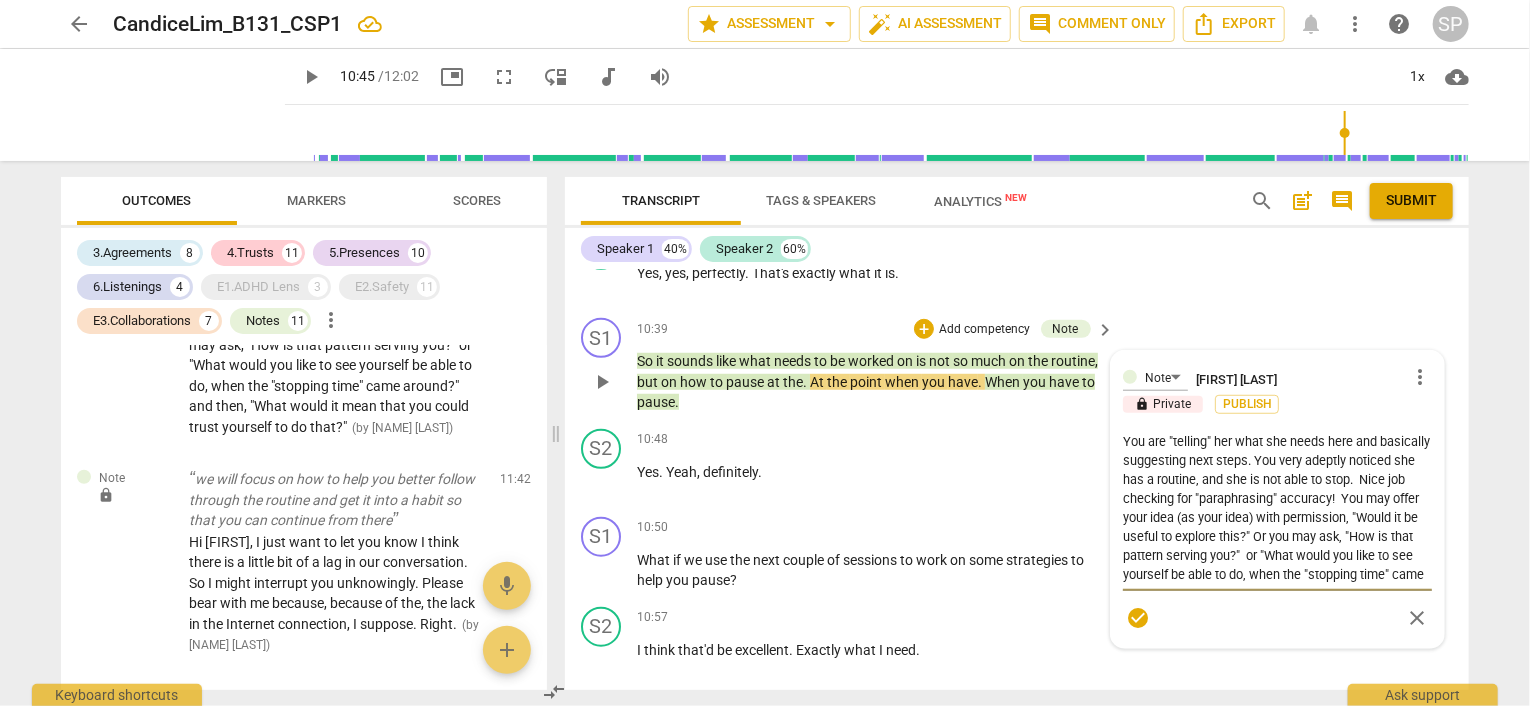 click on "You are "telling" her what she needs here and basically suggesting next steps. You very adeptly noticed she has a routine, and she is not able to stop.  Nice job checking for "paraphrasing" accuracy!  You may offer your idea (as your idea) with permission, "Would it be useful to explore this?" Or you may ask, "How is that pattern serving you?"  or "What would you like to see yourself be able to do, when the "stopping time" came around?" and then, "What would it mean that you could trust yourself to do that?"" at bounding box center [1277, 508] 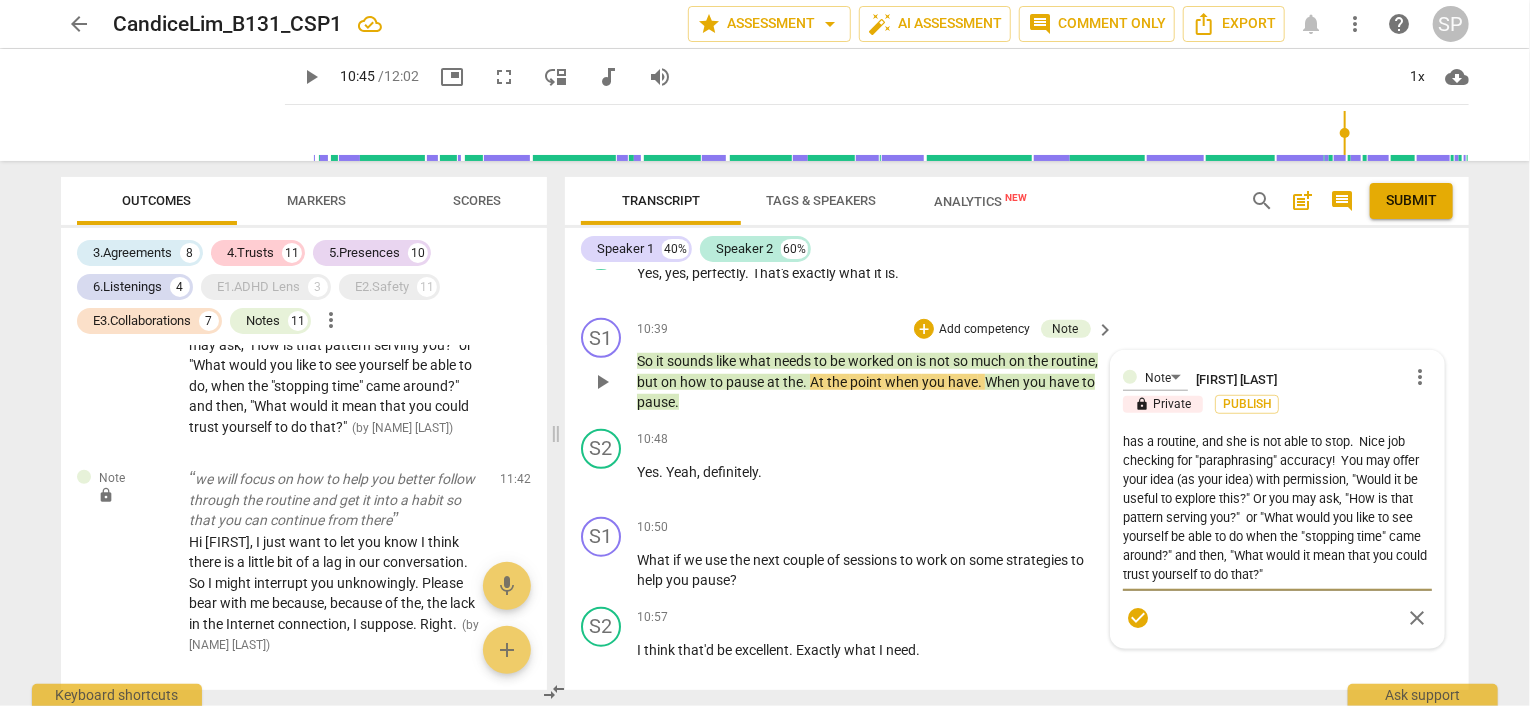 scroll, scrollTop: 56, scrollLeft: 0, axis: vertical 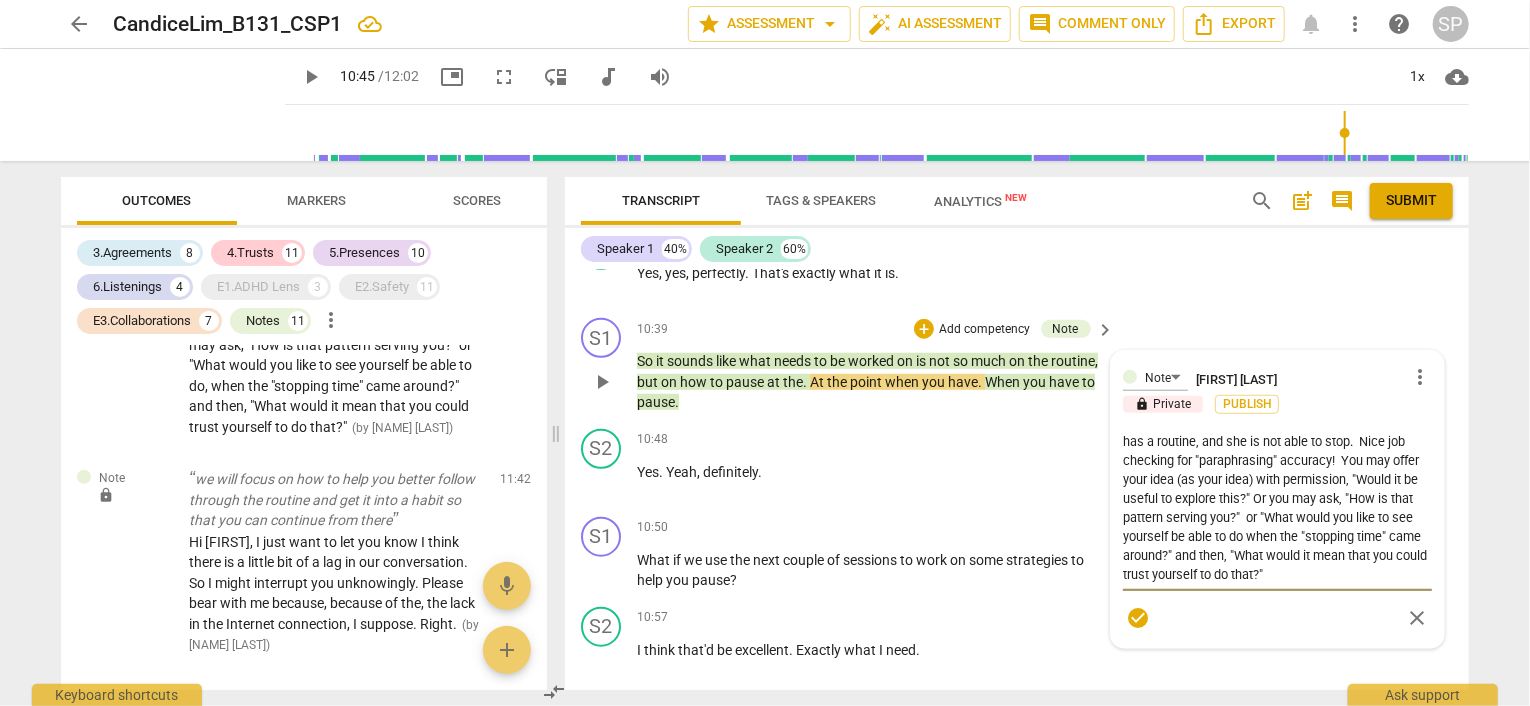 click on "You are "telling" her what she needs here and basically suggesting next steps. You very adeptly noticed she has a routine, and she is not able to stop.  Nice job checking for "paraphrasing" accuracy!  You may offer your idea (as your idea) with permission, "Would it be useful to explore this?" Or you may ask, "How is that pattern serving you?"  or "What would you like to see yourself be able to do when the "stopping time" came around?" and then, "What would it mean that you could trust yourself to do that?"" at bounding box center (1277, 508) 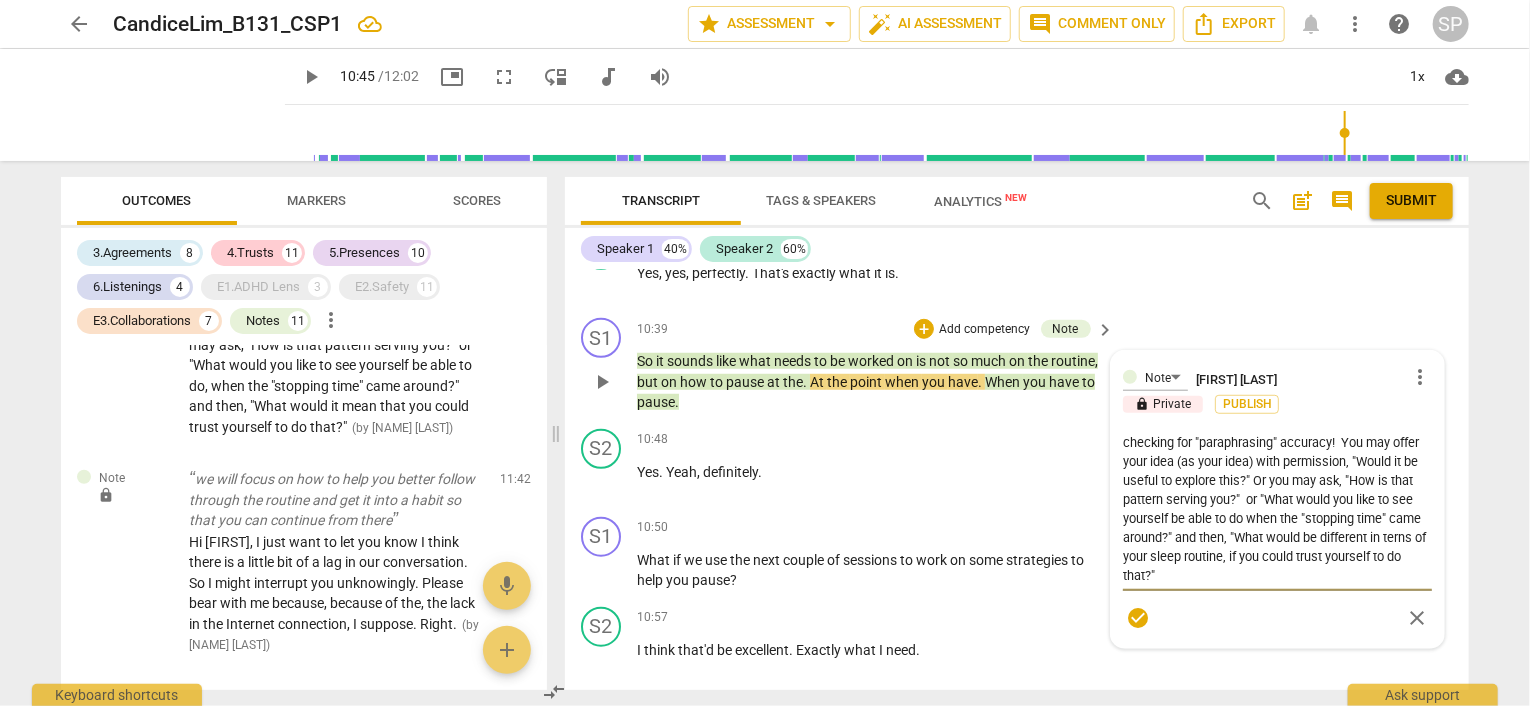 click on "You are "telling" her what she needs here and basically suggesting next steps. You very adeptly noticed she has a routine, and she is not able to stop.  Nice job checking for "paraphrasing" accuracy!  You may offer your idea (as your idea) with permission, "Would it be useful to explore this?" Or you may ask, "How is that pattern serving you?"  or "What would you like to see yourself be able to do when the "stopping time" came around?" and then, "What would be different in terns of your sleep routine, if you could trust yourself to do that?"" at bounding box center [1277, 508] 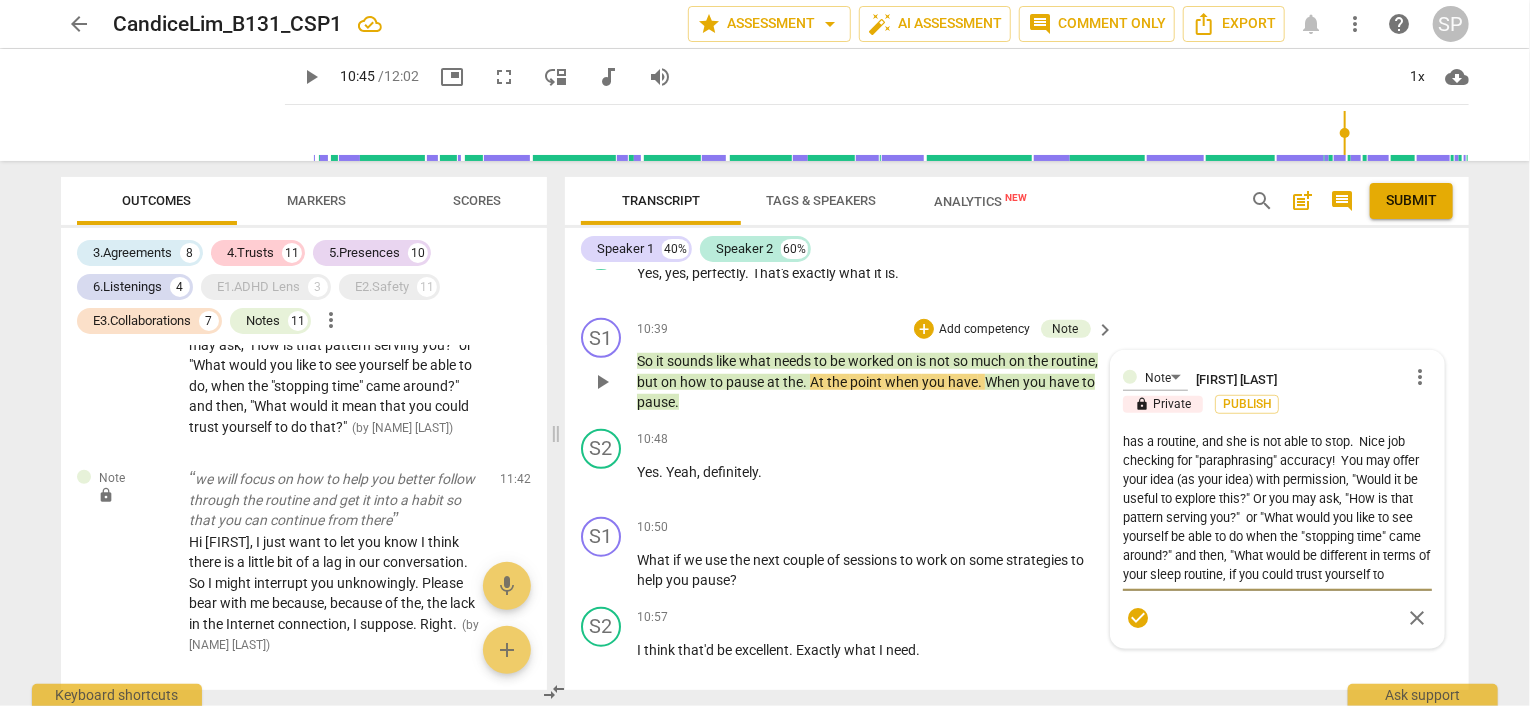 click on "You are "telling" her what she needs here and basically suggesting next steps. You very adeptly noticed she has a routine, and she is not able to stop.  Nice job checking for "paraphrasing" accuracy!  You may offer your idea (as your idea) with permission, "Would it be useful to explore this?" Or you may ask, "How is that pattern serving you?"  or "What would you like to see yourself be able to do when the "stopping time" came around?" and then, "What would be different in terms of your sleep routine, if you could trust yourself to" at bounding box center [1277, 508] 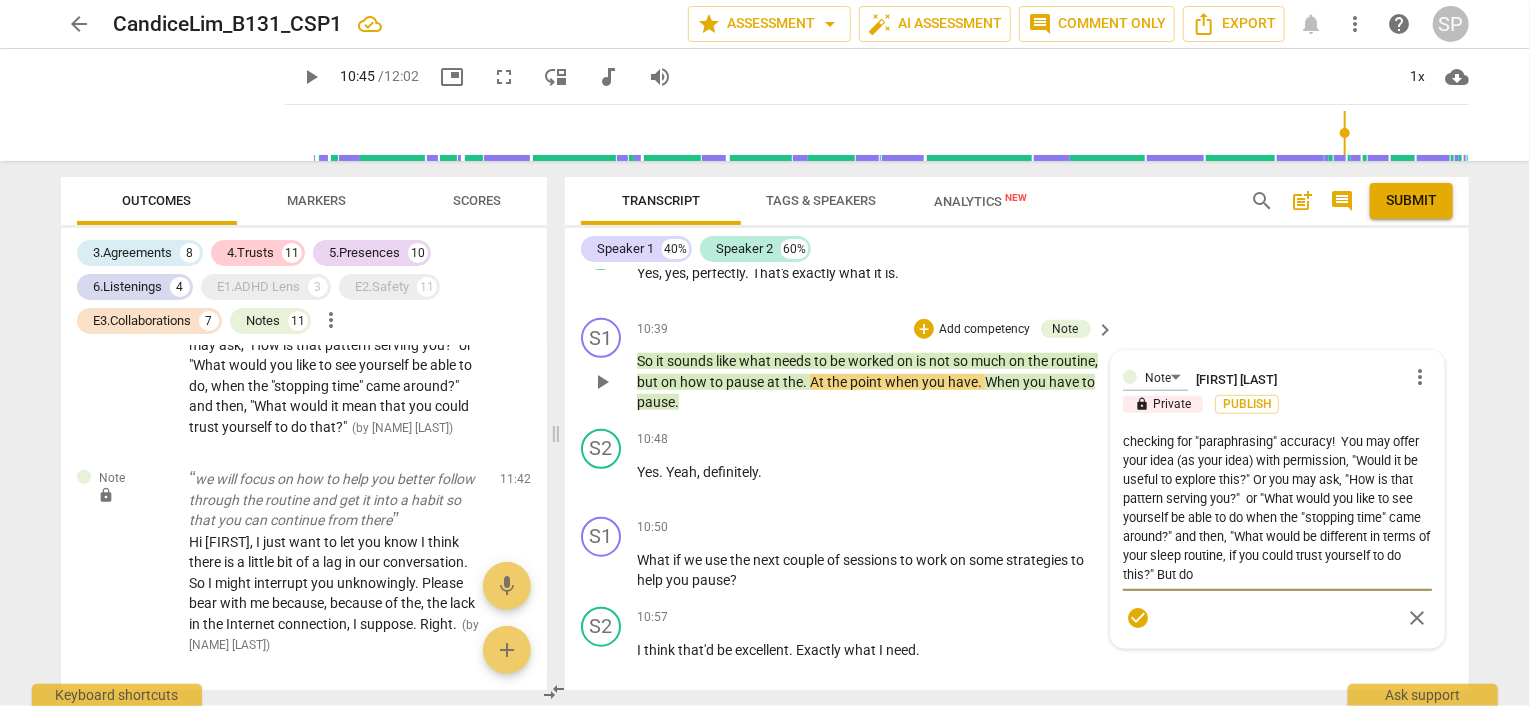scroll, scrollTop: 56, scrollLeft: 0, axis: vertical 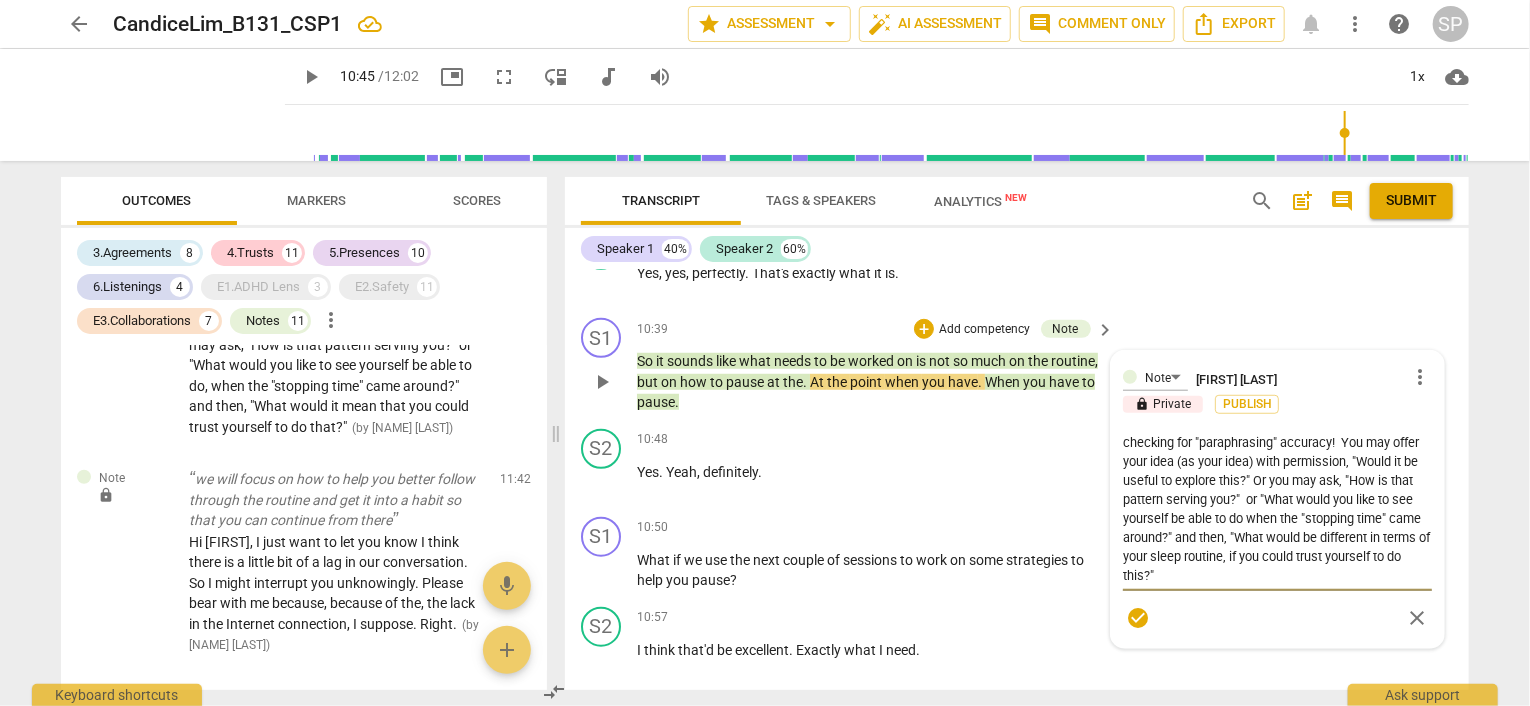 click on "You are "telling" her what she needs here and basically suggesting next steps. You very adeptly noticed she has a routine, and she is not able to stop.  Nice job checking for "paraphrasing" accuracy!  You may offer your idea (as your idea) with permission, "Would it be useful to explore this?" Or you may ask, "How is that pattern serving you?"  or "What would you like to see yourself be able to do when the "stopping time" came around?" and then, "What would be different in terms of your sleep routine, if you could trust yourself to do this?"" at bounding box center [1277, 508] 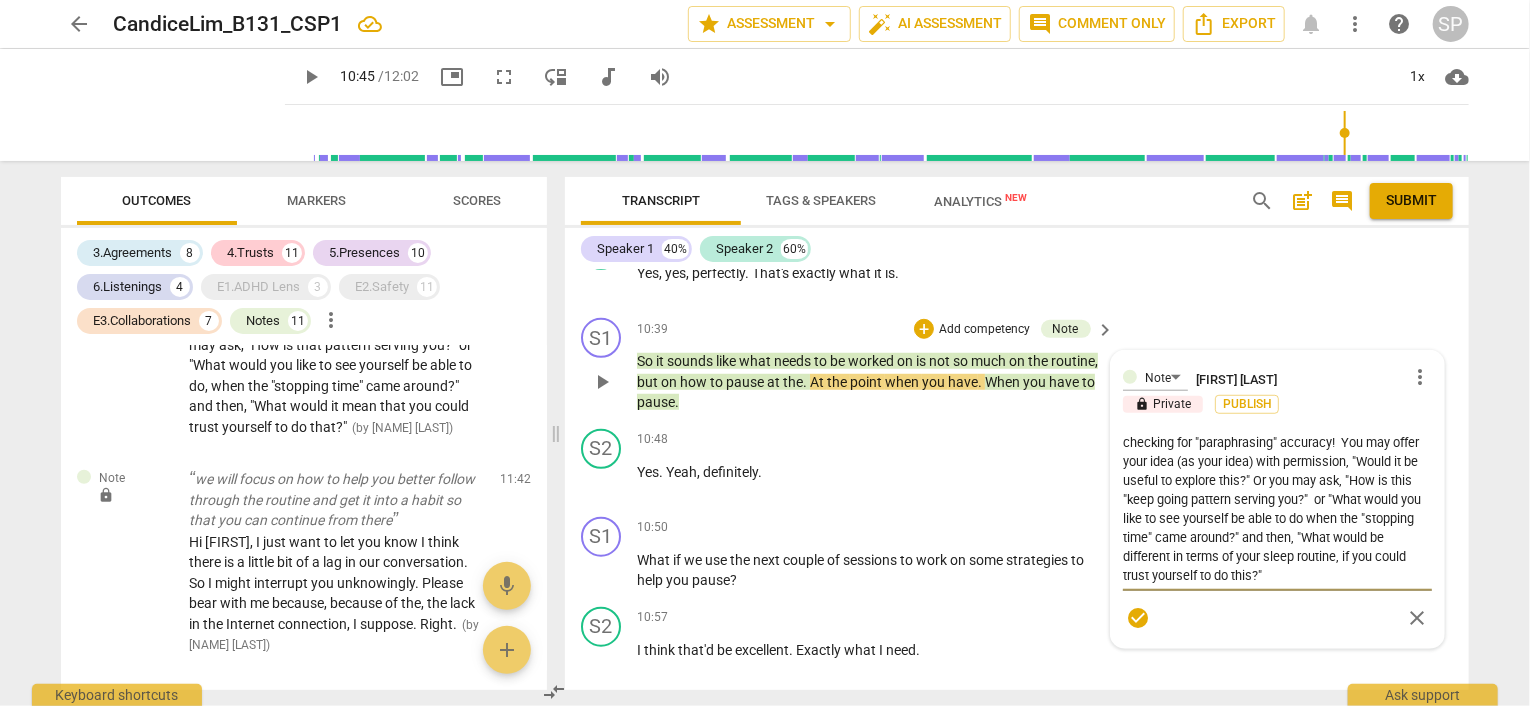 scroll, scrollTop: 74, scrollLeft: 0, axis: vertical 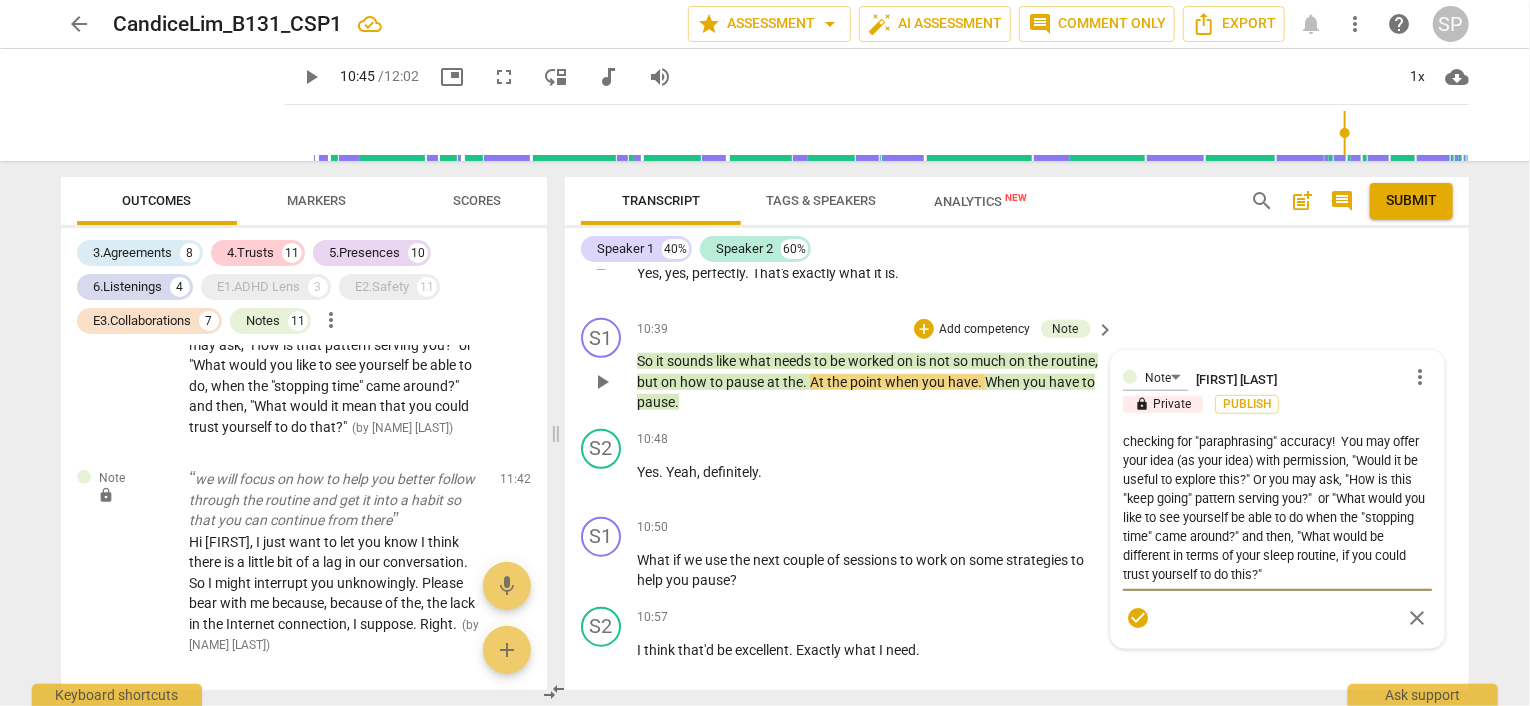click on "You are "telling" her what she needs here and basically suggesting next steps. You very adeptly noticed she has a routine, and she is not able to stop.  Nice job checking for "paraphrasing" accuracy!  You may offer your idea (as your idea) with permission, "Would it be useful to explore this?" Or you may ask, "How is this "keep going" pattern serving you?"  or "What would you like to see yourself be able to do when the "stopping time" came around?" and then, "What would be different in terms of your sleep routine, if you could trust yourself to do this?"" at bounding box center [1277, 508] 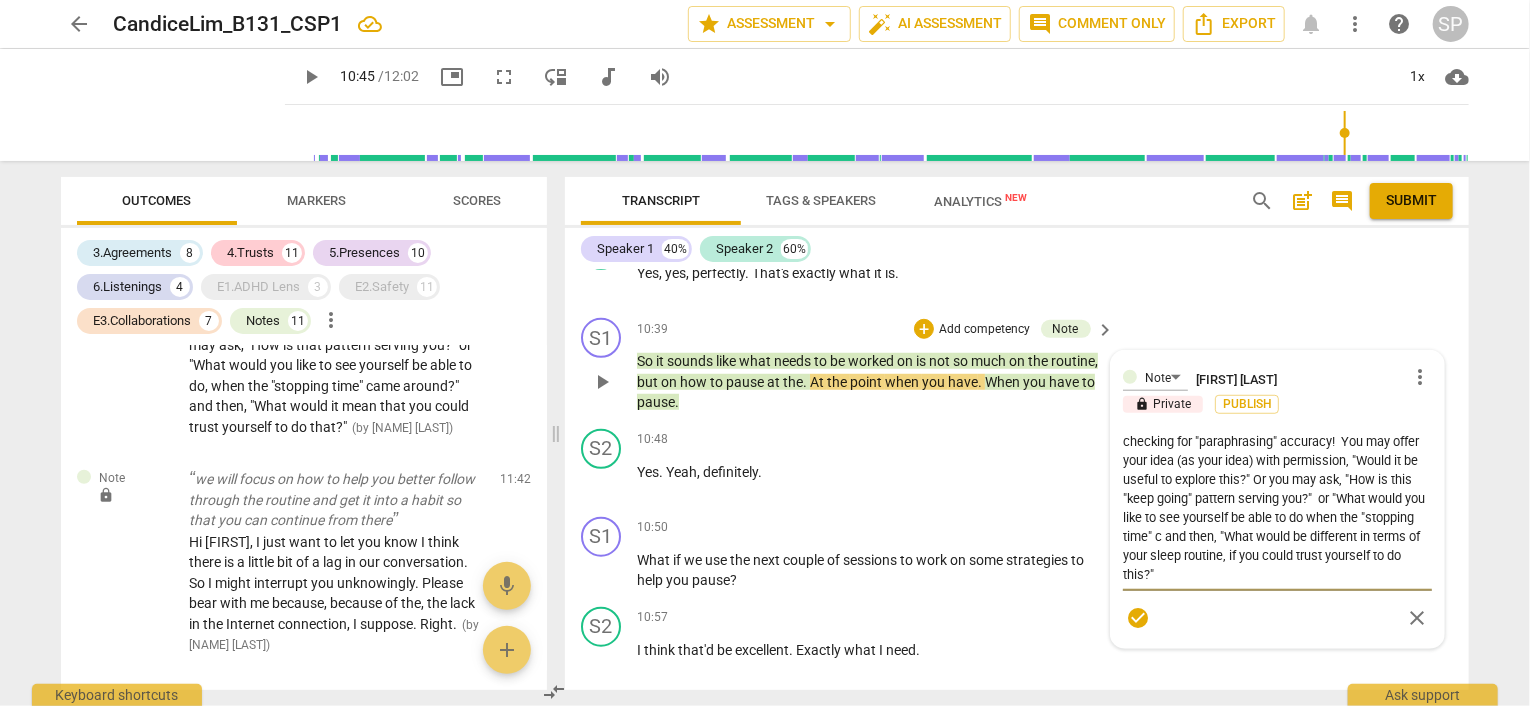 scroll, scrollTop: 56, scrollLeft: 0, axis: vertical 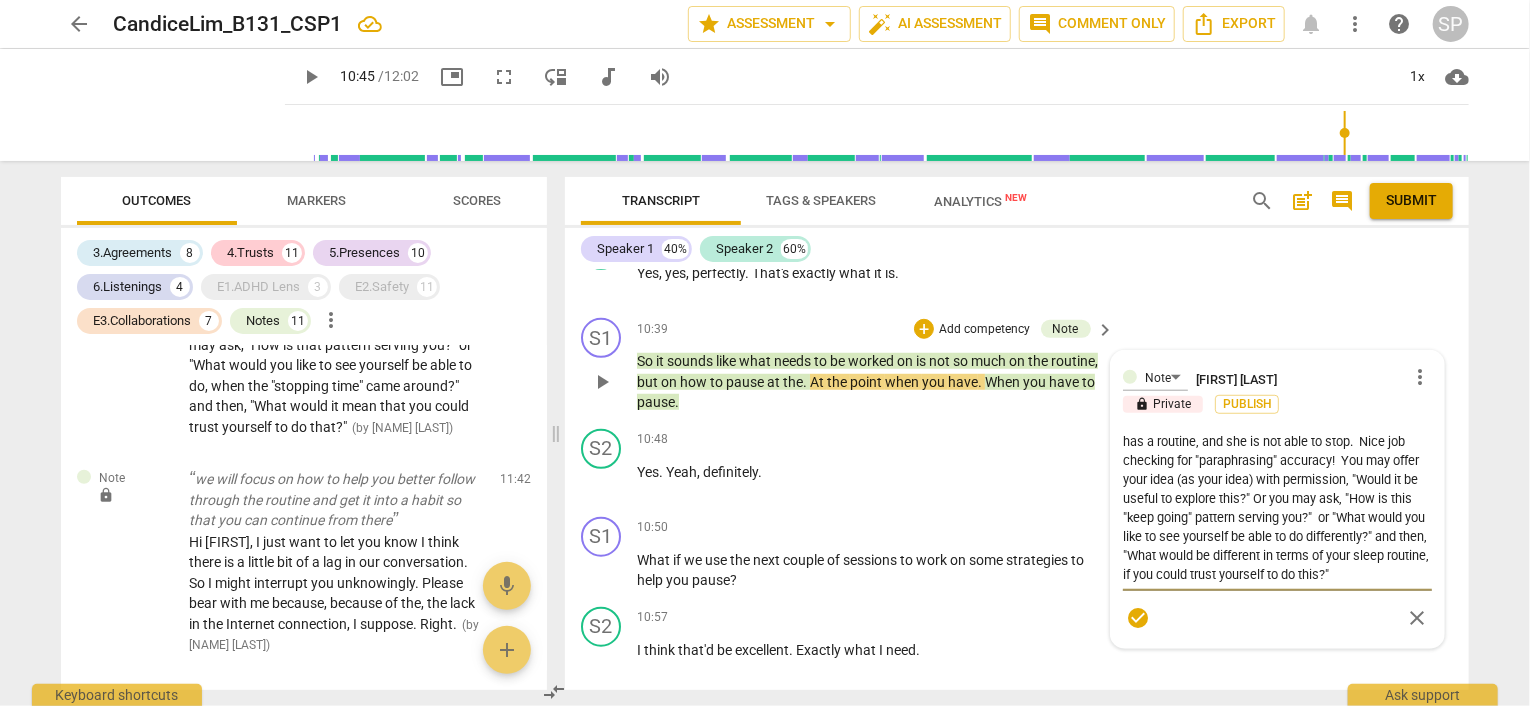click on "You are "telling" her what she needs here and basically suggesting next steps. You very adeptly noticed she has a routine, and she is not able to stop.  Nice job checking for "paraphrasing" accuracy!  You may offer your idea (as your idea) with permission, "Would it be useful to explore this?" Or you may ask, "How is this "keep going" pattern serving you?"  or "What would you like to see yourself be able to do differently?" and then, "What would be different in terms of your sleep routine, if you could trust yourself to do this?"" at bounding box center [1277, 508] 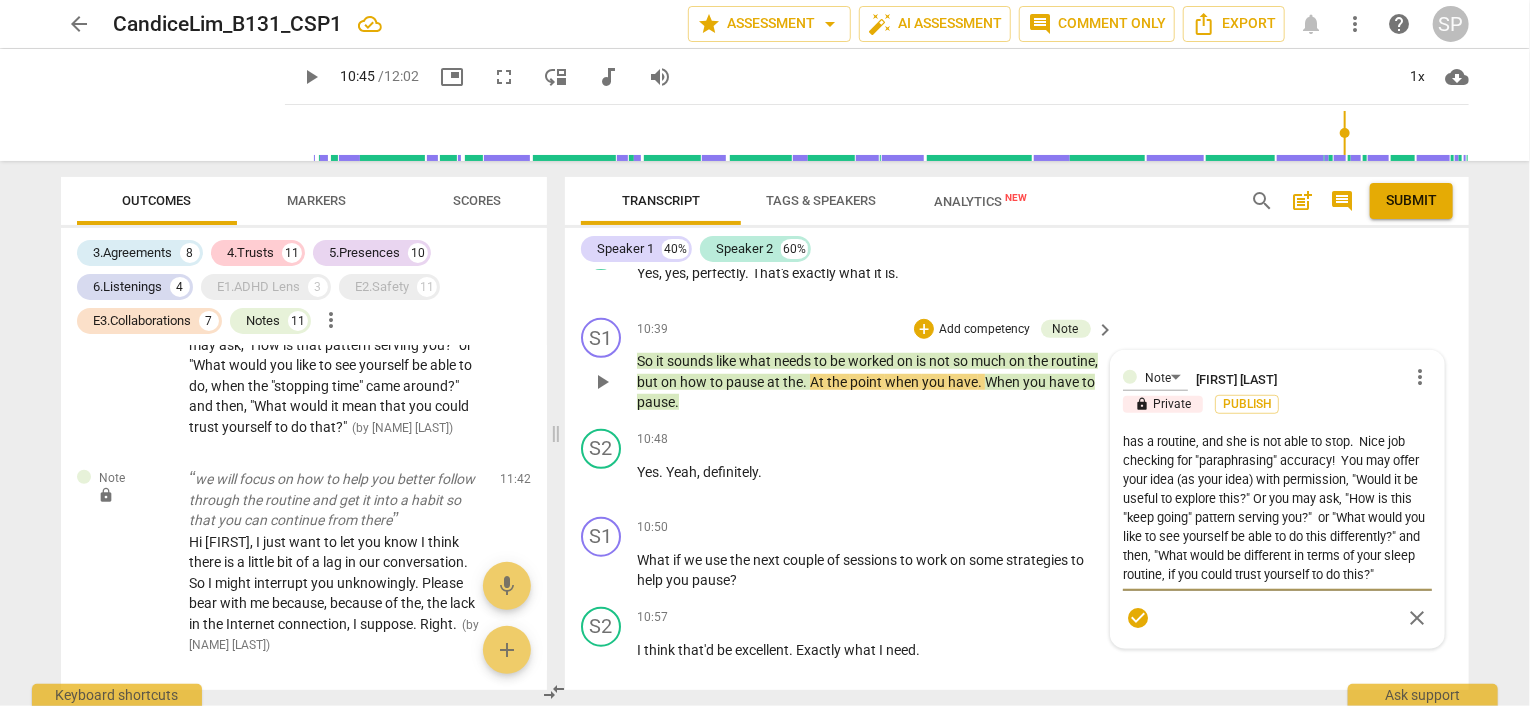 click on "You are "telling" her what she needs here and basically suggesting next steps. You very adeptly noticed she has a routine, and she is not able to stop.  Nice job checking for "paraphrasing" accuracy!  You may offer your idea (as your idea) with permission, "Would it be useful to explore this?" Or you may ask, "How is this "keep going" pattern serving you?"  or "What would you like to see yourself be able to do this differently?" and then, "What would be different in terms of your sleep routine, if you could trust yourself to do this?"" at bounding box center (1277, 508) 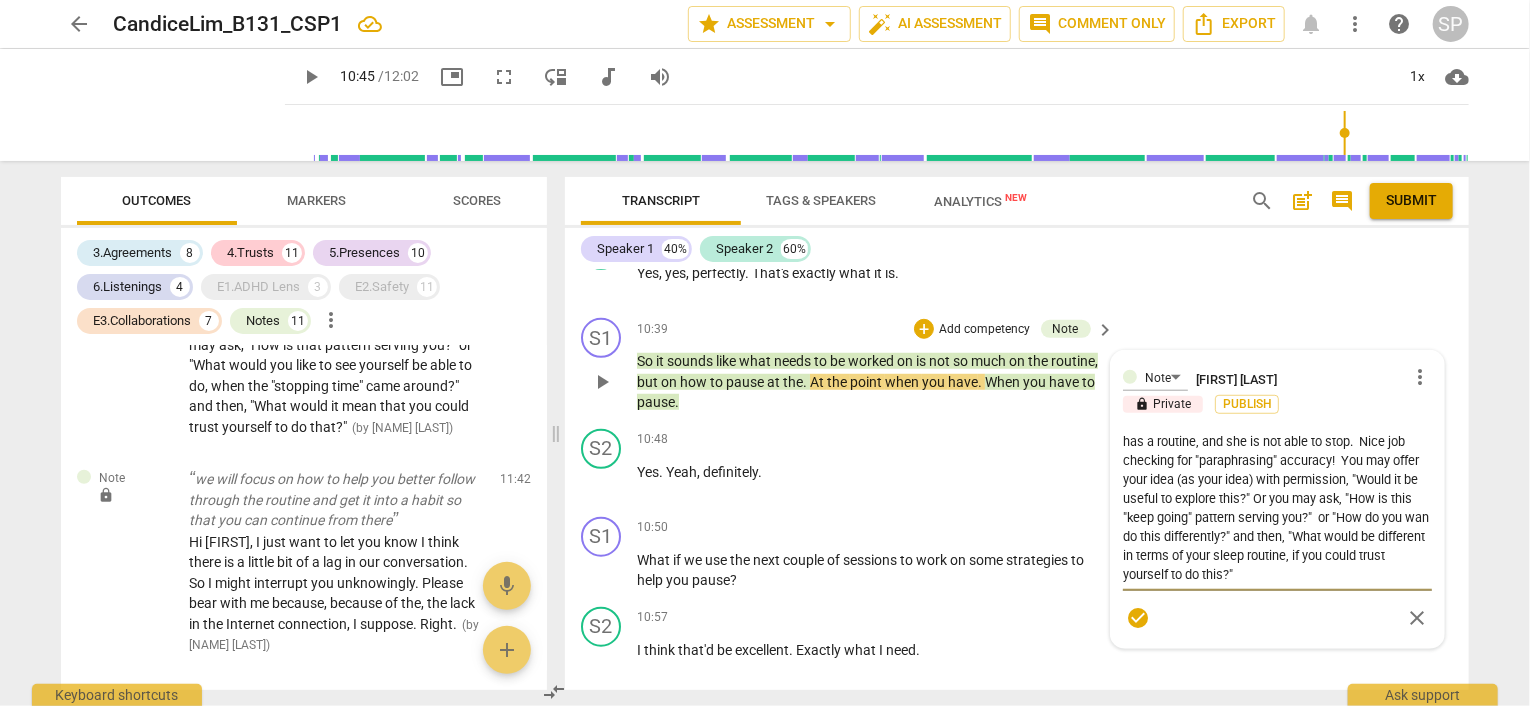 scroll, scrollTop: 56, scrollLeft: 0, axis: vertical 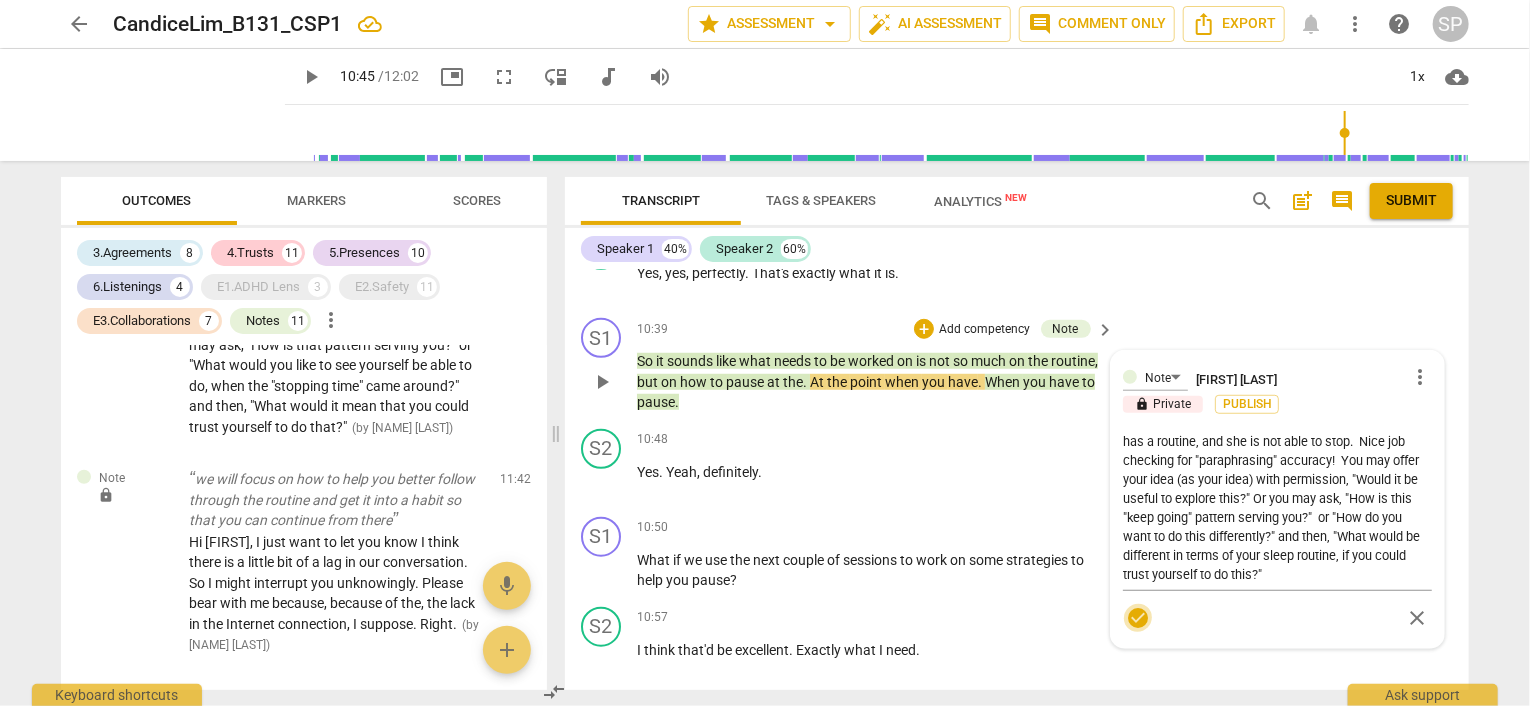 click on "check_circle" at bounding box center (1138, 618) 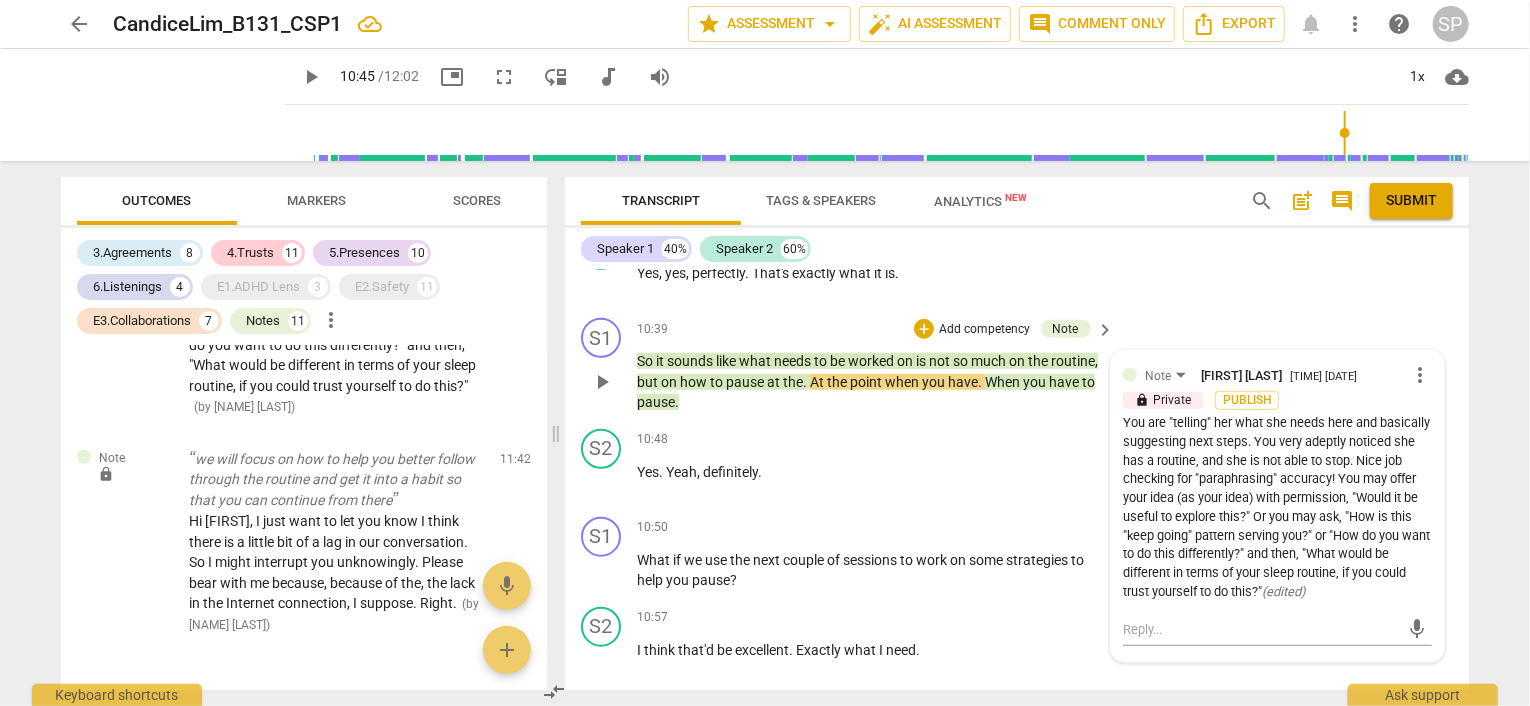 click on "You are "telling" her what she needs here and basically suggesting next steps. You very adeptly noticed she has a routine, and she is not able to stop.  Nice job checking for "paraphrasing" accuracy!  You may offer your idea (as your idea) with permission, "Would it be useful to explore this?" Or you may ask, "How is this "keep going" pattern serving you?"  or "How do you want to do this differently?" and then, "What would be different in terms of your sleep routine, if you could trust yourself to do this?"    ( edited )" at bounding box center [1277, 508] 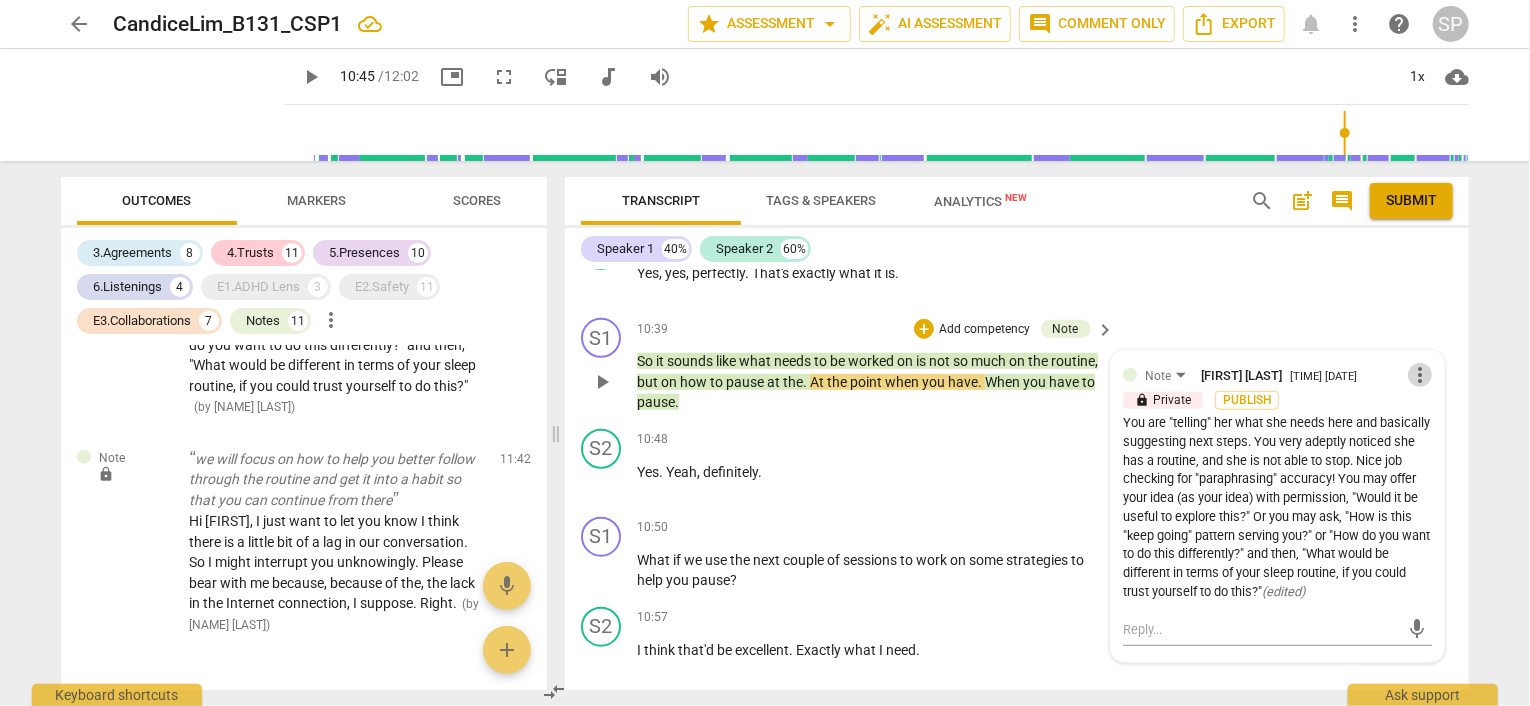 click on "more_vert" at bounding box center [1420, 375] 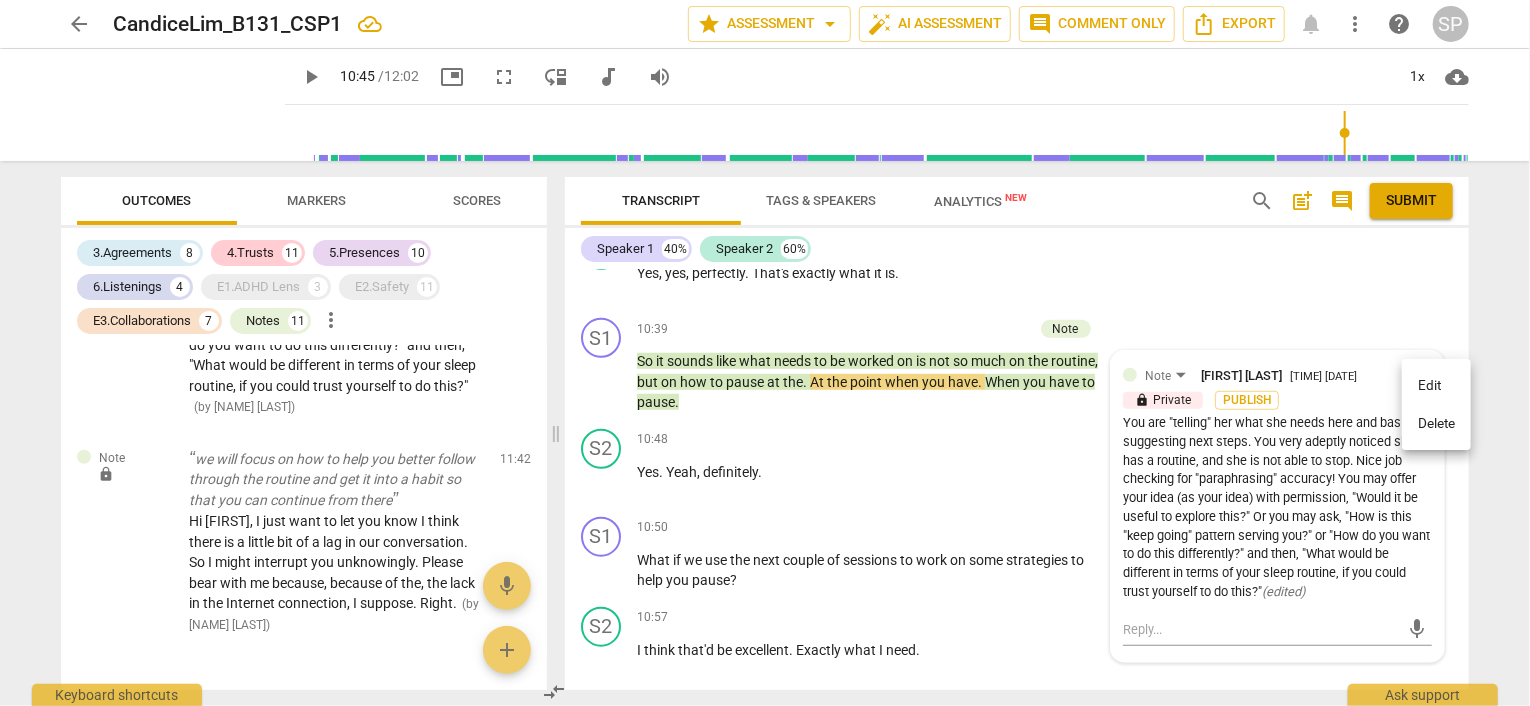 click on "Edit" at bounding box center [1436, 386] 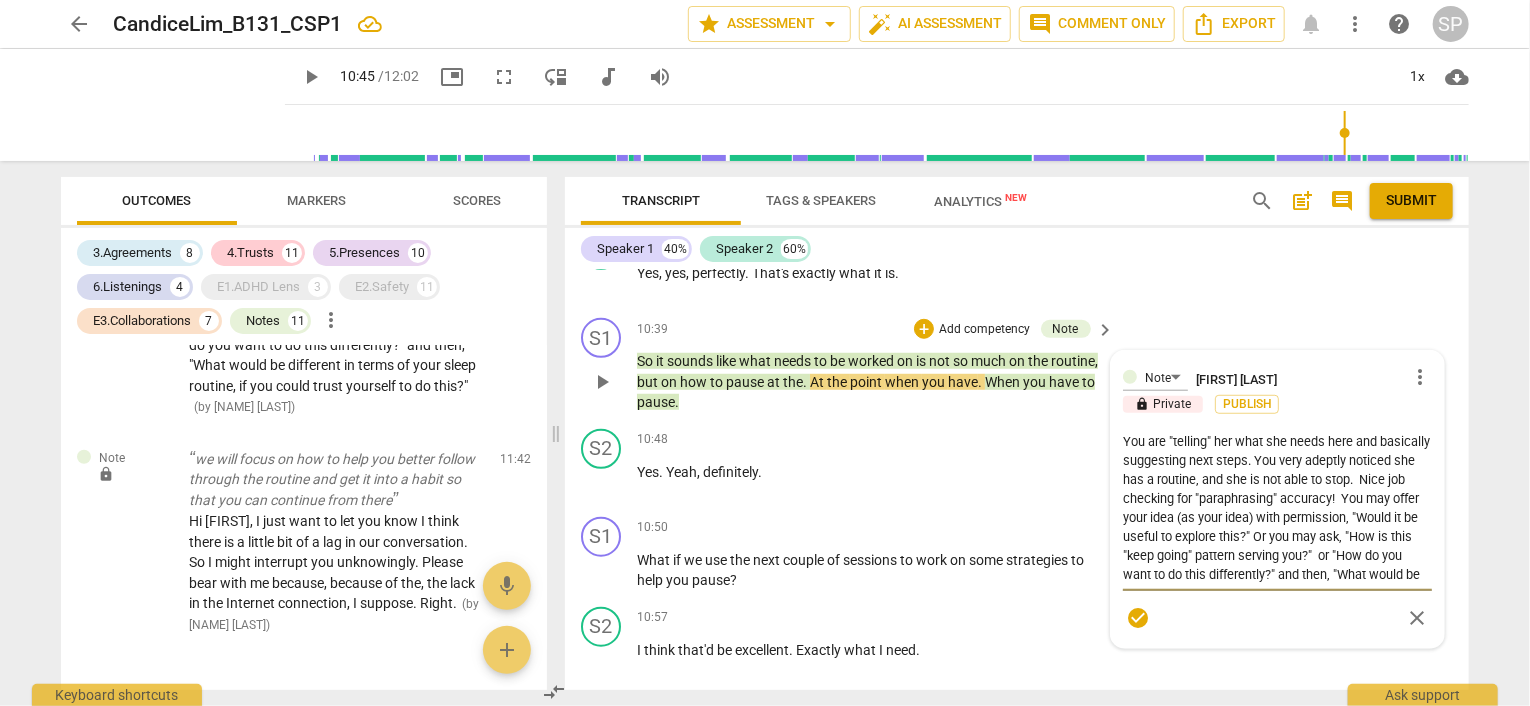 click on "You are "telling" her what she needs here and basically suggesting next steps. You very adeptly noticed she has a routine, and she is not able to stop.  Nice job checking for "paraphrasing" accuracy!  You may offer your idea (as your idea) with permission, "Would it be useful to explore this?" Or you may ask, "How is this "keep going" pattern serving you?"  or "How do you want to do this differently?" and then, "What would be different in terms of your sleep routine, if you could trust yourself to do this?"" at bounding box center [1277, 508] 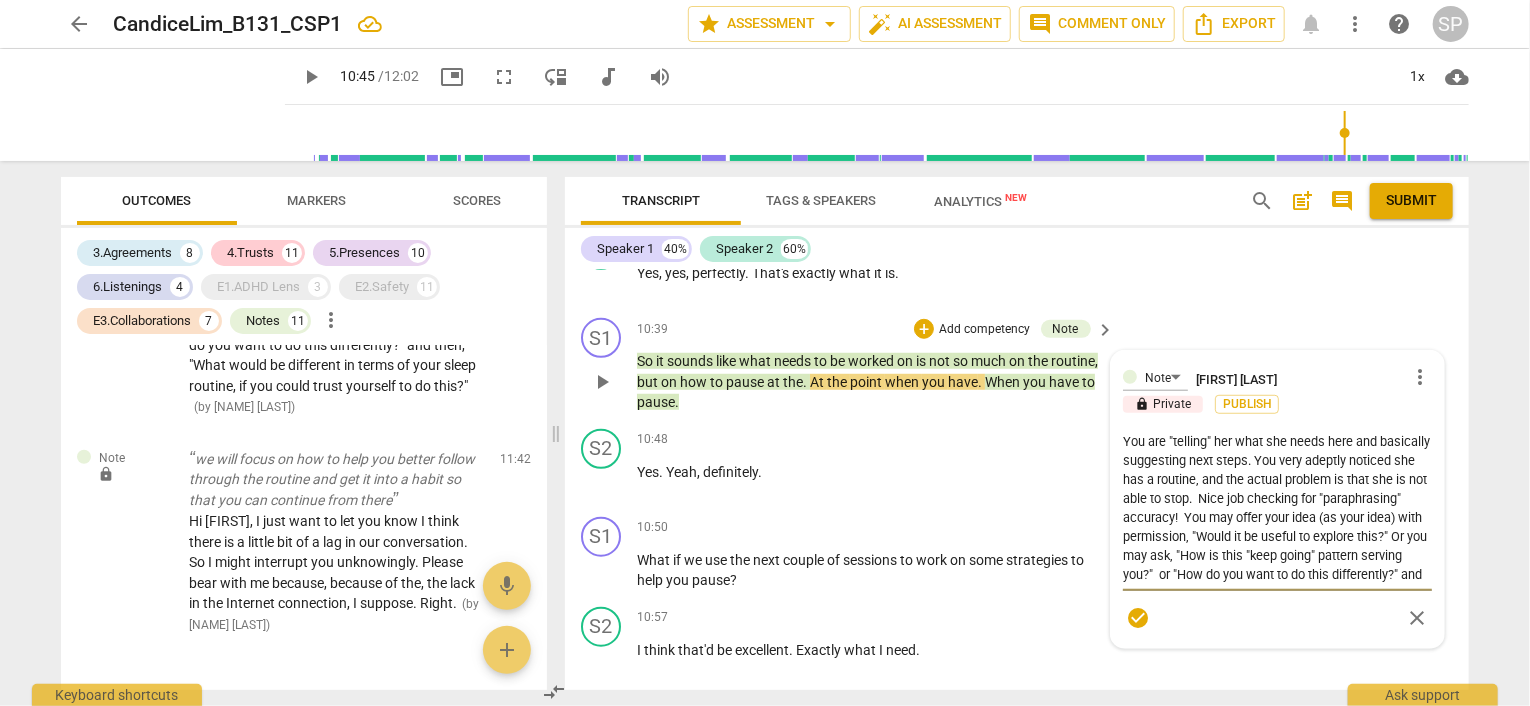 click on "You are "telling" her what she needs here and basically suggesting next steps. You very adeptly noticed she has a routine, and the actual problem is that she is not able to stop.  Nice job checking for "paraphrasing" accuracy!  You may offer your idea (as your idea) with permission, "Would it be useful to explore this?" Or you may ask, "How is this "keep going" pattern serving you?"  or "How do you want to do this differently?" and then, "What would be different in terms of your sleep routine, if you could trust yourself to do this?"" at bounding box center [1277, 508] 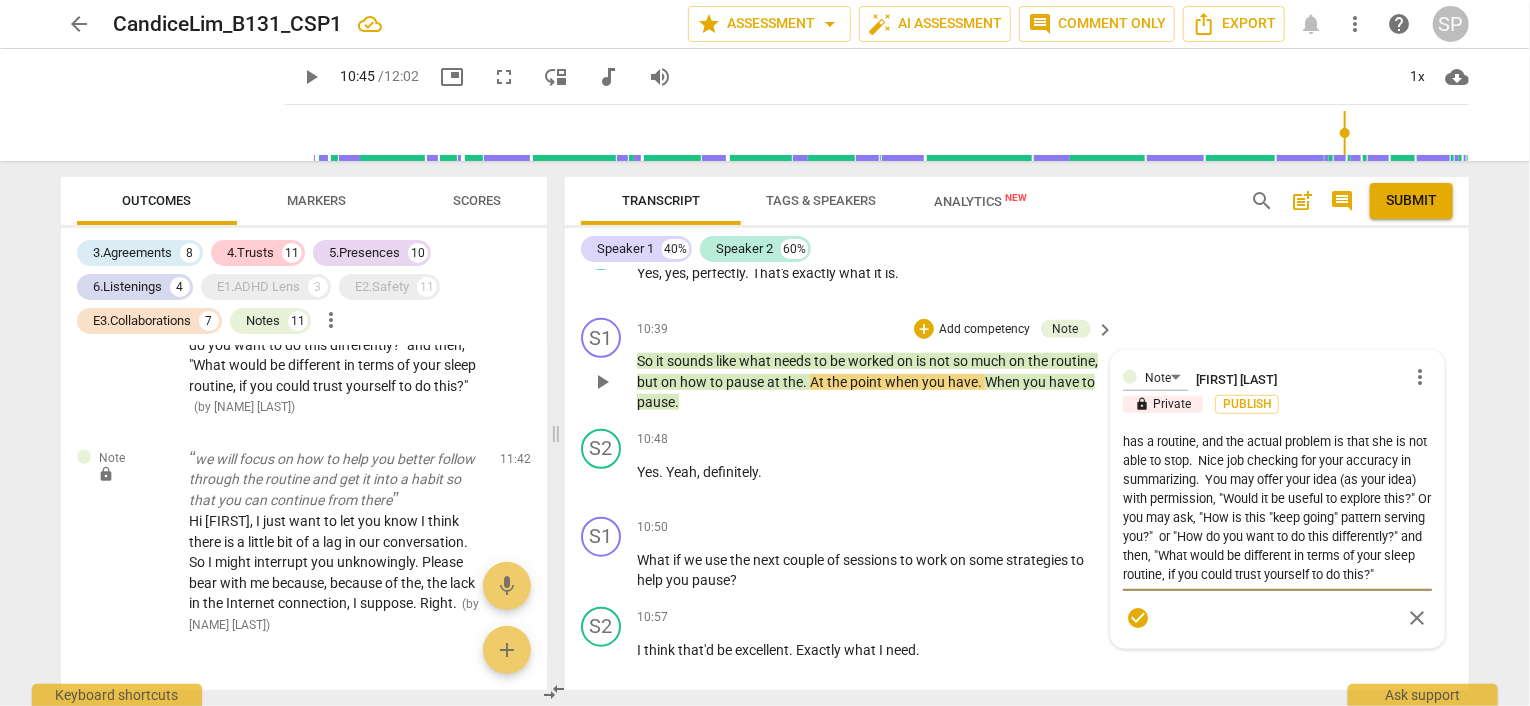 scroll, scrollTop: 0, scrollLeft: 0, axis: both 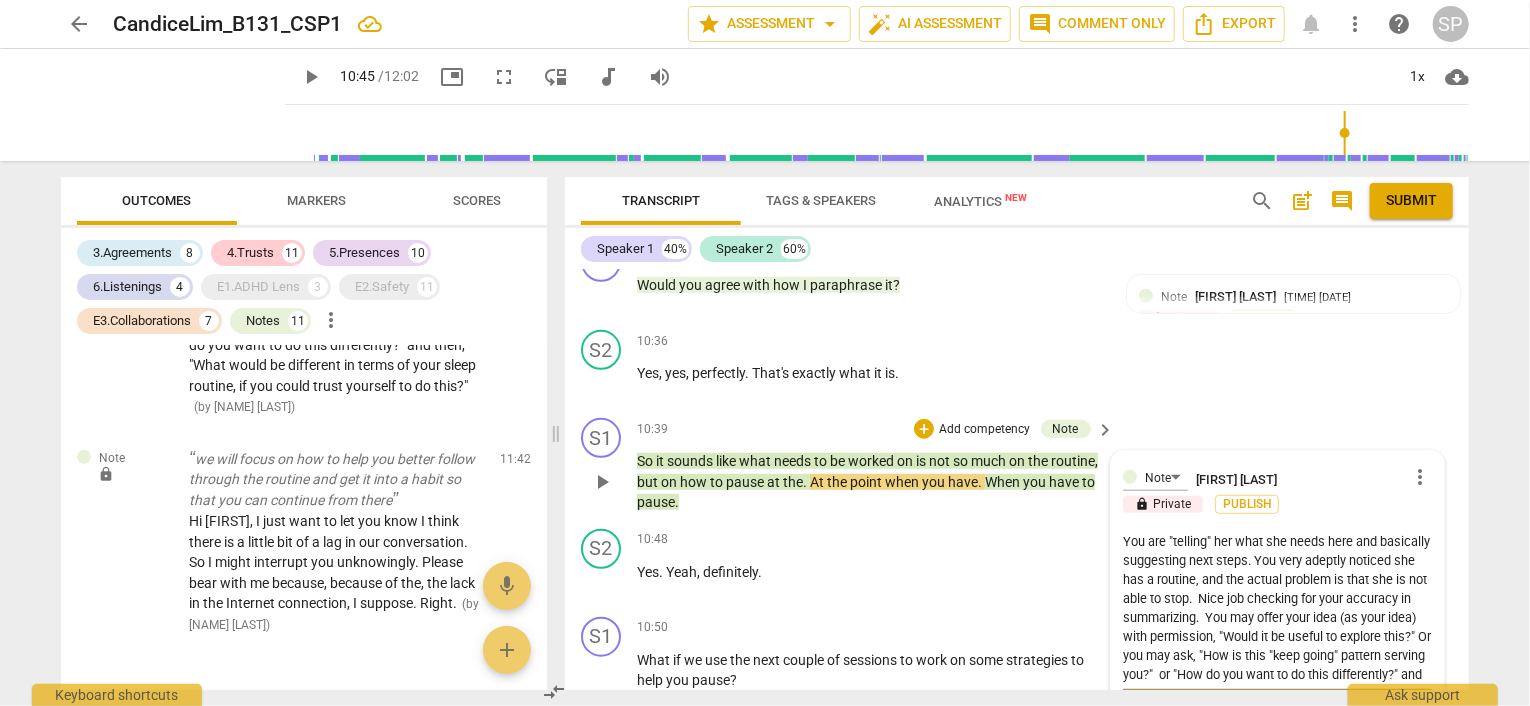 click on "You are "telling" her what she needs here and basically suggesting next steps. You very adeptly noticed she has a routine, and the actual problem is that she is not able to stop.  Nice job checking for your accuracy in summarizing.  You may offer your idea (as your idea) with permission, "Would it be useful to explore this?" Or you may ask, "How is this "keep going" pattern serving you?"  or "How do you want to do this differently?" and then, "What would be different in terms of your sleep routine, if you could trust yourself to do this?"" at bounding box center [1277, 608] 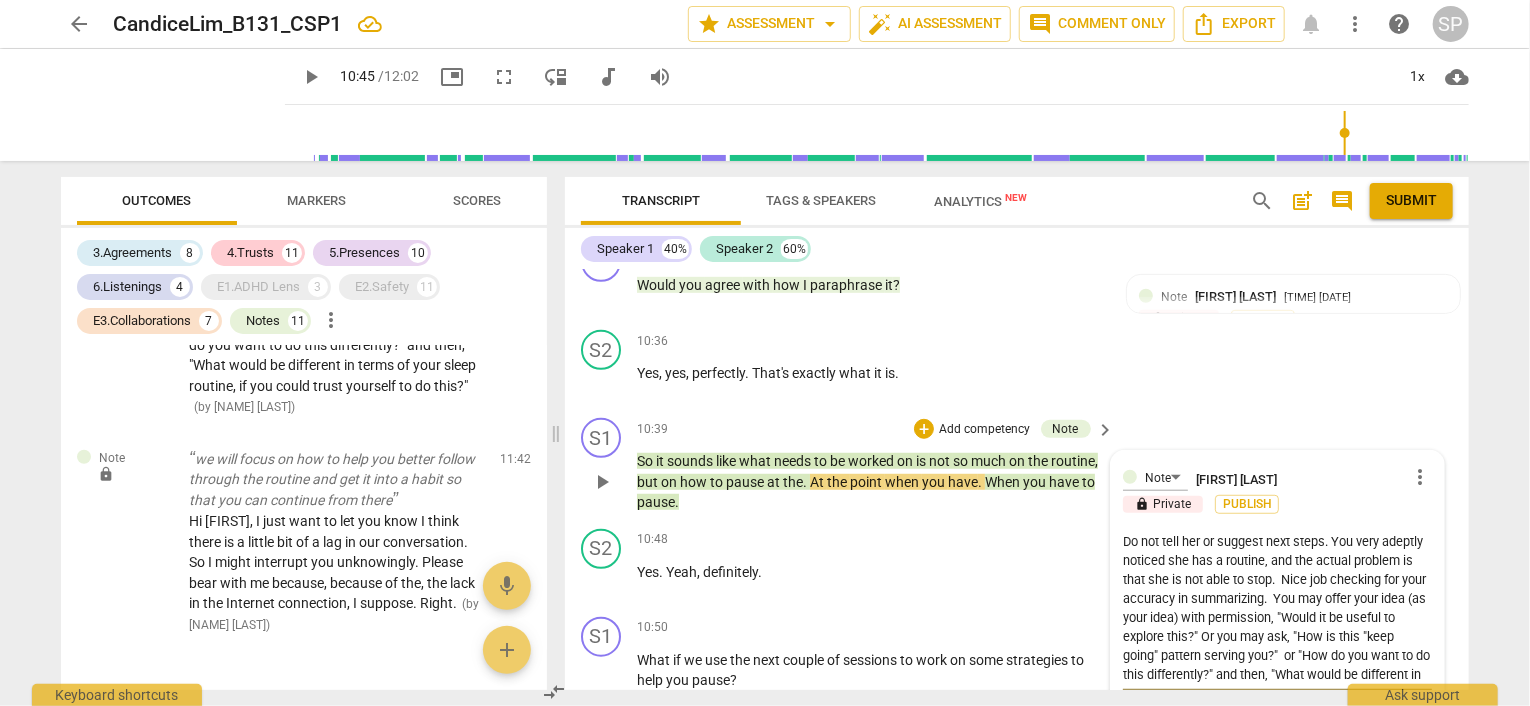 click on "Do not tell her or suggest next steps. You very adeptly noticed she has a routine, and the actual problem is that she is not able to stop.  Nice job checking for your accuracy in summarizing.  You may offer your idea (as your idea) with permission, "Would it be useful to explore this?" Or you may ask, "How is this "keep going" pattern serving you?"  or "How do you want to do this differently?" and then, "What would be different in terms of your sleep routine, if you could trust yourself to do this?"" at bounding box center [1277, 608] 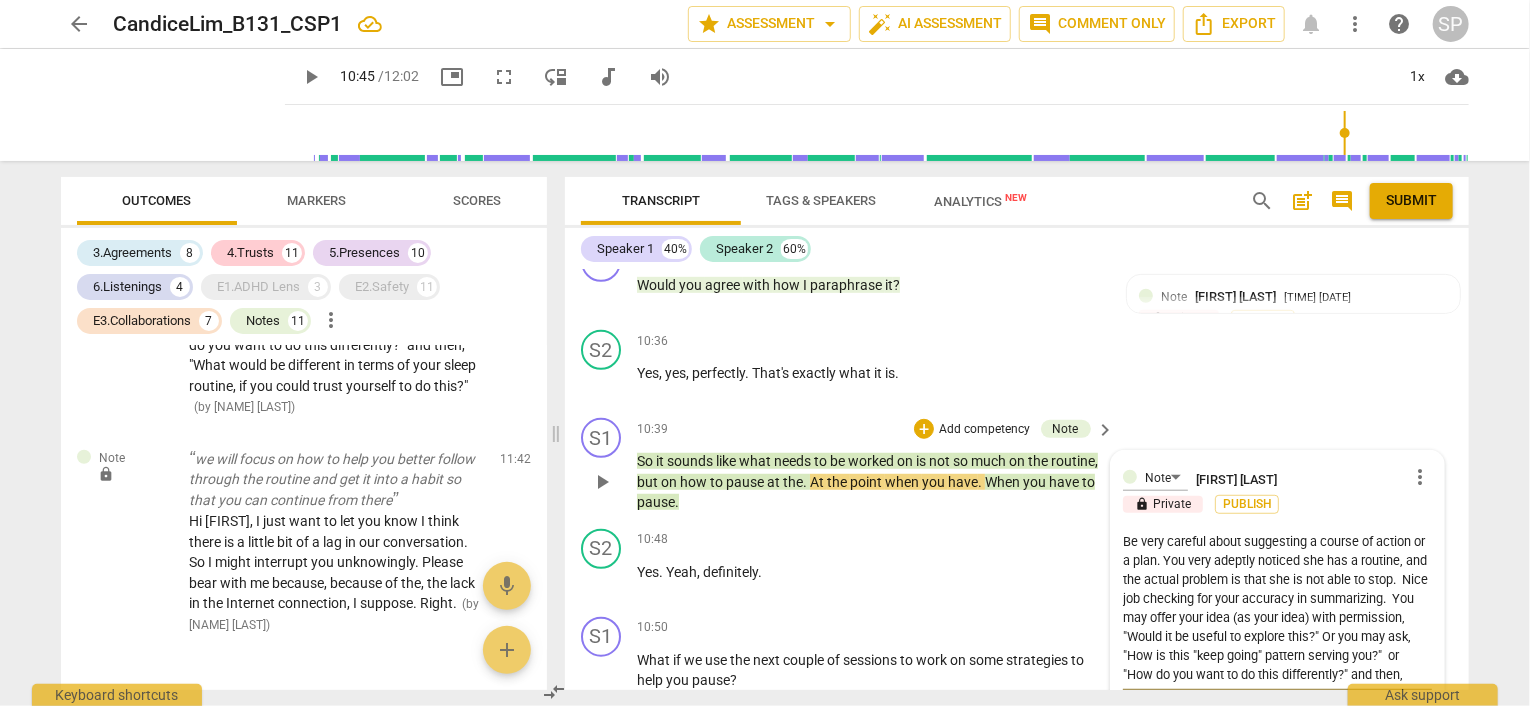 click on "Be very careful about suggesting a course of action or a plan. You very adeptly noticed she has a routine, and the actual problem is that she is not able to stop.  Nice job checking for your accuracy in summarizing.  You may offer your idea (as your idea) with permission, "Would it be useful to explore this?" Or you may ask, "How is this "keep going" pattern serving you?"  or "How do you want to do this differently?" and then, "What would be different in terms of your sleep routine, if you could trust yourself to do this?"" at bounding box center [1277, 608] 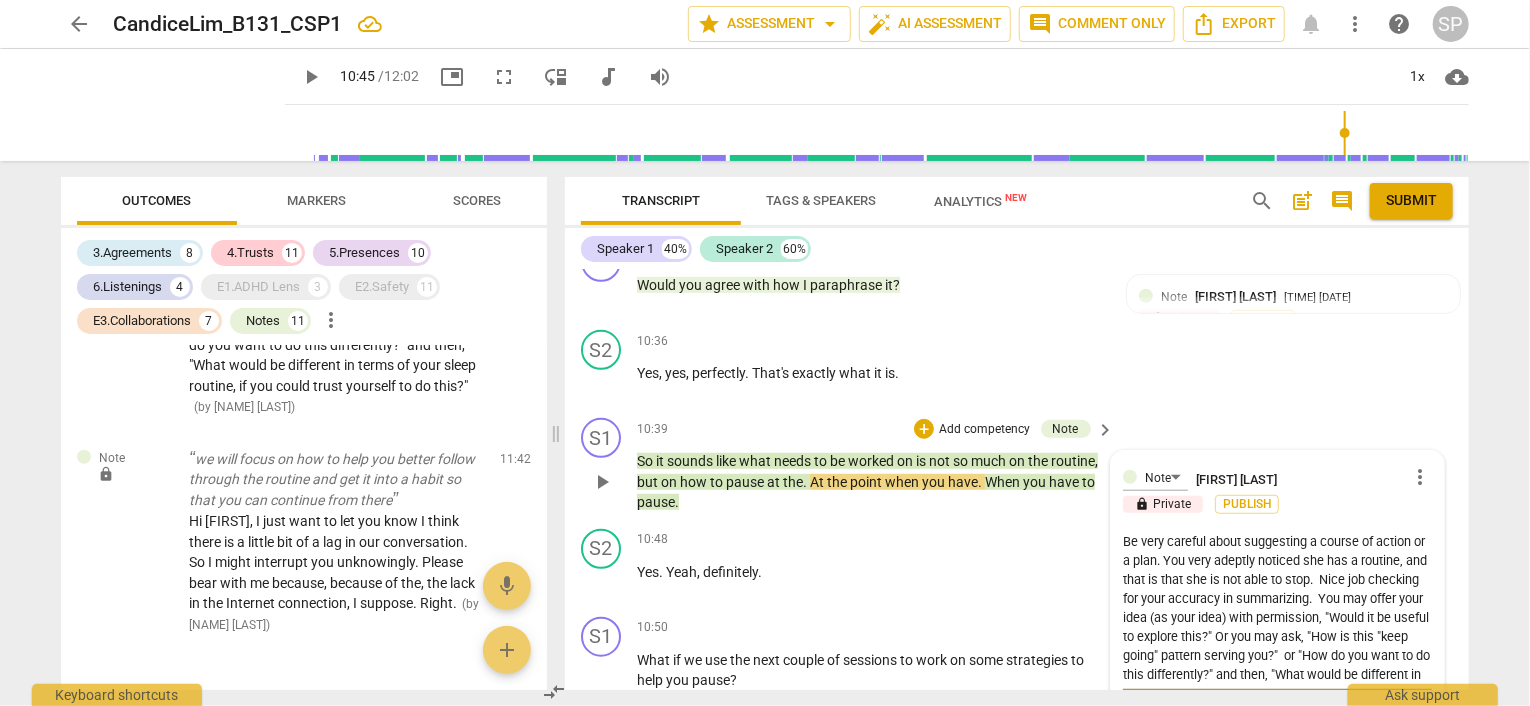 click on "Be very careful about suggesting a course of action or a plan. You very adeptly noticed she has a routine, and that is that she is not able to stop.  Nice job checking for your accuracy in summarizing.  You may offer your idea (as your idea) with permission, "Would it be useful to explore this?" Or you may ask, "How is this "keep going" pattern serving you?"  or "How do you want to do this differently?" and then, "What would be different in terms of your sleep routine, if you could trust yourself to do this?"" at bounding box center (1277, 608) 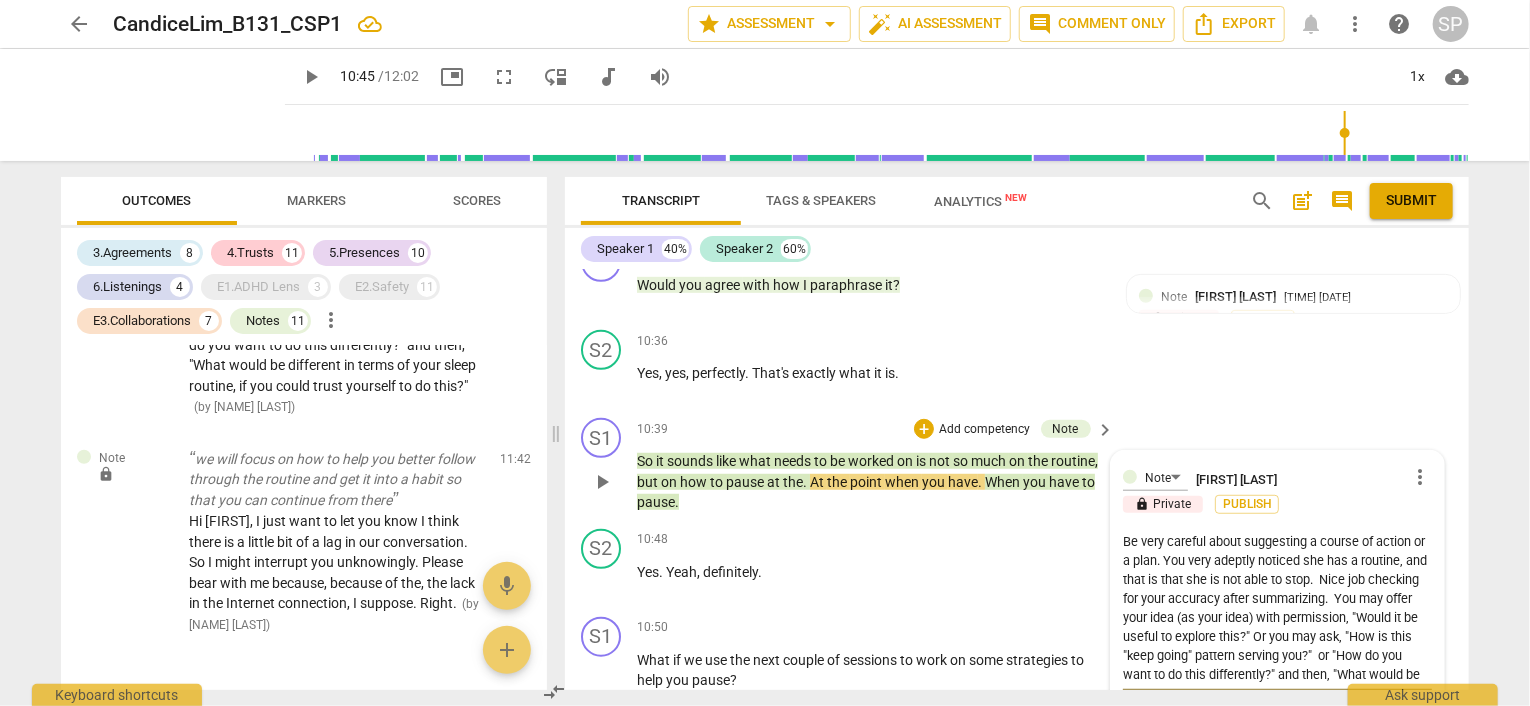 click on "Be very careful about suggesting a course of action or a plan. You very adeptly noticed she has a routine, and that is that she is not able to stop.  Nice job checking for your accuracy after summarizing.  You may offer your idea (as your idea) with permission, "Would it be useful to explore this?" Or you may ask, "How is this "keep going" pattern serving you?"  or "How do you want to do this differently?" and then, "What would be different in terms of your sleep routine, if you could trust yourself to do this?"" at bounding box center [1277, 608] 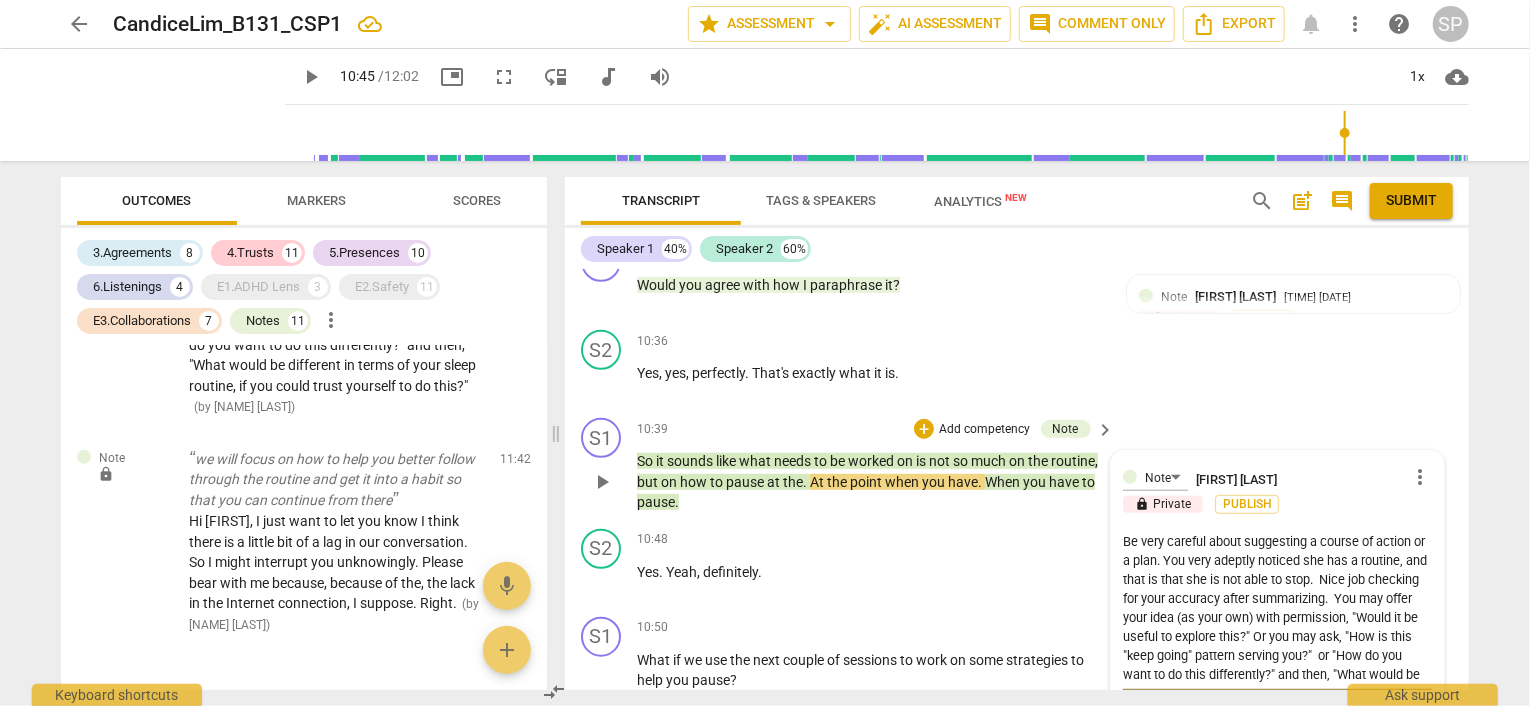 scroll, scrollTop: 38, scrollLeft: 0, axis: vertical 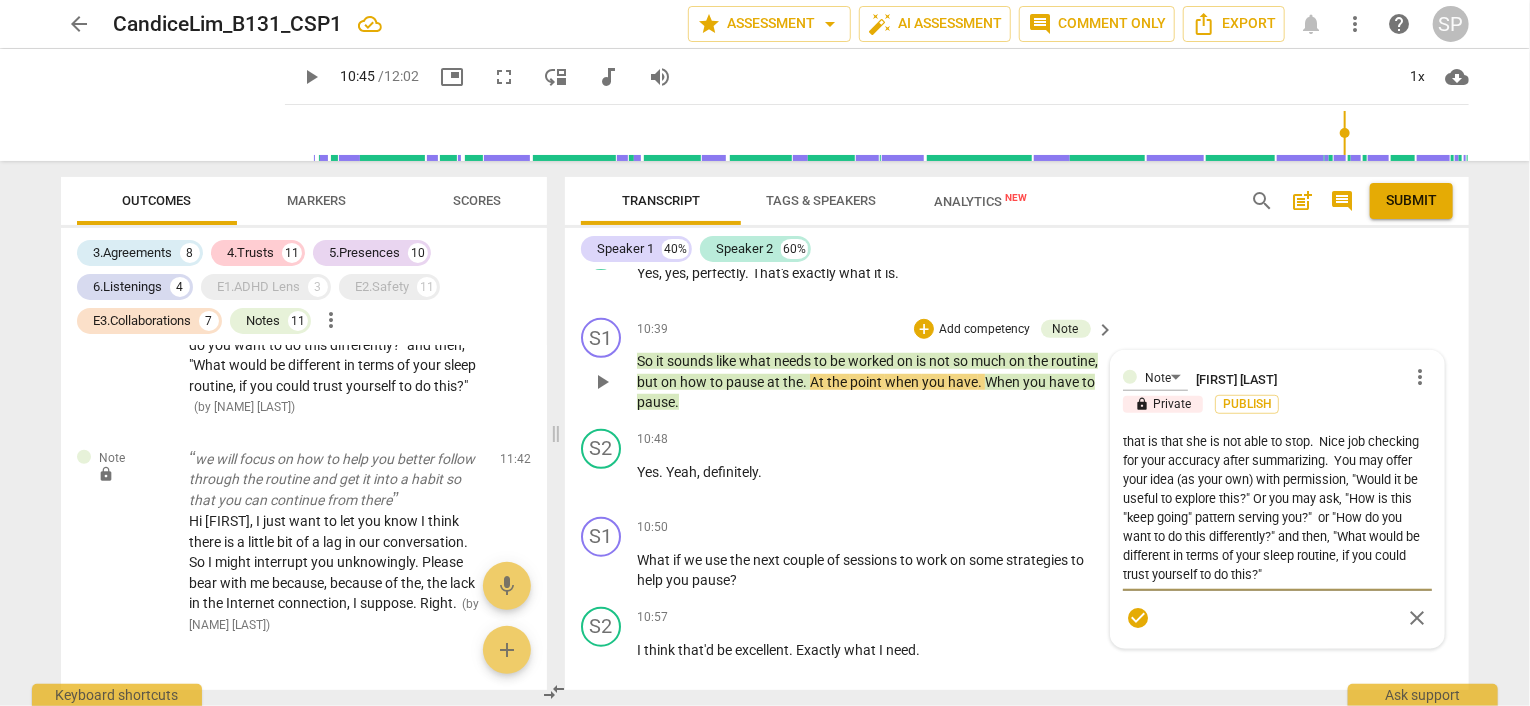 click on "Be very careful about suggesting a course of action or a plan. You very adeptly noticed she has a routine, and that is that she is not able to stop.  Nice job checking for your accuracy after summarizing.  You may offer your idea (as your own) with permission, "Would it be useful to explore this?" Or you may ask, "How is this "keep going" pattern serving you?"  or "How do you want to do this differently?" and then, "What would be different in terms of your sleep routine, if you could trust yourself to do this?"" at bounding box center (1277, 508) 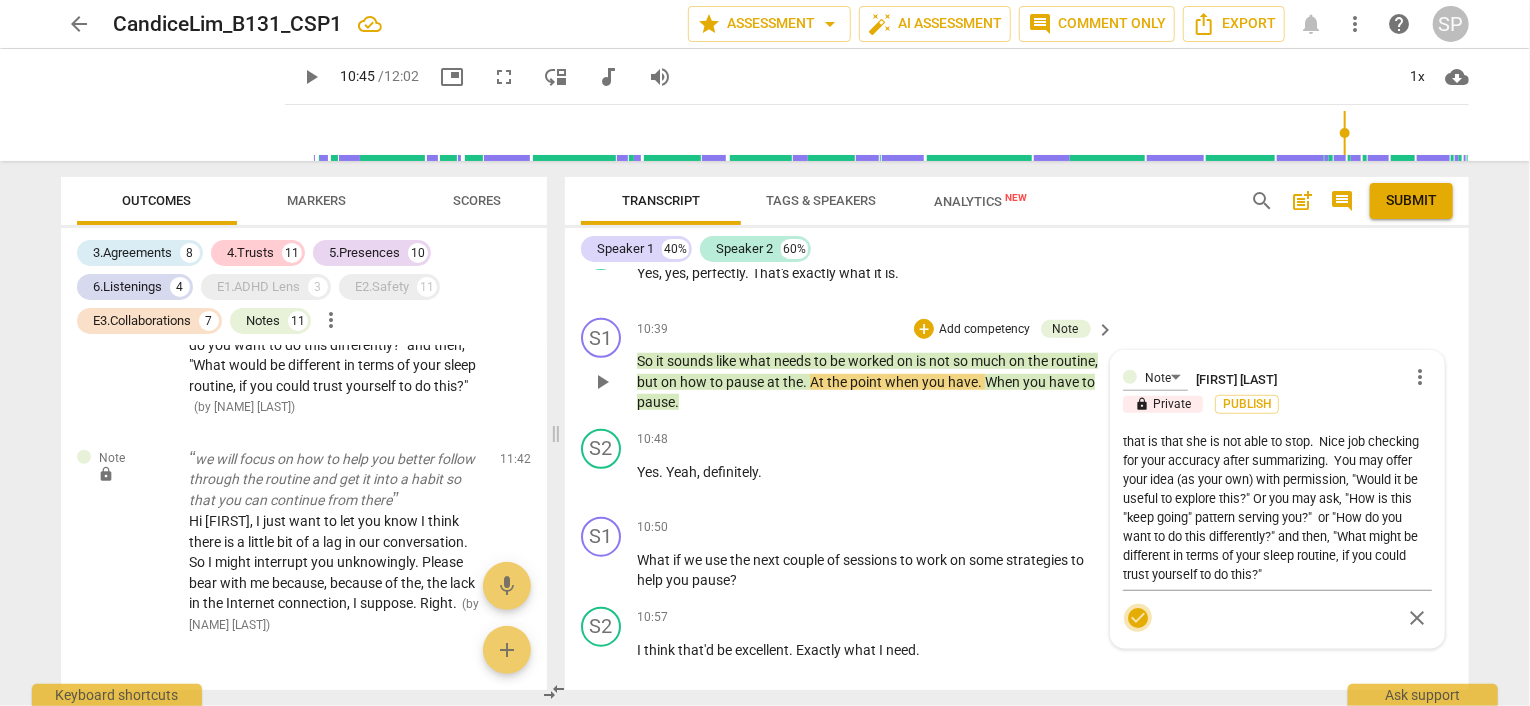 click on "check_circle" at bounding box center [1138, 618] 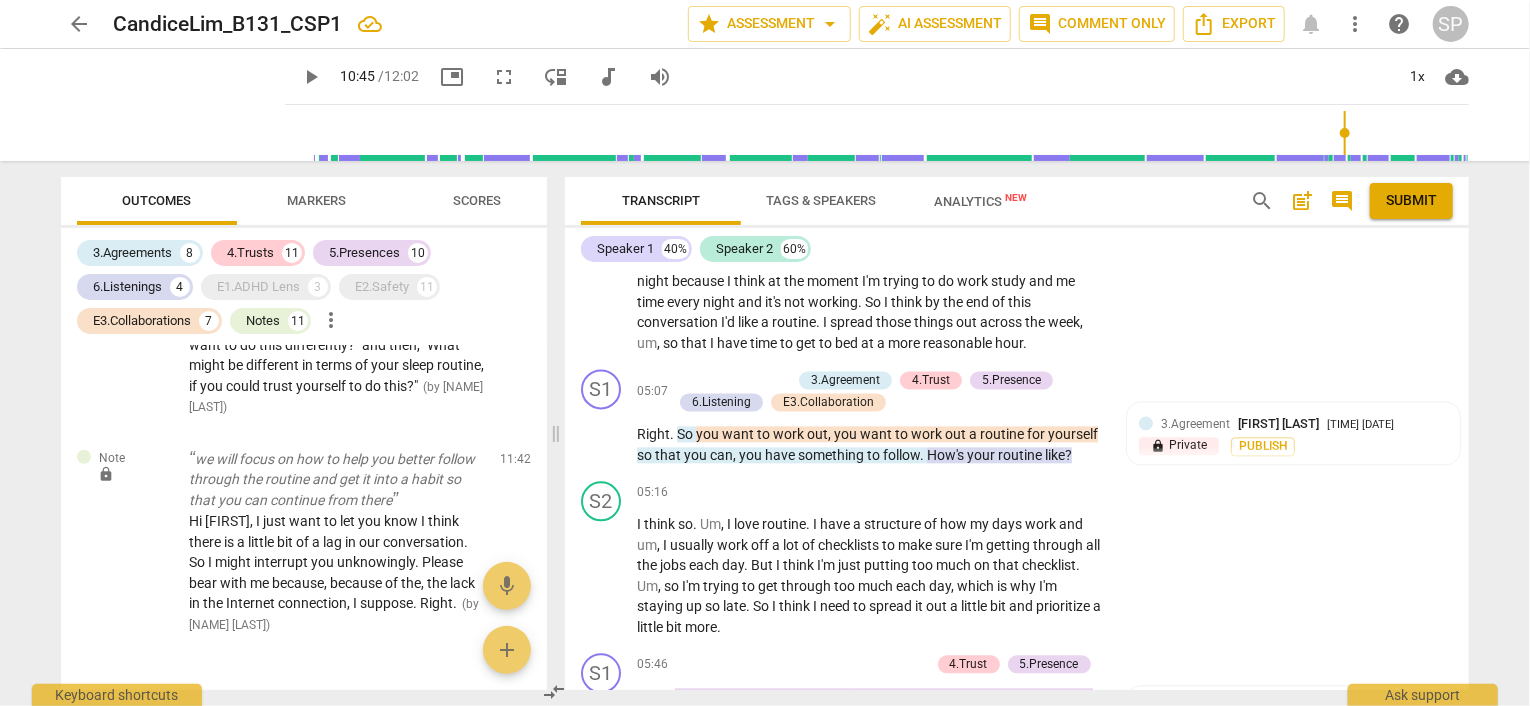 scroll, scrollTop: 2193, scrollLeft: 0, axis: vertical 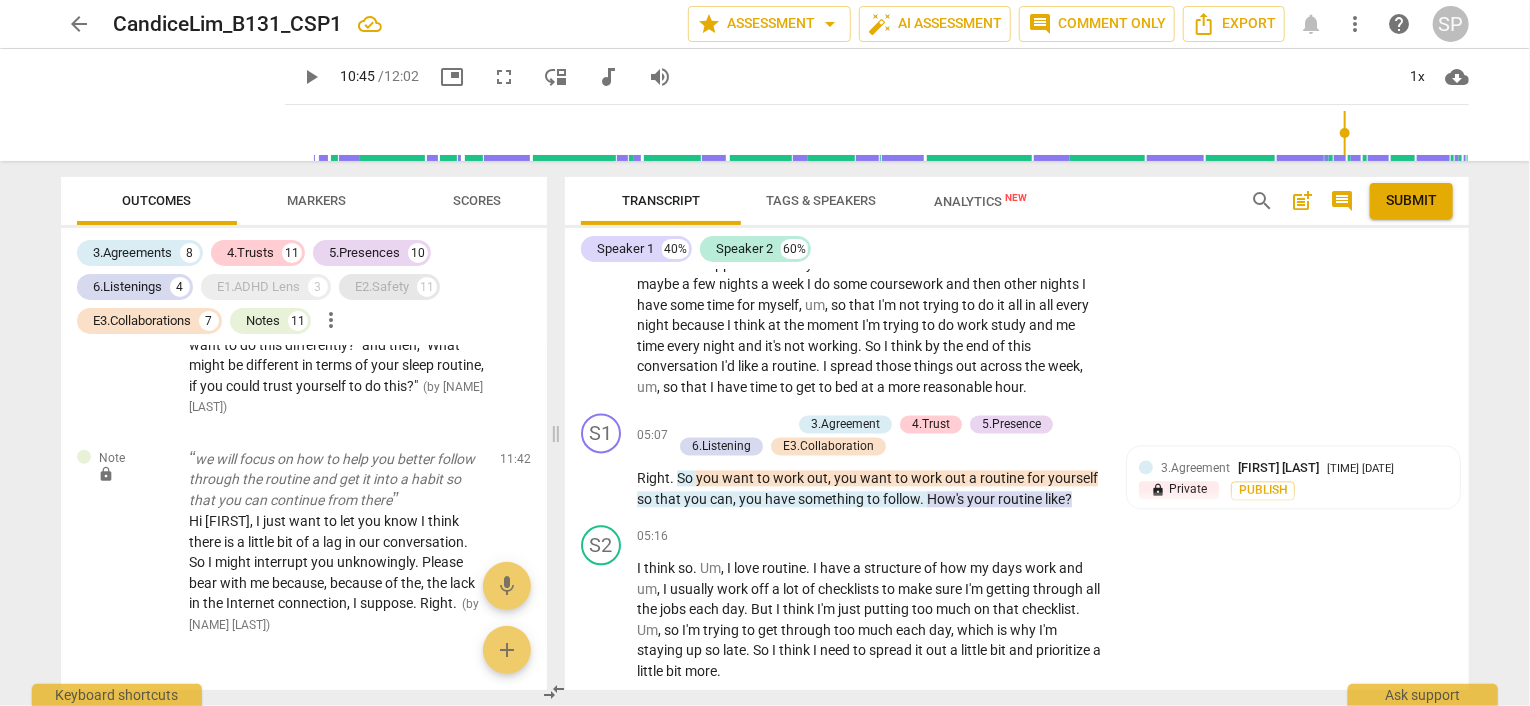 click on "E2.Safety" at bounding box center (382, 287) 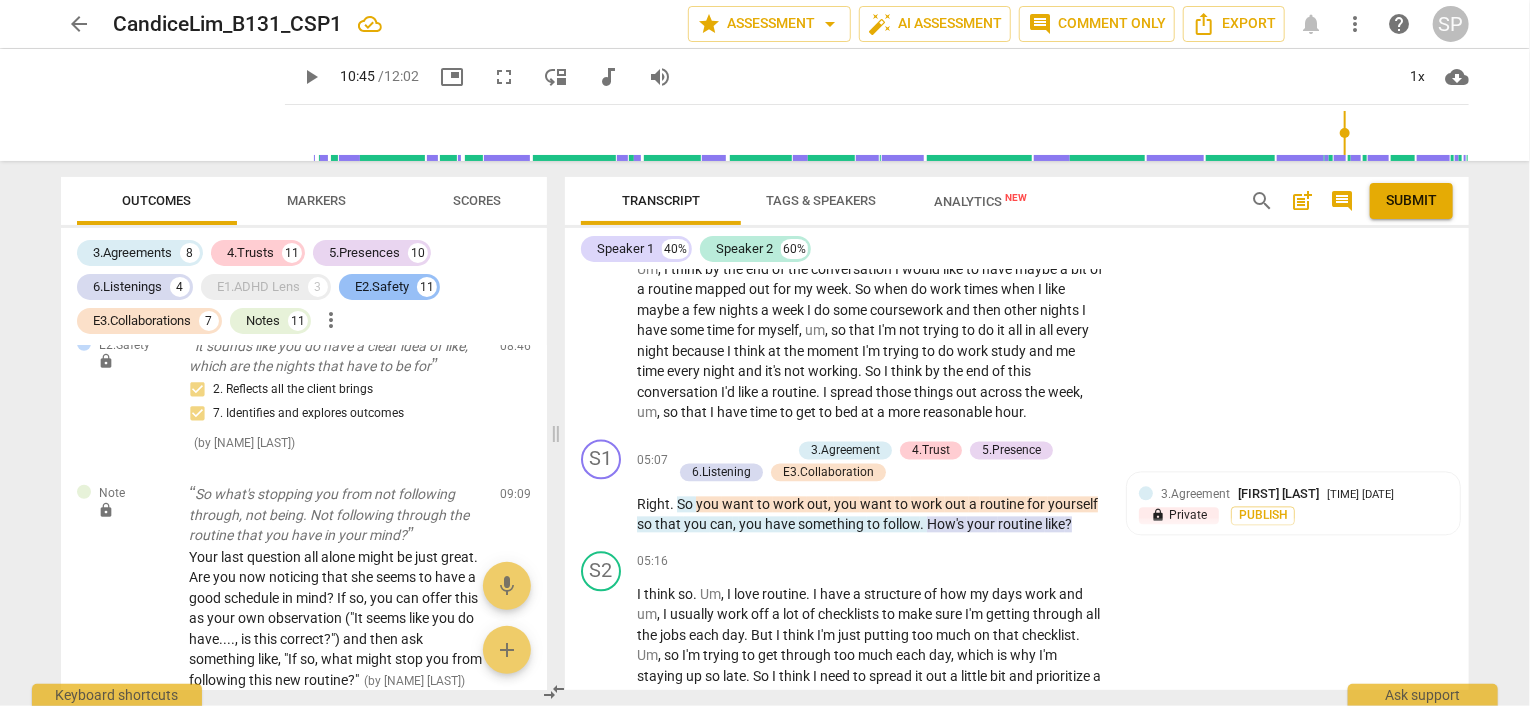 scroll, scrollTop: 10276, scrollLeft: 0, axis: vertical 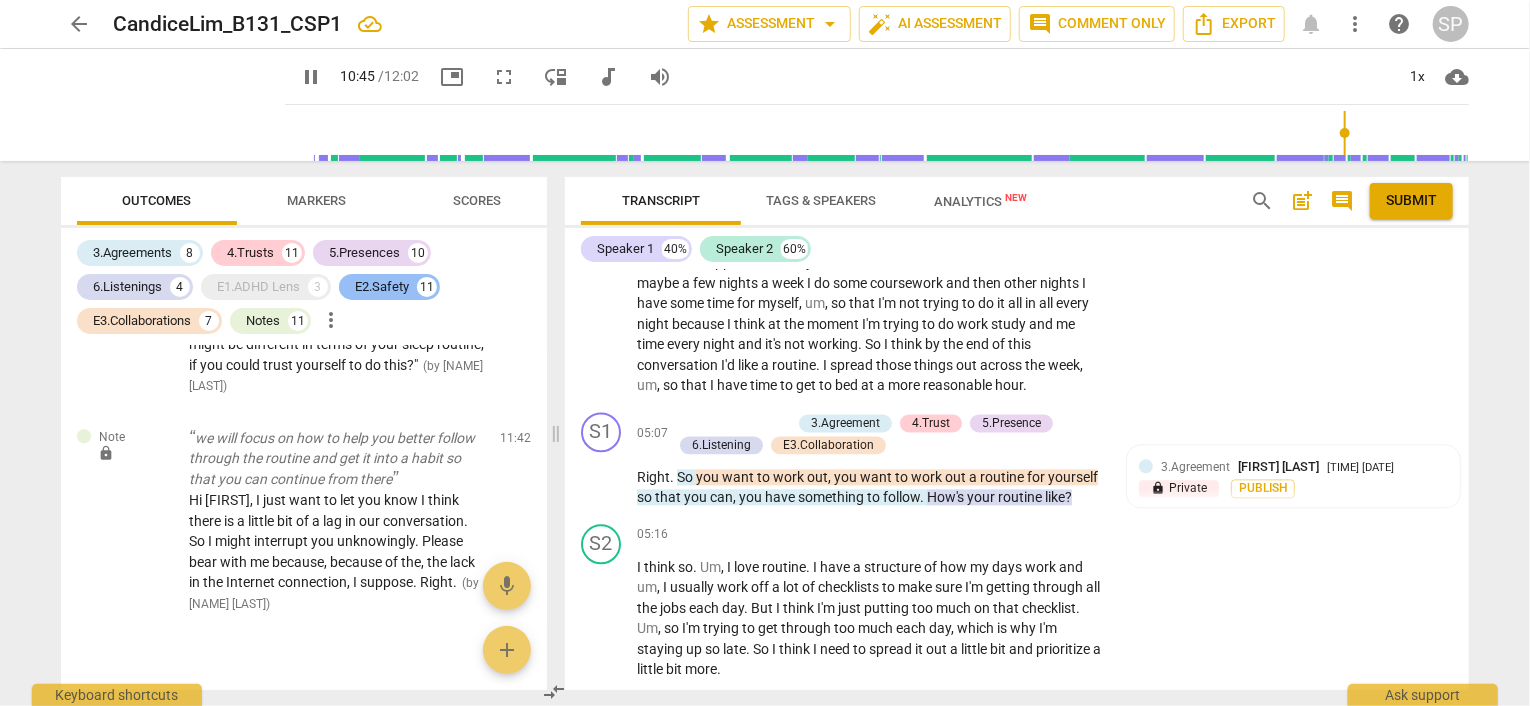 click on "E2.Safety" at bounding box center (382, 287) 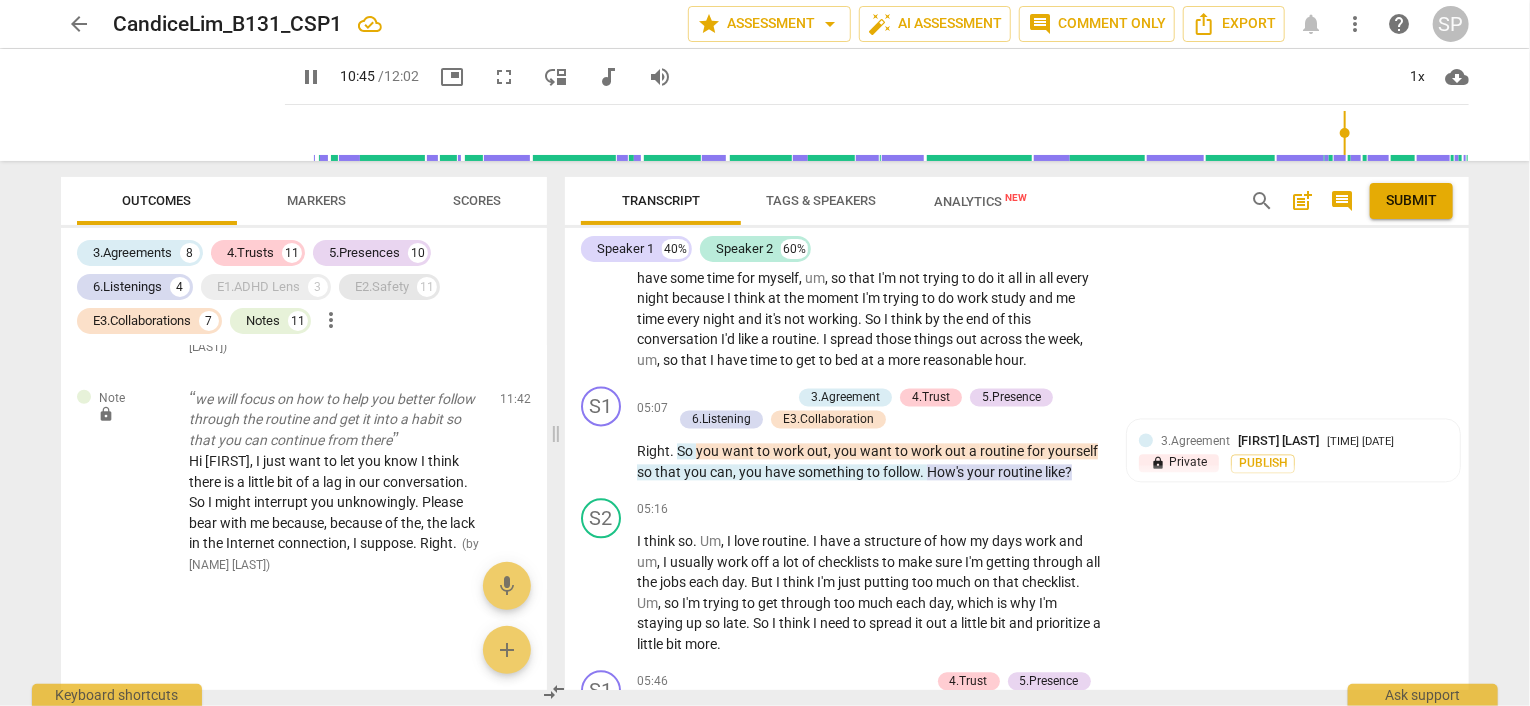 scroll, scrollTop: 8310, scrollLeft: 0, axis: vertical 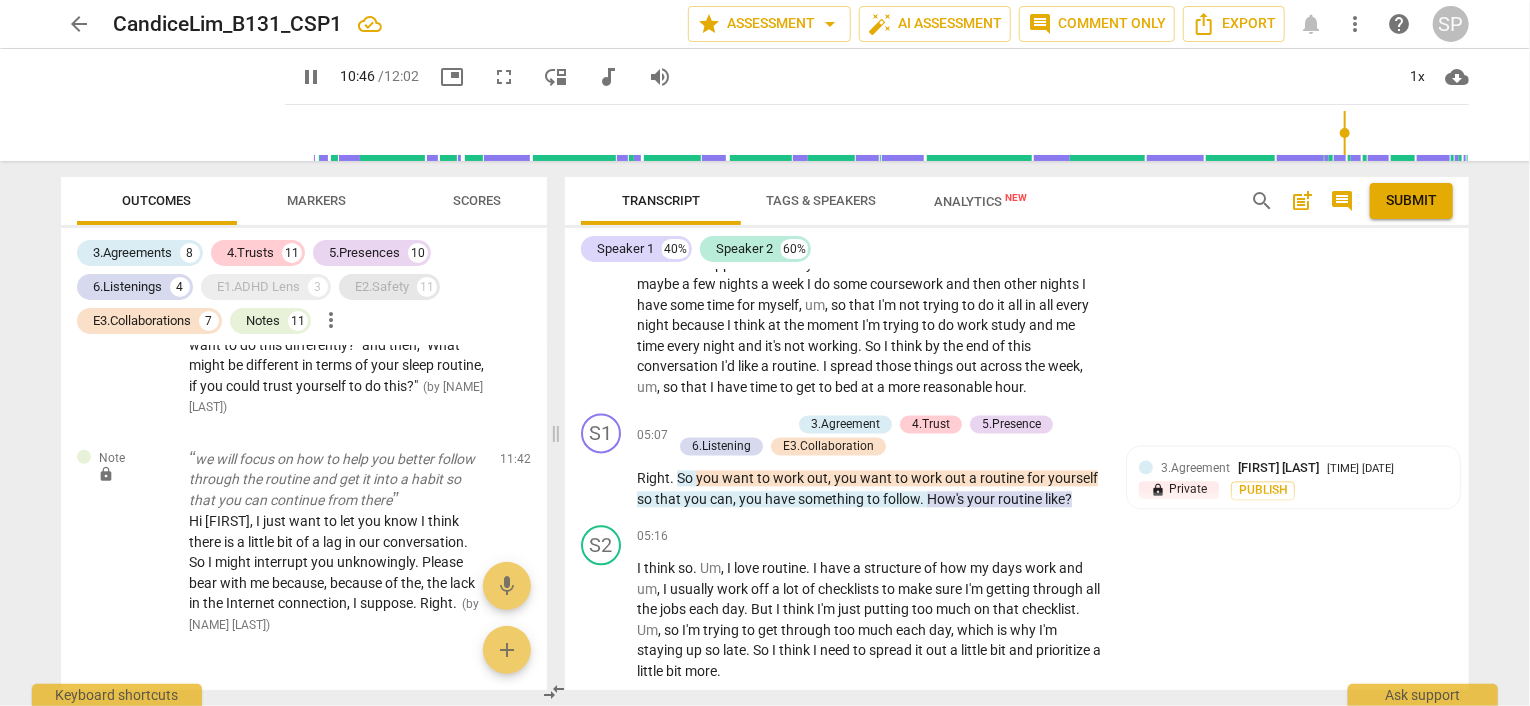 click on "E2.Safety" at bounding box center (382, 287) 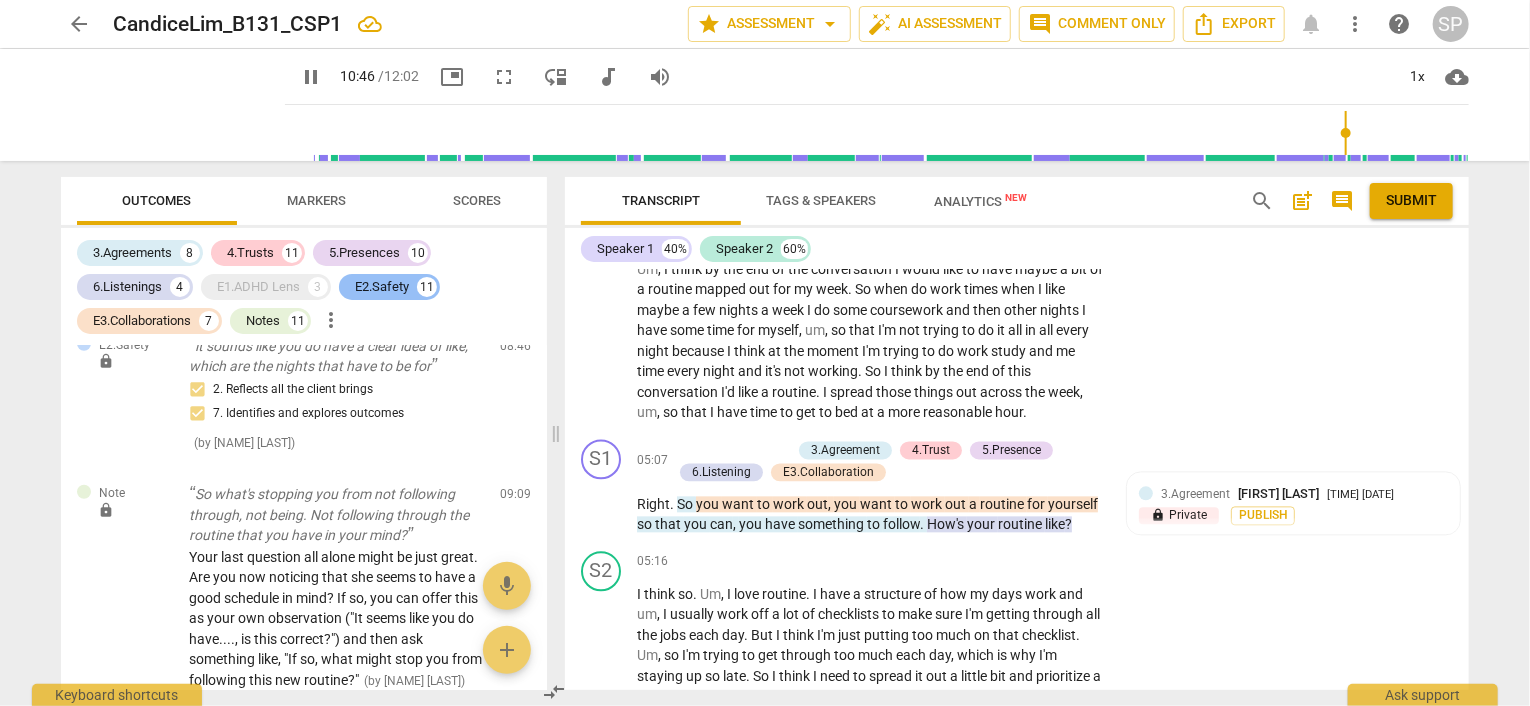 scroll, scrollTop: 10276, scrollLeft: 0, axis: vertical 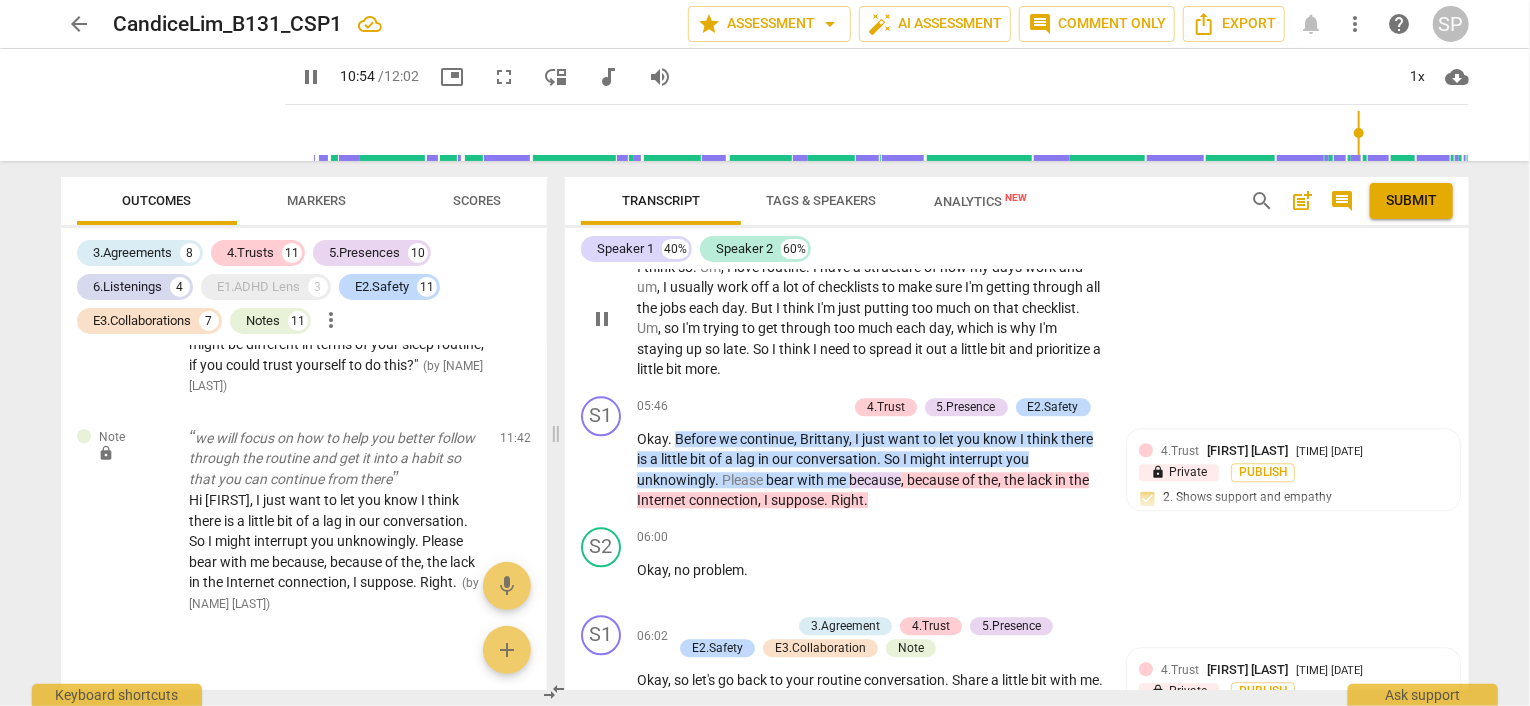 click on "continue" at bounding box center (767, 439) 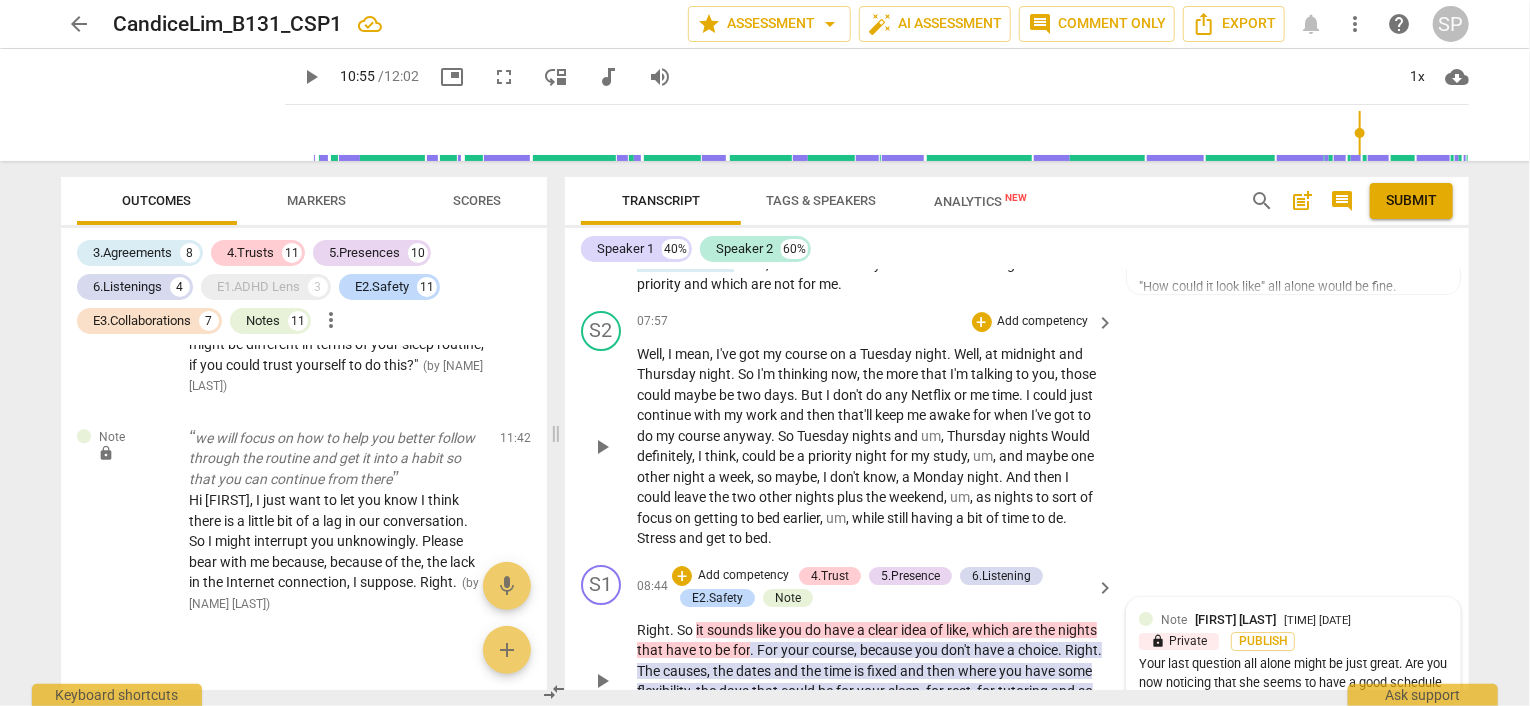 scroll, scrollTop: 3709, scrollLeft: 0, axis: vertical 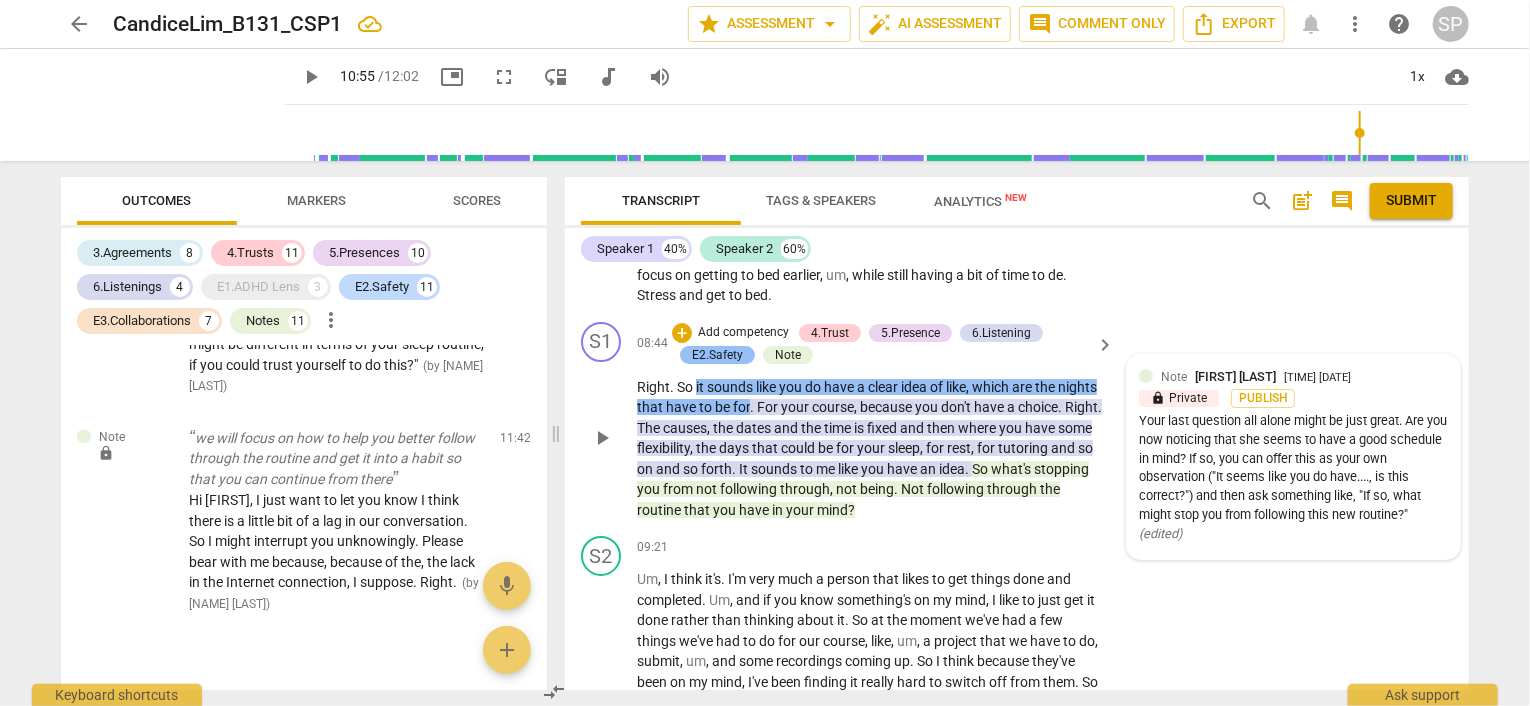 click on "E2.Safety" at bounding box center (717, 355) 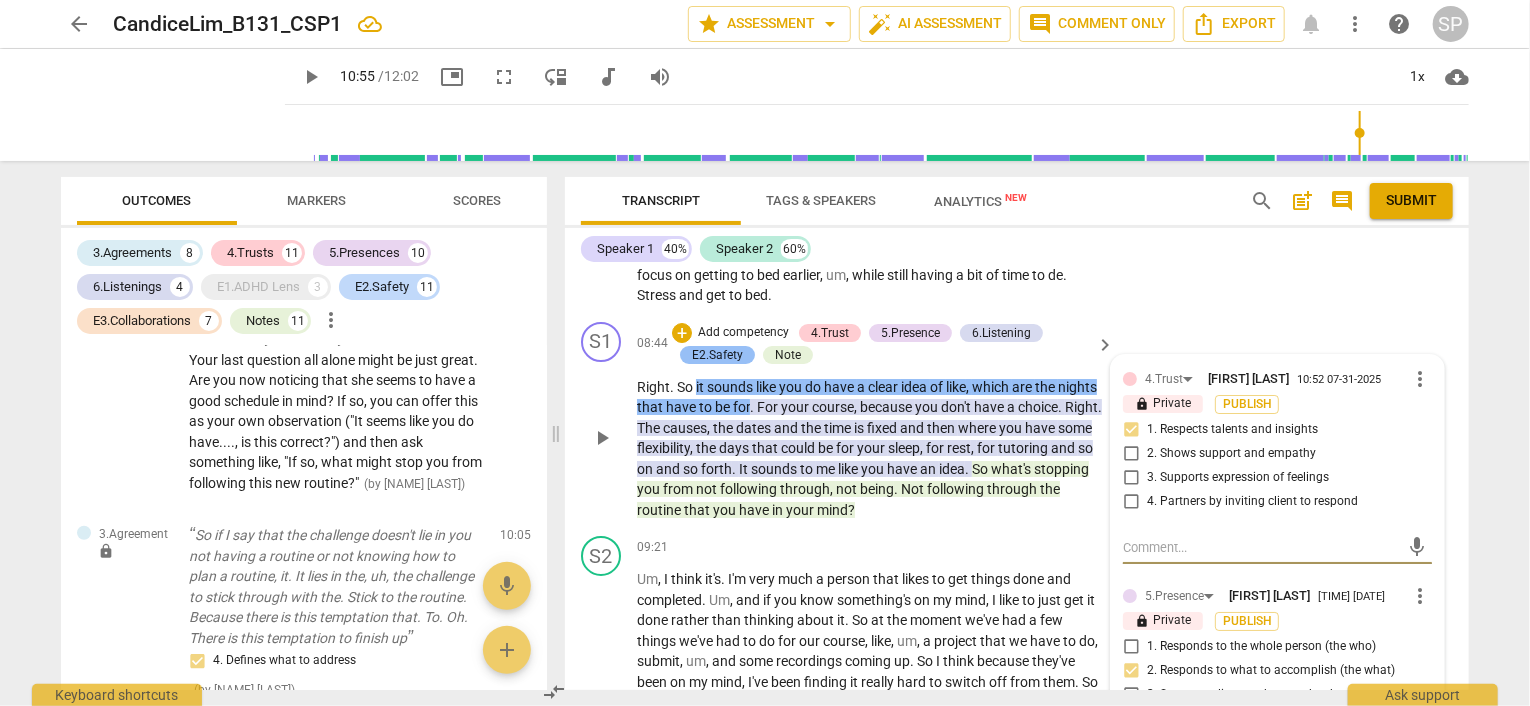 scroll, scrollTop: 8432, scrollLeft: 0, axis: vertical 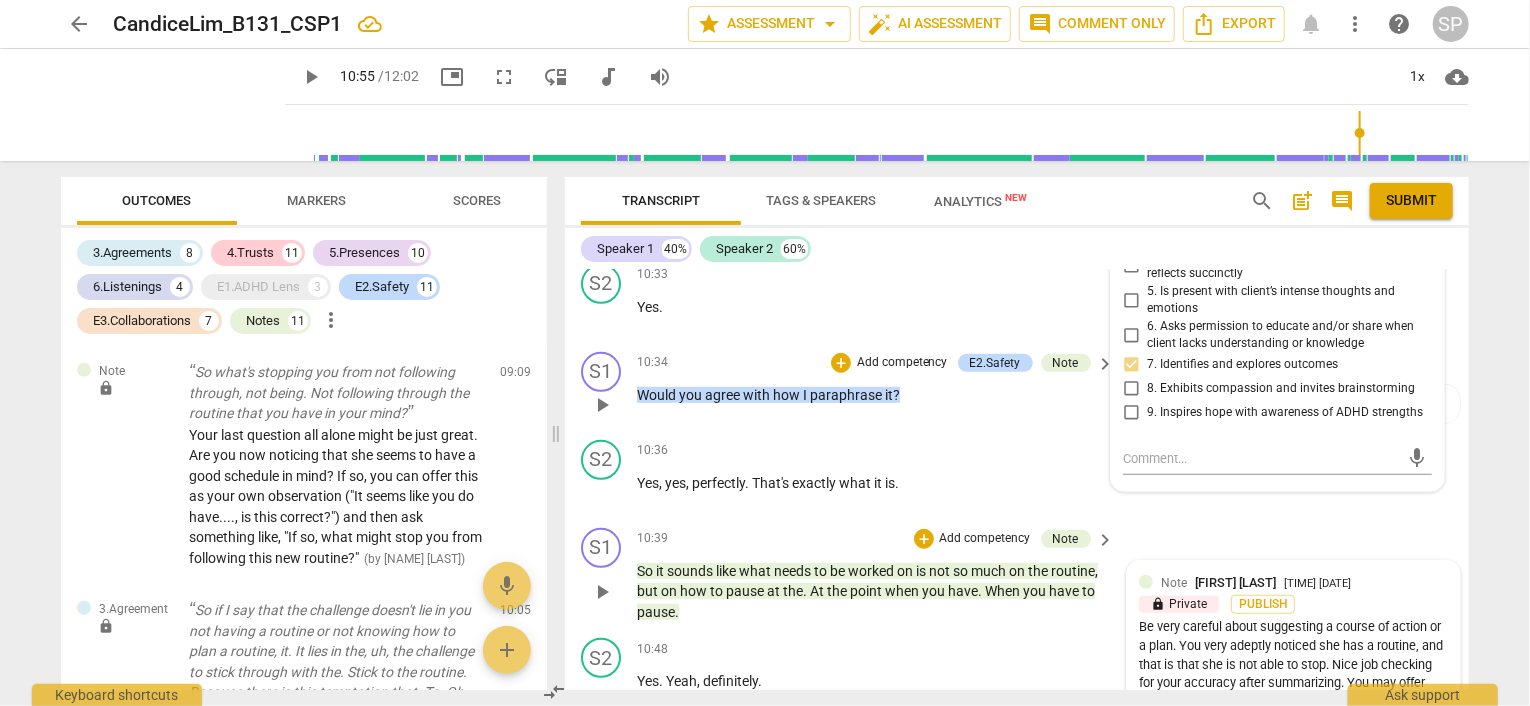 click on "agree" at bounding box center [724, 395] 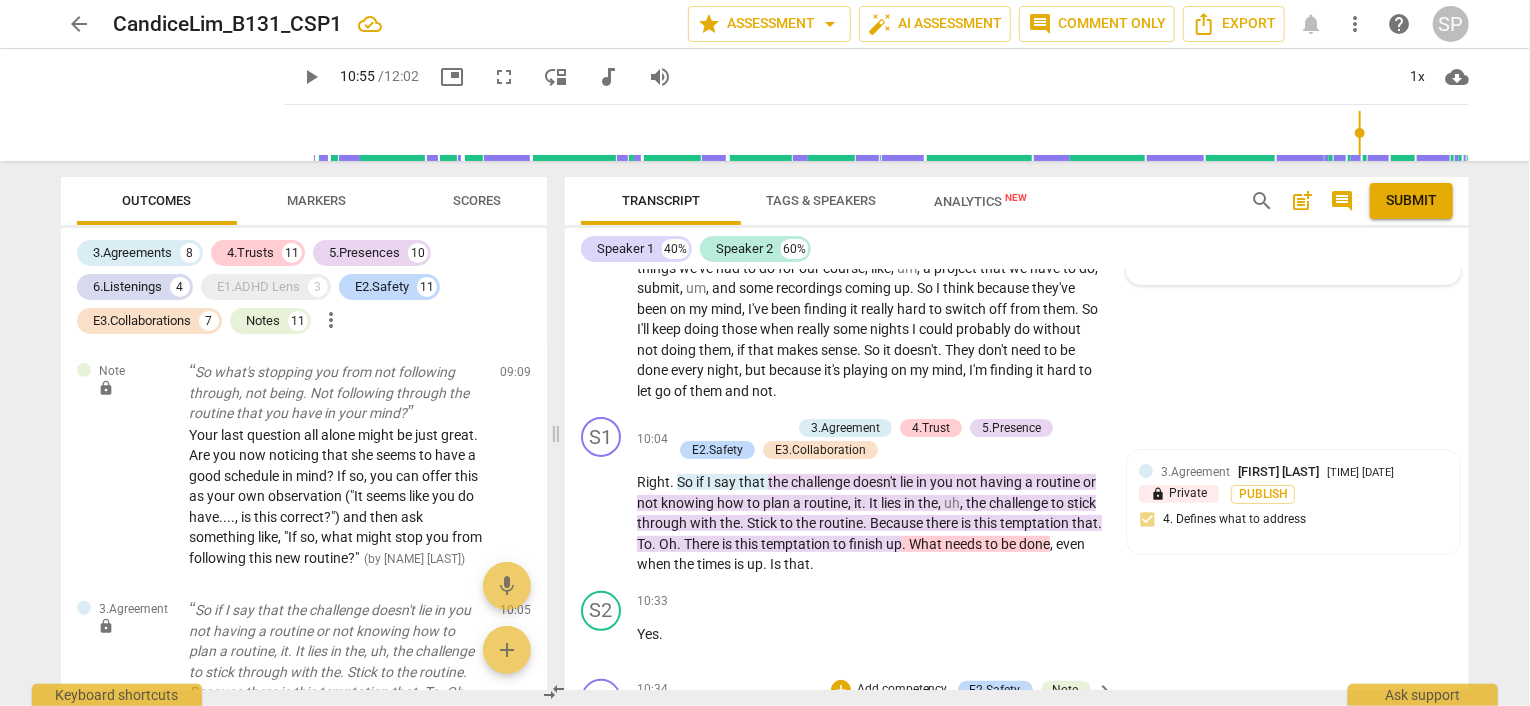 scroll, scrollTop: 4073, scrollLeft: 0, axis: vertical 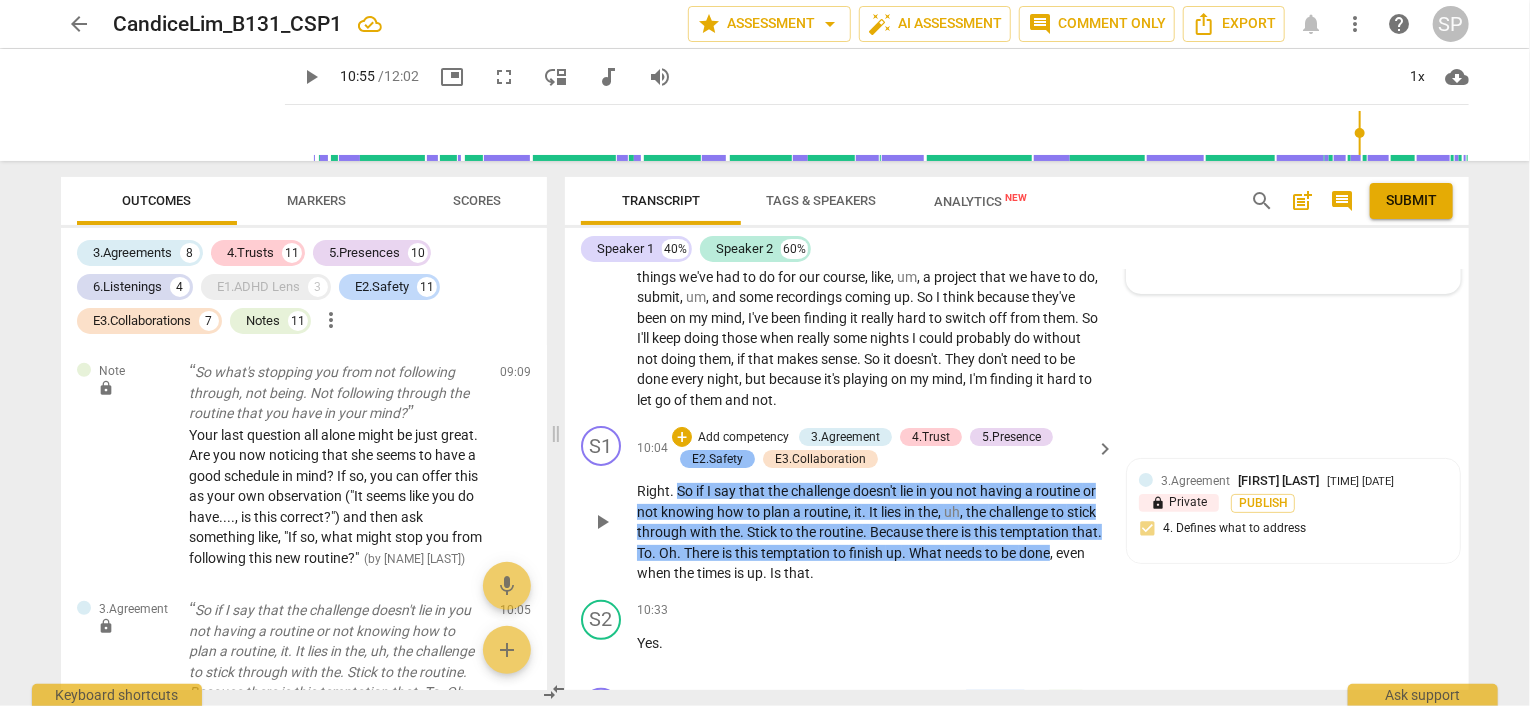 click on "E2.Safety" at bounding box center (717, 459) 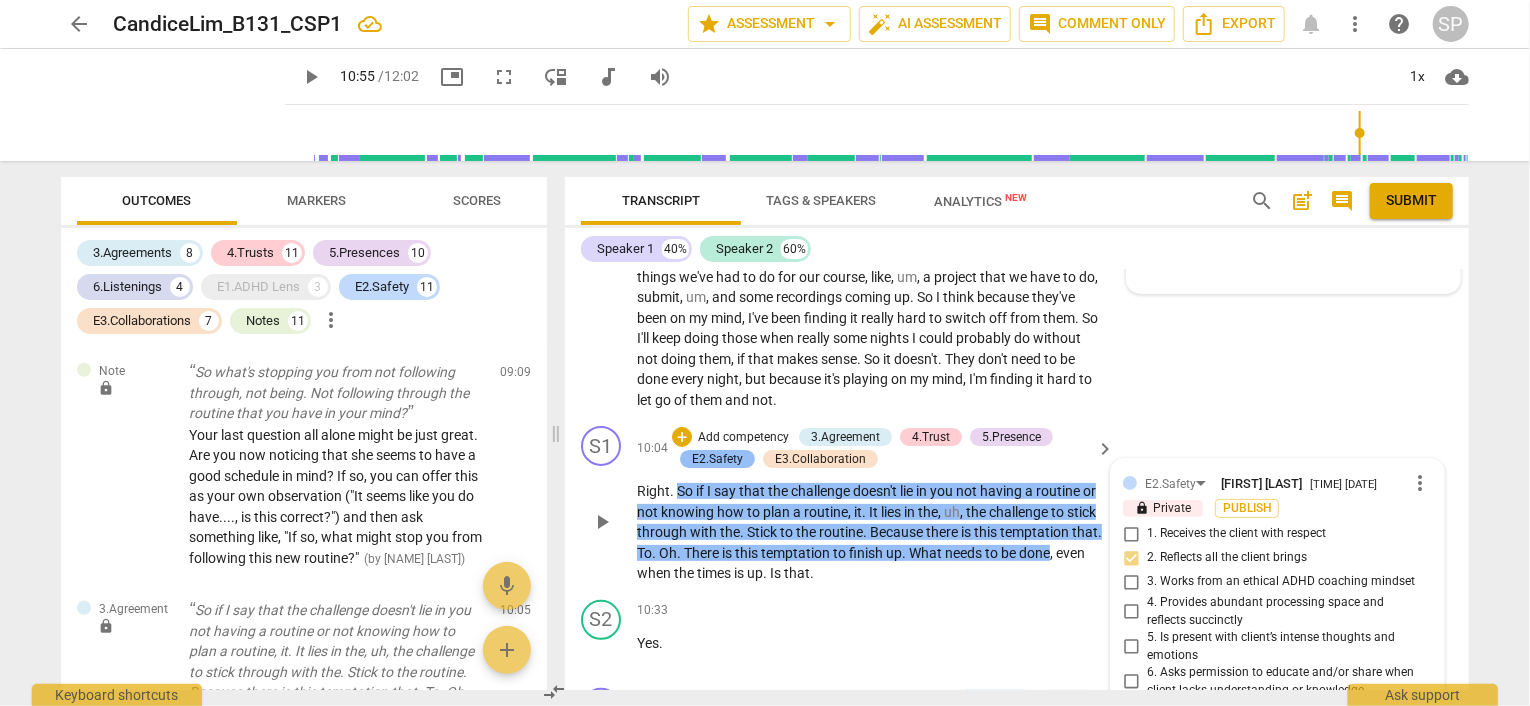 scroll, scrollTop: 4412, scrollLeft: 0, axis: vertical 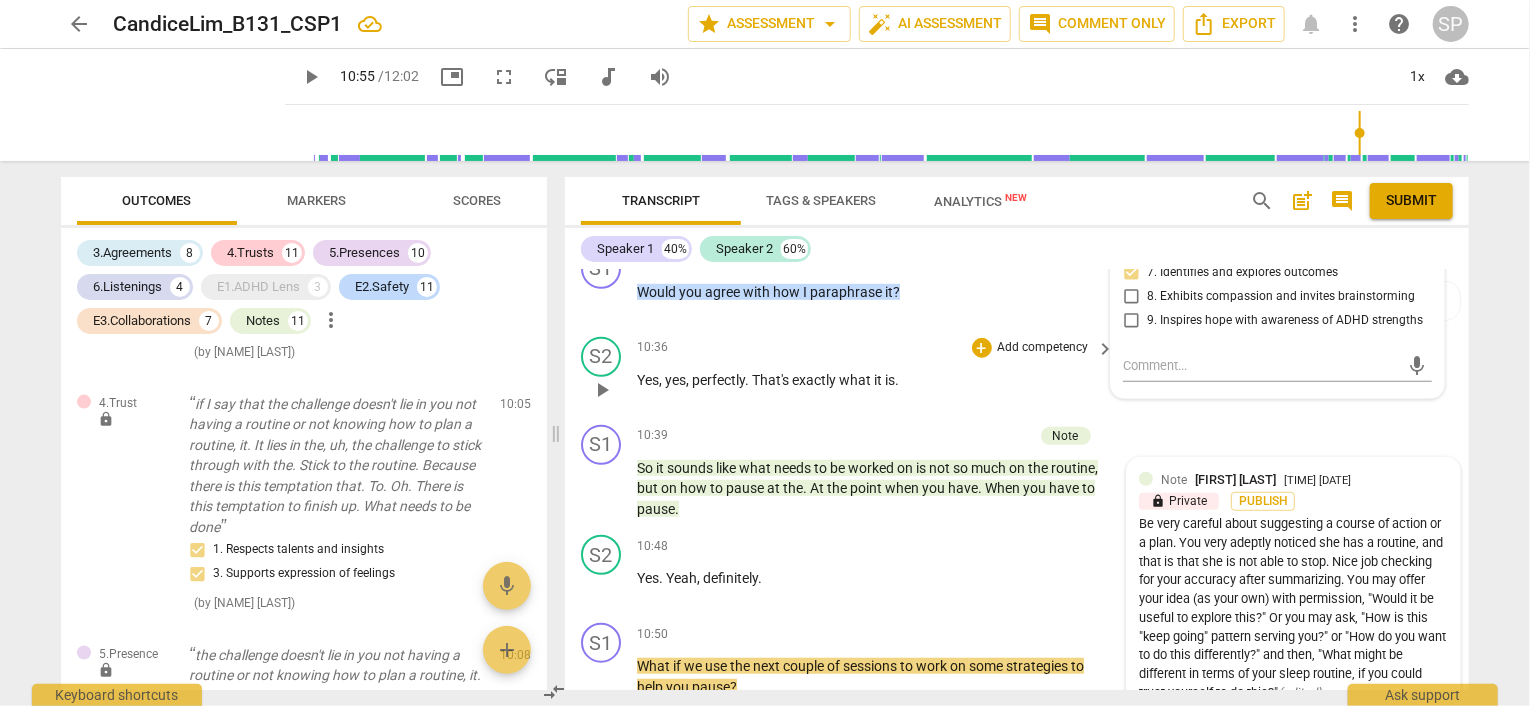 drag, startPoint x: 808, startPoint y: 345, endPoint x: 834, endPoint y: 369, distance: 35.383614 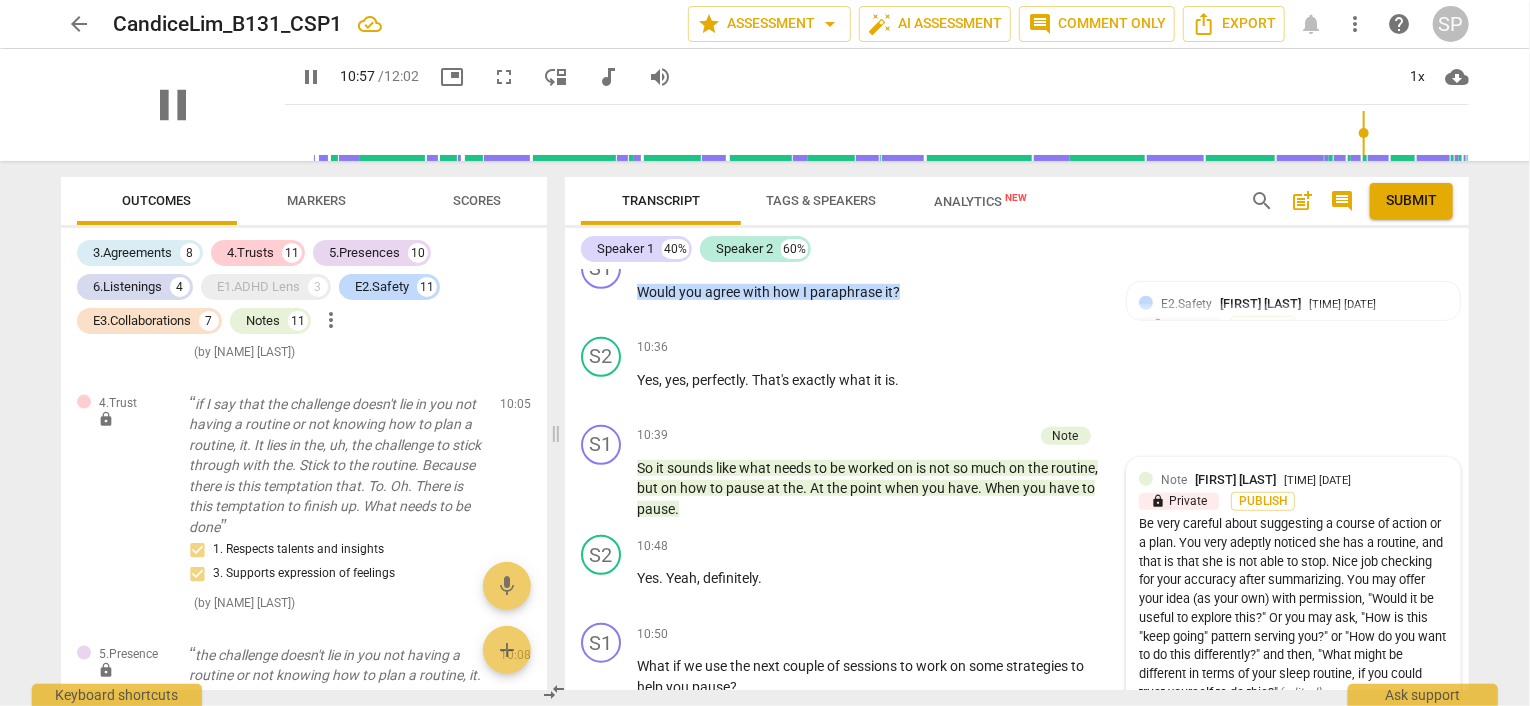 scroll, scrollTop: 5001, scrollLeft: 0, axis: vertical 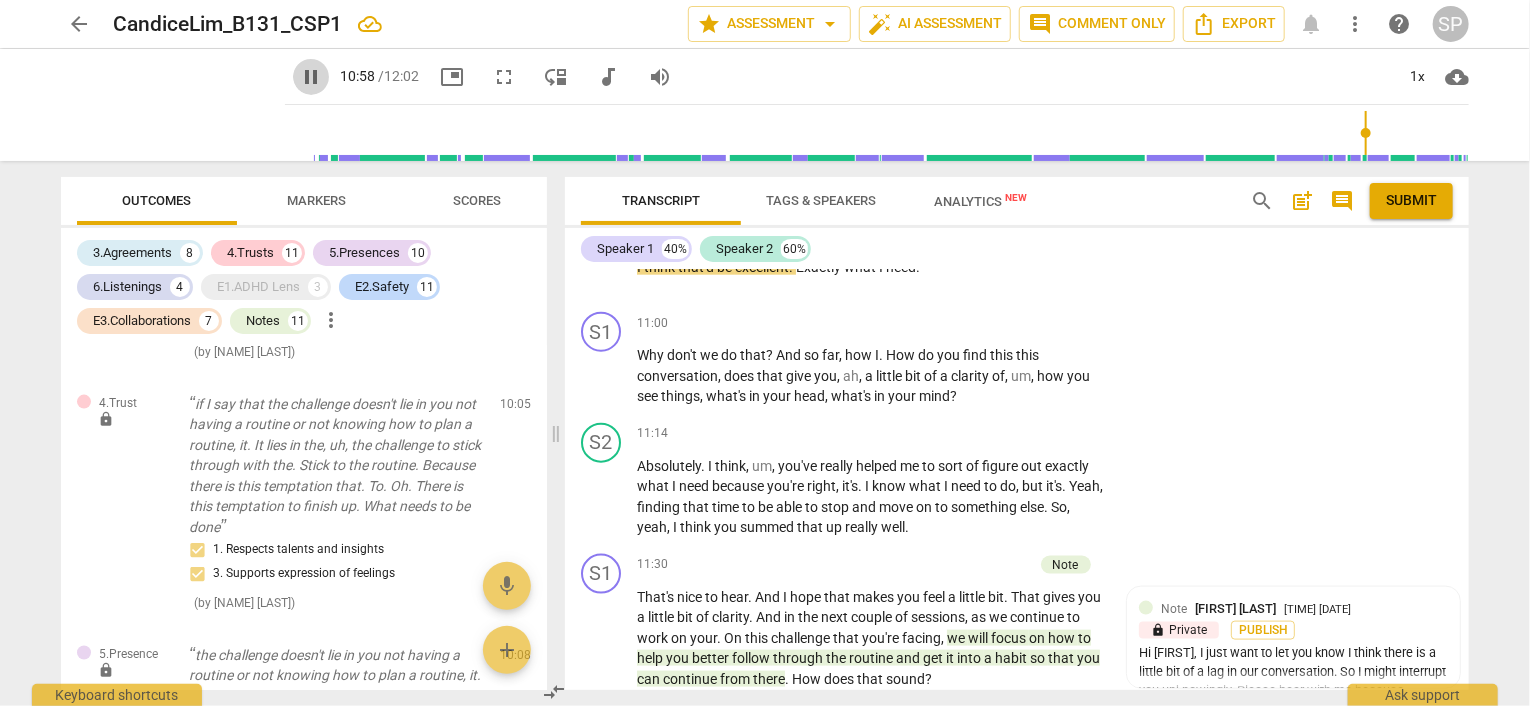 click on "pause" at bounding box center [311, 77] 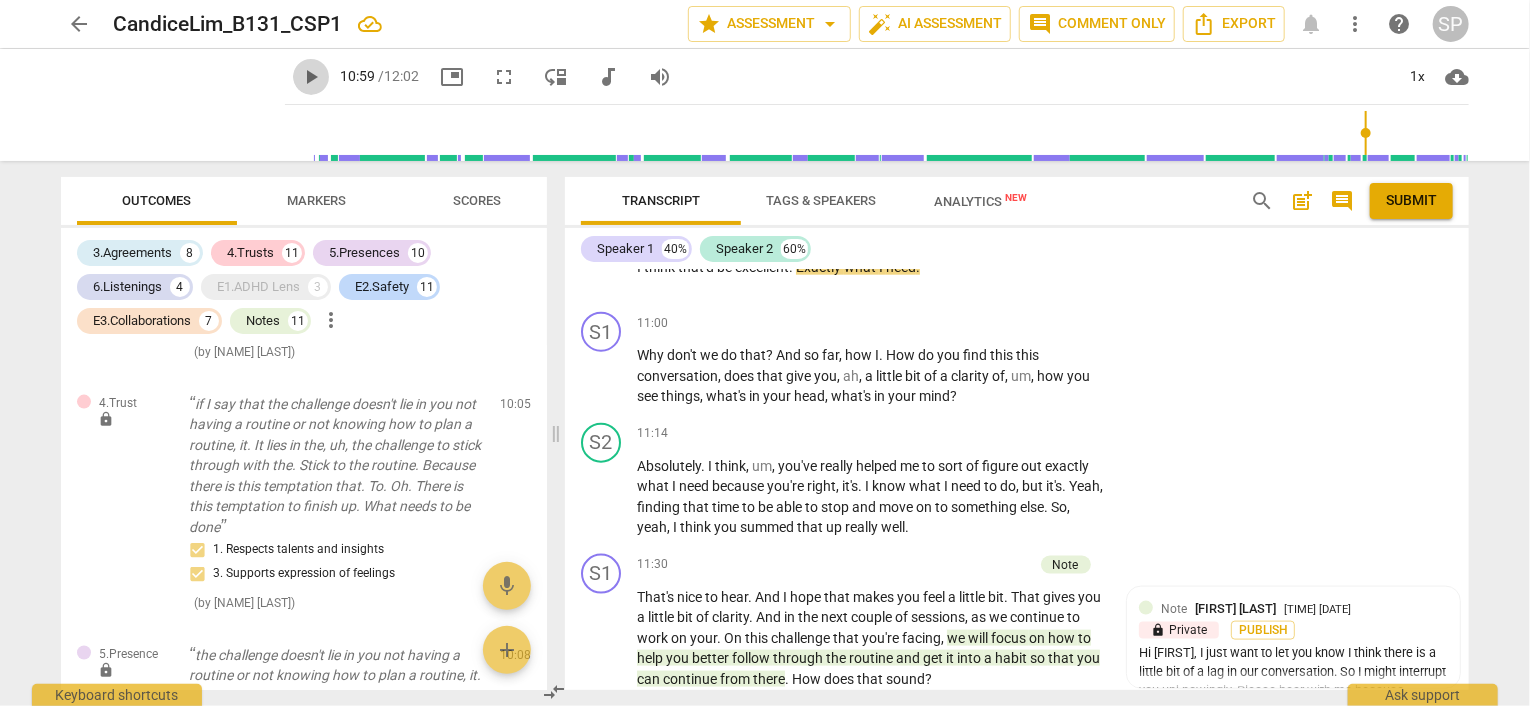 click on "play_arrow" at bounding box center (311, 77) 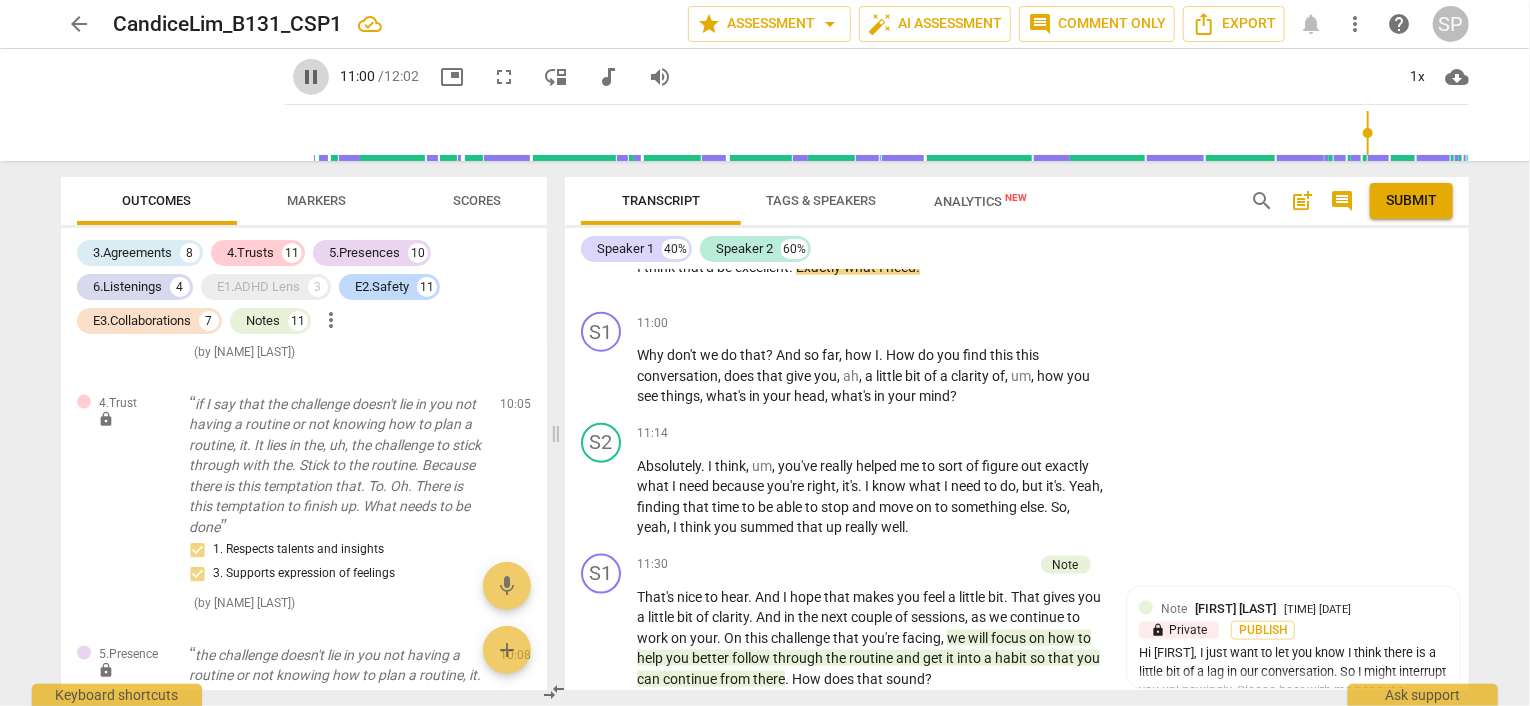 click on "pause" at bounding box center (311, 77) 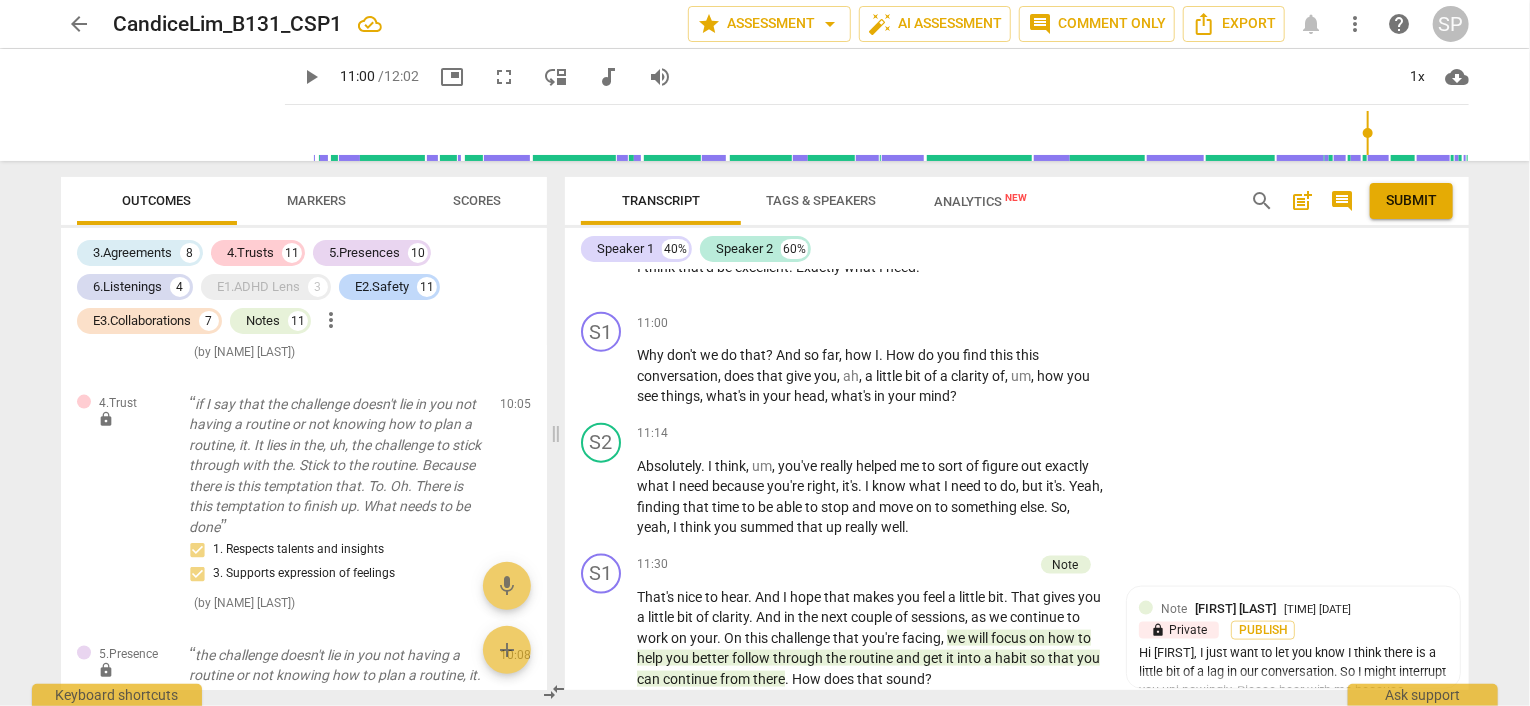 click on "arrow_back [PERSON]_[ID]_[CODE] star   Assessment   arrow_drop_down auto_fix_high    AI Assessment comment    Comment only    Export notifications more_vert help SP play_arrow play_arrow [TIME]   /  [TIME] picture_in_picture fullscreen move_down audiotrack volume_up 1x cloud_download Outcomes Markers Scores 3.Agreements 8 4.Trusts 11 5.Presences 10 6.Listenings 4 E1.ADHD Lens 3 E2.Safety 11 E3.Collaborations 7 Notes 11 more_vert 4.Trust lock So, [PERSON], thanks for being here. 1. Respects talents and insights ( by [PERSON] ) [TIME] edit delete 5.Presence lock What would you like us to focus on? M. Uh, in today's conversation, Um, I. 2. Responds to what to accomplish (the what) 3. Supports client to choose what happens 4. Demonstrates curiosity ( by [PERSON] ) [TIME] edit delete E2.Safety lock What would you like us to focus on? M. Uh, in today's conversation 7. Identifies and explores outcomes ( by [PERSON] ) [TIME] edit delete E3.Collaboration lock 1. Seeks client’s choice of path ( ) [TIME]" at bounding box center [765, 353] 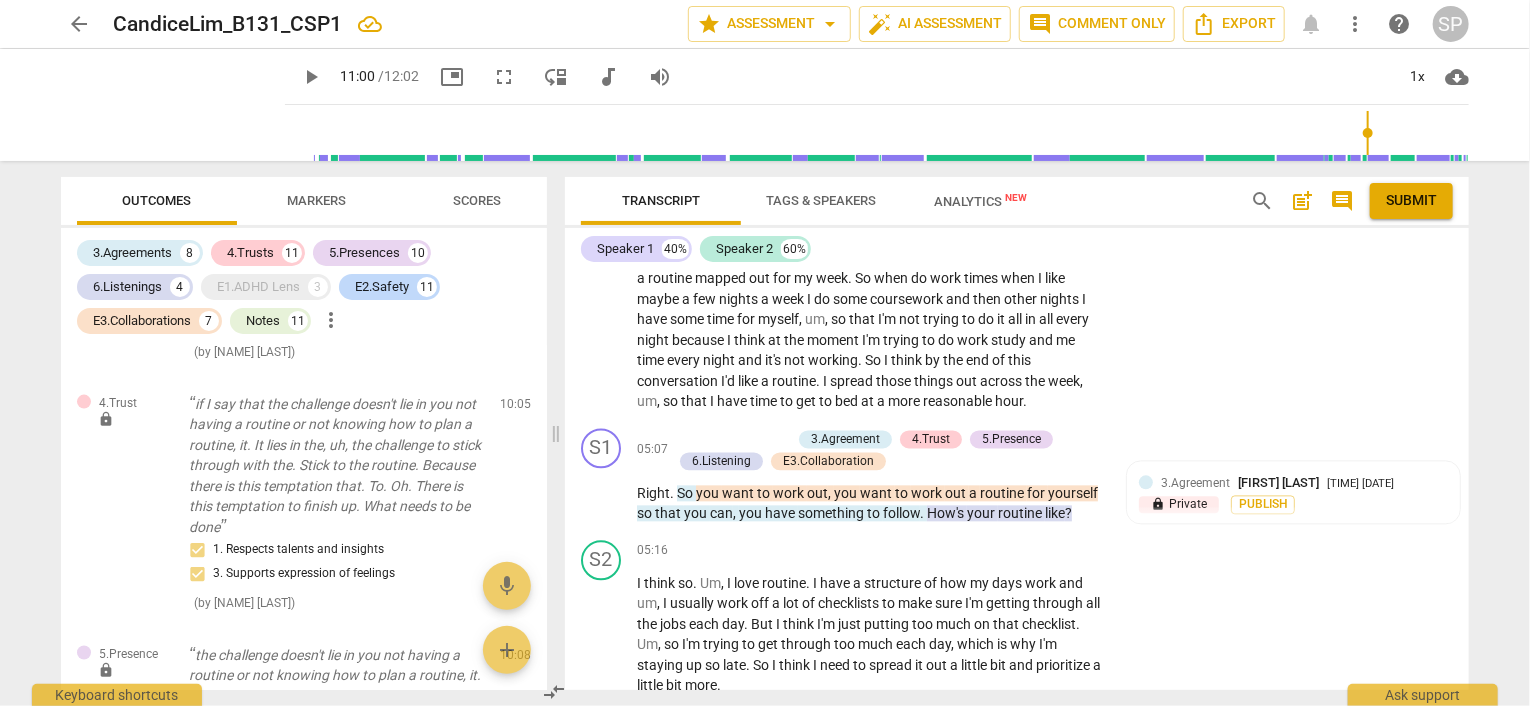 scroll, scrollTop: 2201, scrollLeft: 0, axis: vertical 